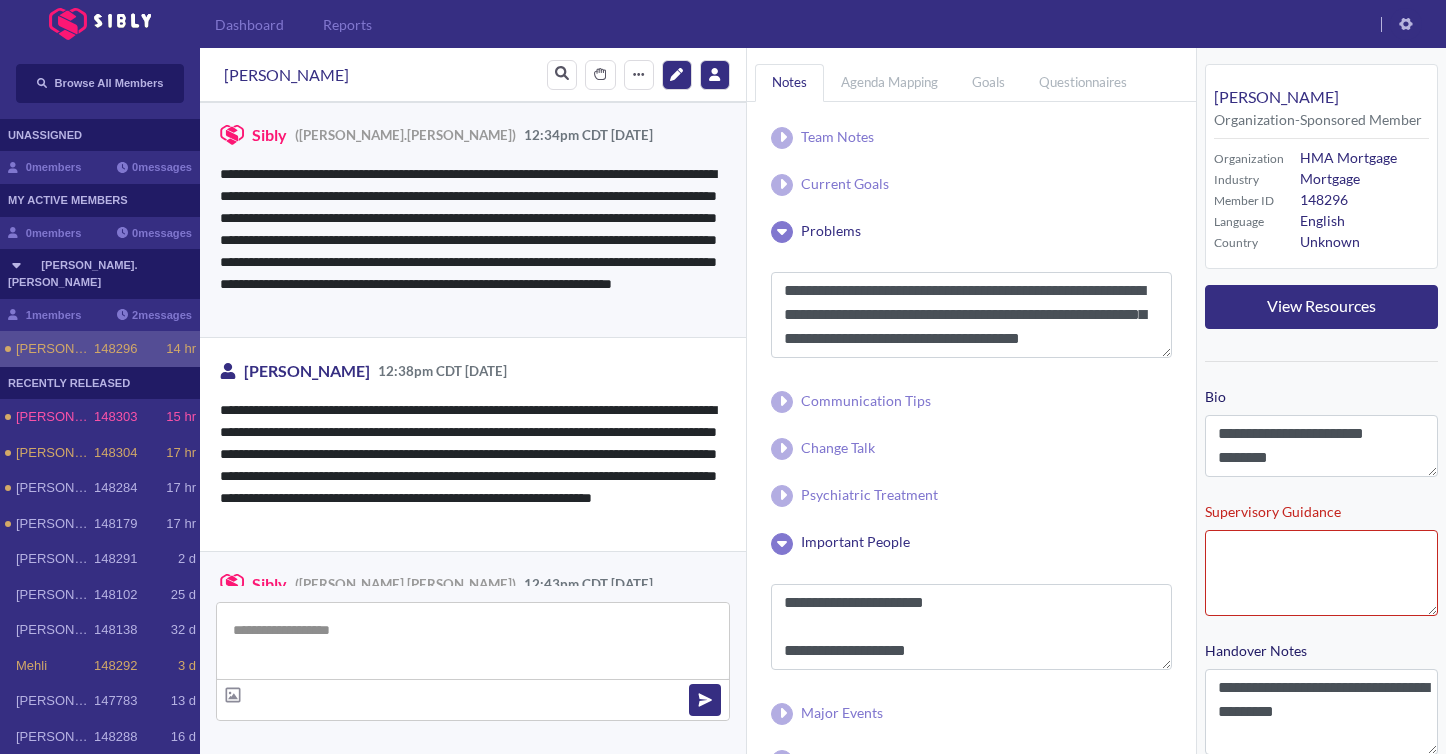scroll, scrollTop: 0, scrollLeft: 0, axis: both 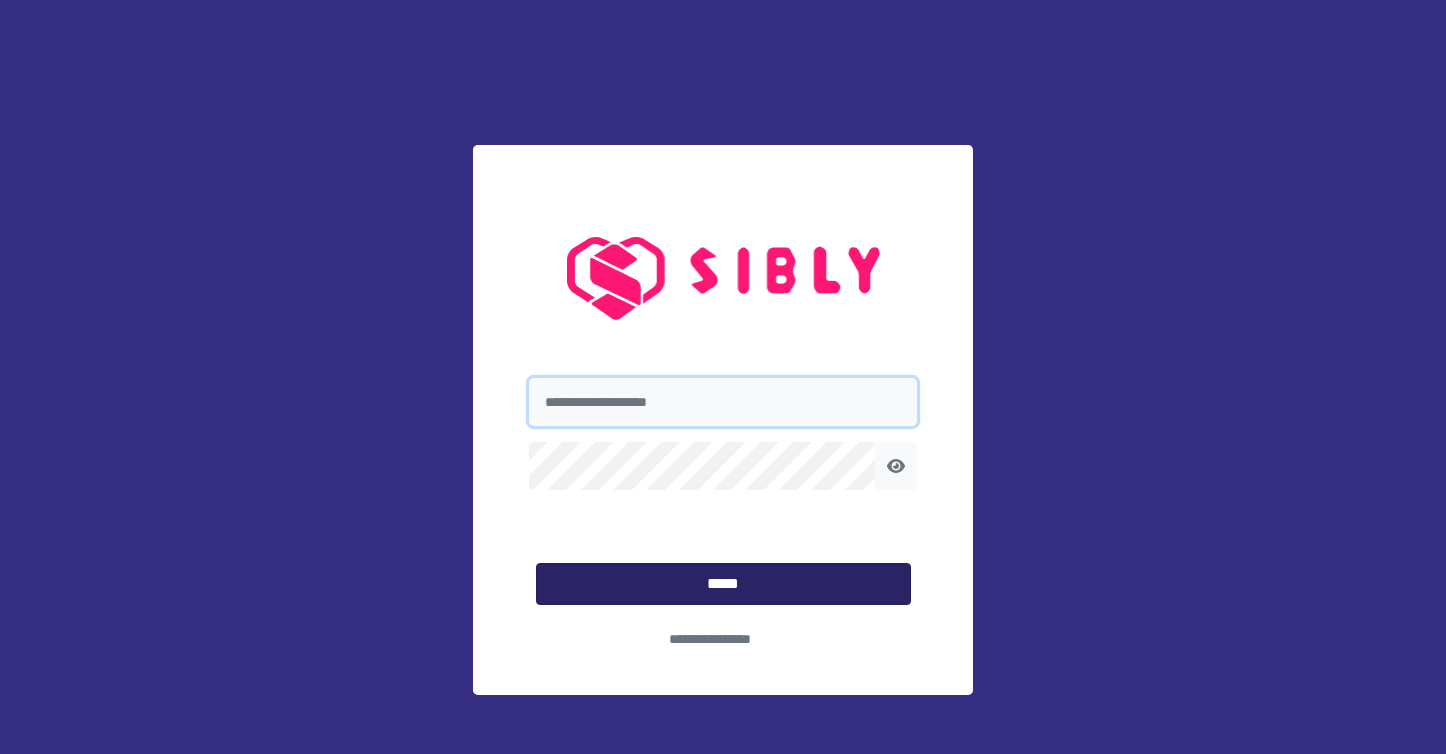 type on "**********" 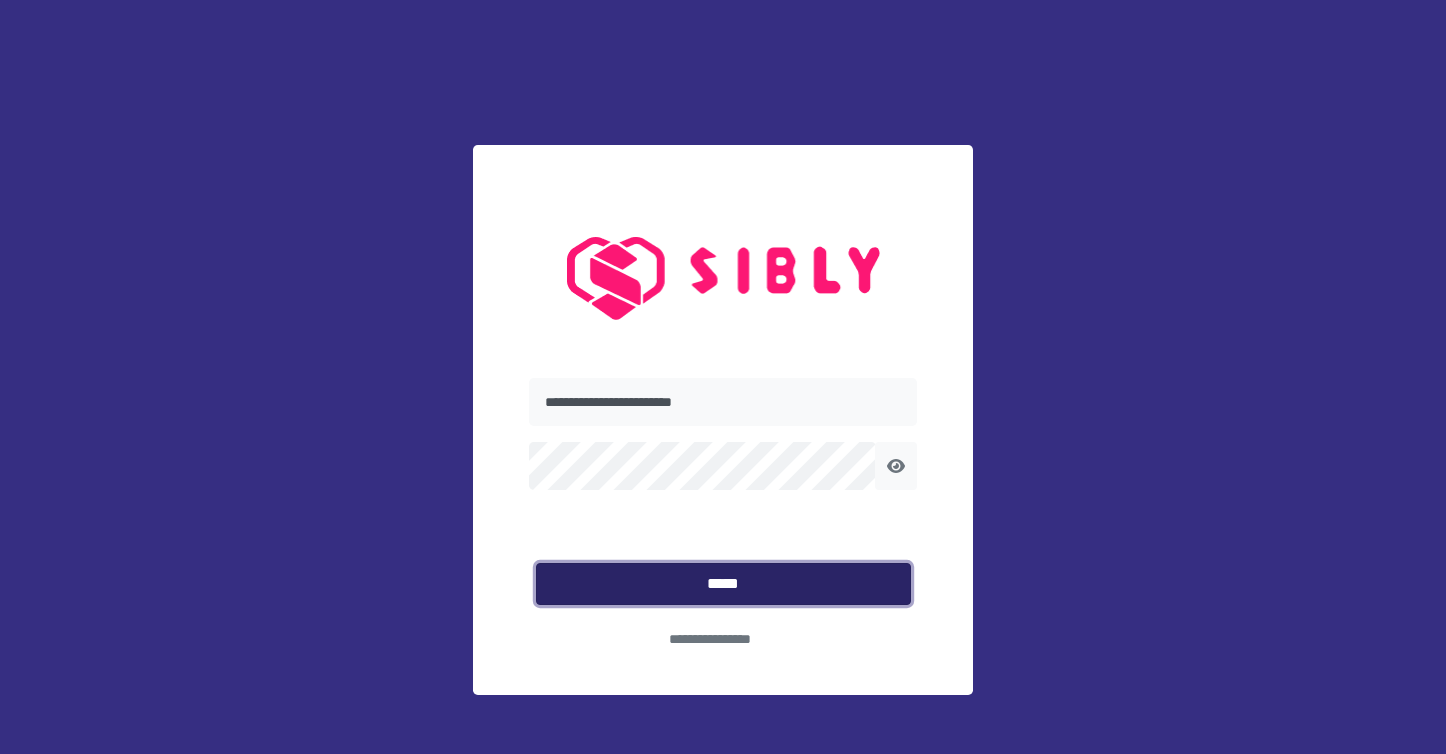 click on "*****" at bounding box center (723, 584) 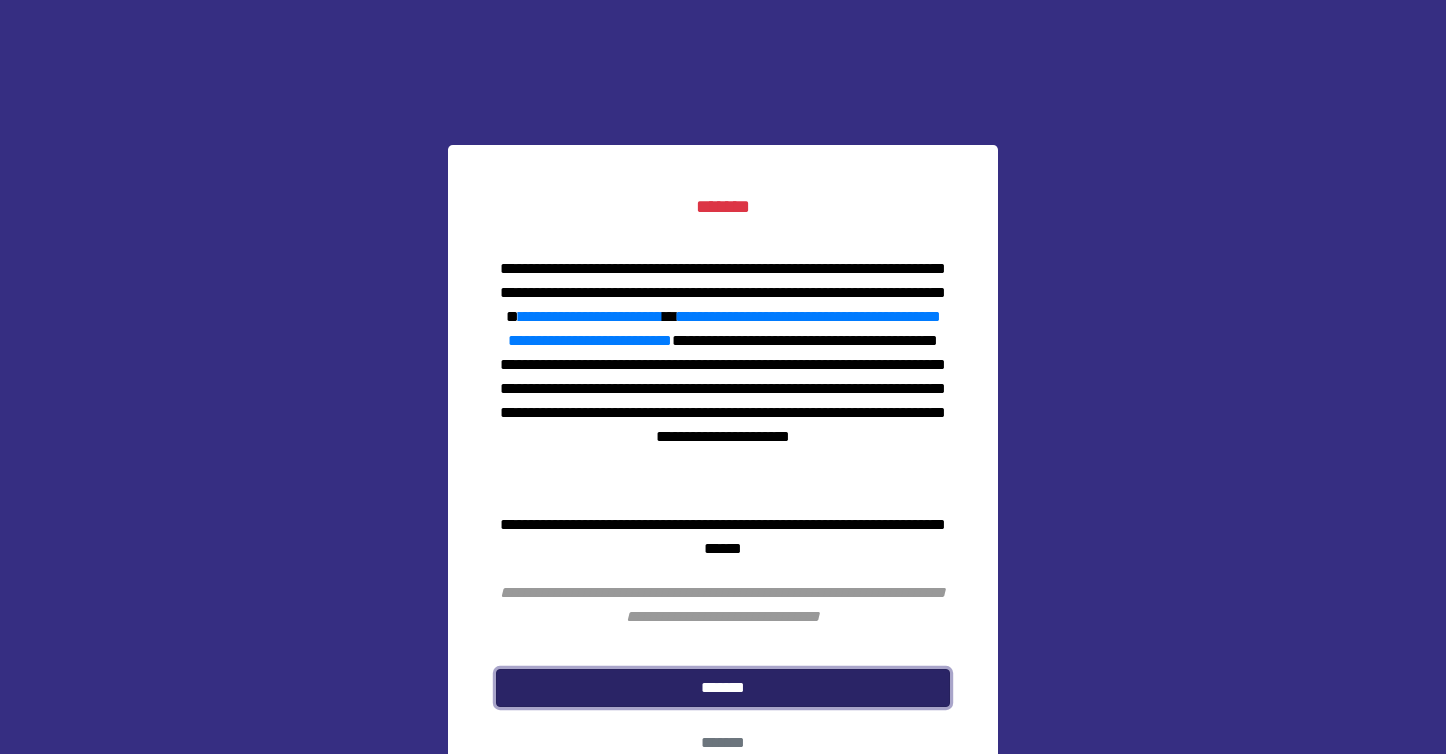 click on "*******" at bounding box center (723, 688) 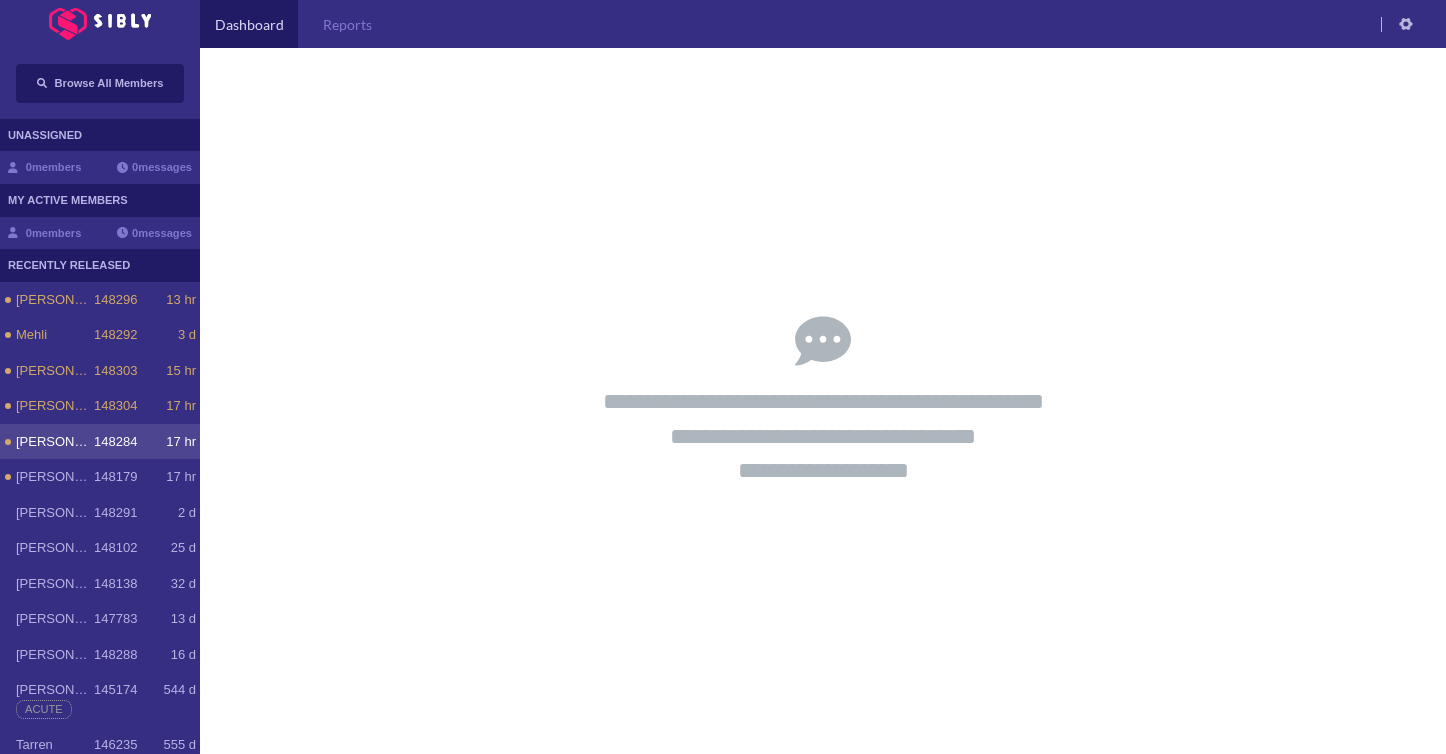 click on "[PERSON_NAME]" at bounding box center (55, 442) 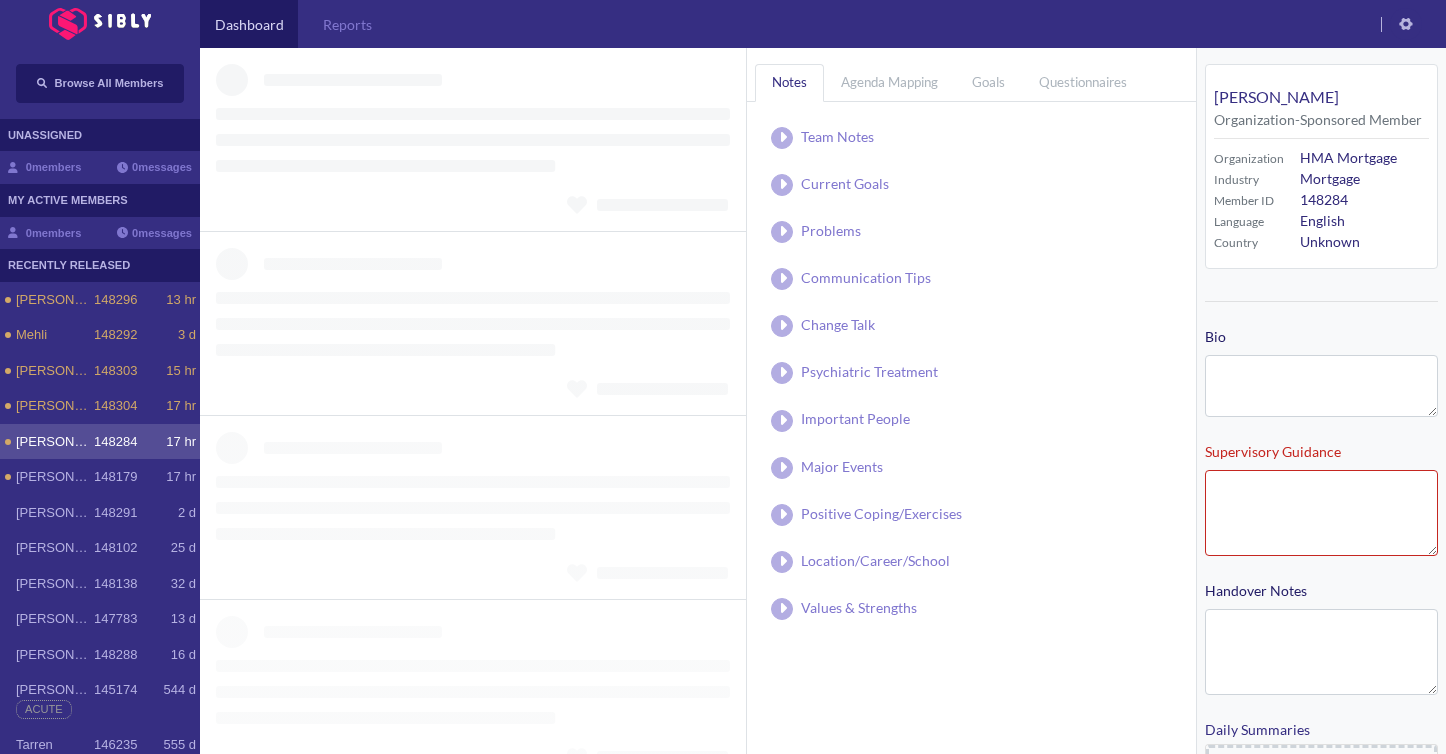 type on "**********" 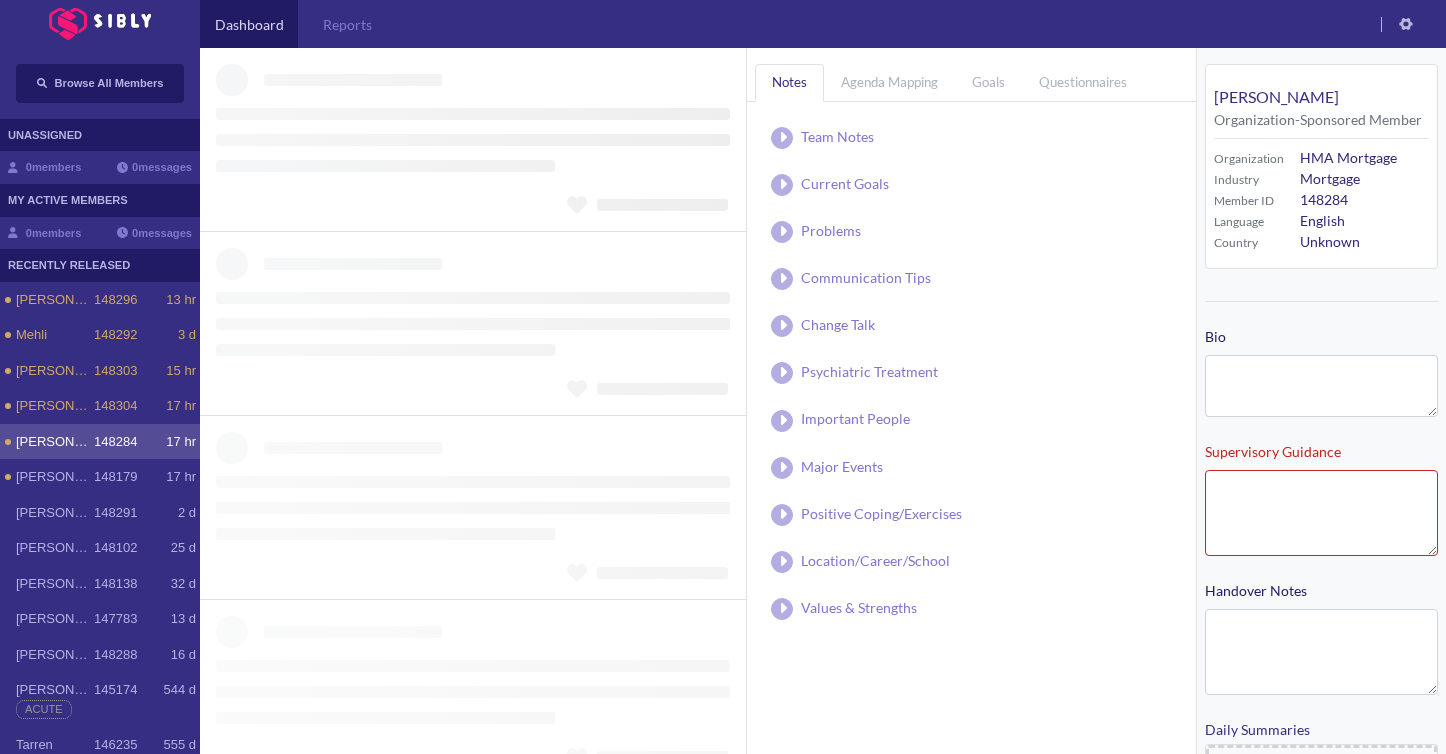 type on "**********" 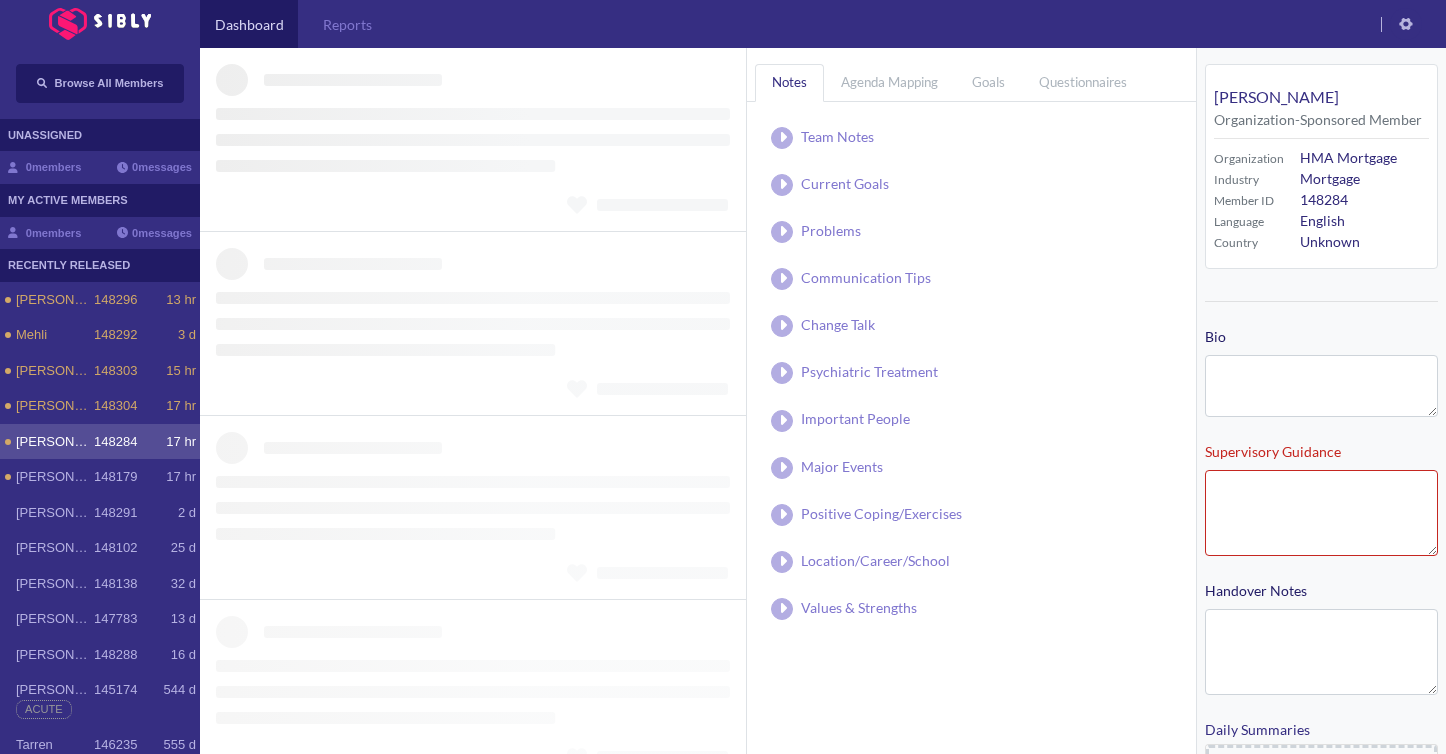type on "**********" 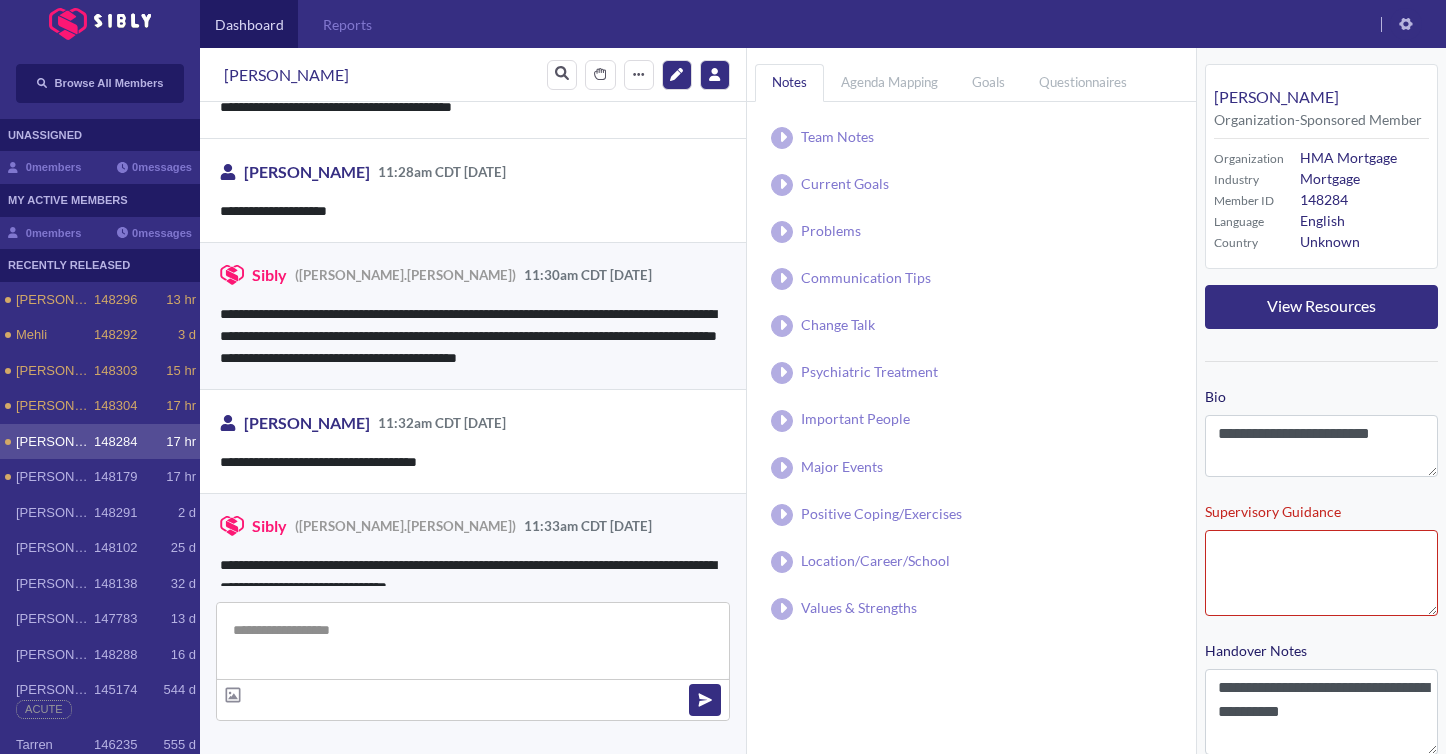 scroll, scrollTop: 556, scrollLeft: 0, axis: vertical 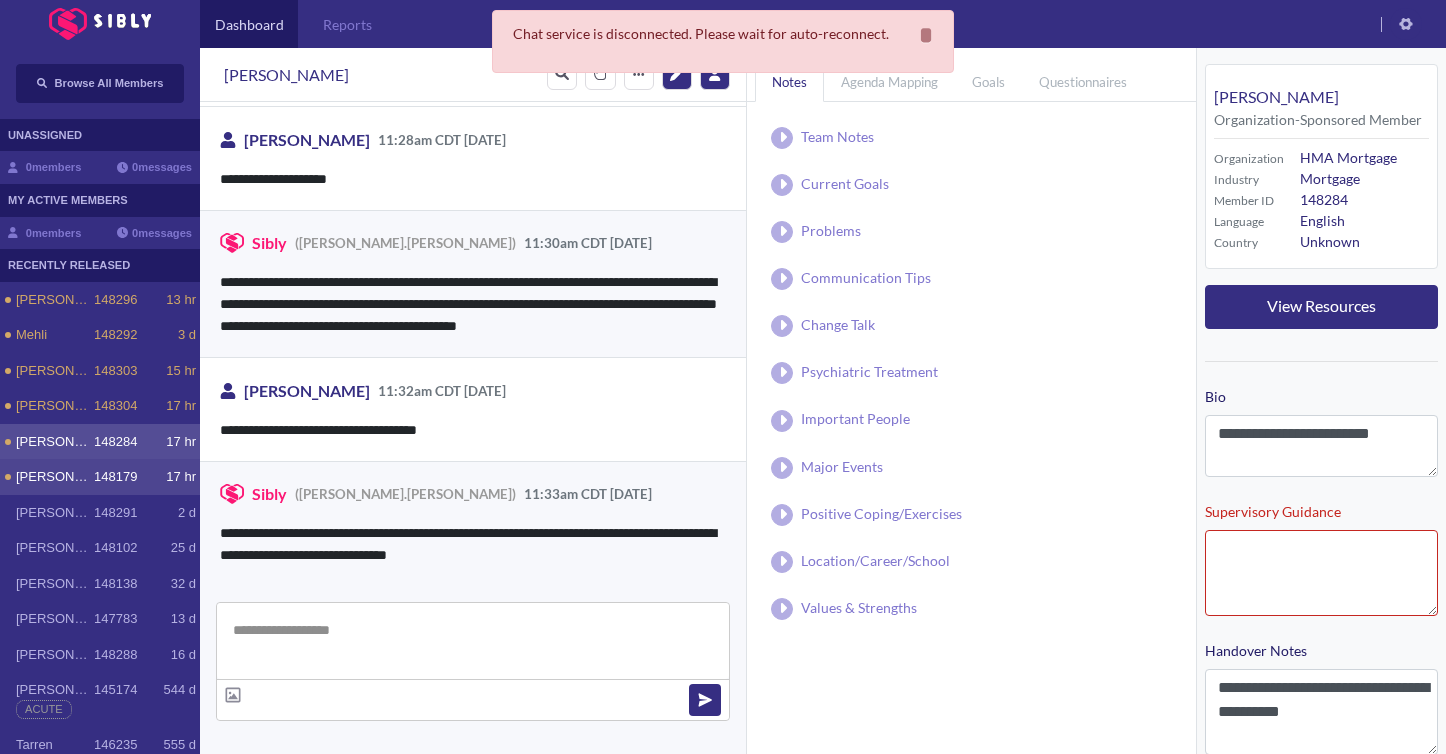 click on "[PERSON_NAME]" at bounding box center [55, 477] 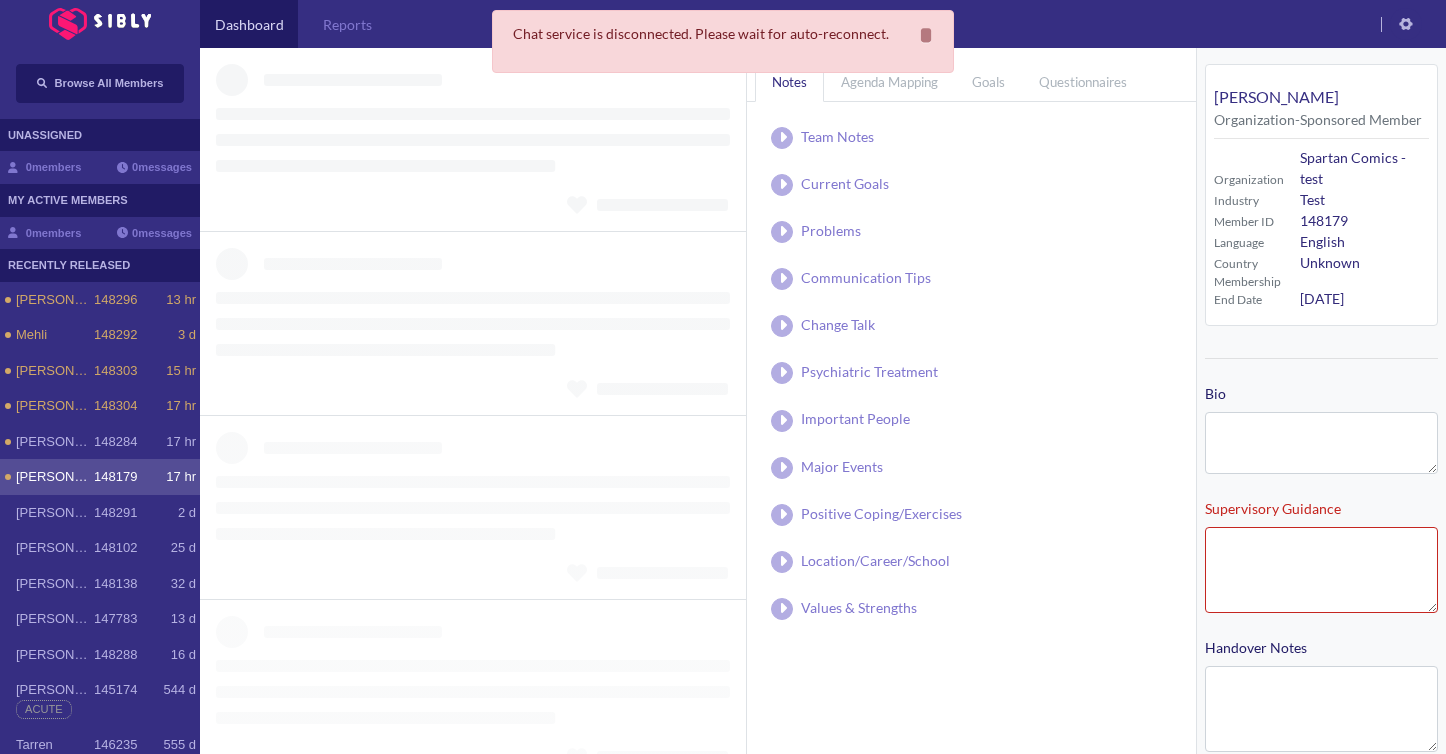 type on "**********" 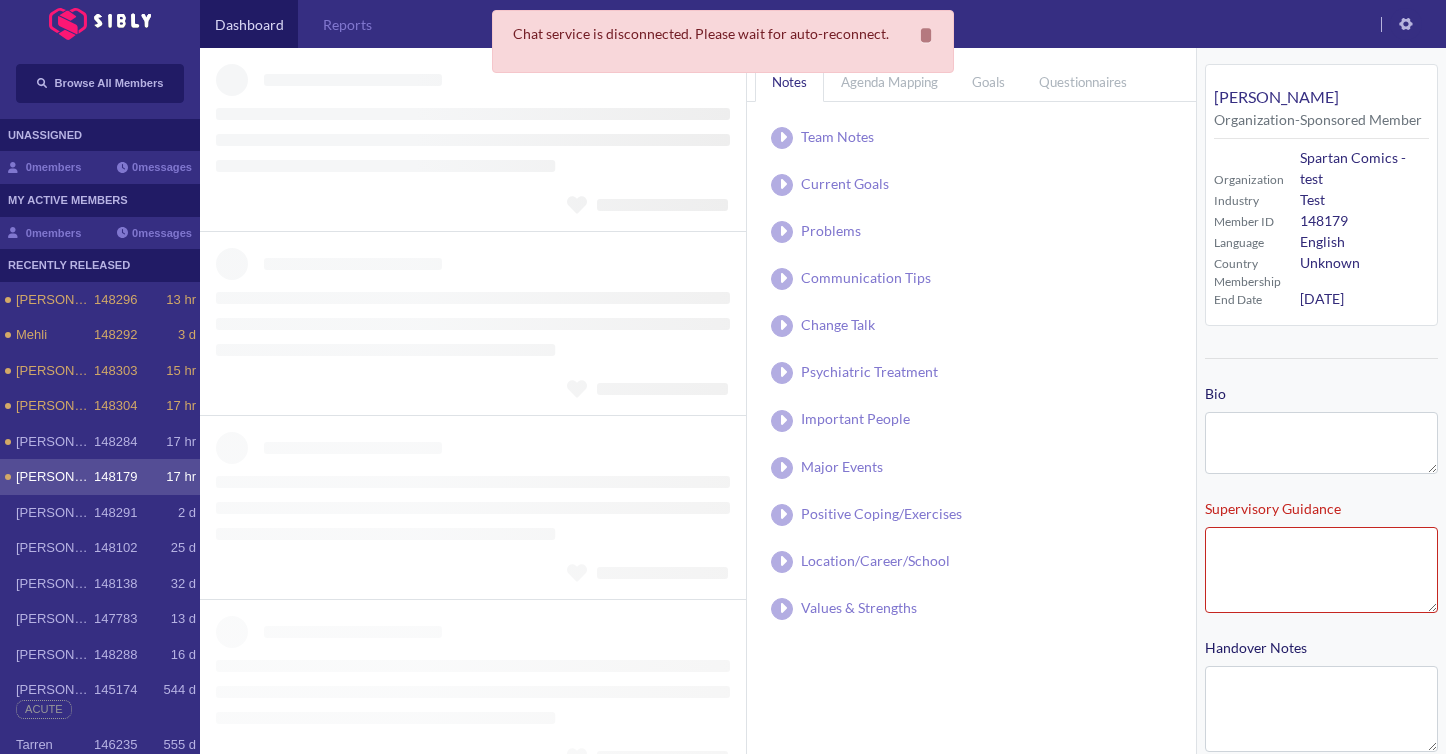 type on "**********" 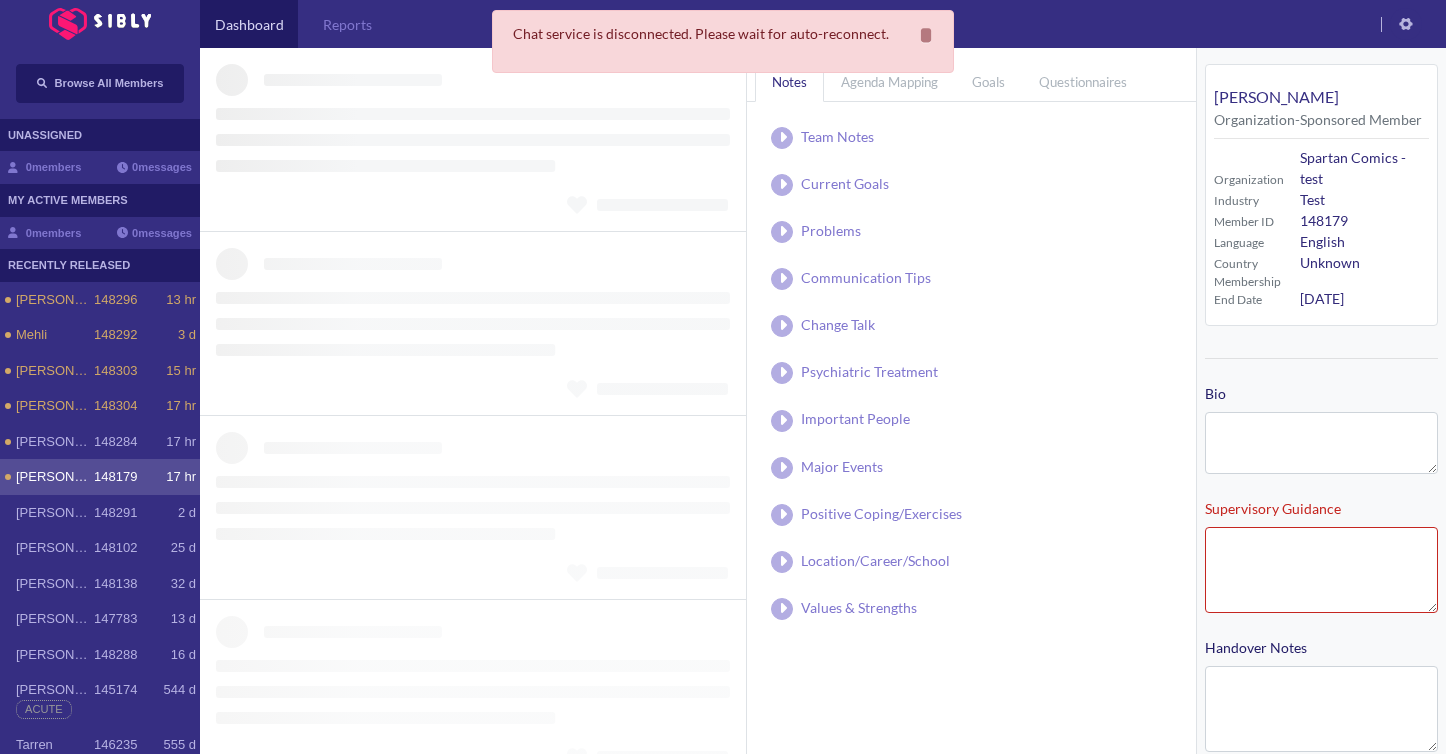 type on "**********" 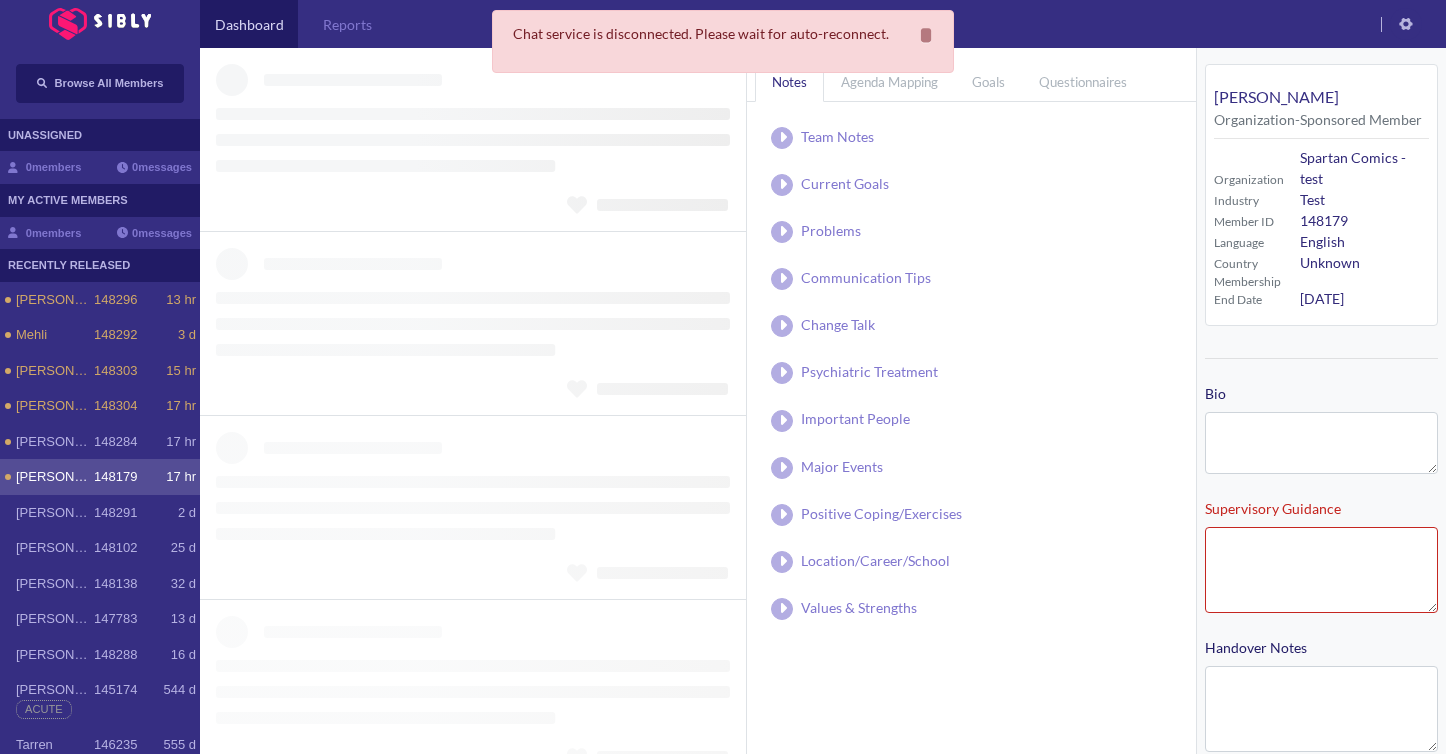 type on "**********" 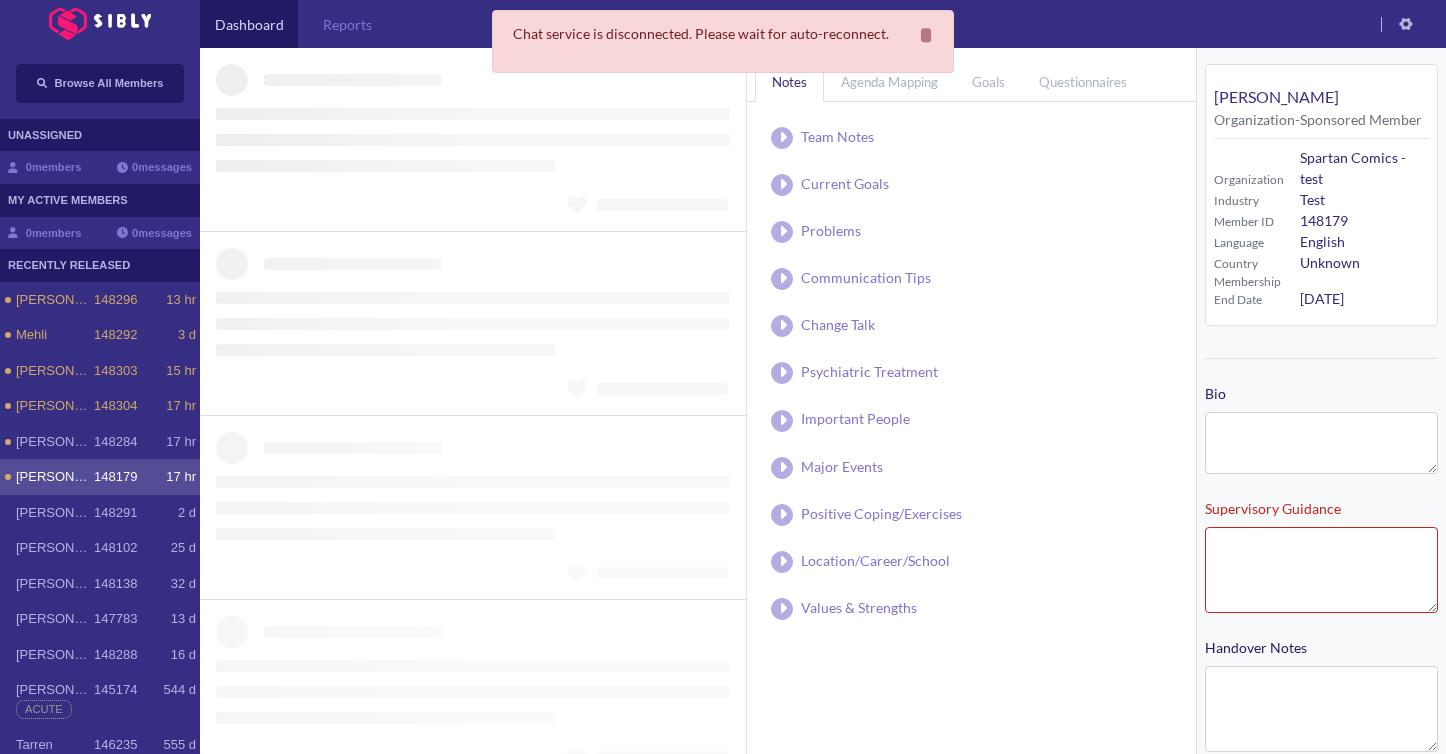 type on "**********" 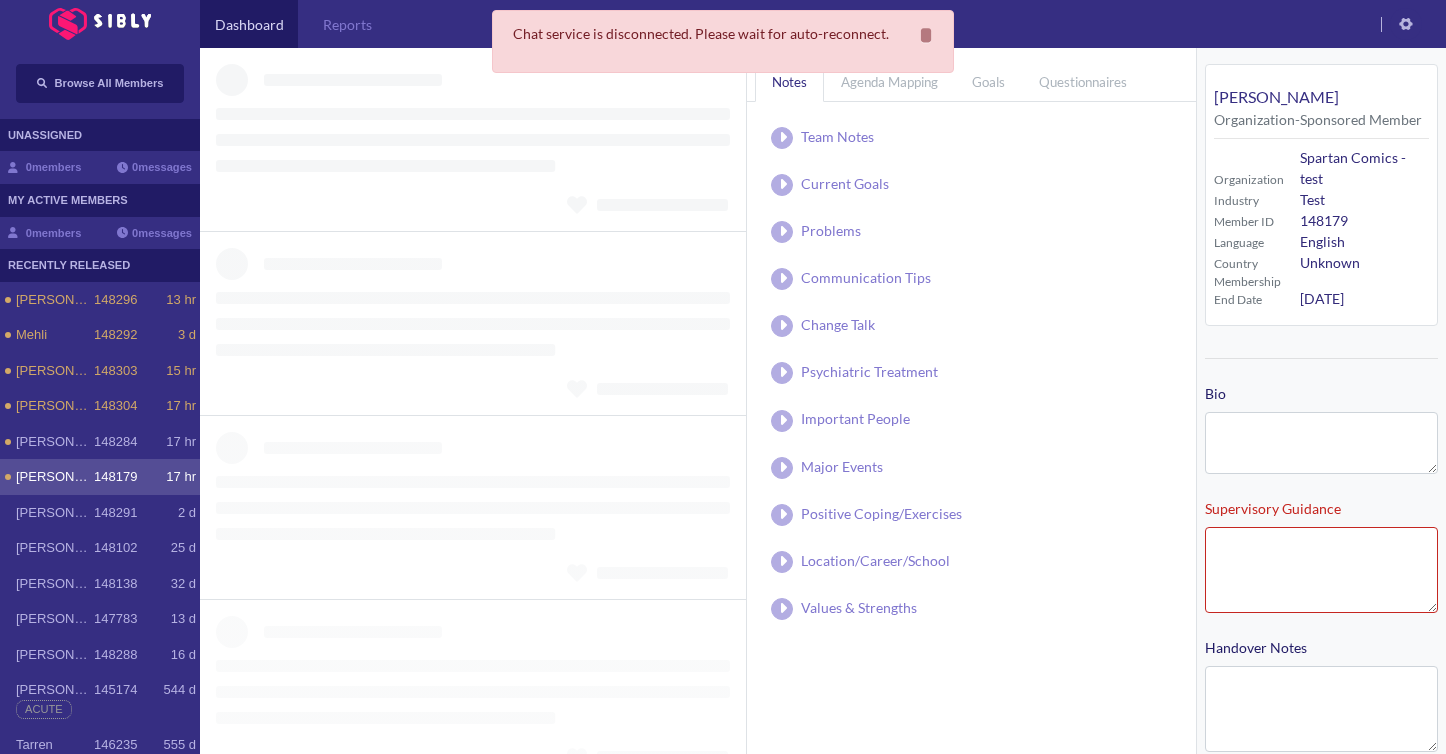 type on "**********" 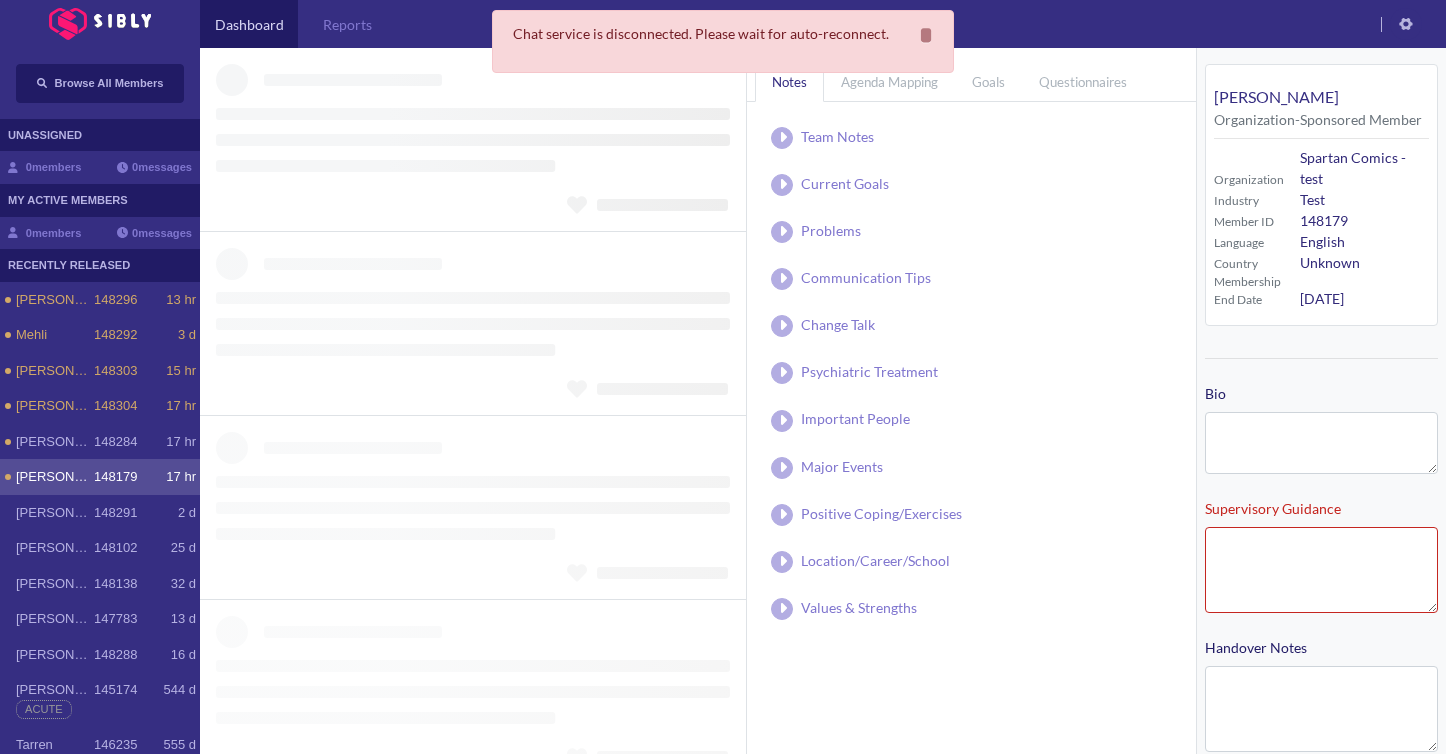 type on "**********" 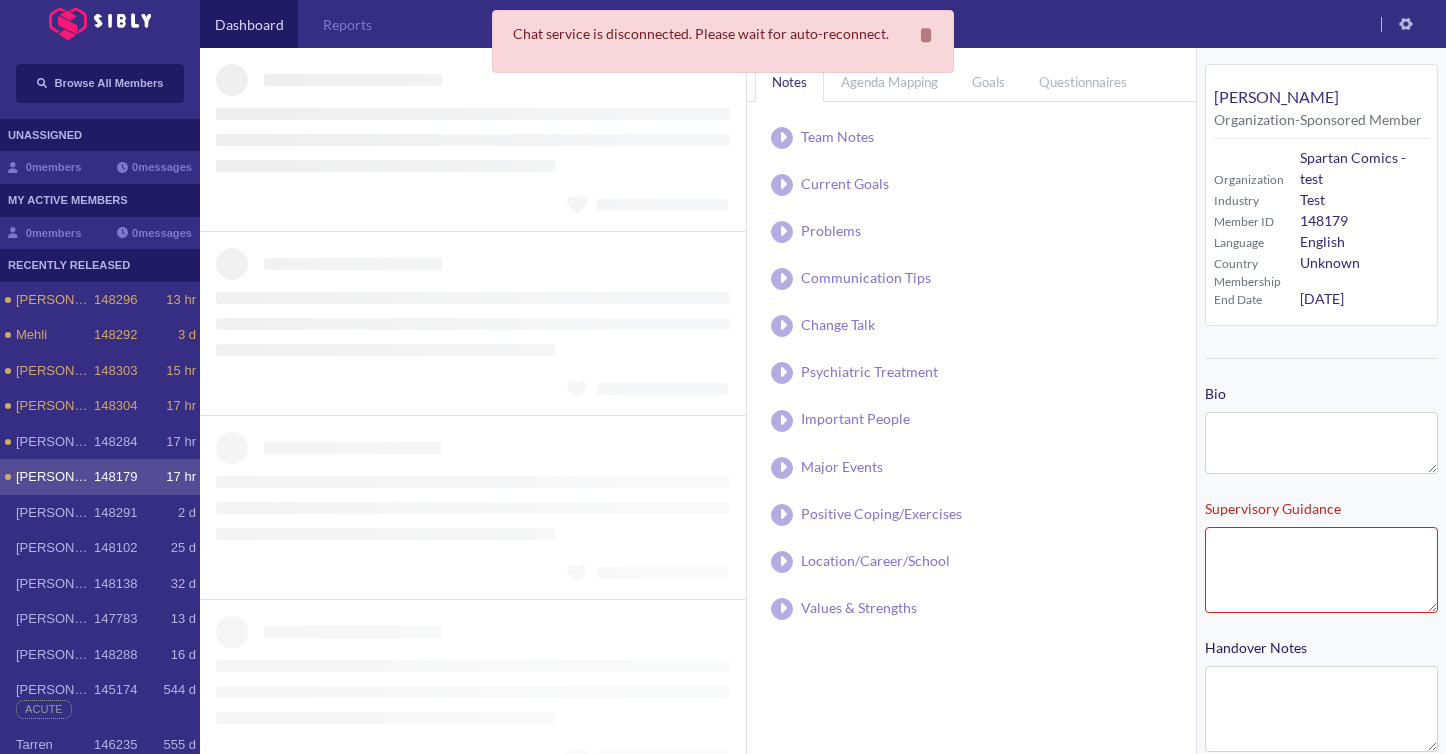 type on "**********" 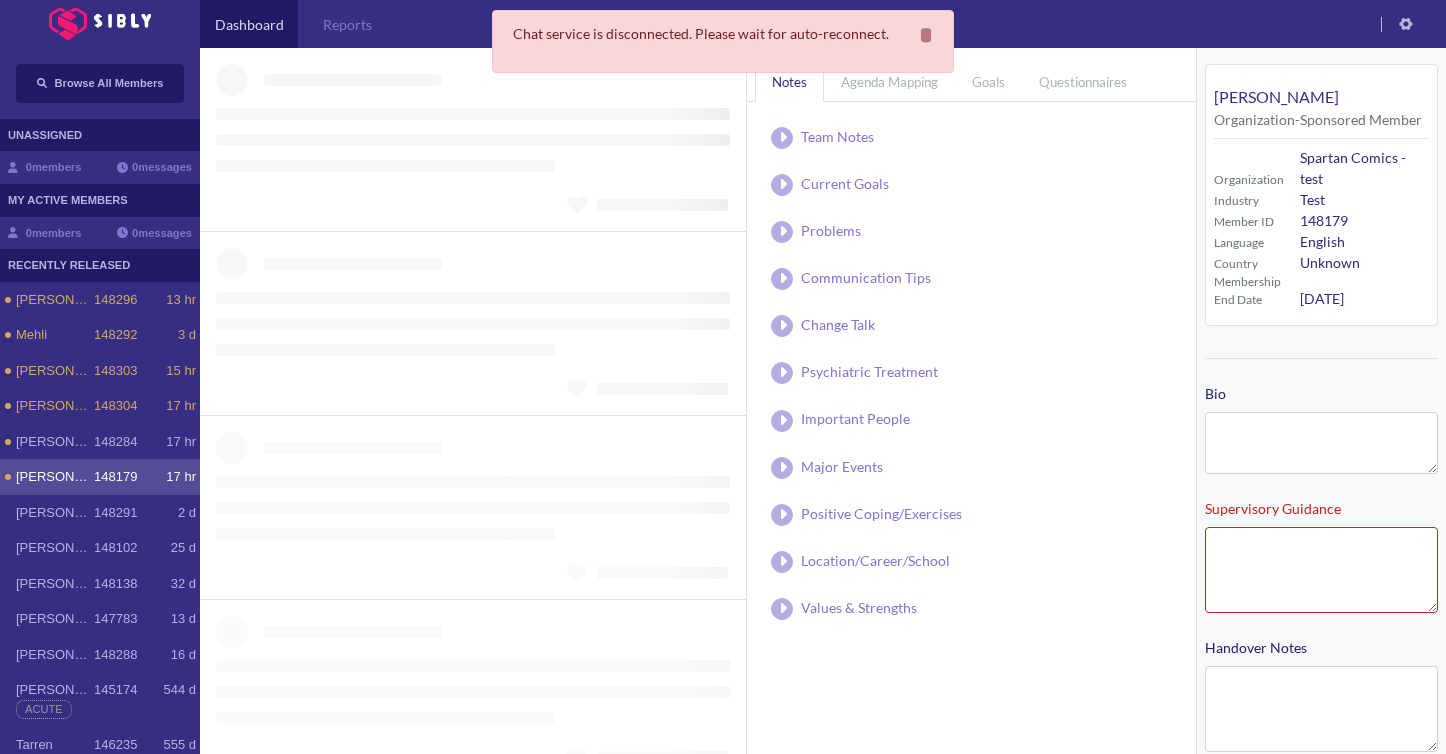 type on "**********" 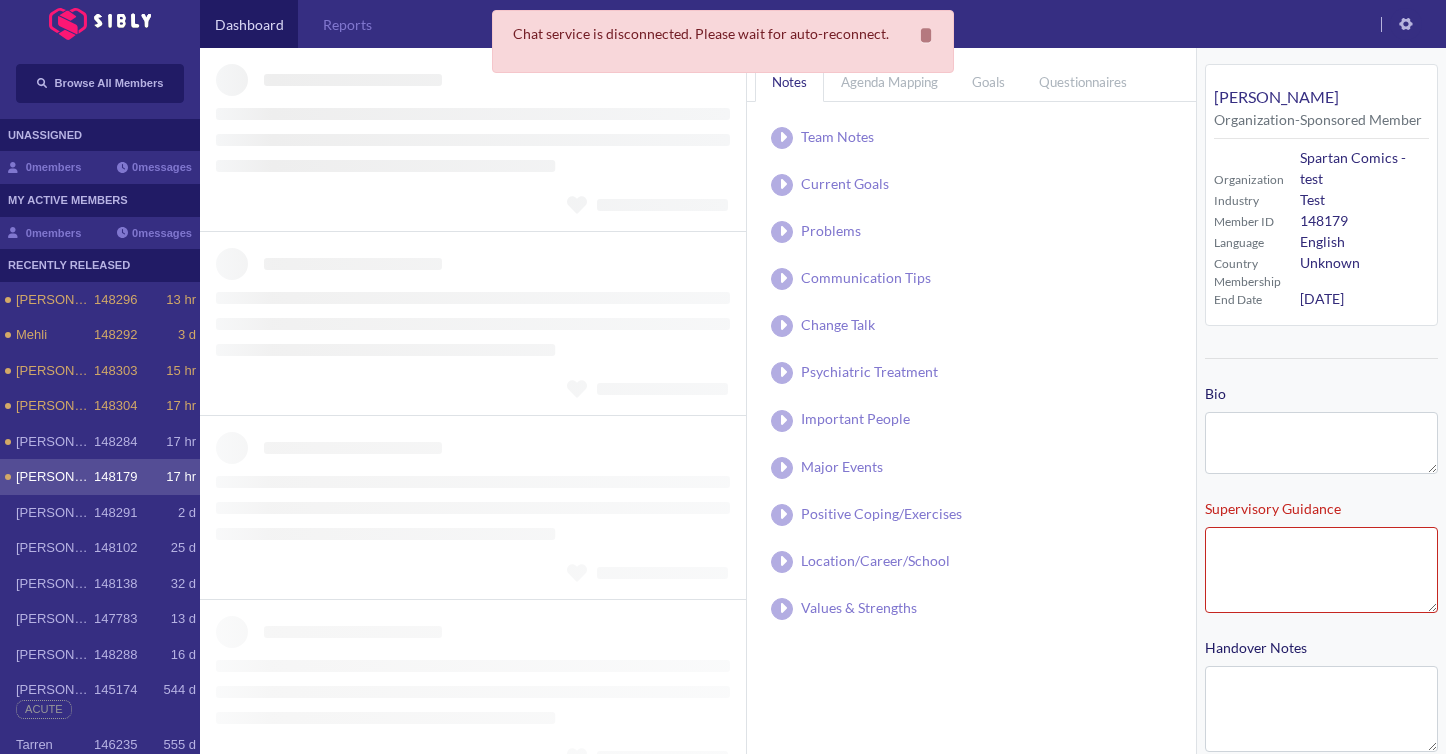 type on "**********" 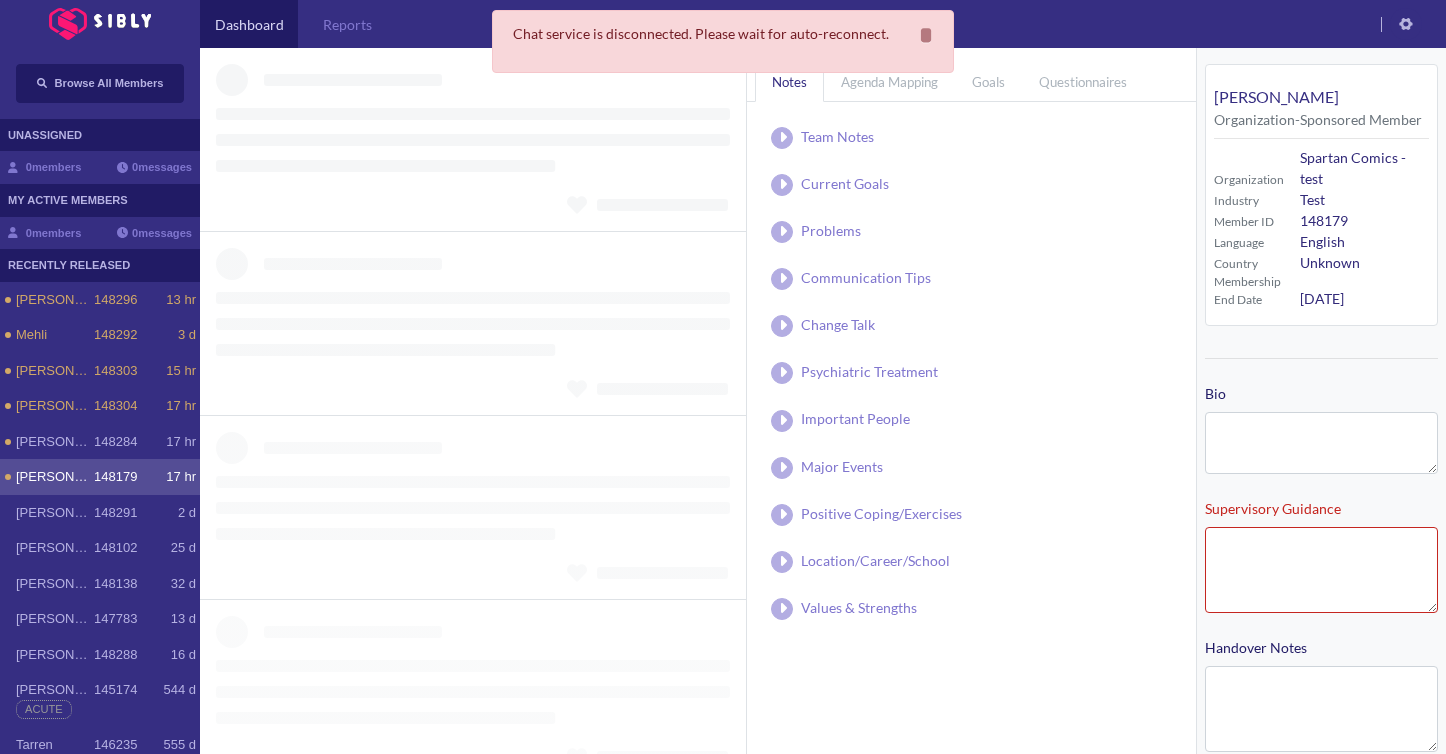 type on "**********" 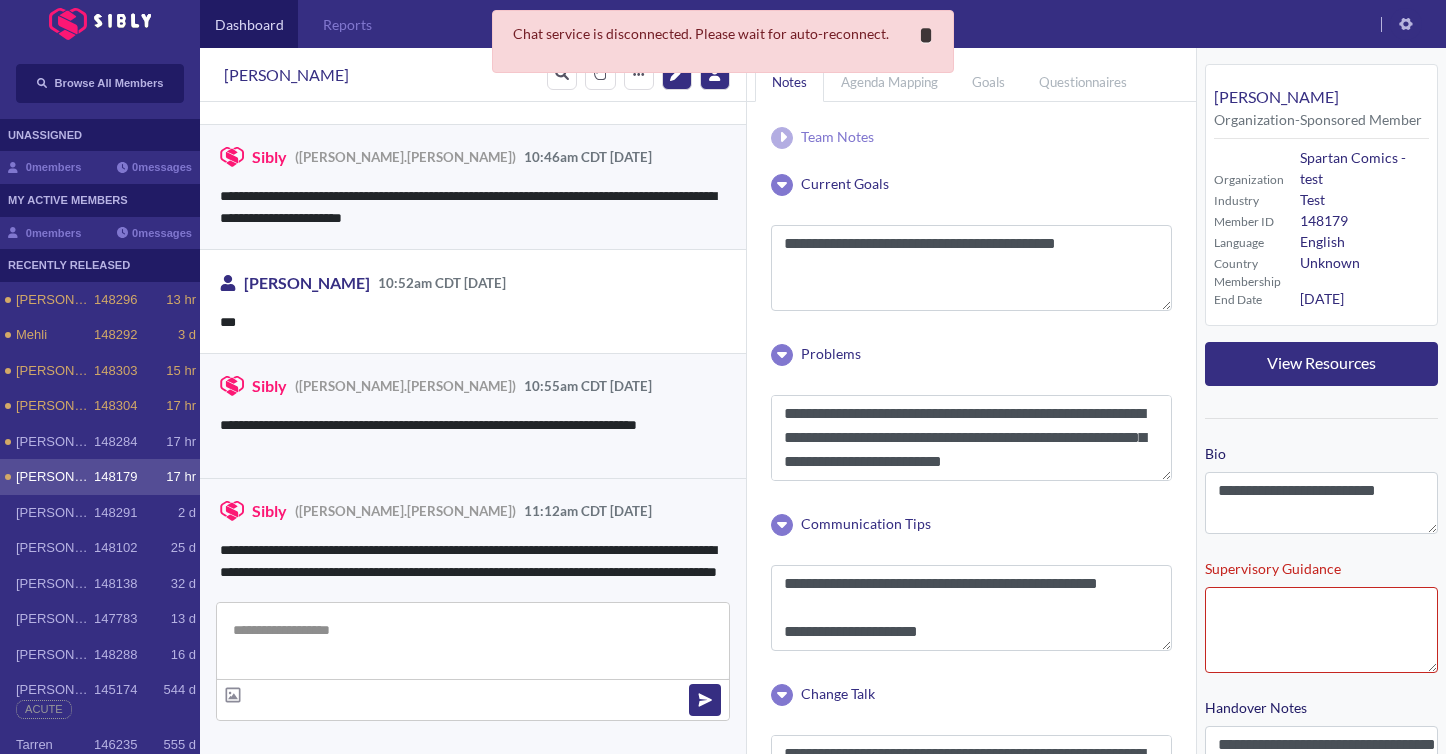 scroll, scrollTop: 3470, scrollLeft: 0, axis: vertical 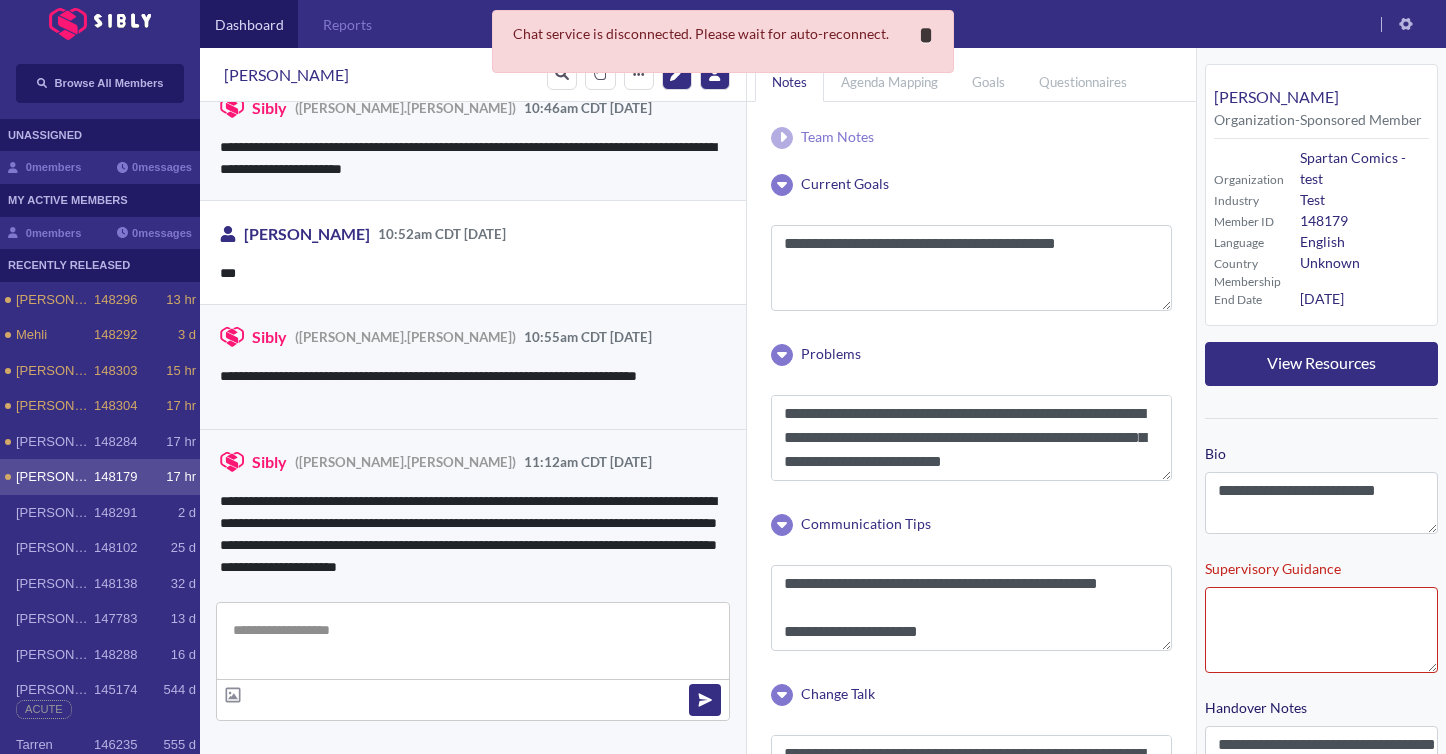 click on "*" at bounding box center [926, 35] 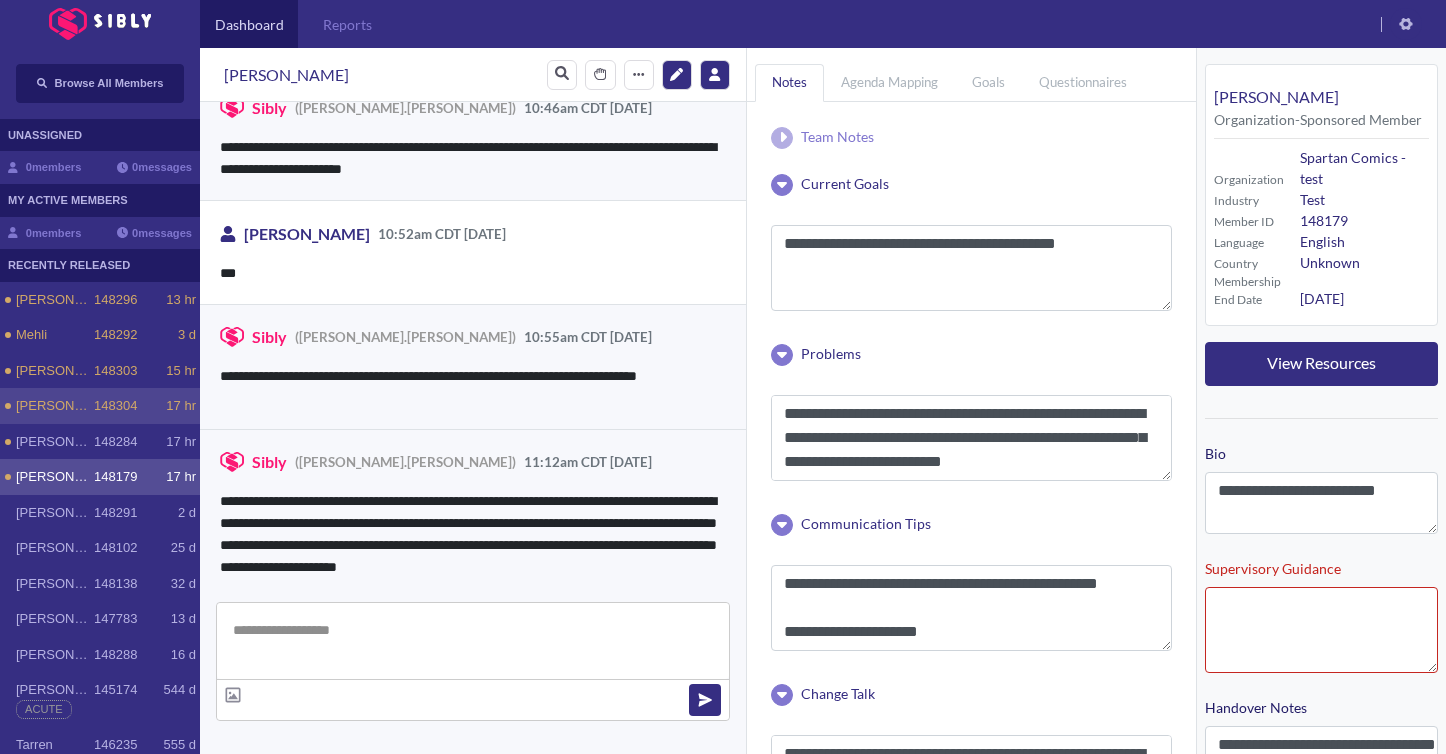 click on "[PERSON_NAME]" at bounding box center [55, 406] 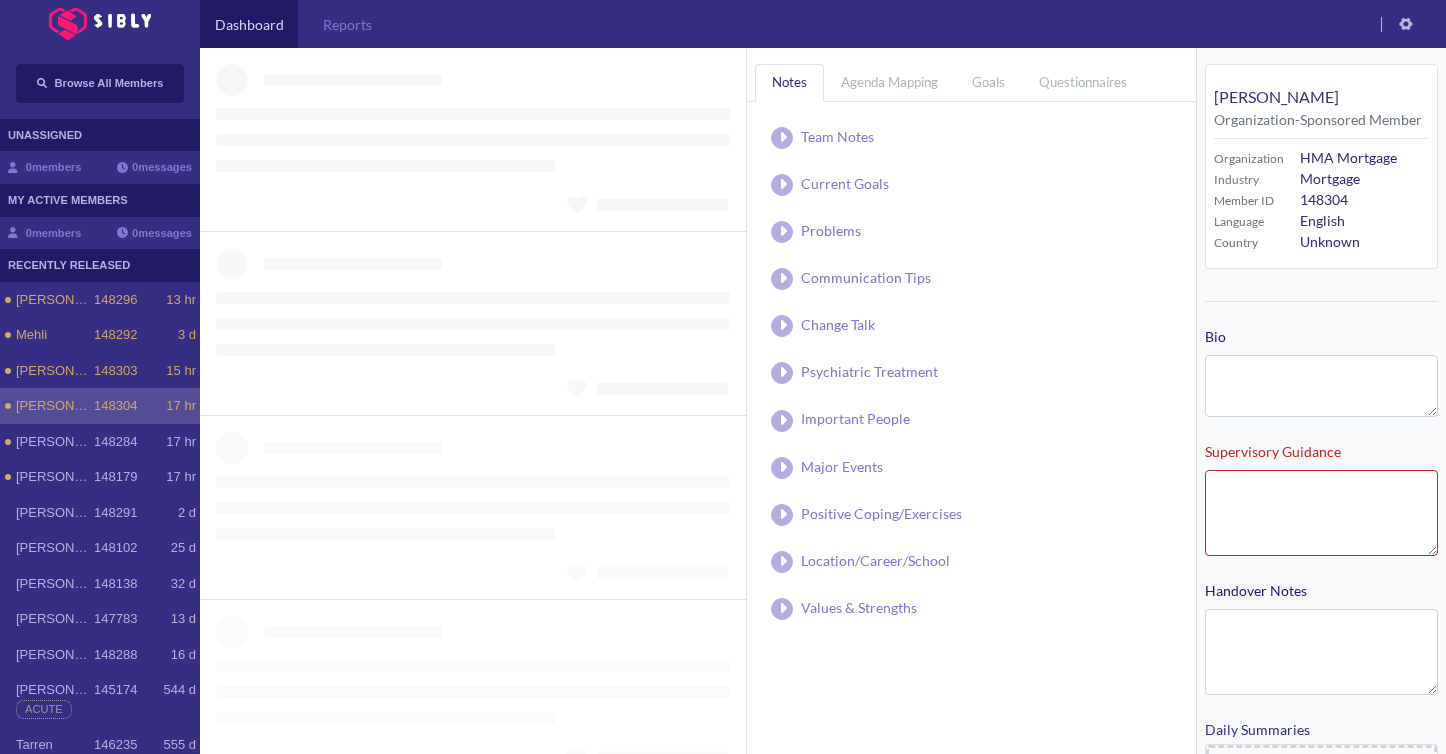 type on "**********" 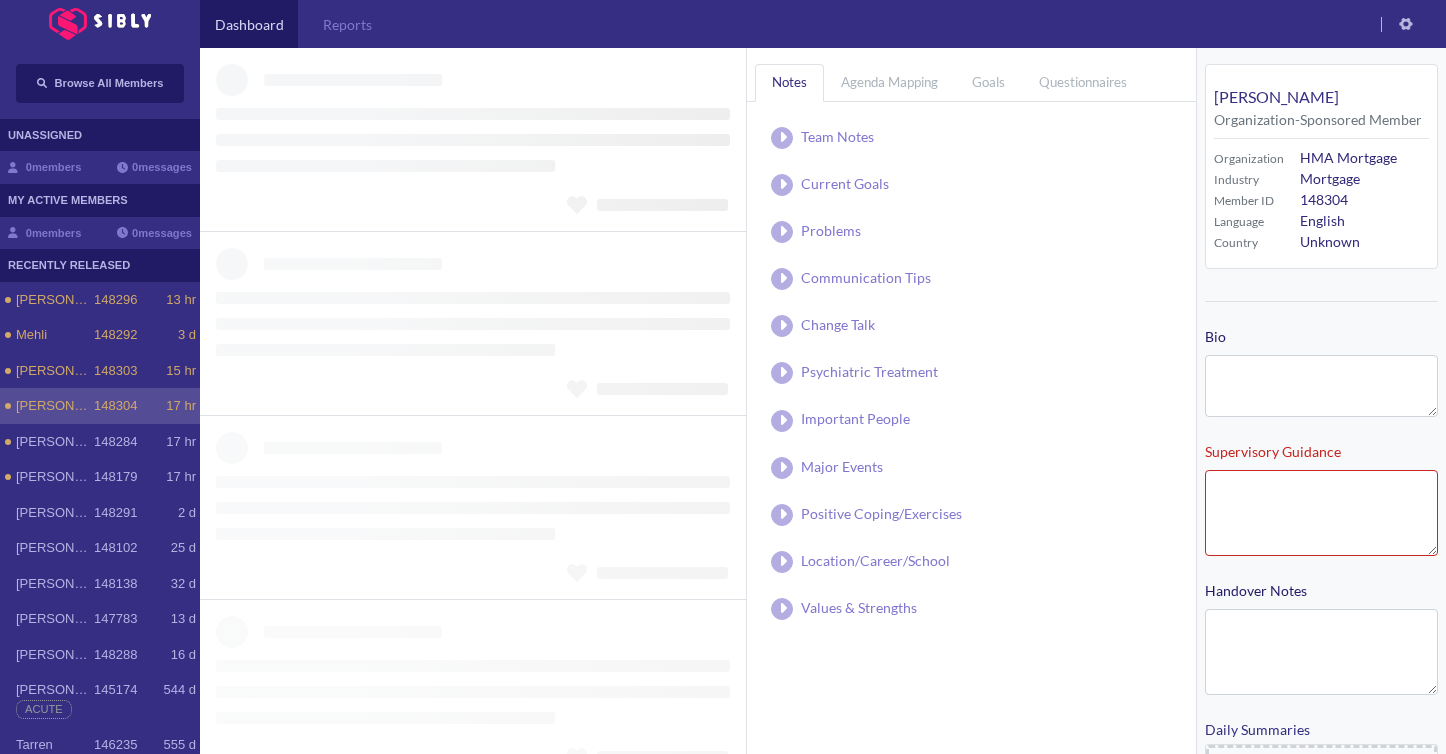 type on "**********" 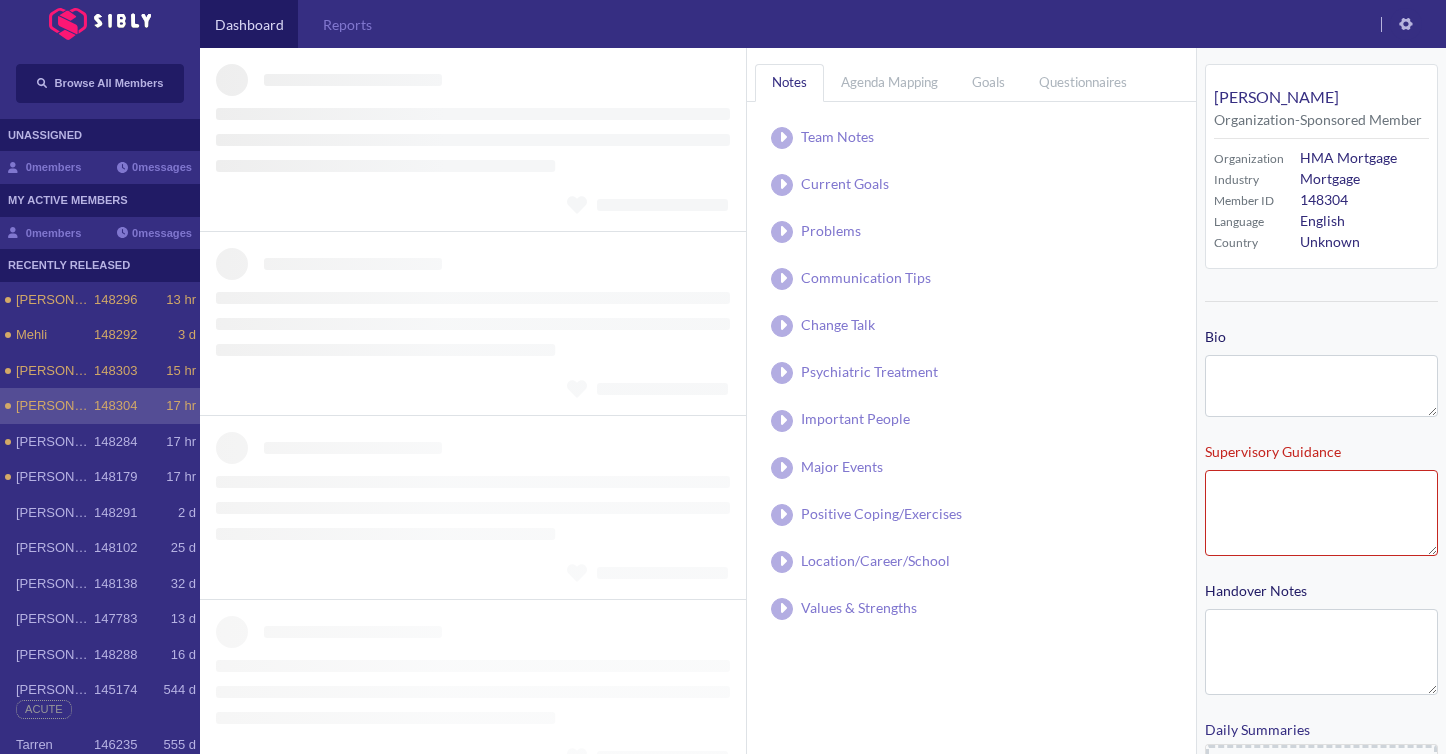 type on "**********" 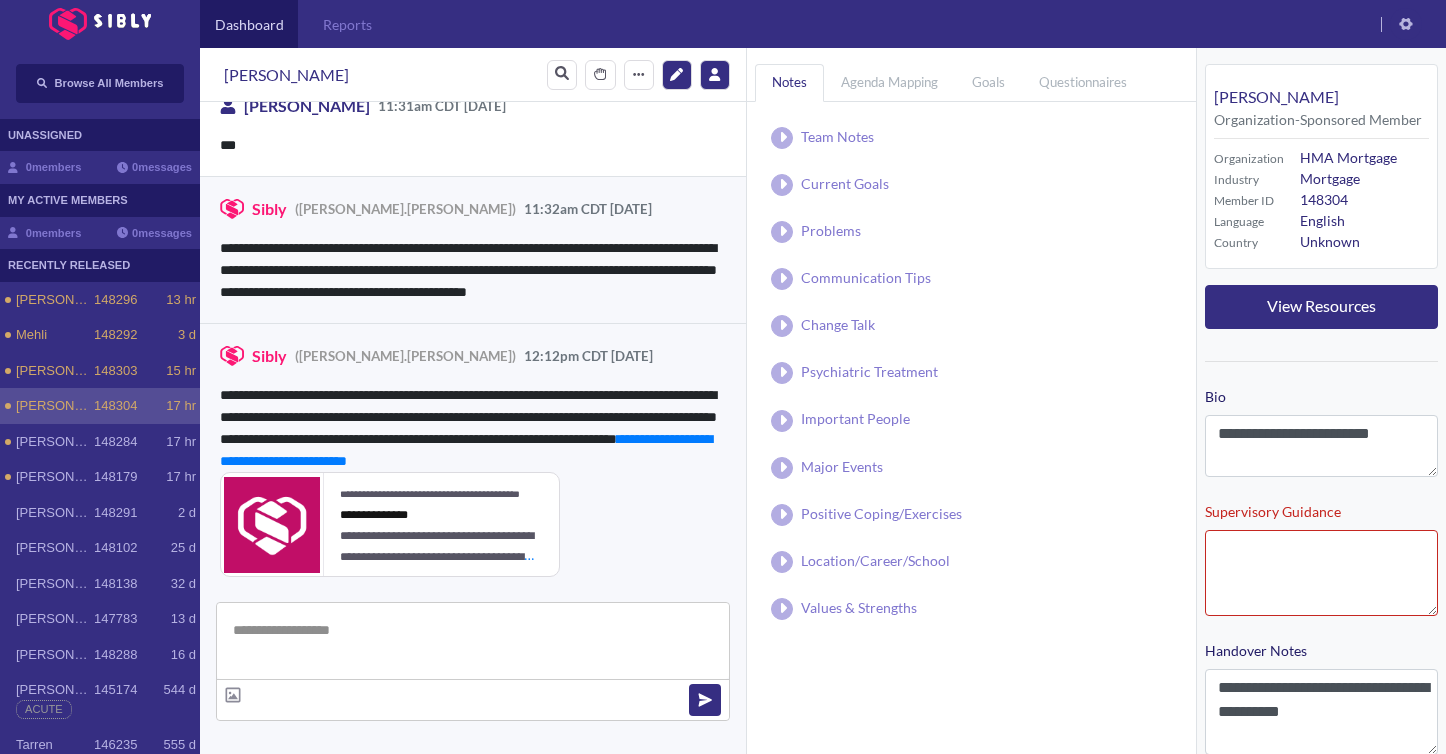 scroll, scrollTop: 373, scrollLeft: 0, axis: vertical 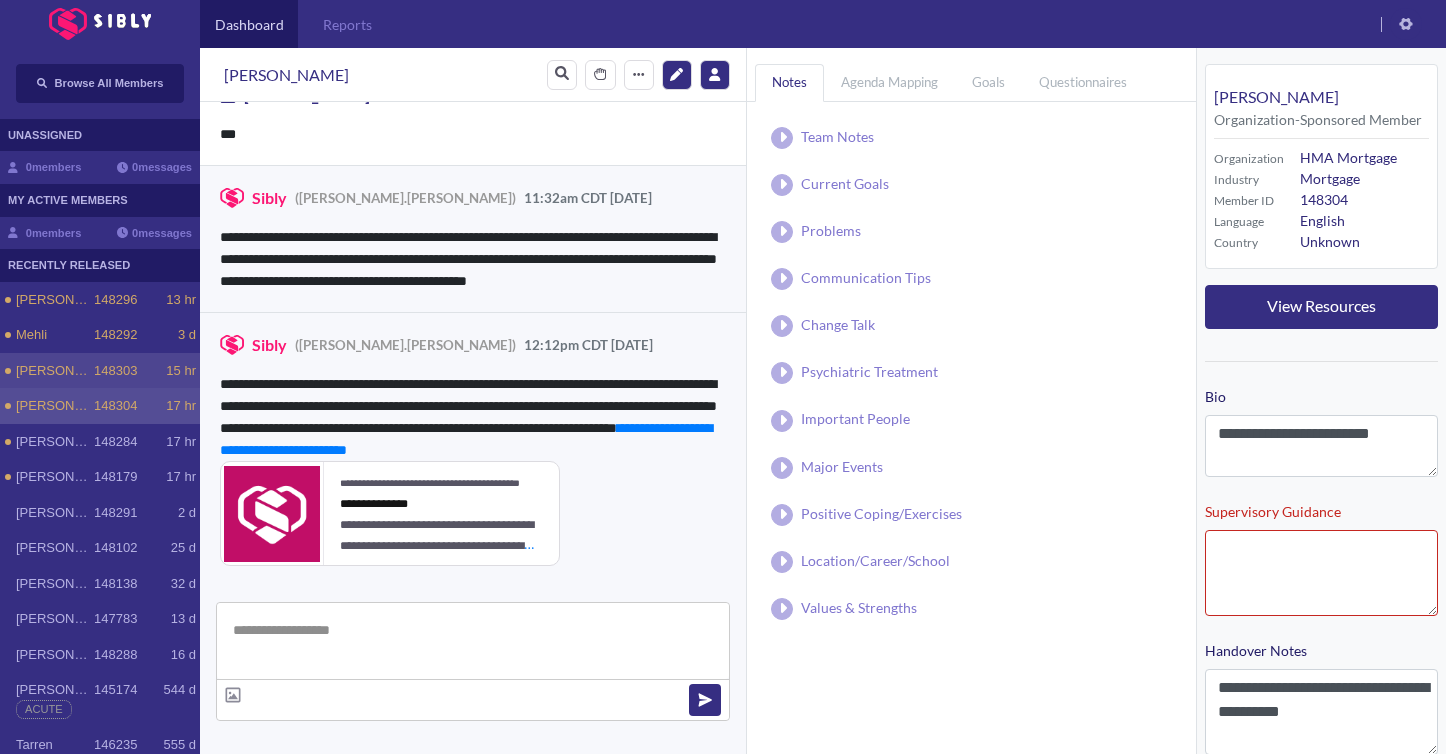 click on "[PERSON_NAME]" at bounding box center [55, 371] 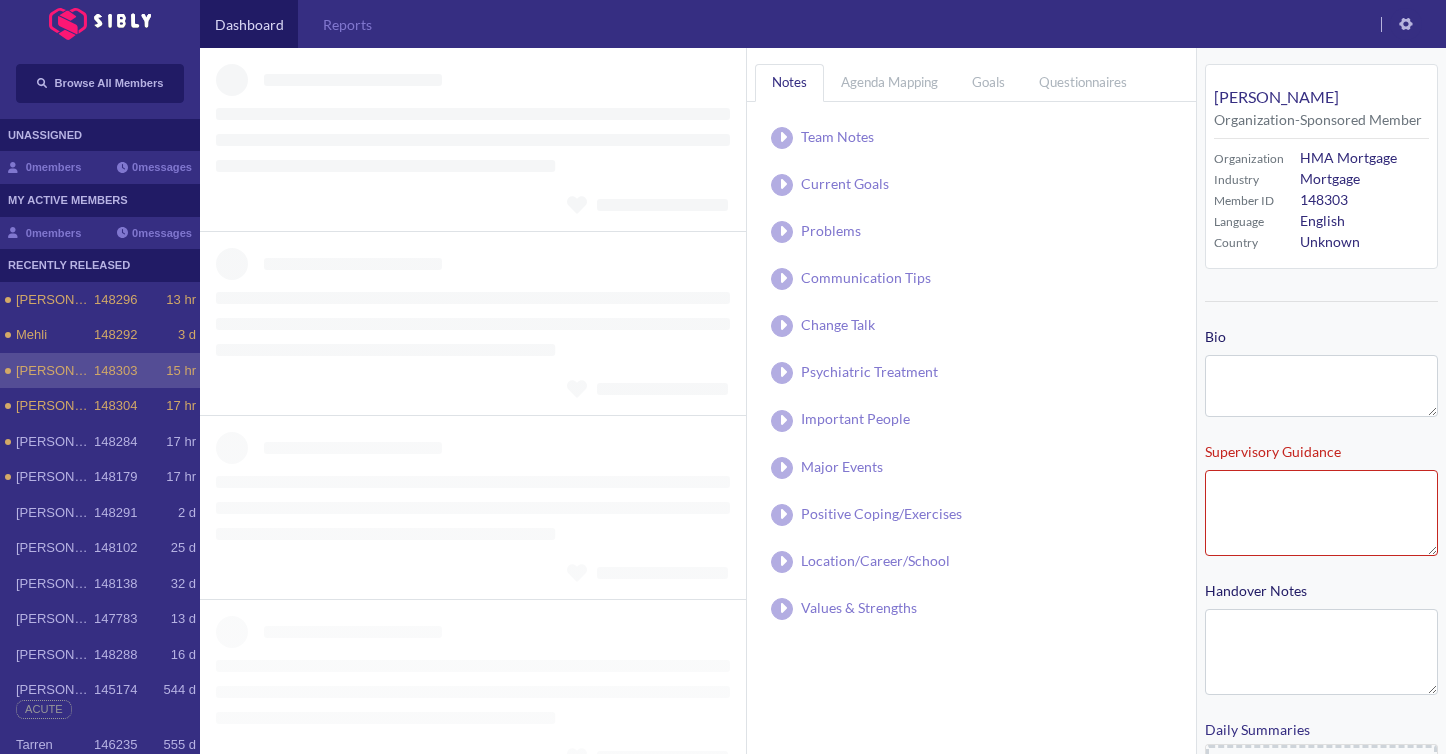 type on "**********" 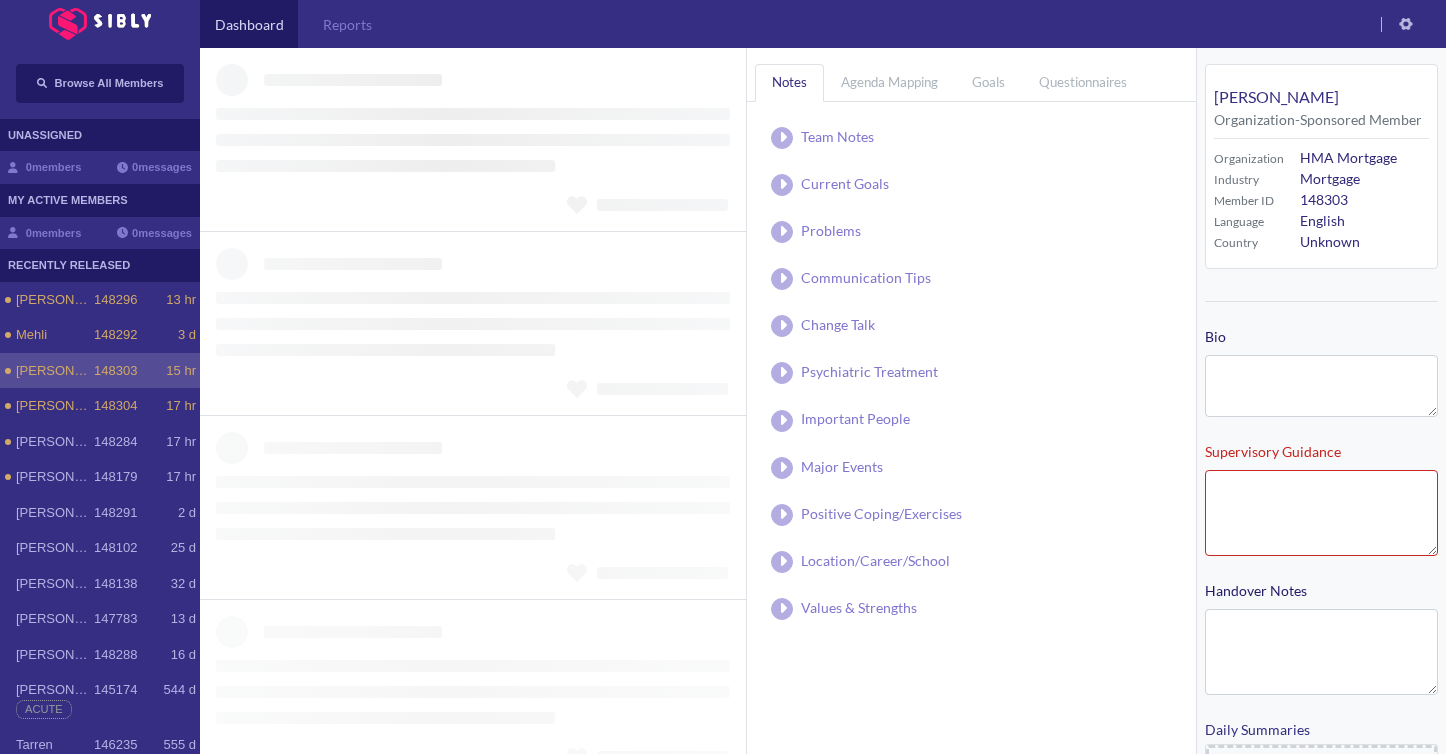 type on "**********" 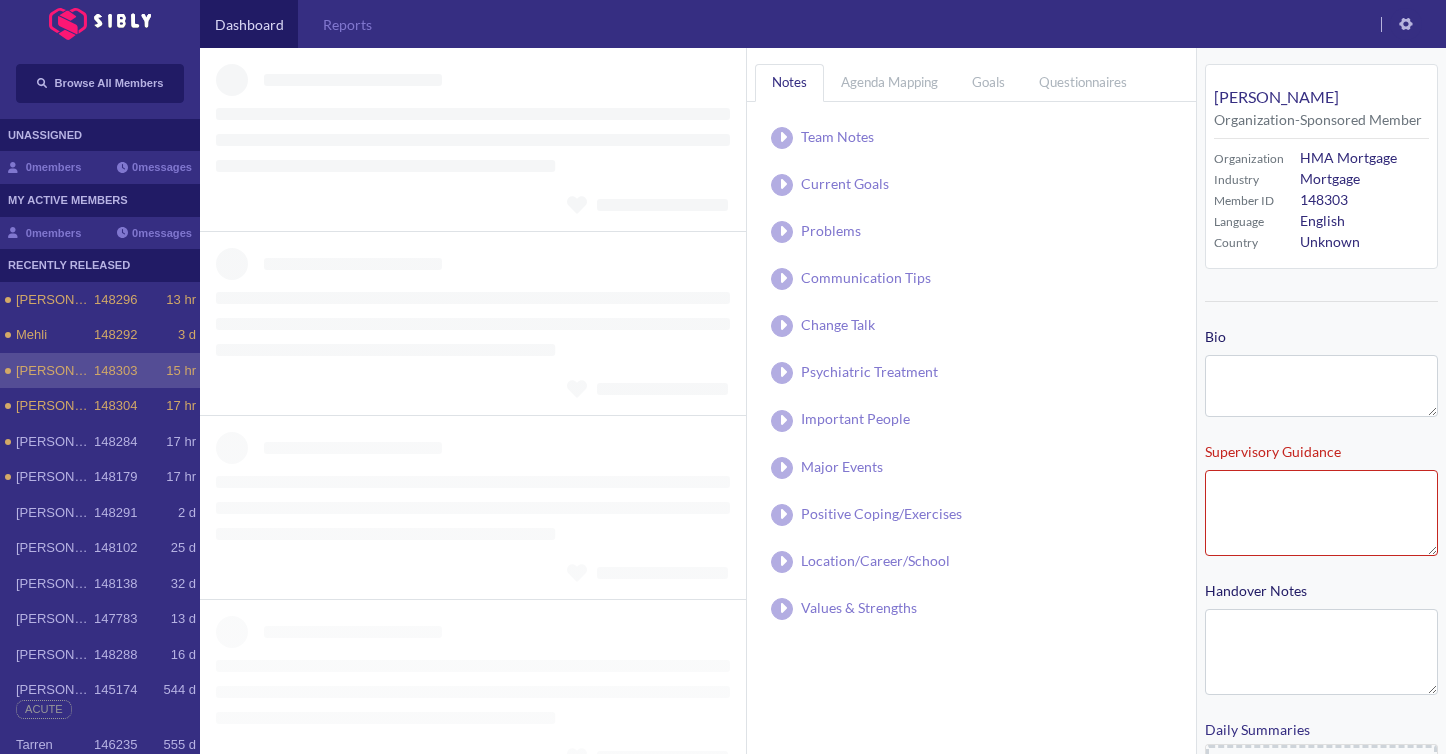 type on "**********" 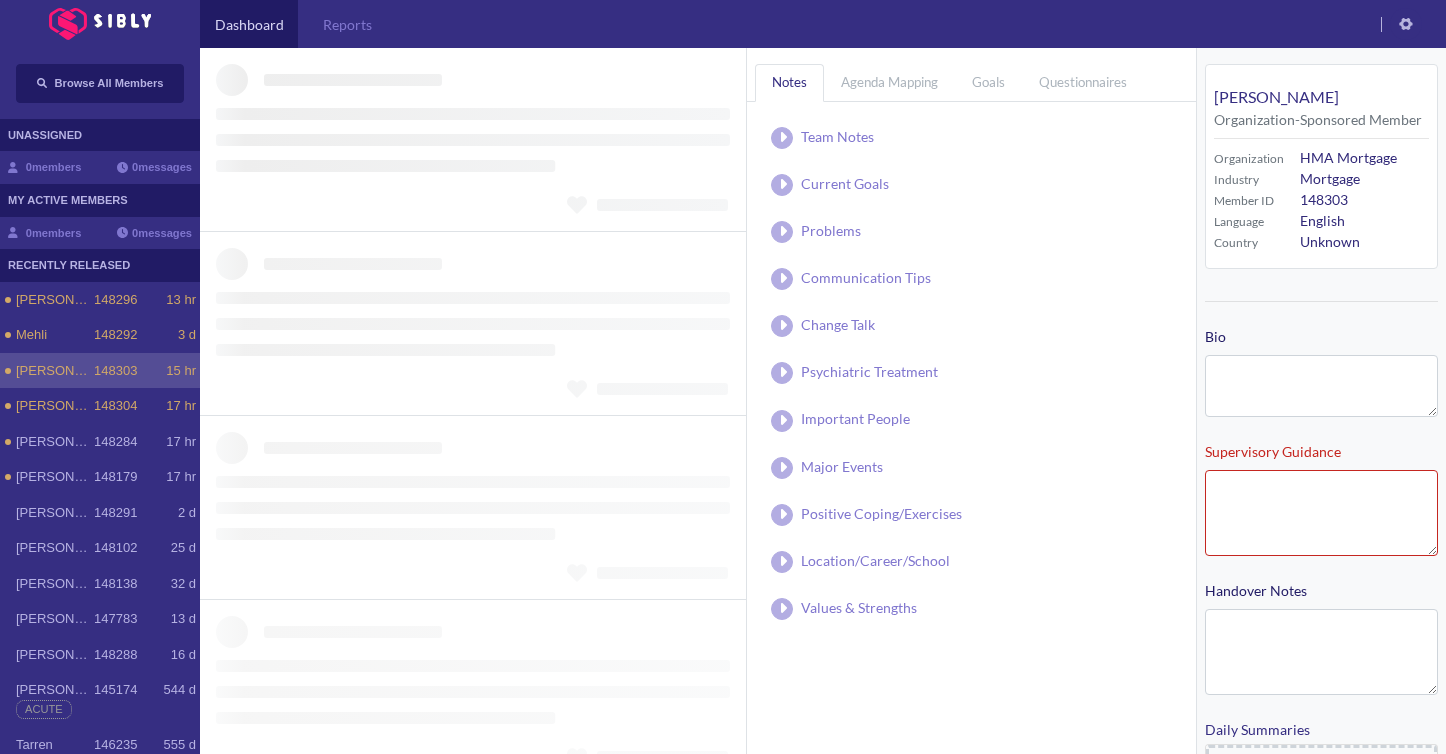 type on "**********" 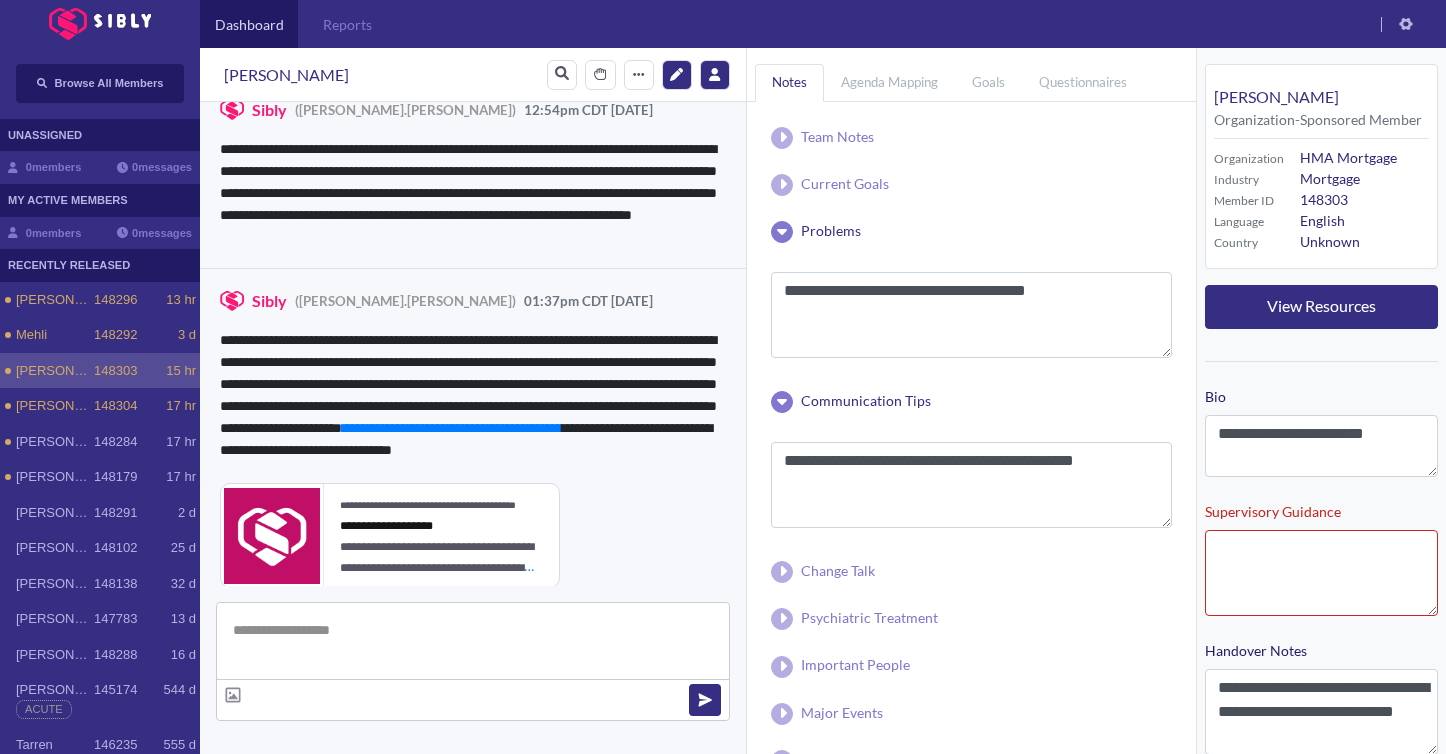 scroll, scrollTop: 2253, scrollLeft: 0, axis: vertical 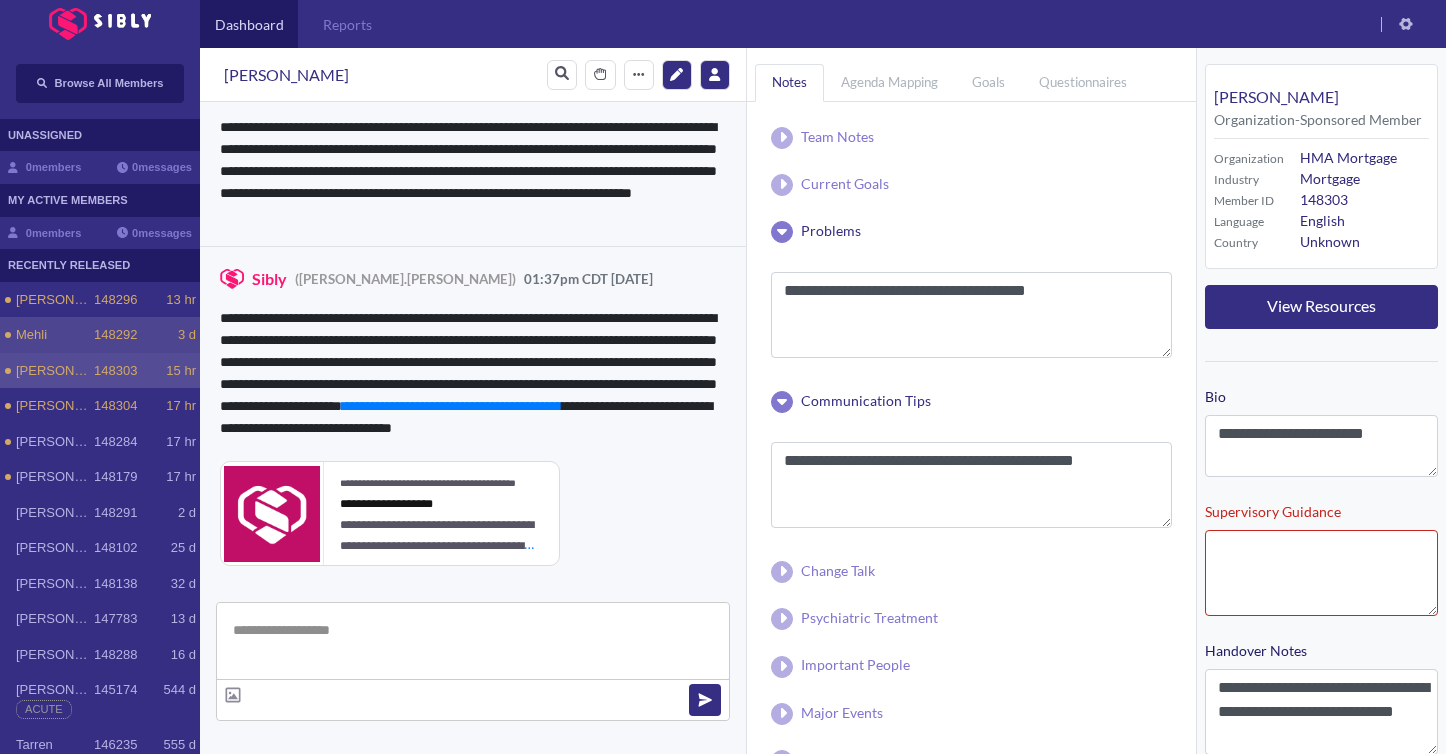 click on "Mehli" at bounding box center (55, 335) 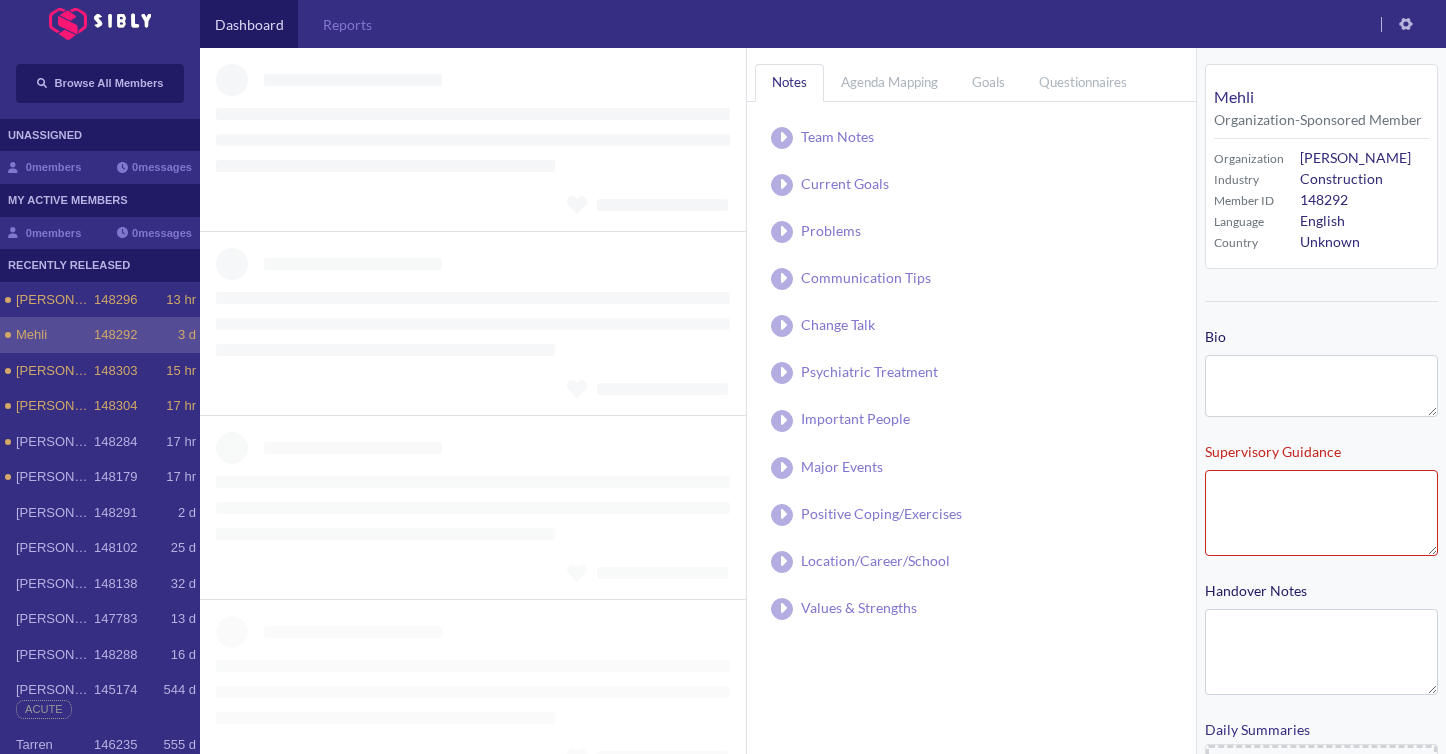 type on "**********" 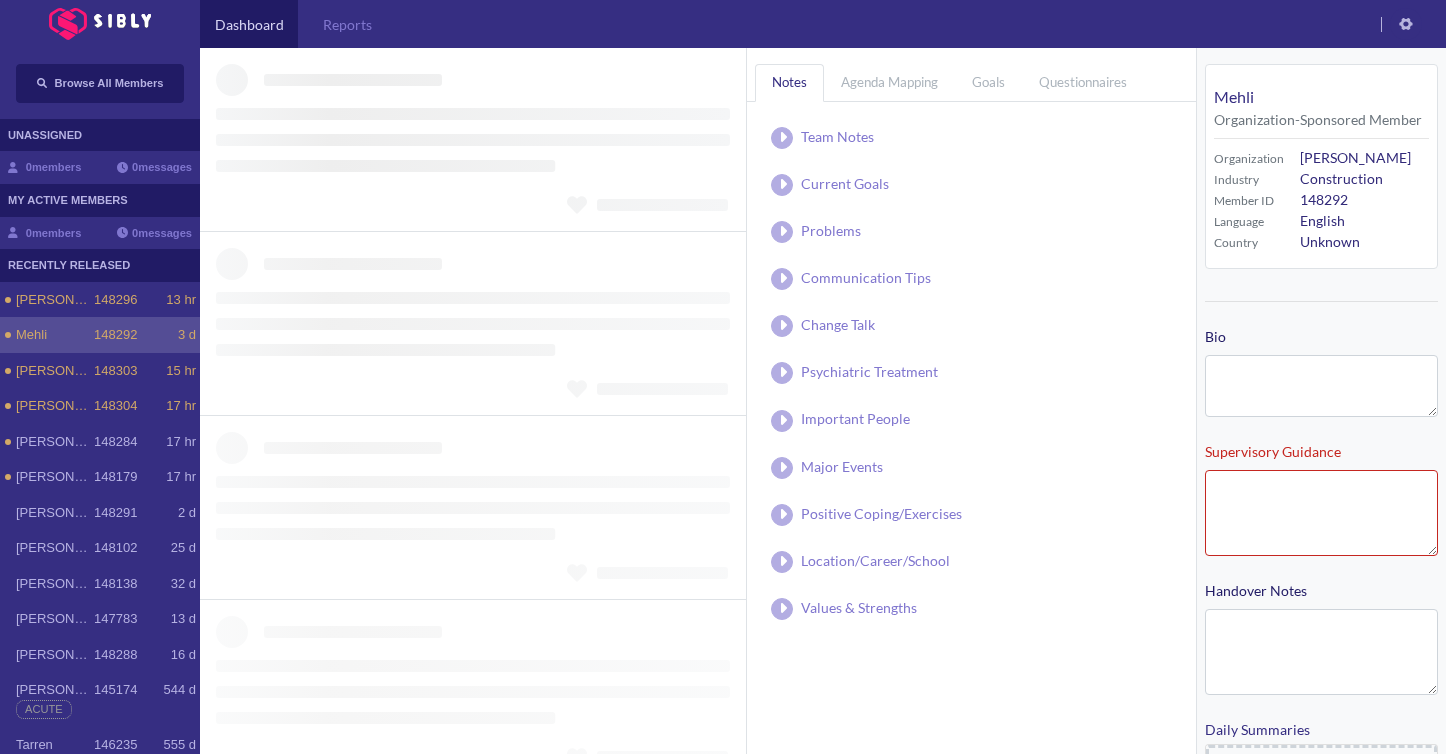 type on "**********" 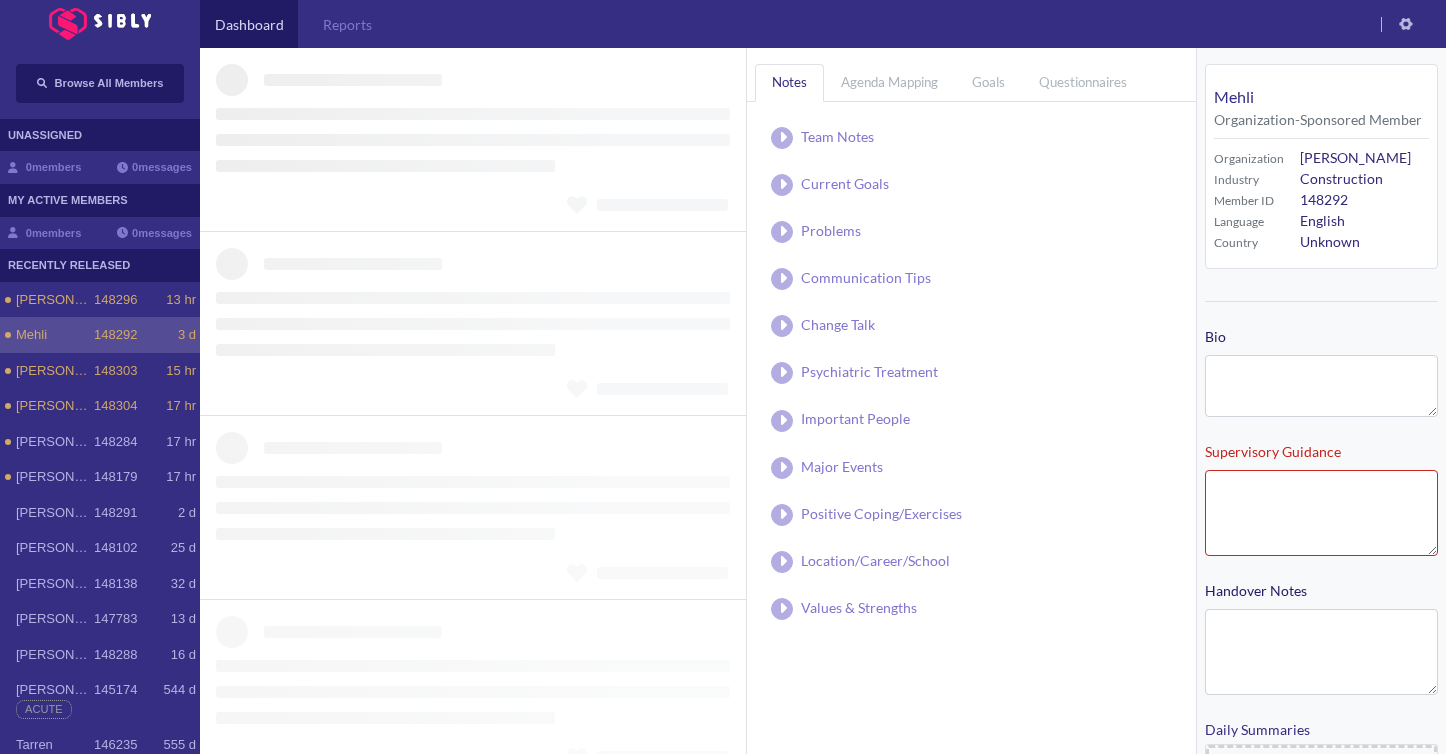 type on "**********" 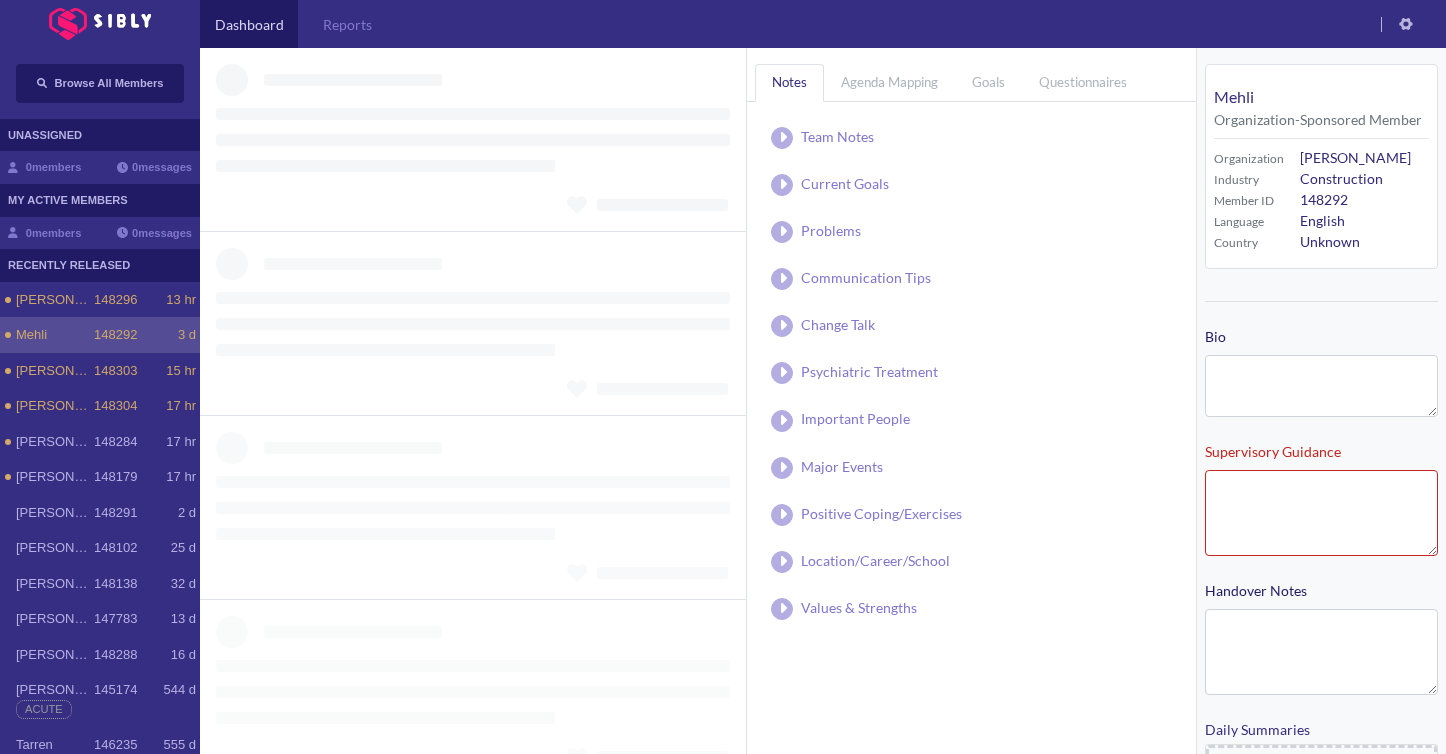 type on "**********" 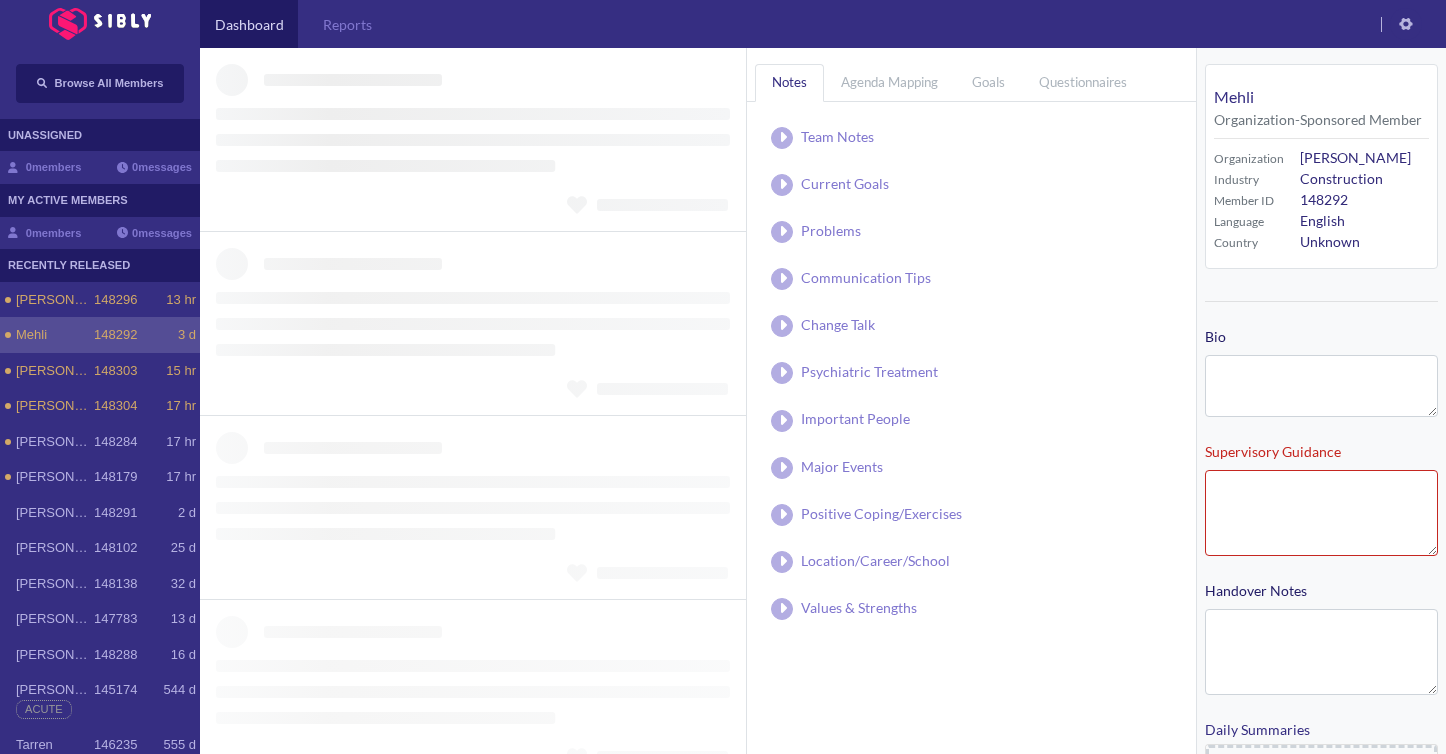 type on "**********" 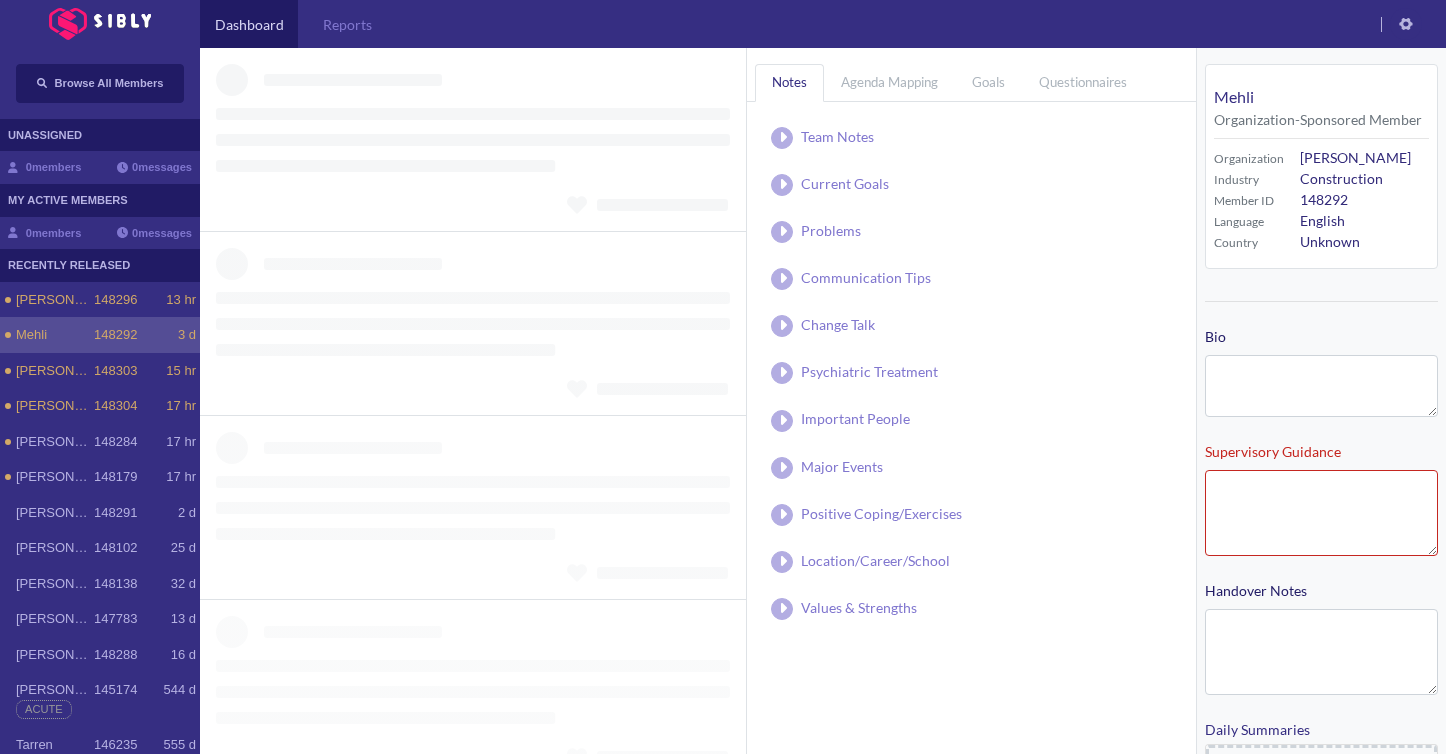 type on "**********" 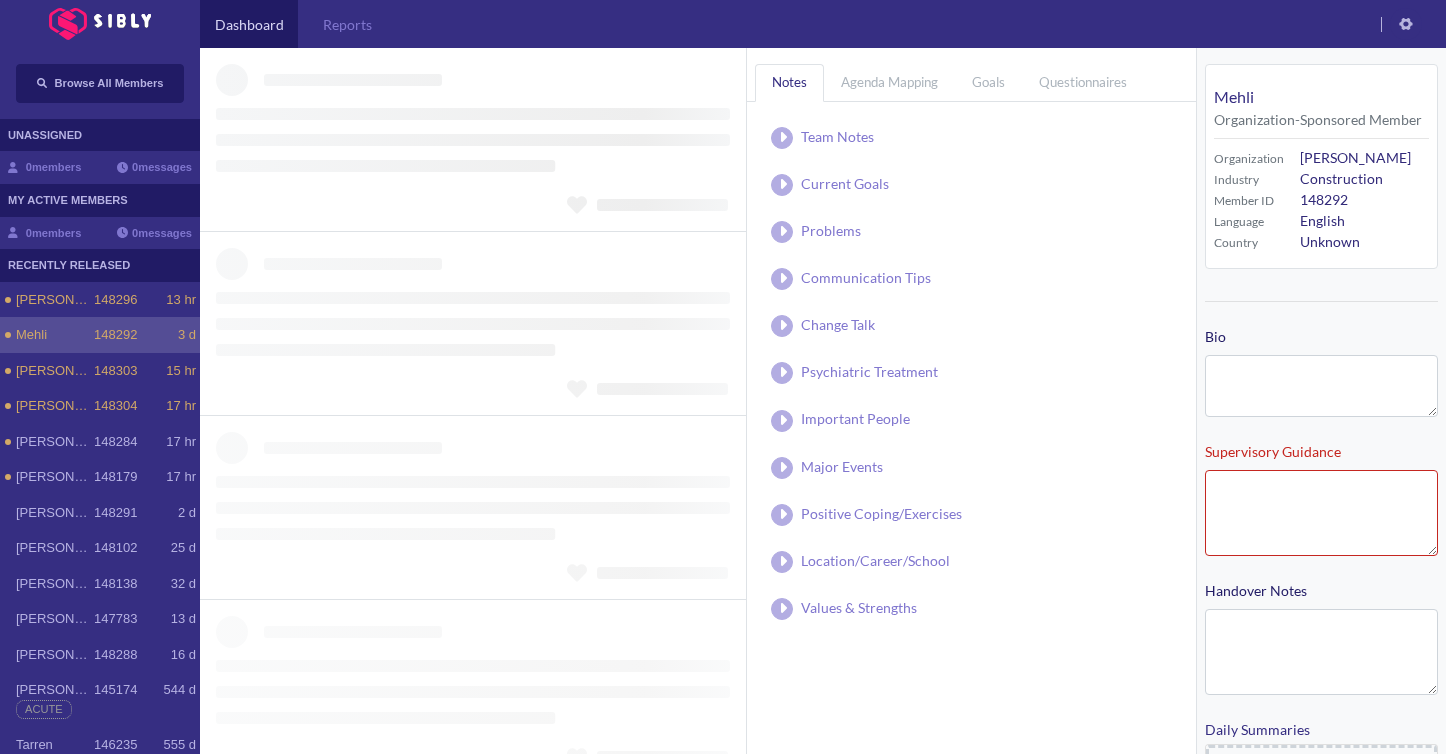 type on "**********" 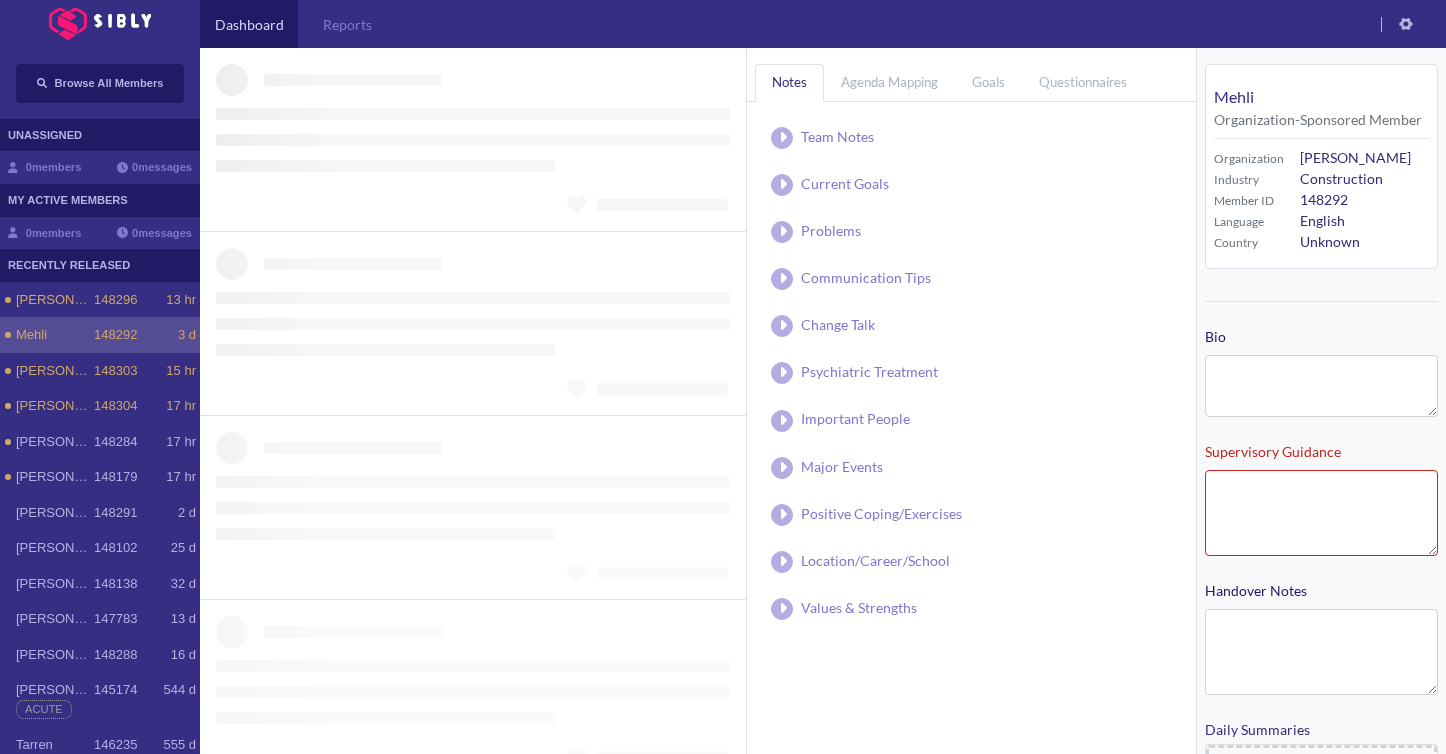 type on "**********" 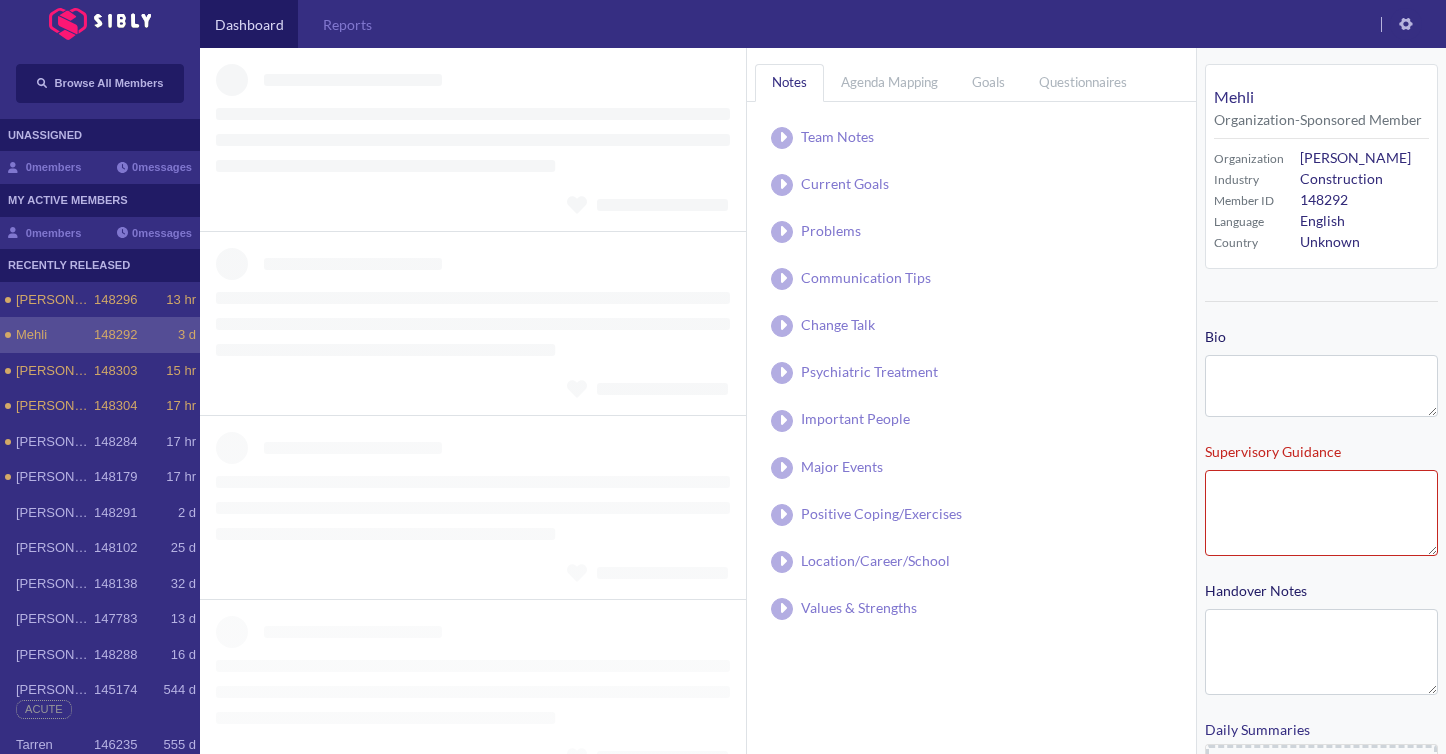 type on "**********" 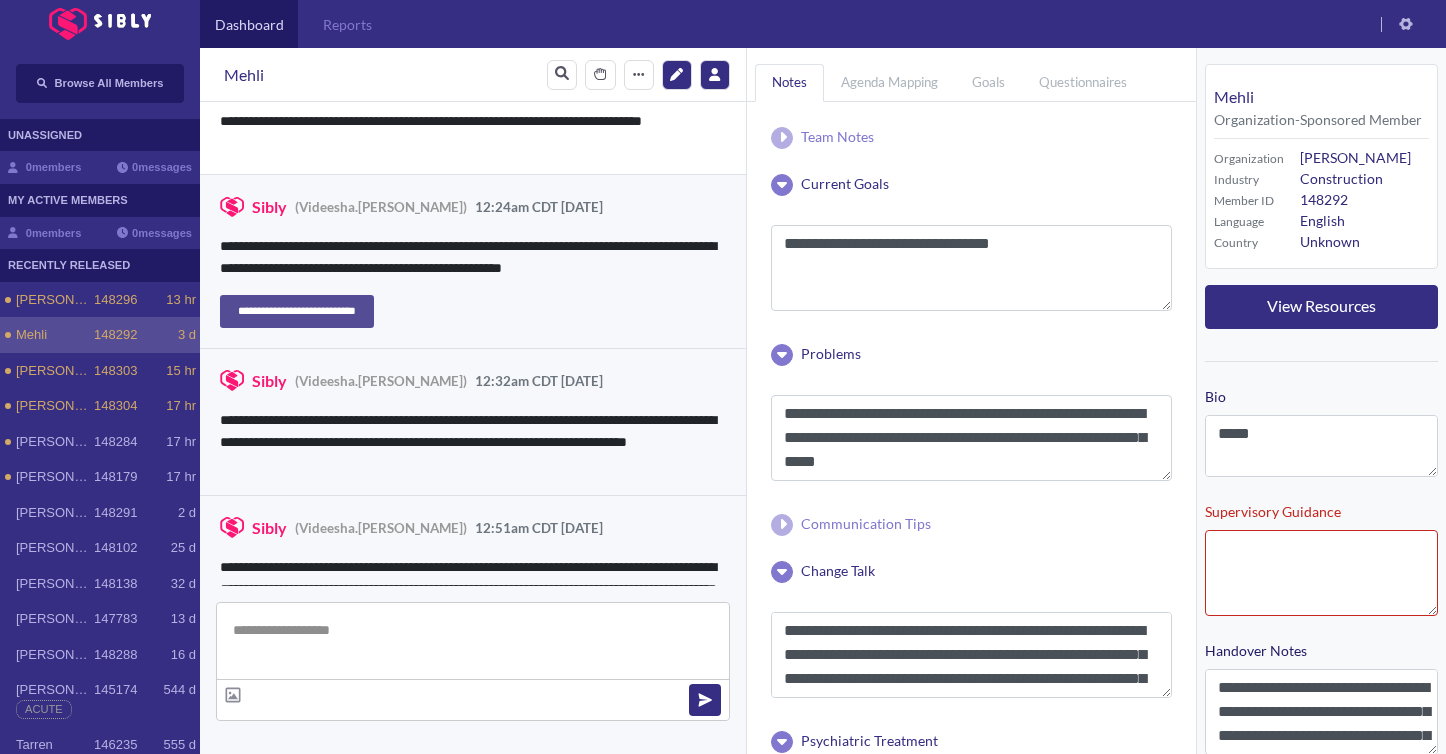 scroll, scrollTop: 1801, scrollLeft: 0, axis: vertical 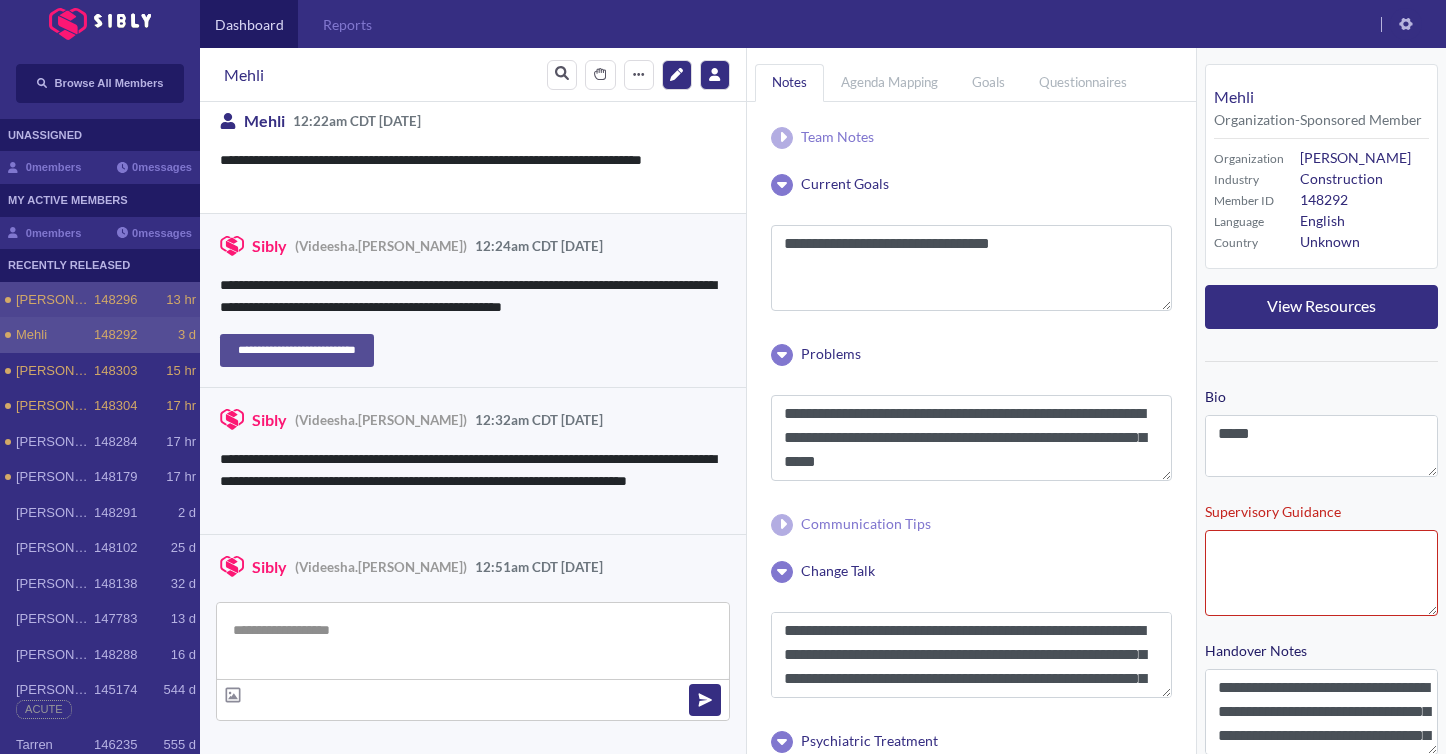 click on "13 hr" 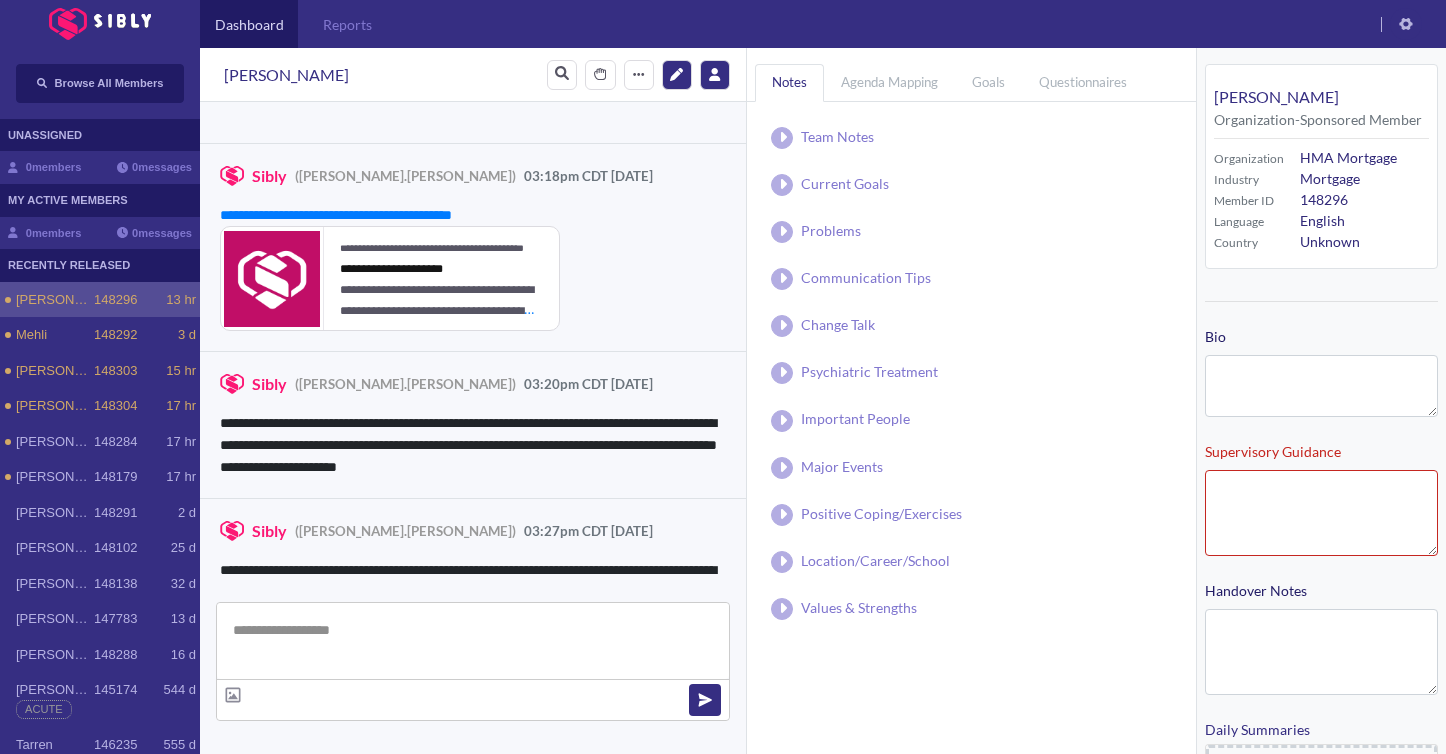 type on "**********" 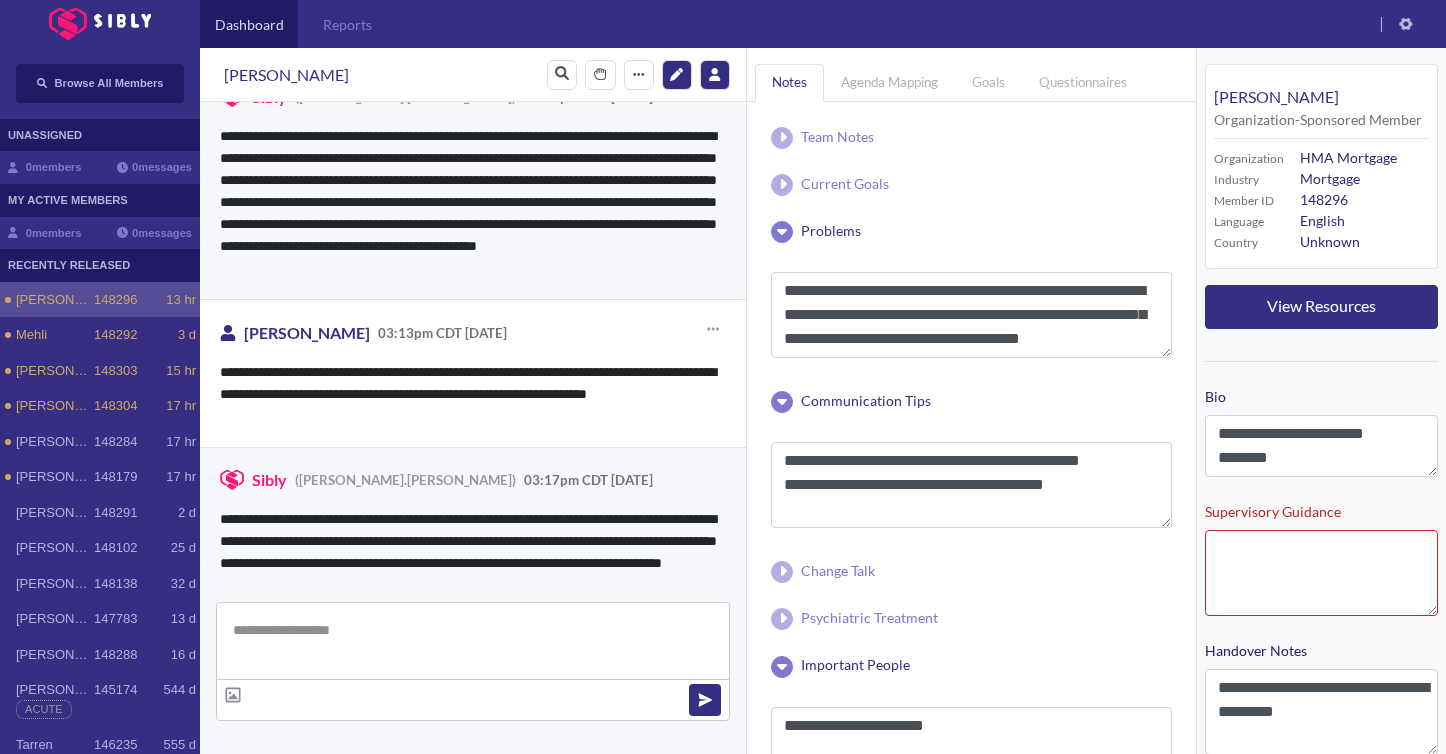 scroll, scrollTop: 3734, scrollLeft: 0, axis: vertical 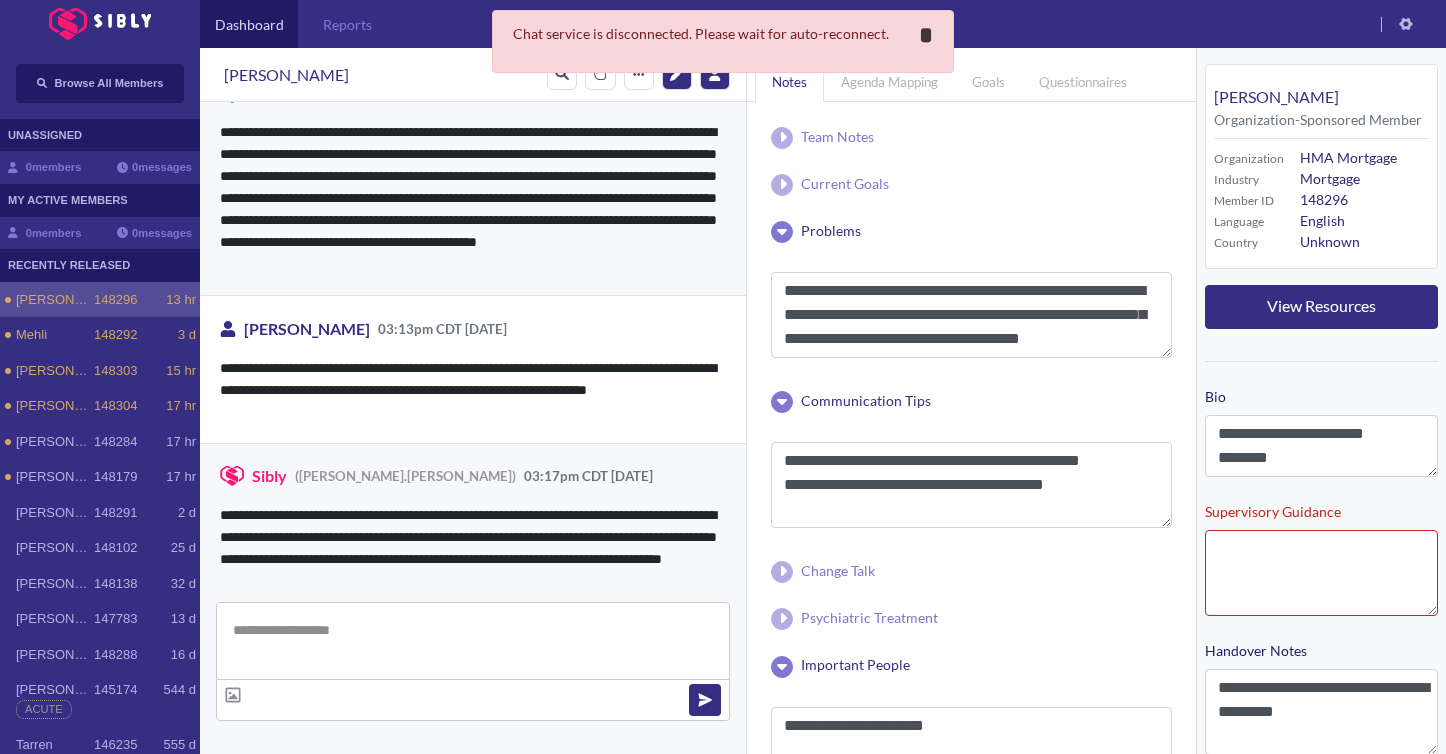 click on "**********" at bounding box center (926, 35) 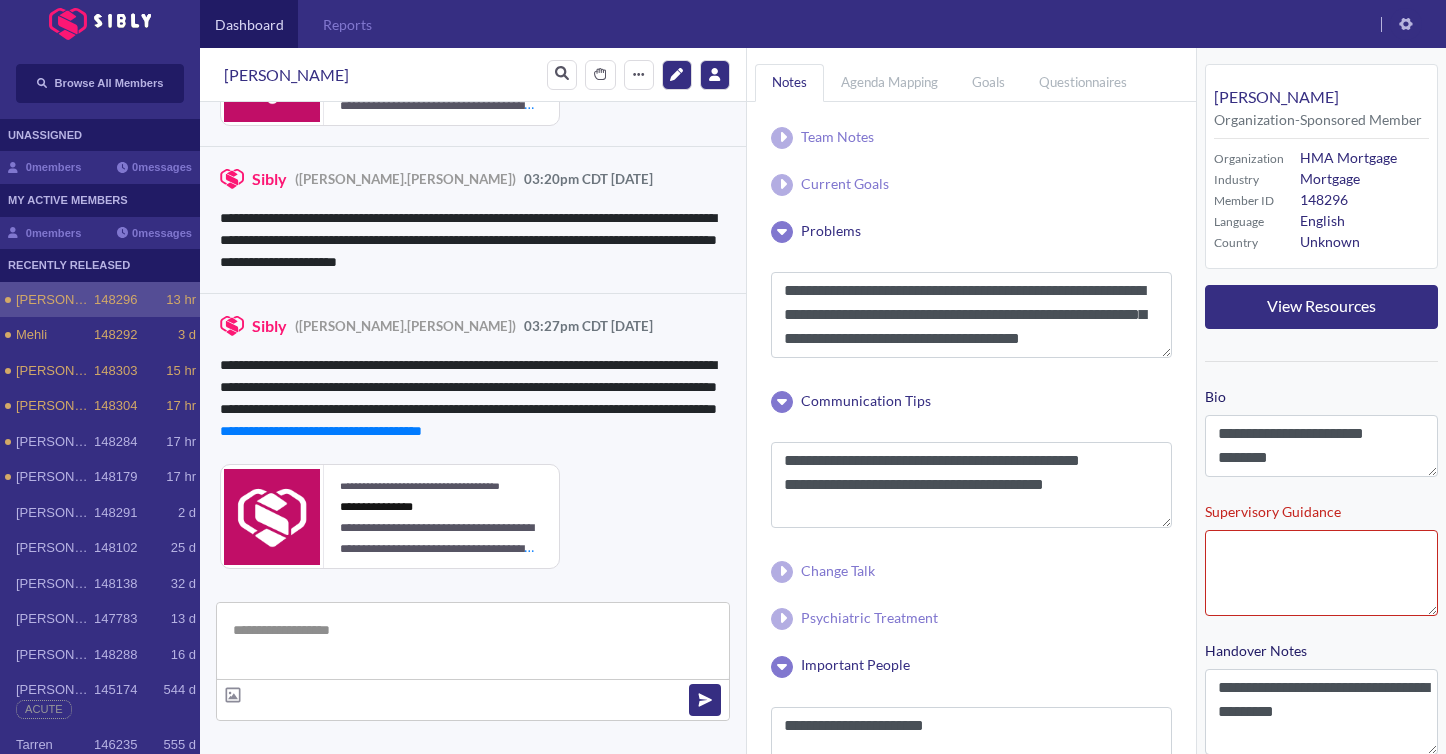 scroll, scrollTop: 4411, scrollLeft: 0, axis: vertical 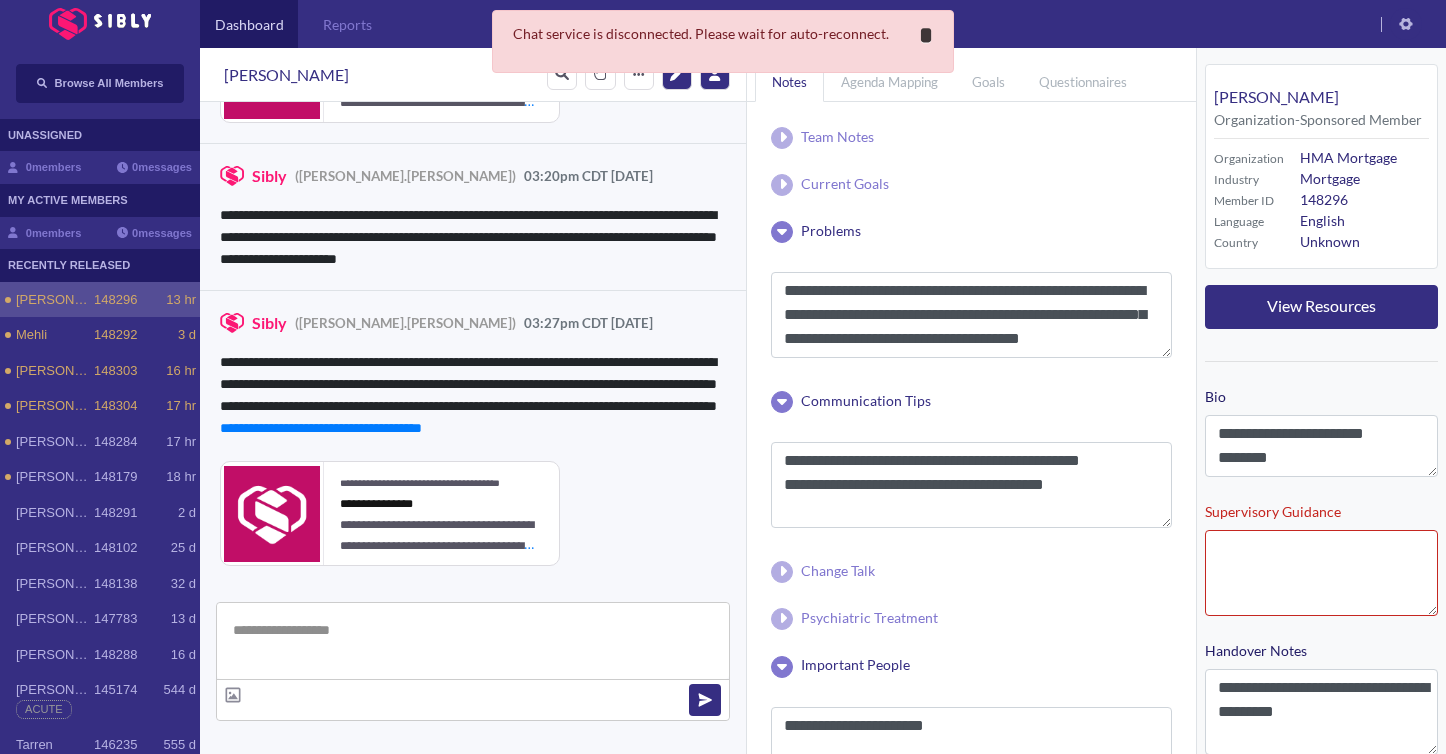 click on "*" at bounding box center [926, 35] 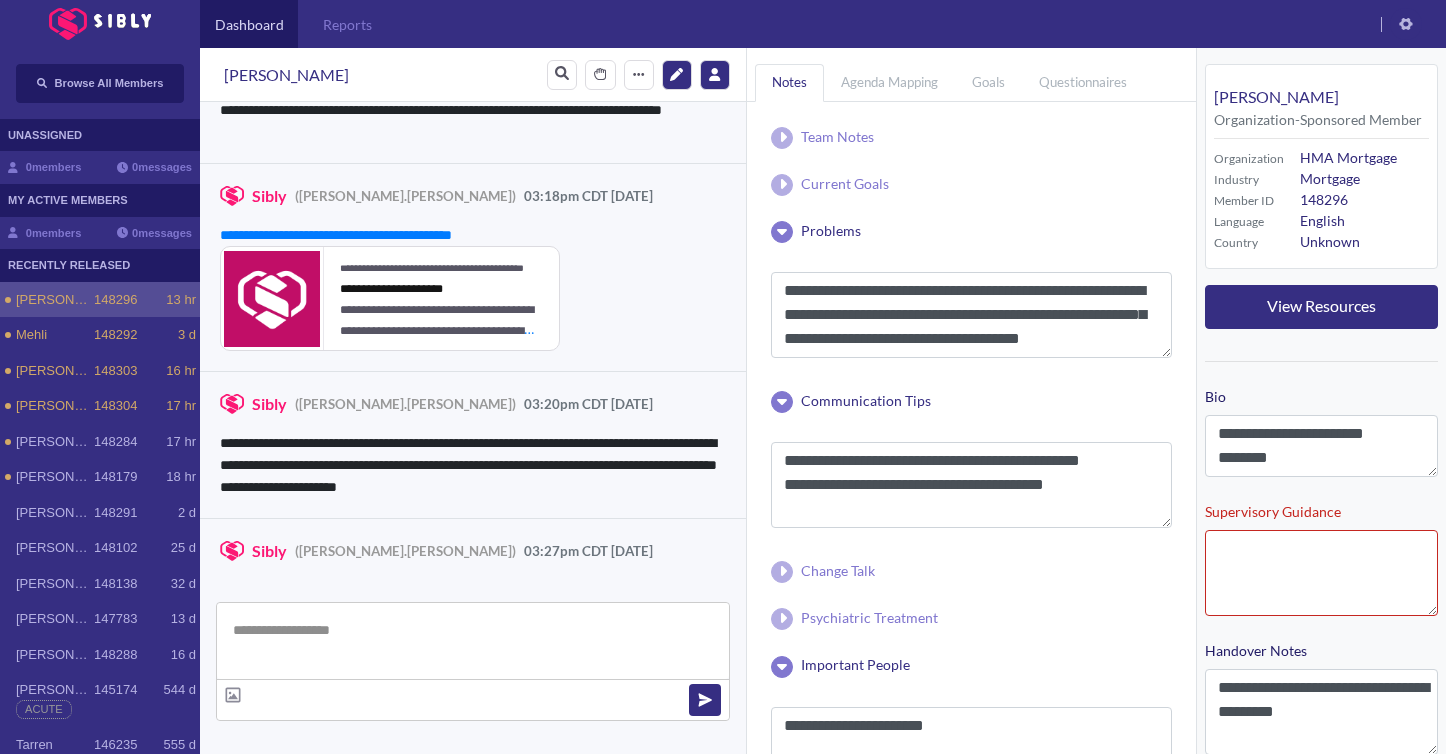 scroll, scrollTop: 4411, scrollLeft: 0, axis: vertical 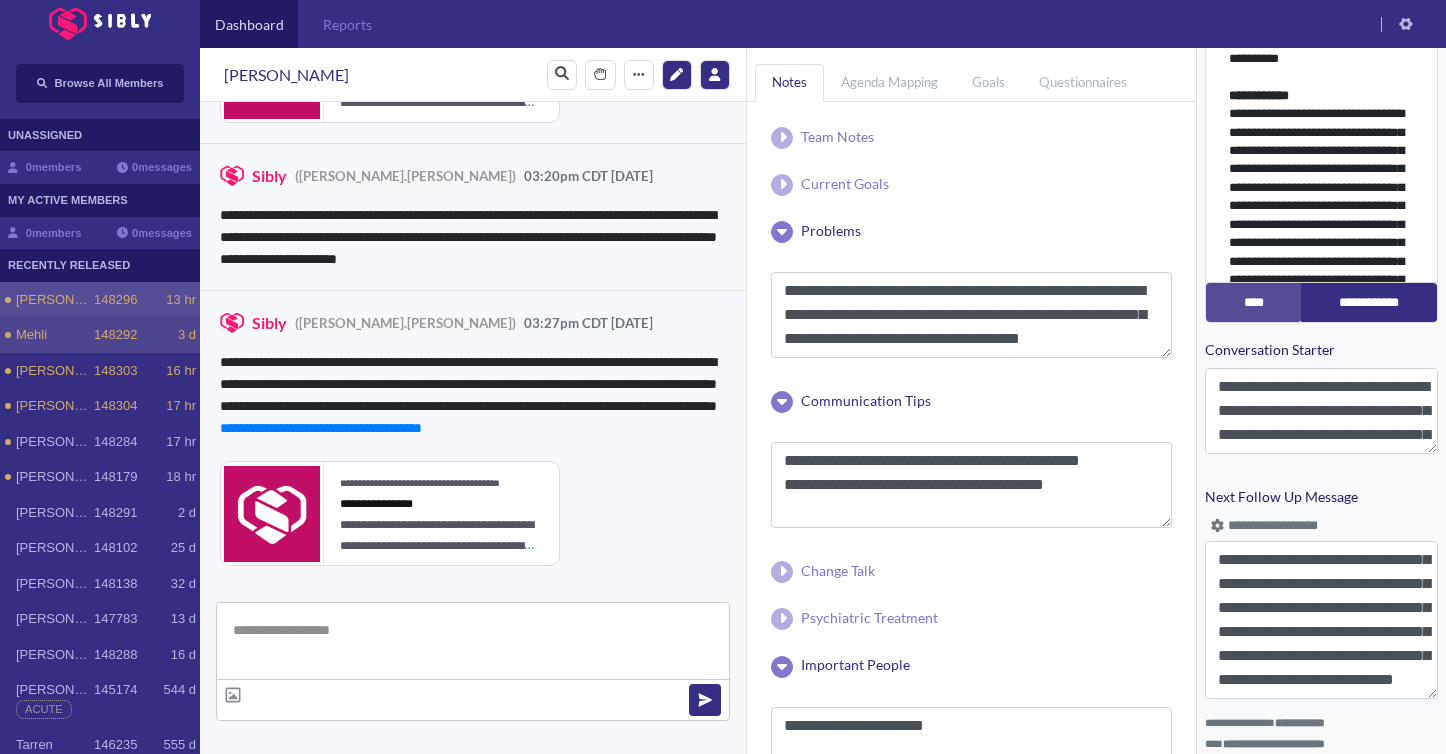 click on "148292" at bounding box center [115, 335] 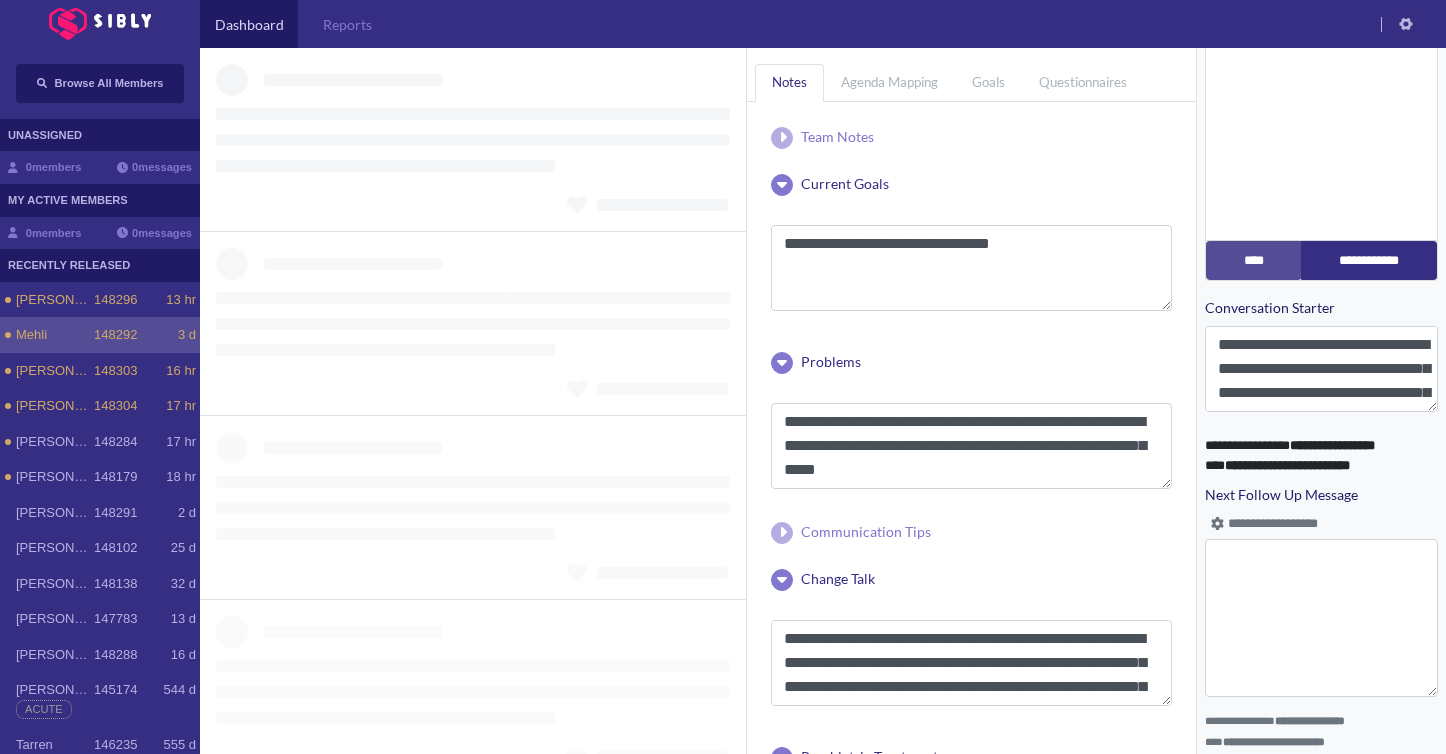 scroll, scrollTop: 773, scrollLeft: 0, axis: vertical 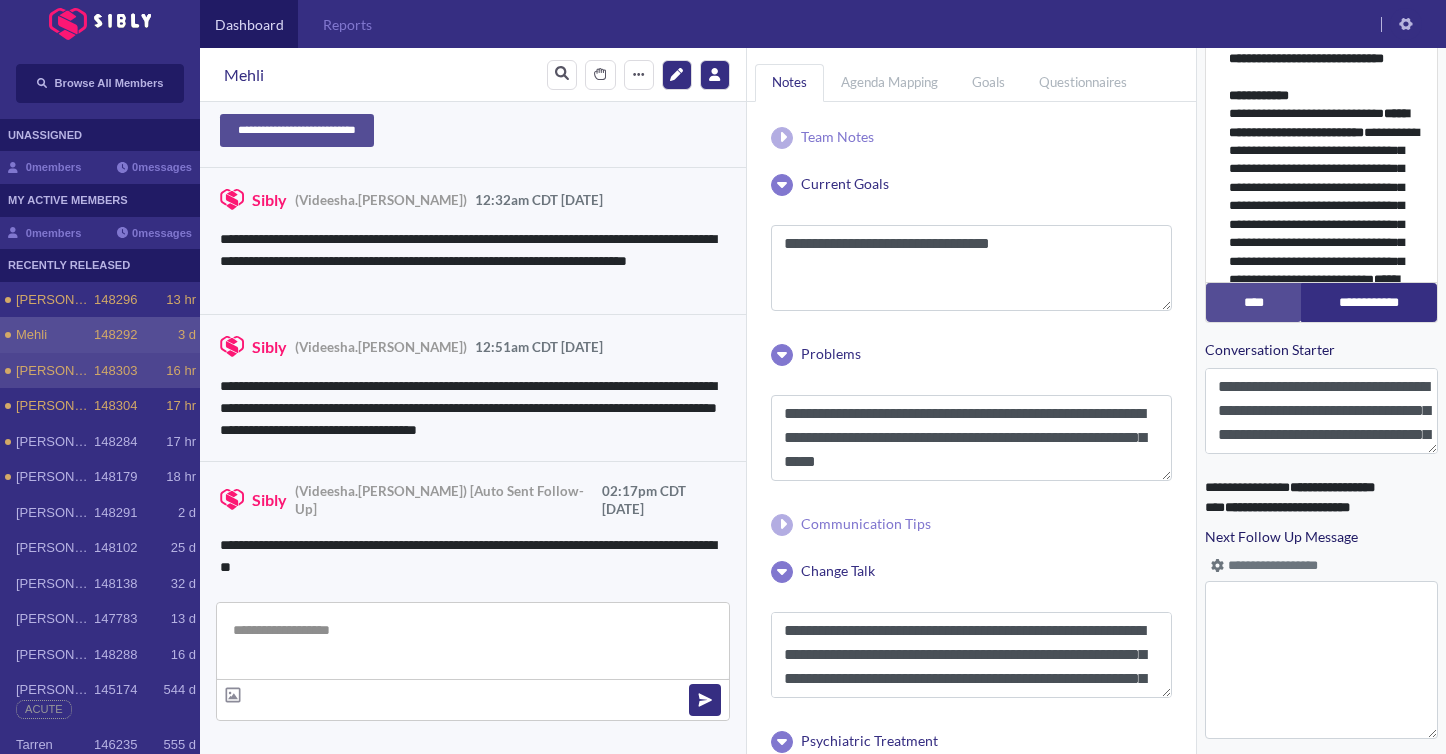 click on "148303" at bounding box center [115, 371] 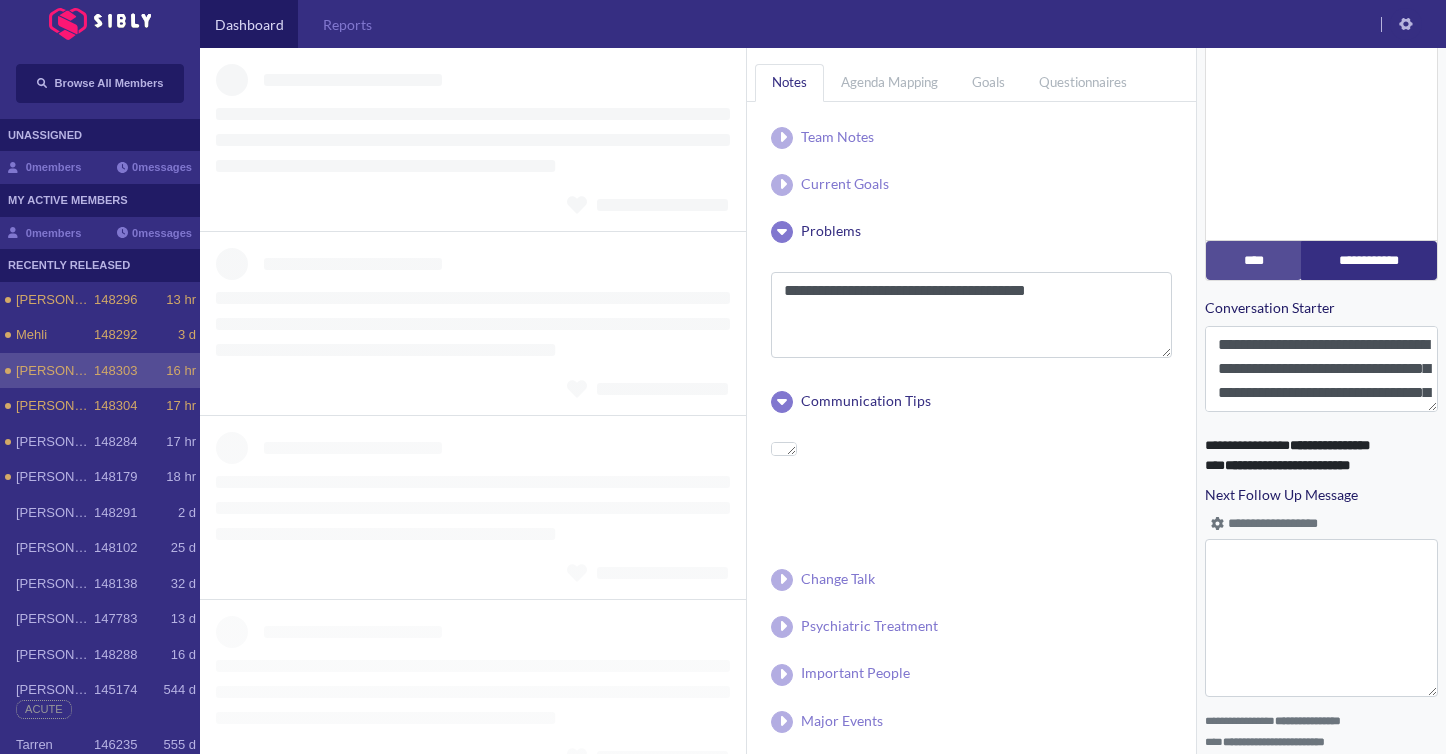 scroll, scrollTop: 773, scrollLeft: 0, axis: vertical 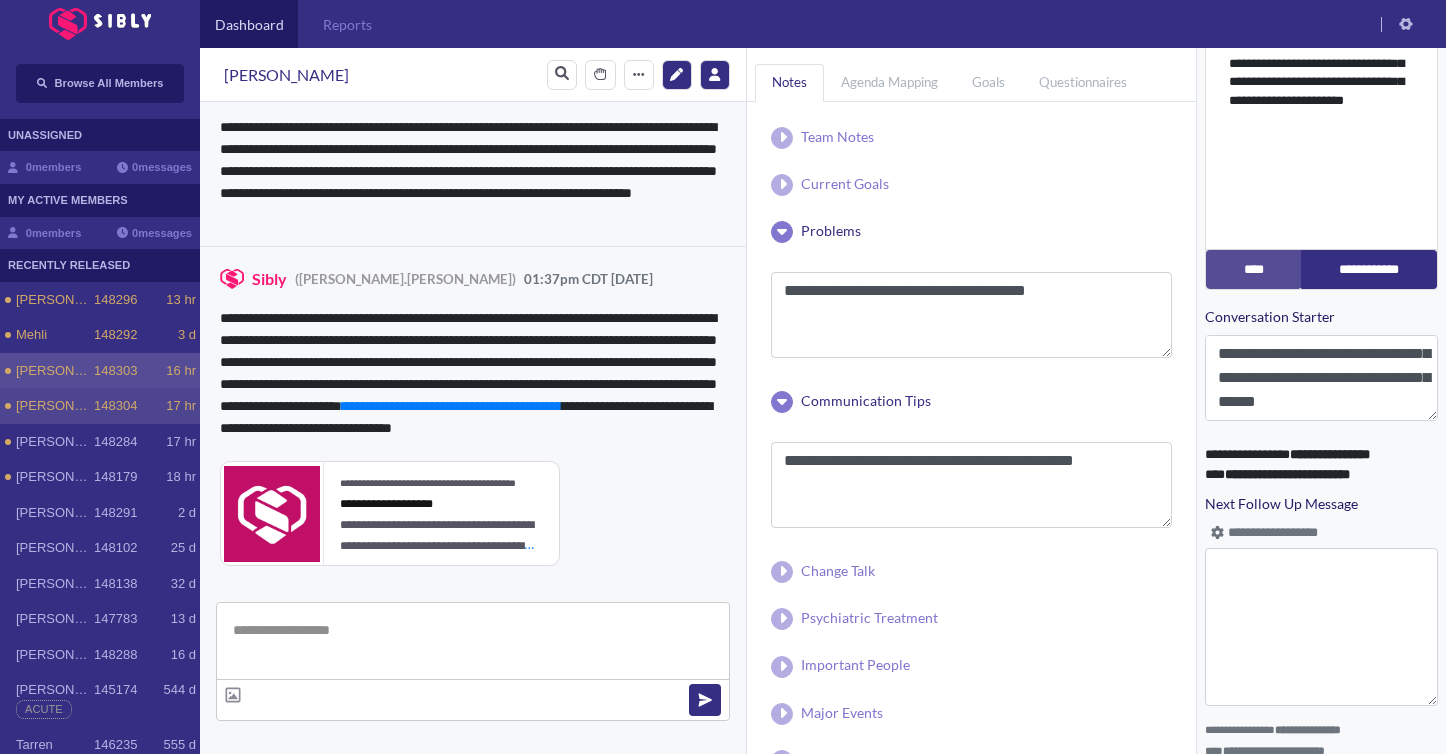click on "[PERSON_NAME]" at bounding box center (55, 406) 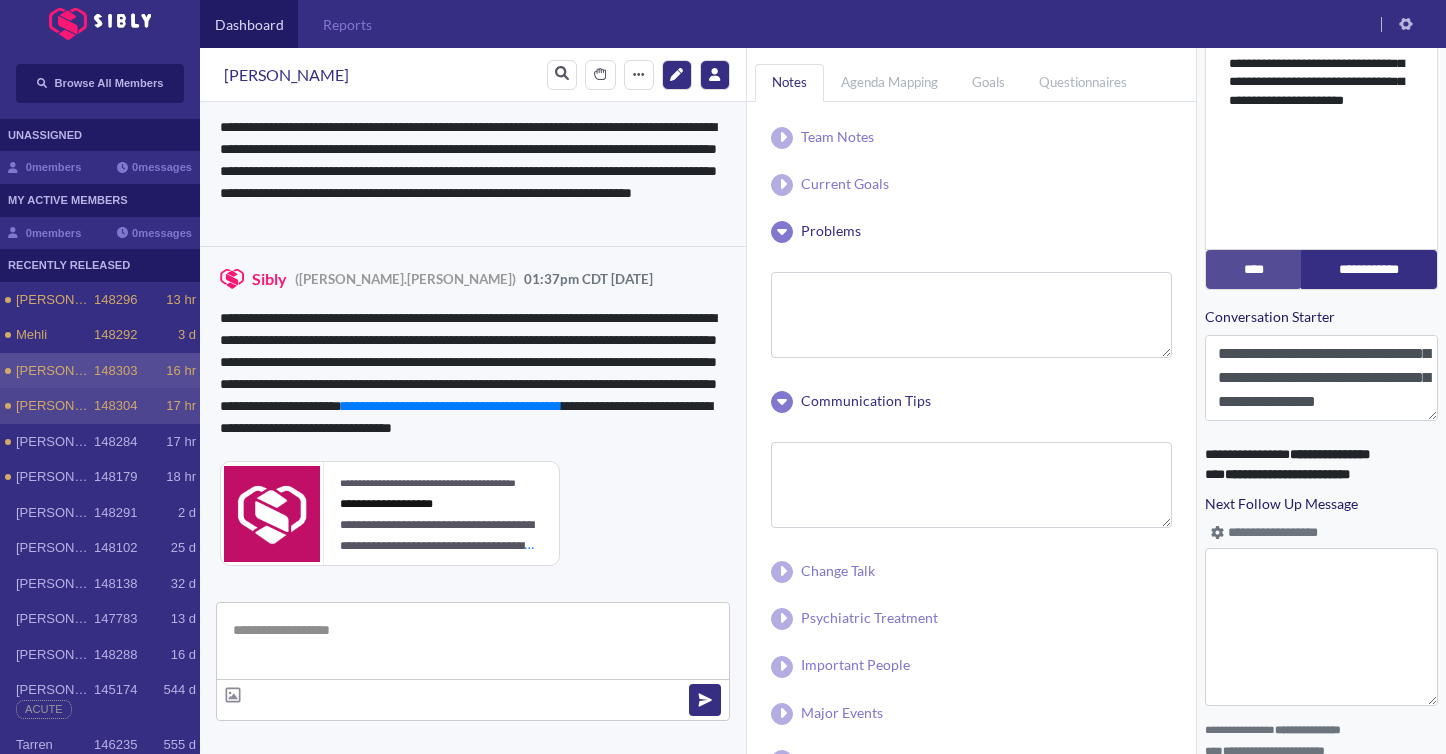 scroll, scrollTop: 813, scrollLeft: 0, axis: vertical 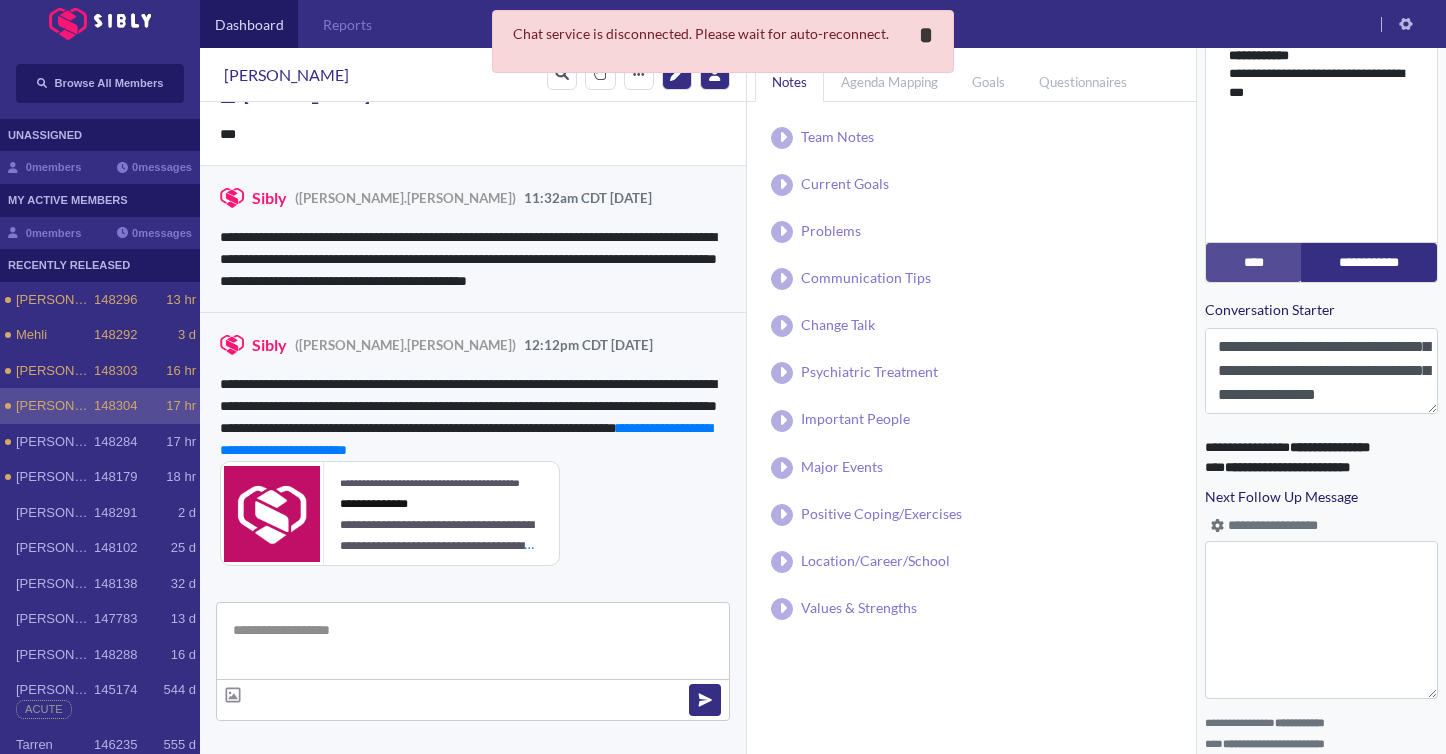 click on "**********" at bounding box center (926, 35) 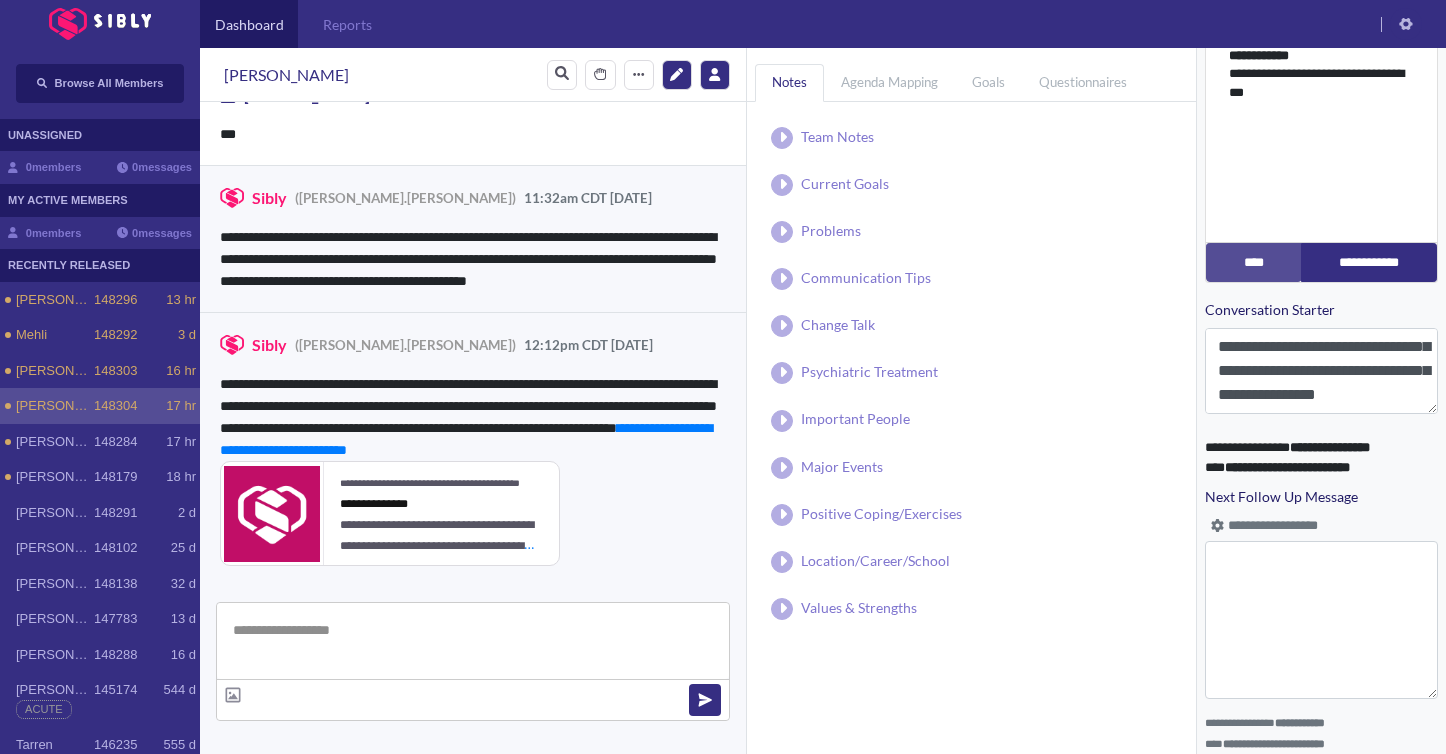 scroll, scrollTop: 373, scrollLeft: 0, axis: vertical 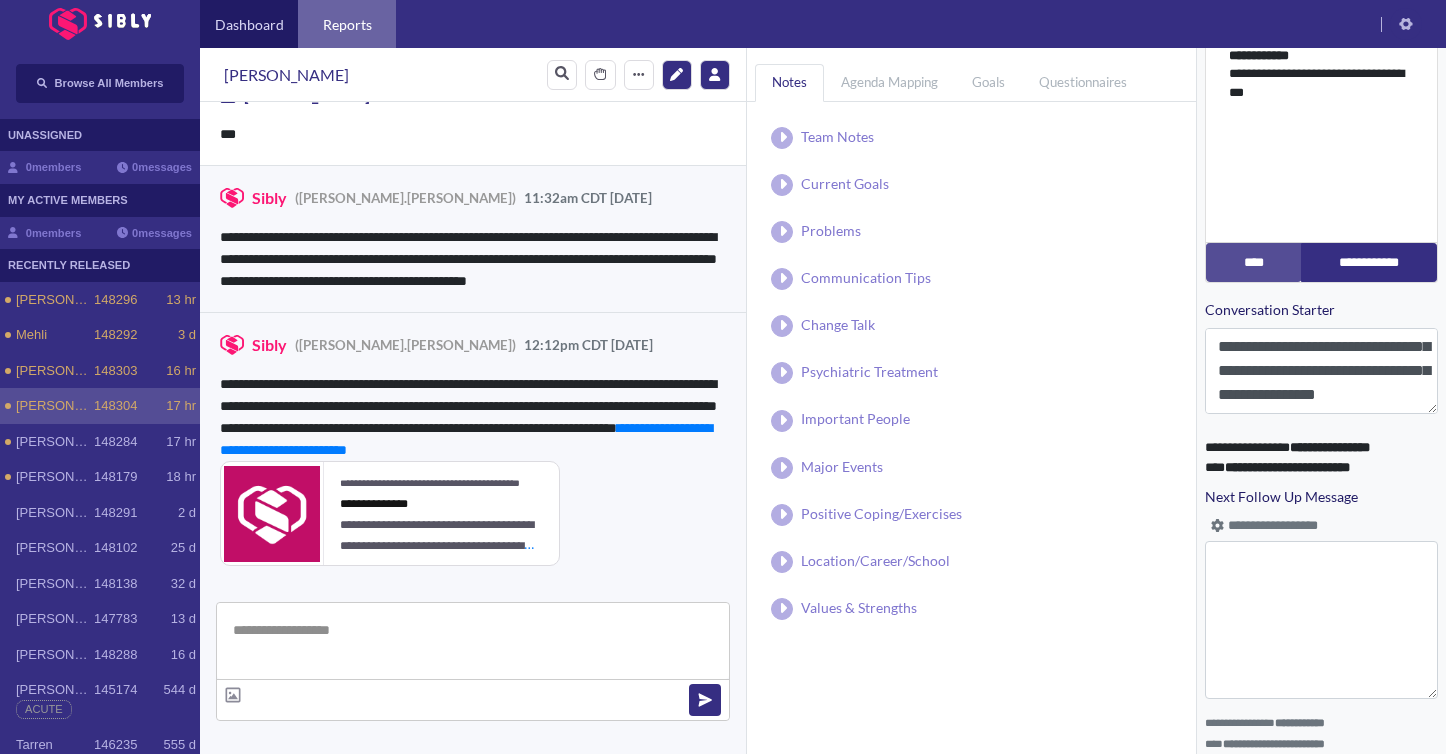 click on "Reports" at bounding box center (347, 24) 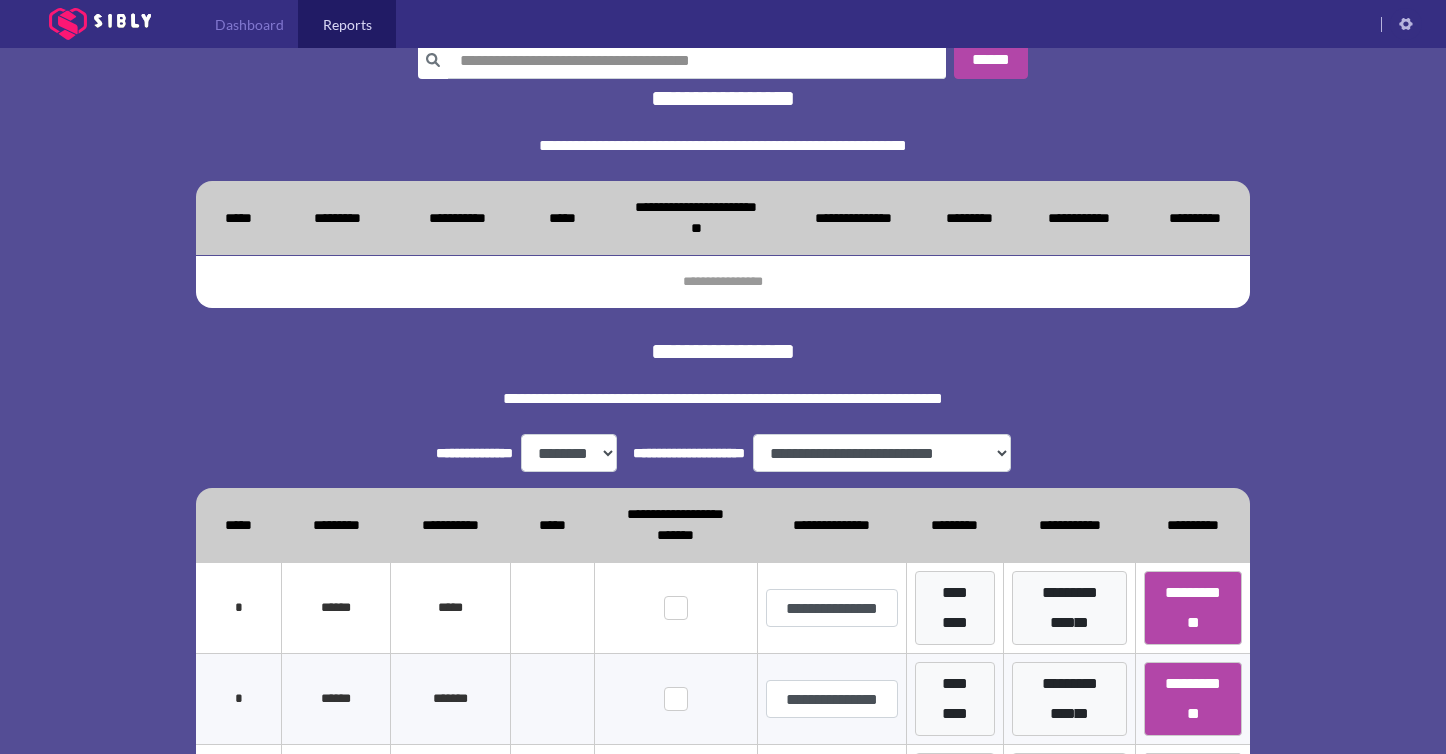 scroll, scrollTop: 71, scrollLeft: 0, axis: vertical 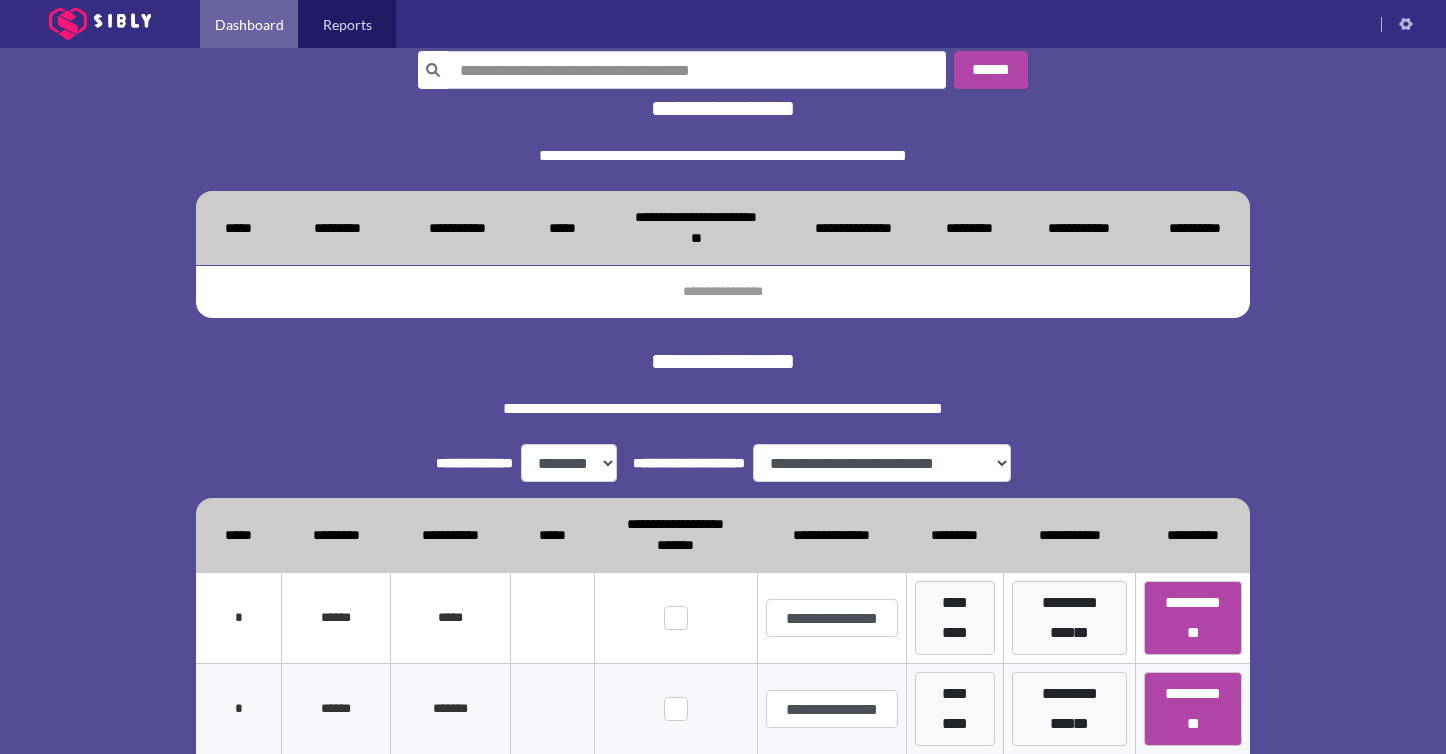 click on "Dashboard" at bounding box center [249, 24] 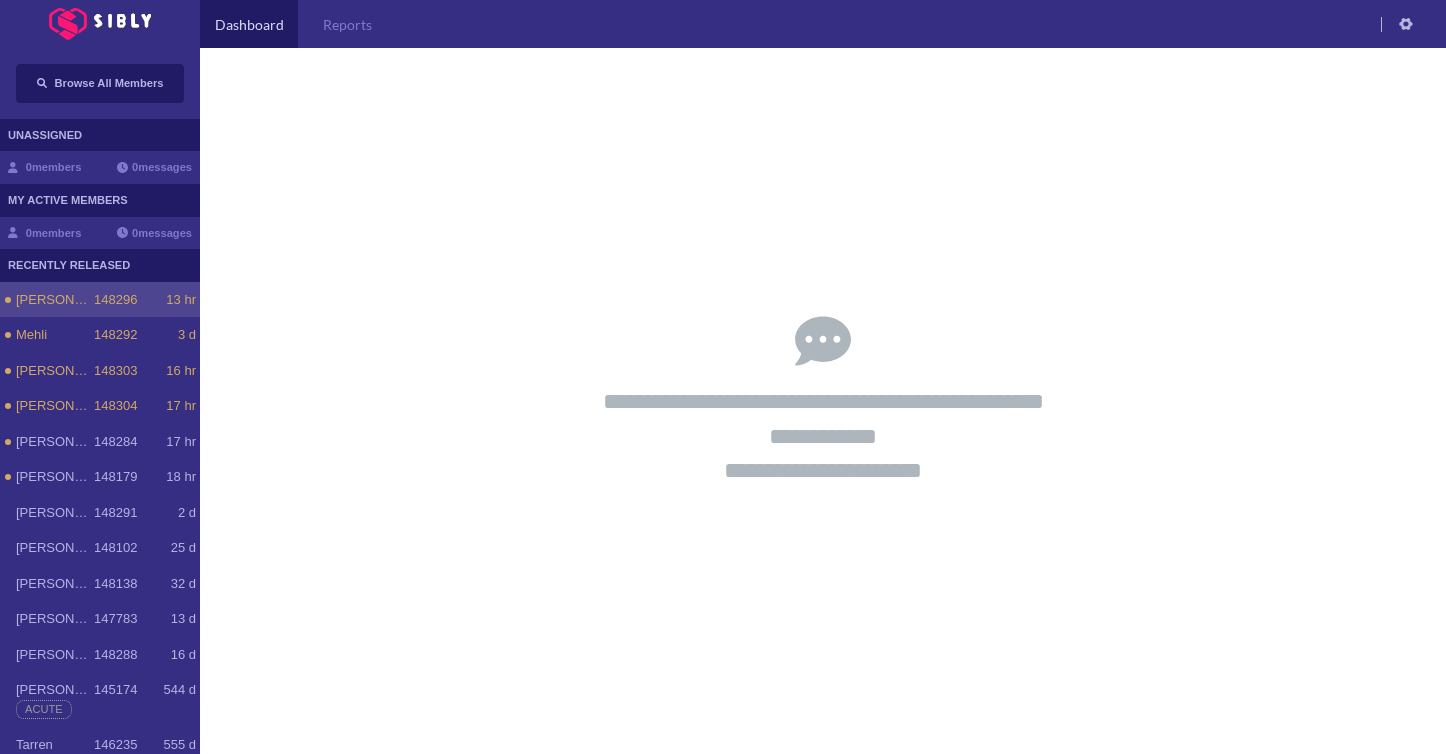 click on "[PERSON_NAME] 148296 13 hr" at bounding box center (100, 300) 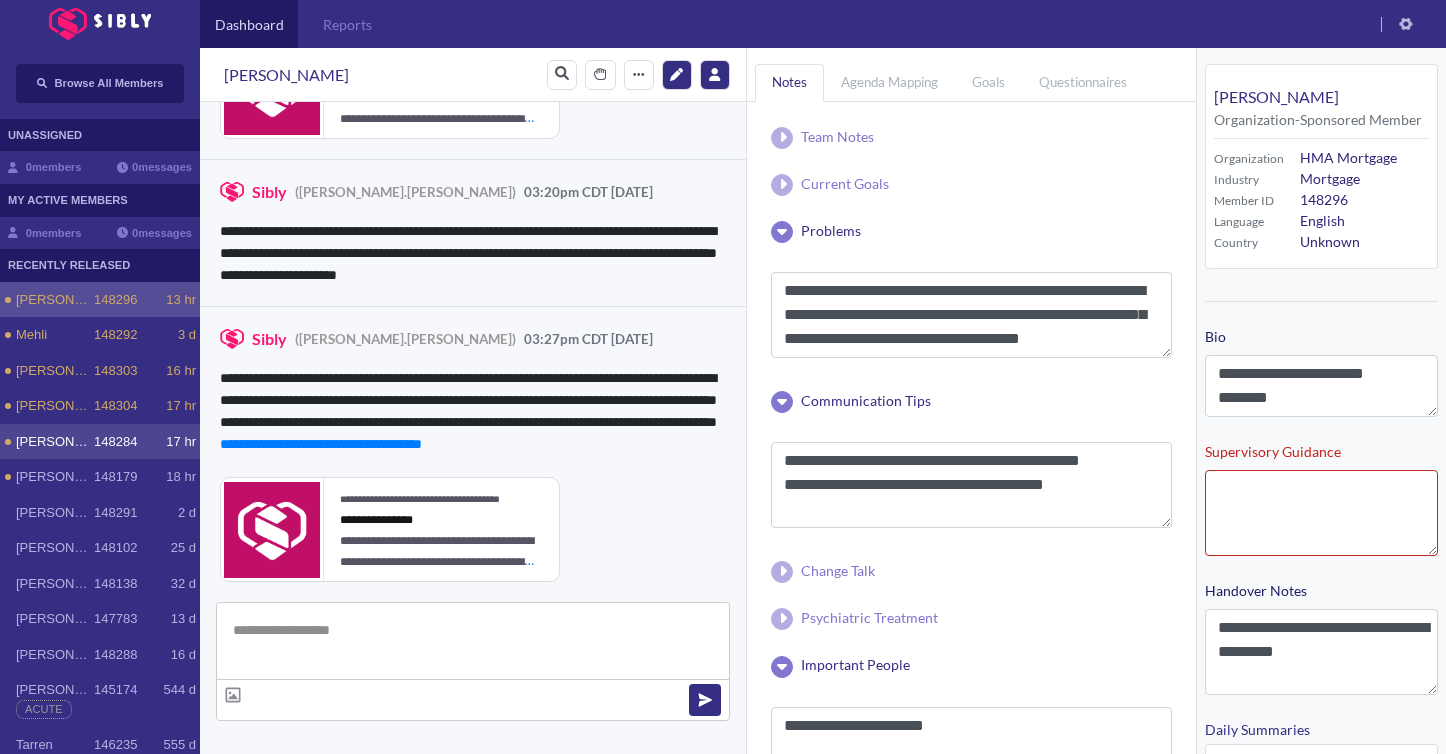 scroll, scrollTop: 4411, scrollLeft: 0, axis: vertical 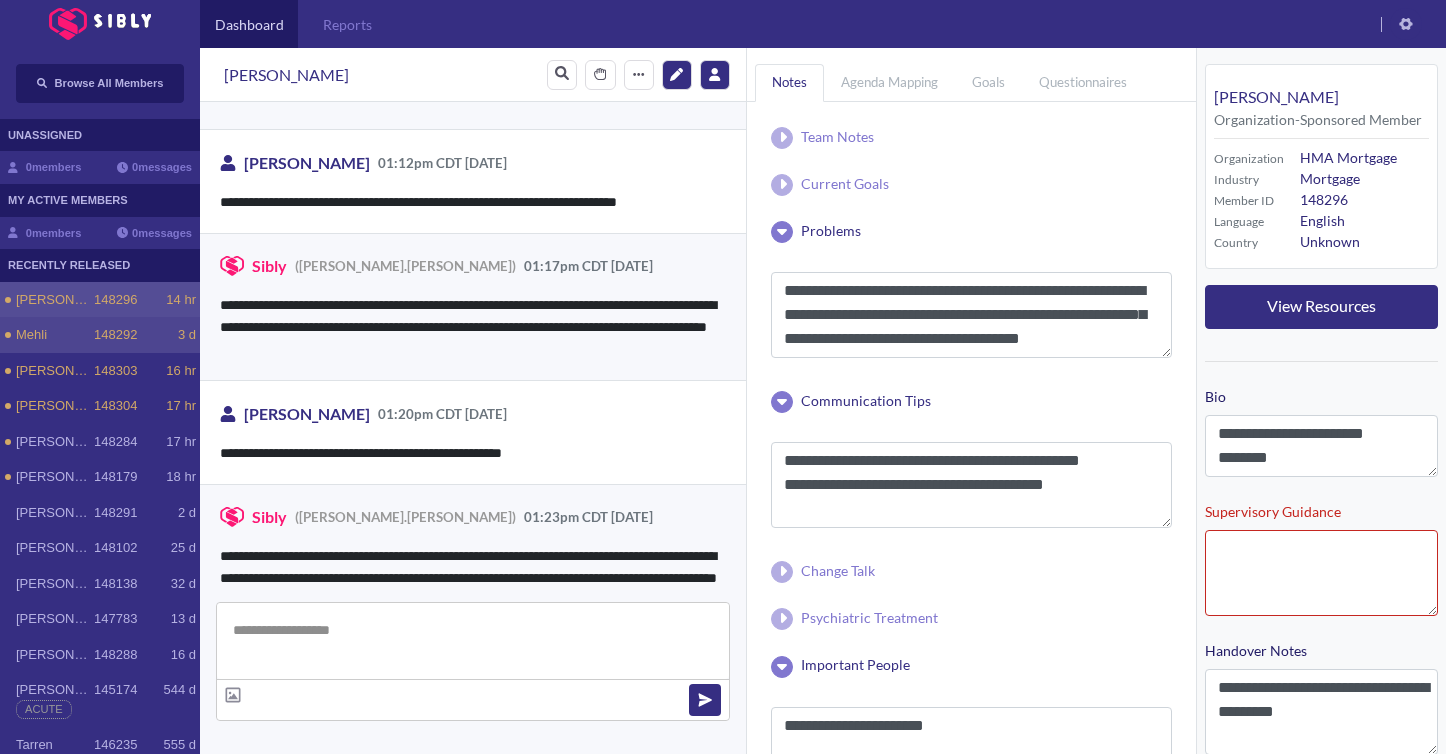 click on "Mehli 148292 3 d" at bounding box center (106, 335) 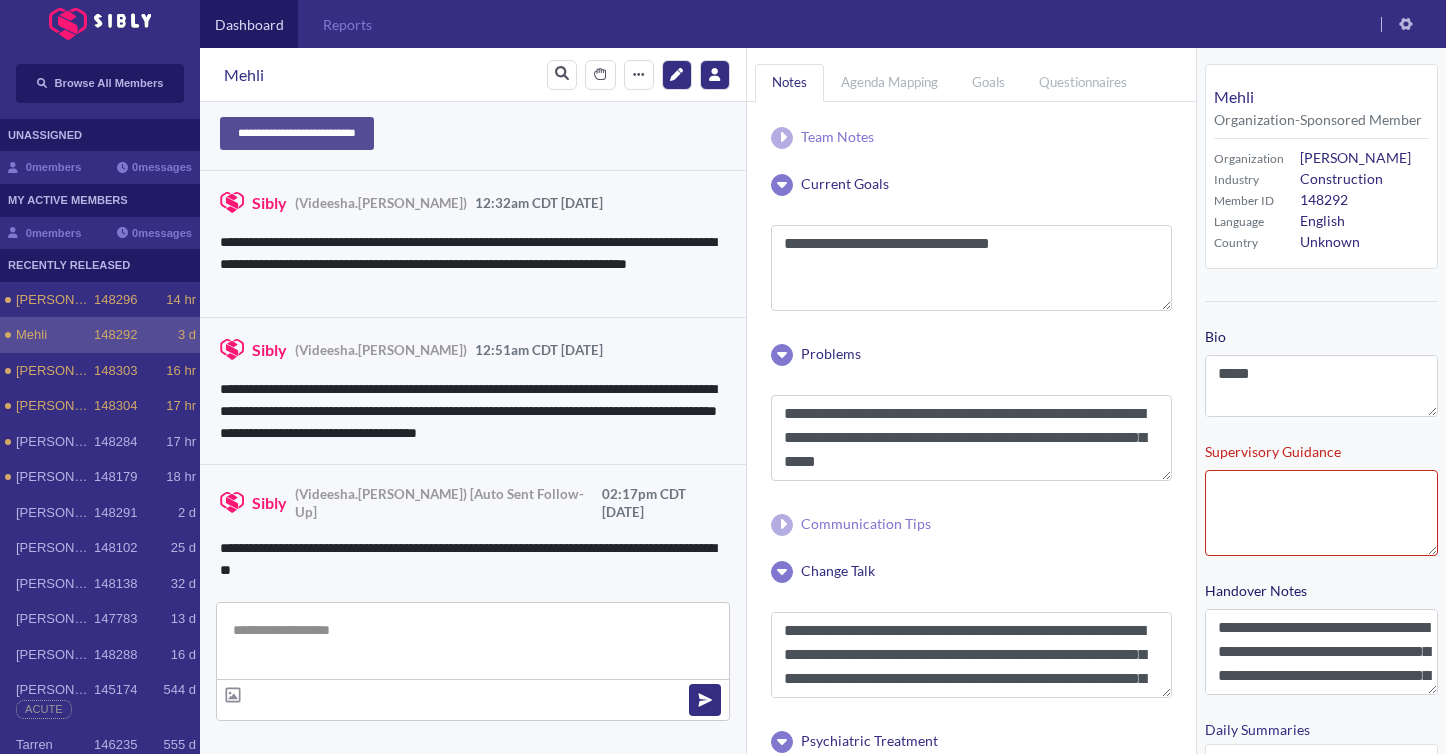 scroll, scrollTop: 2021, scrollLeft: 0, axis: vertical 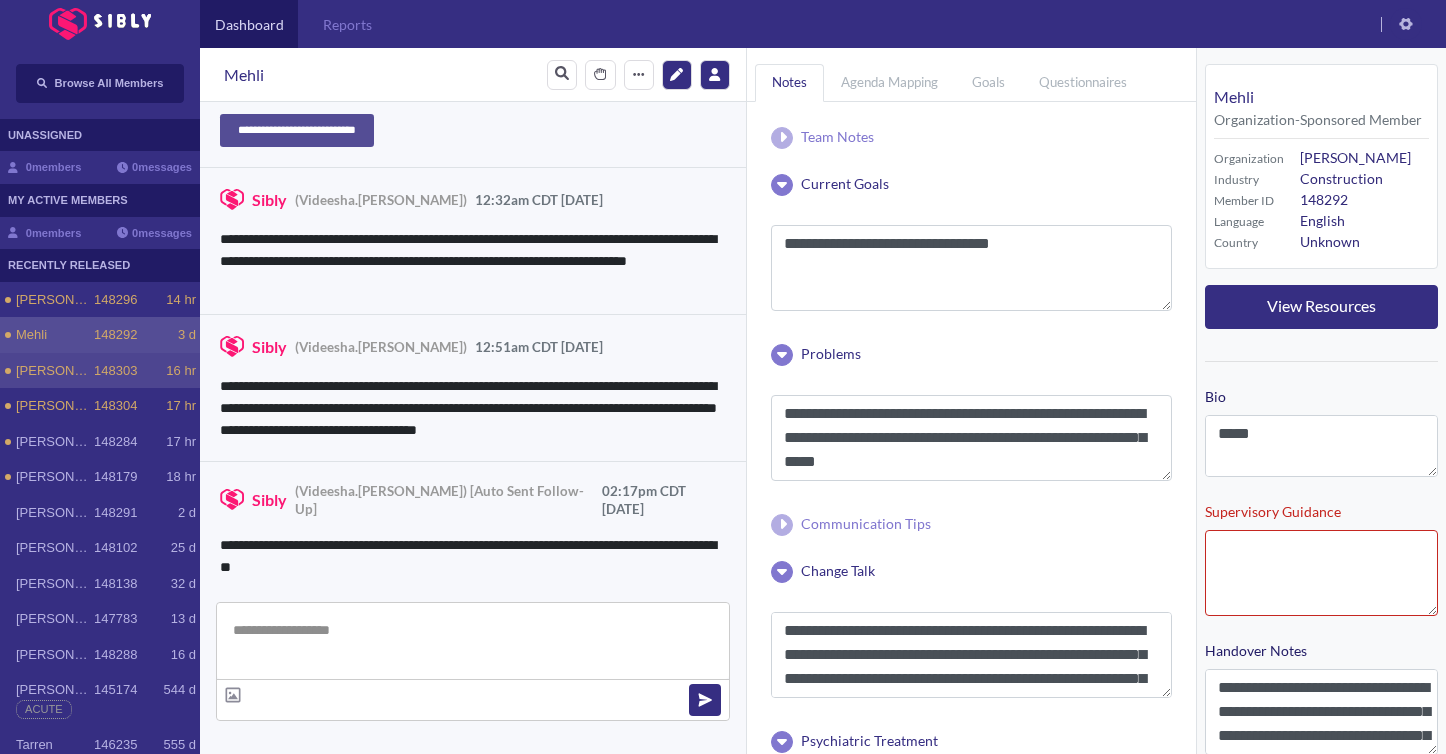 click on "148303" at bounding box center (115, 371) 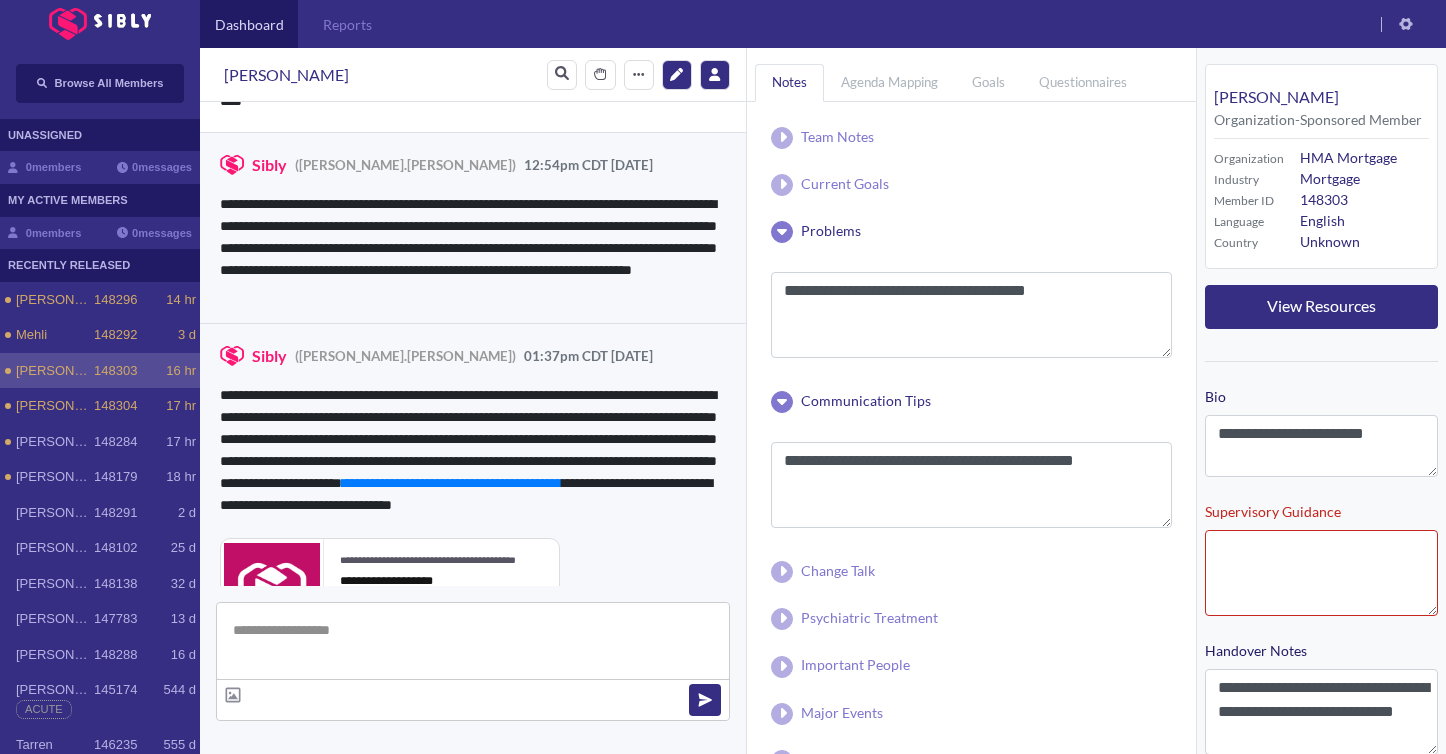 scroll, scrollTop: 2253, scrollLeft: 0, axis: vertical 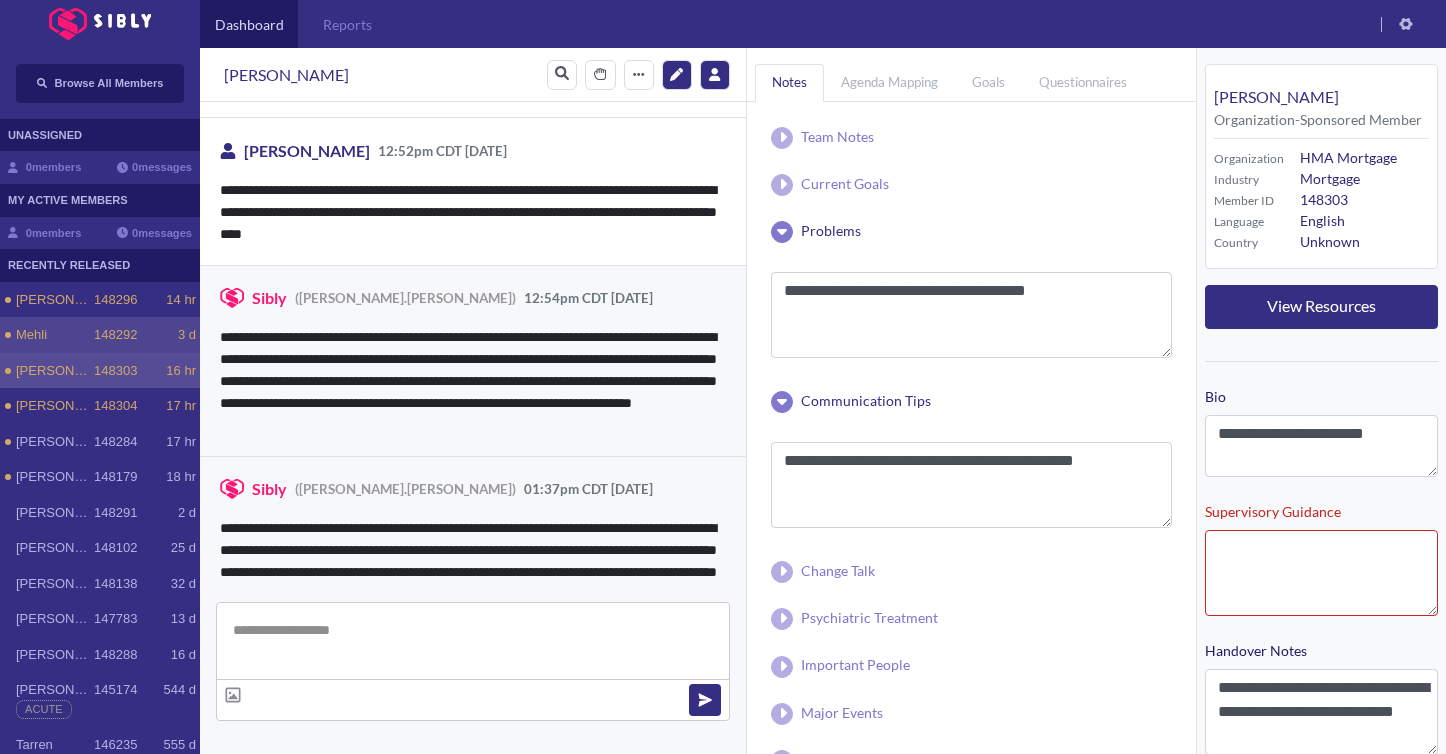 click on "Mehli 148292 3 d" at bounding box center (100, 335) 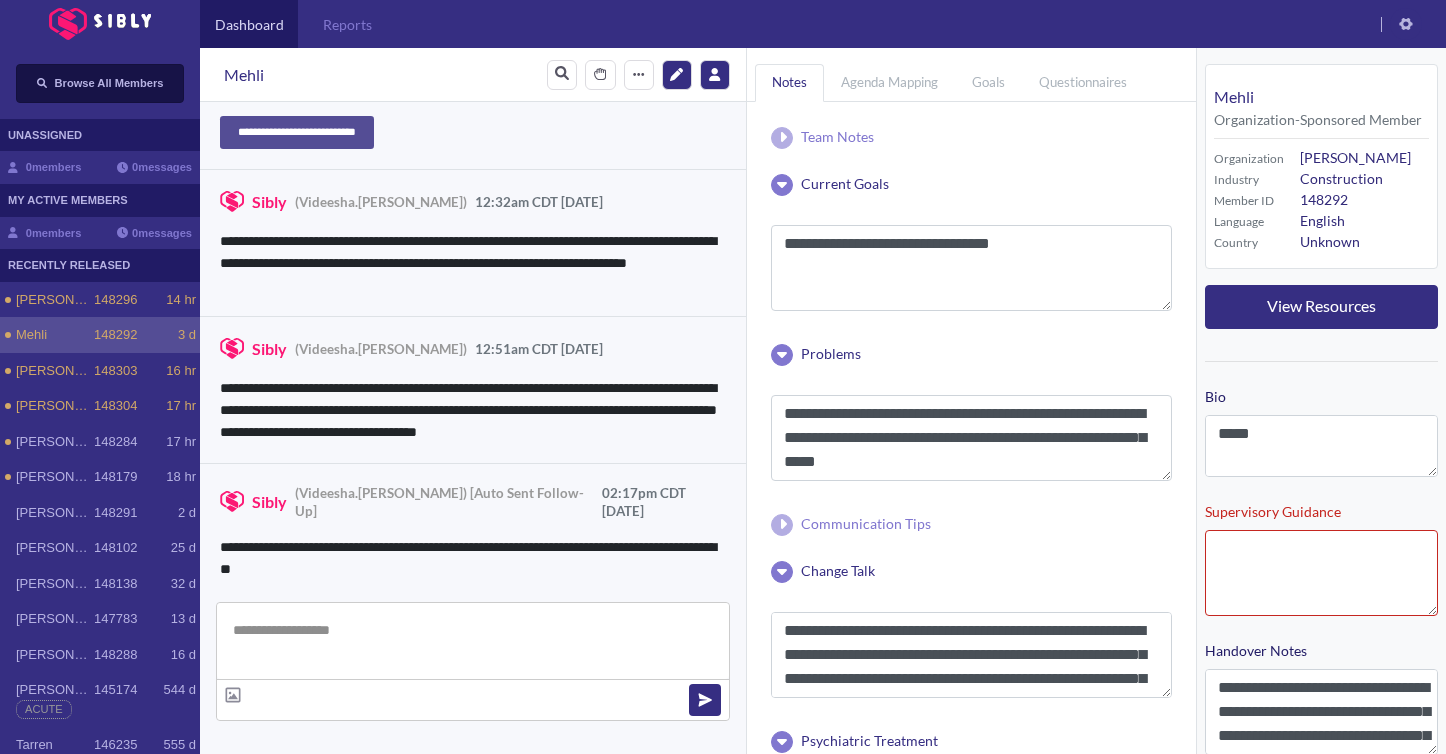 scroll, scrollTop: 2021, scrollLeft: 0, axis: vertical 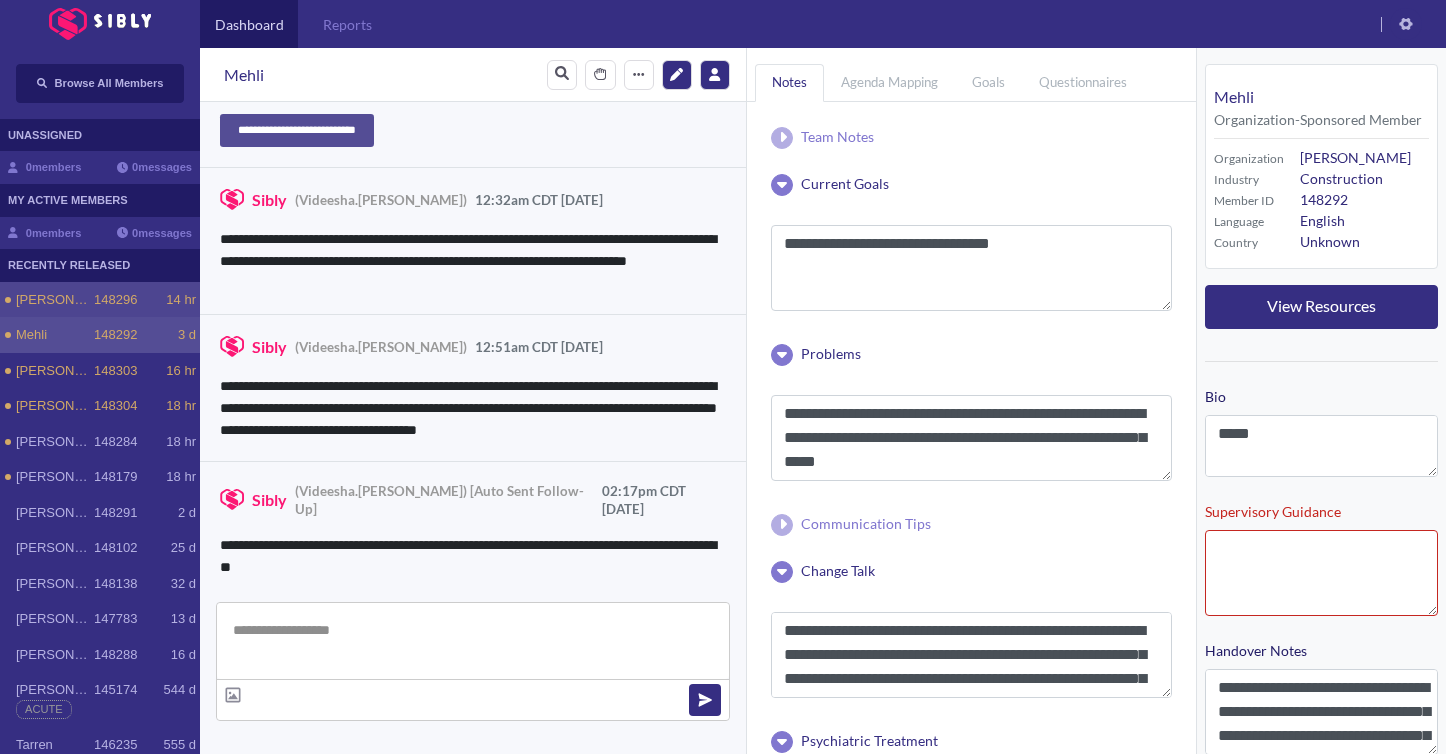click on "14 hr" 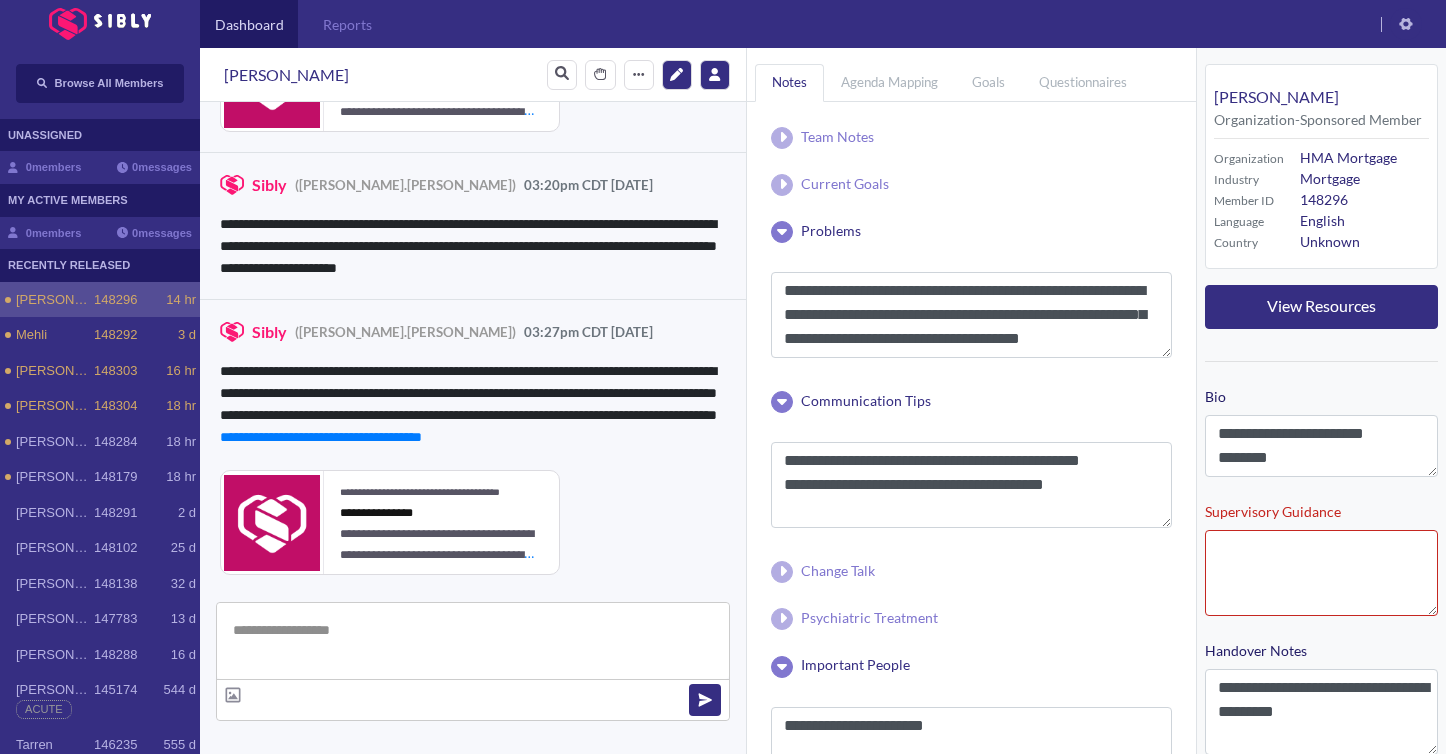 scroll, scrollTop: 4411, scrollLeft: 0, axis: vertical 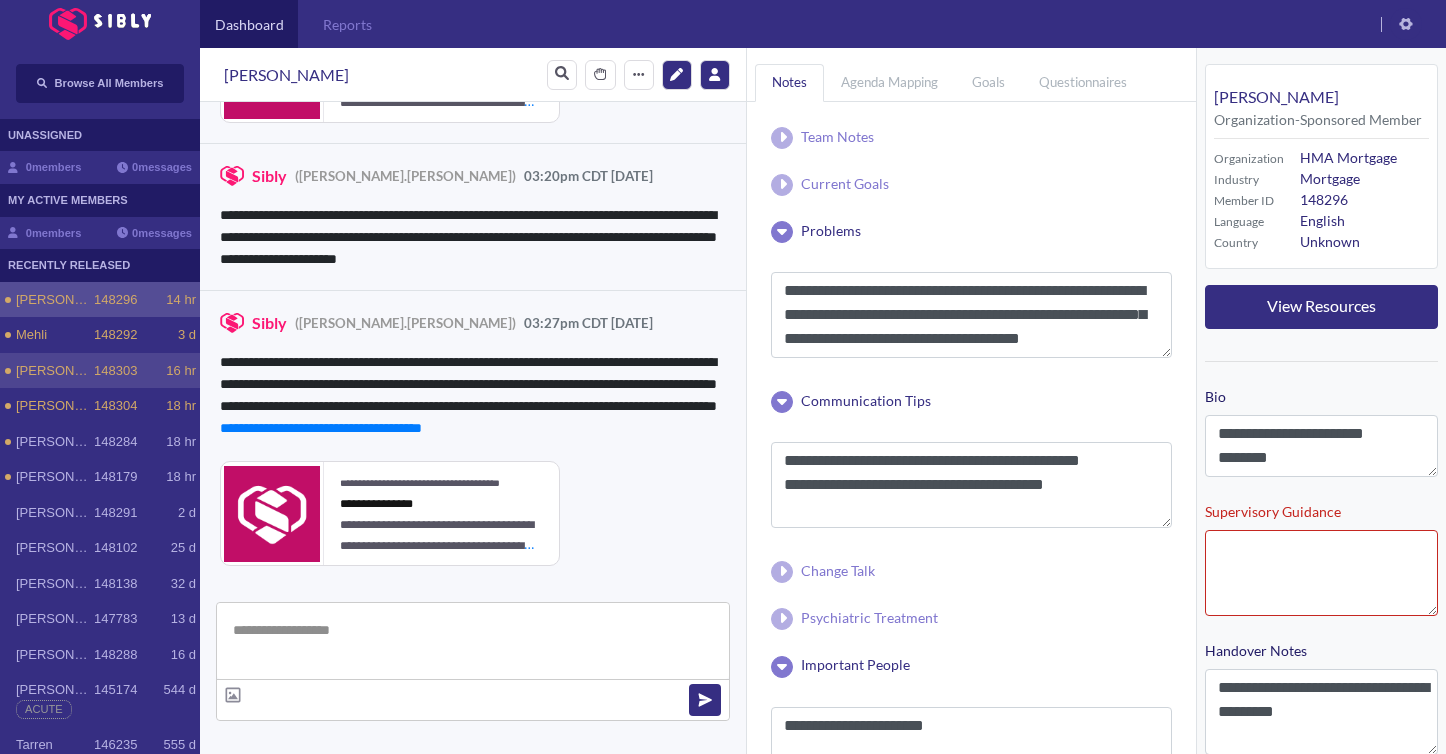 click on "148303" at bounding box center (115, 371) 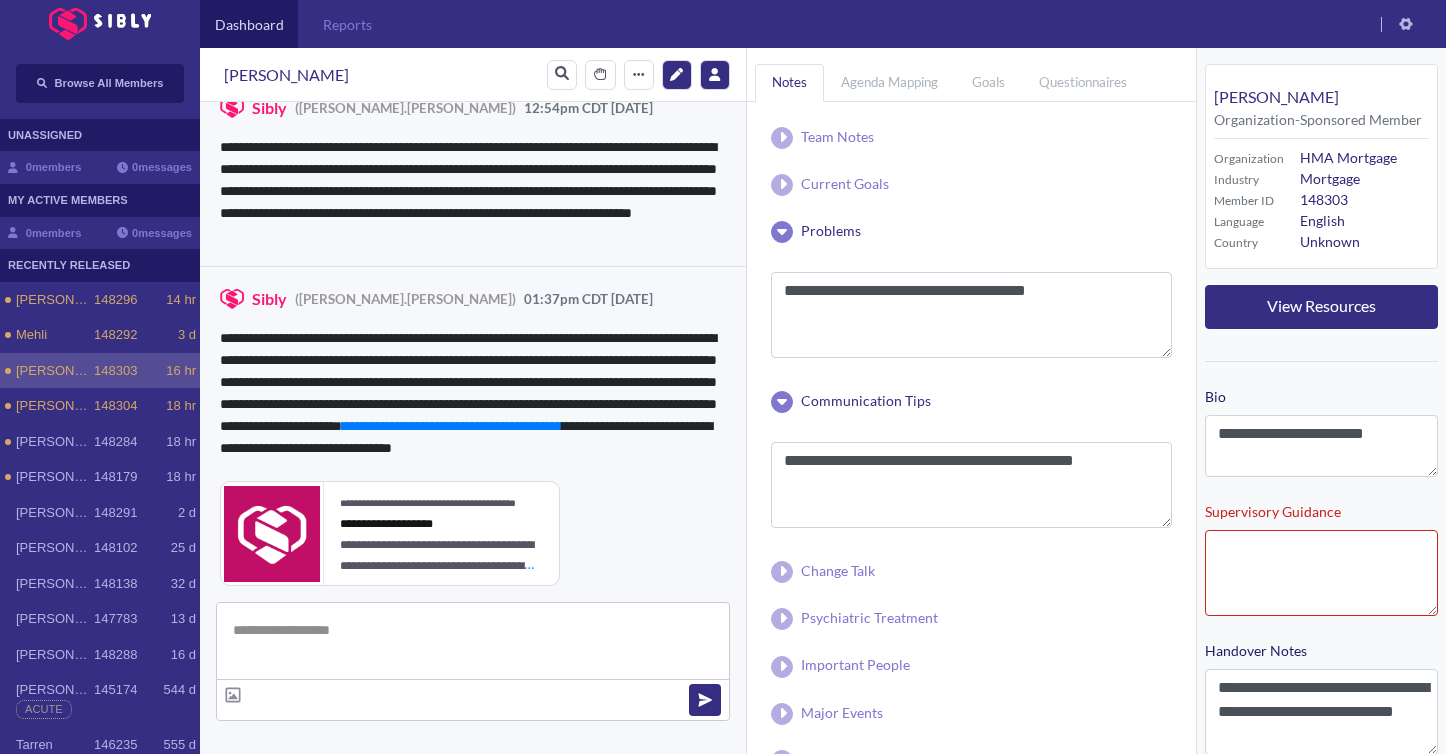 scroll, scrollTop: 2140, scrollLeft: 0, axis: vertical 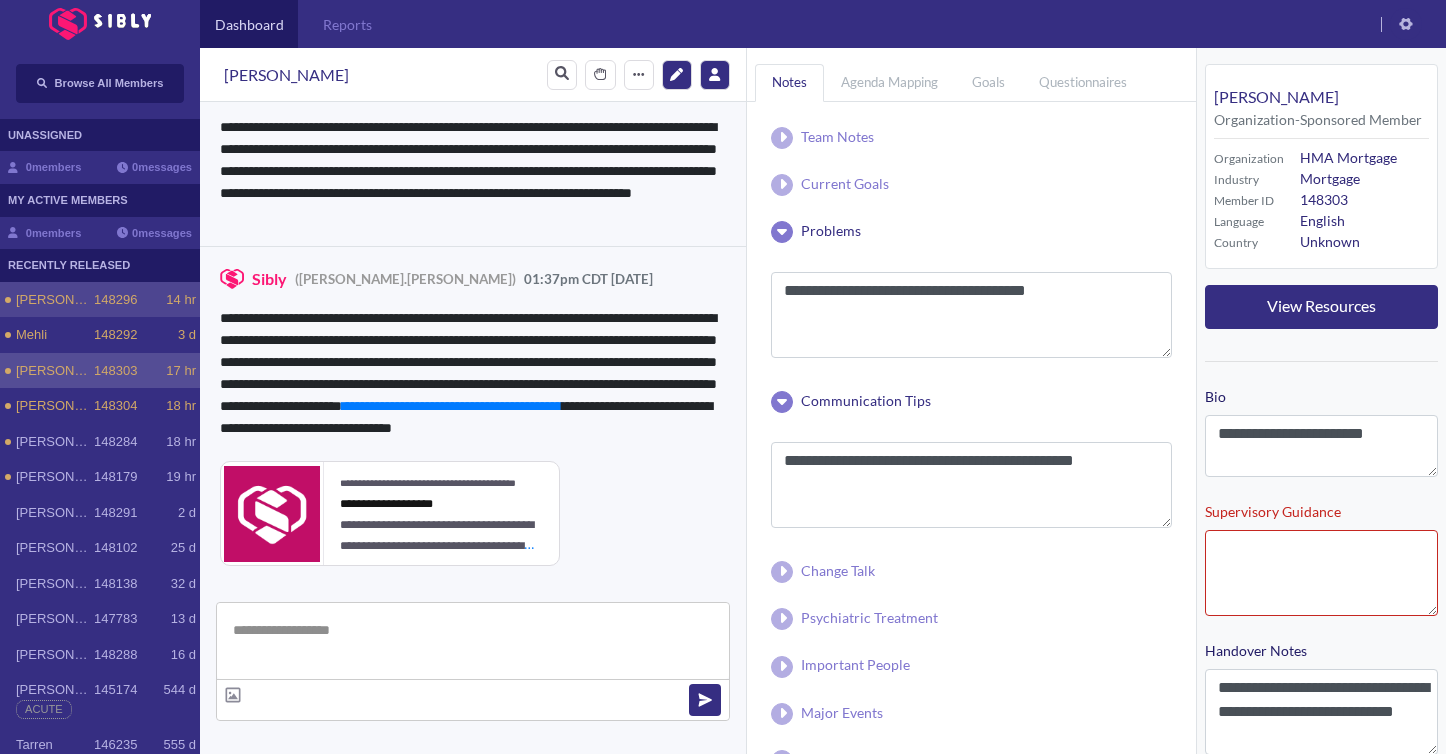 click on "14 hr" 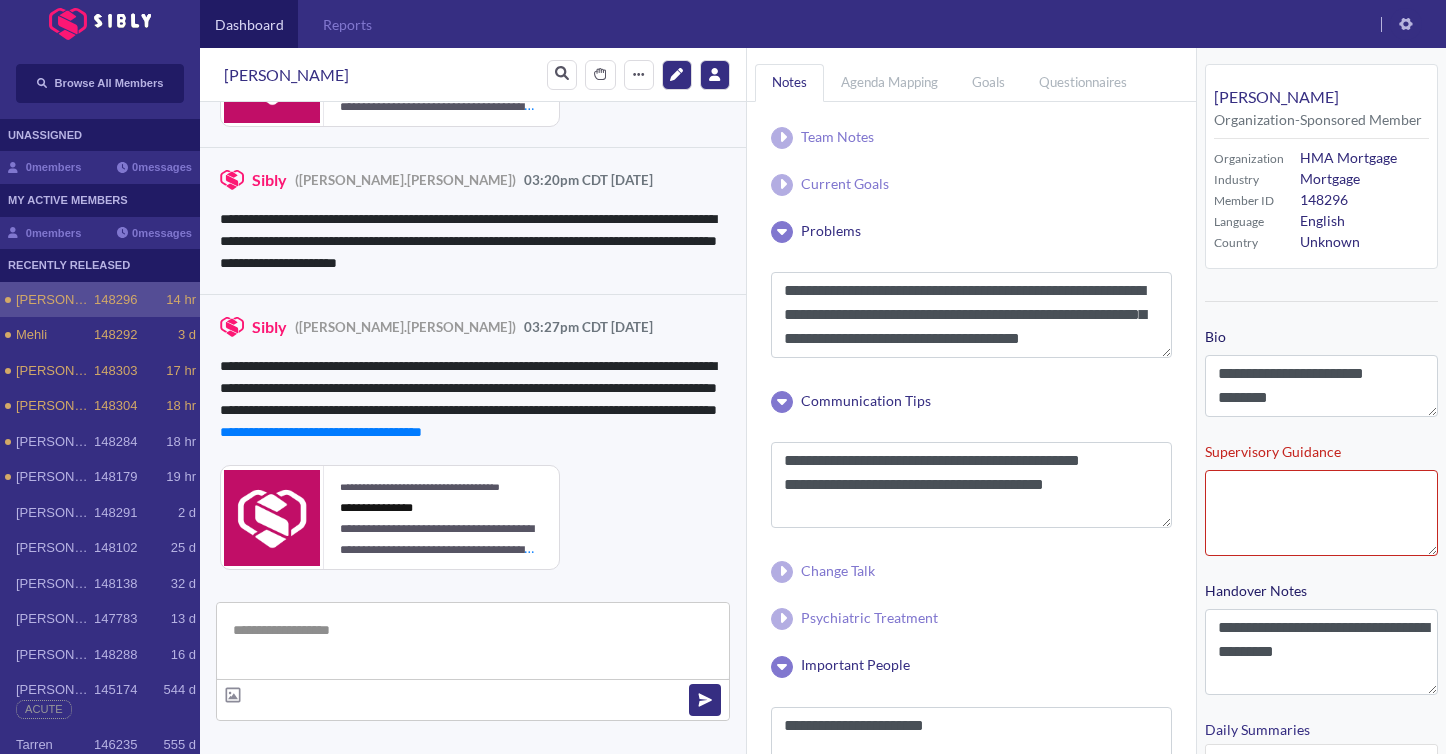 scroll, scrollTop: 4411, scrollLeft: 0, axis: vertical 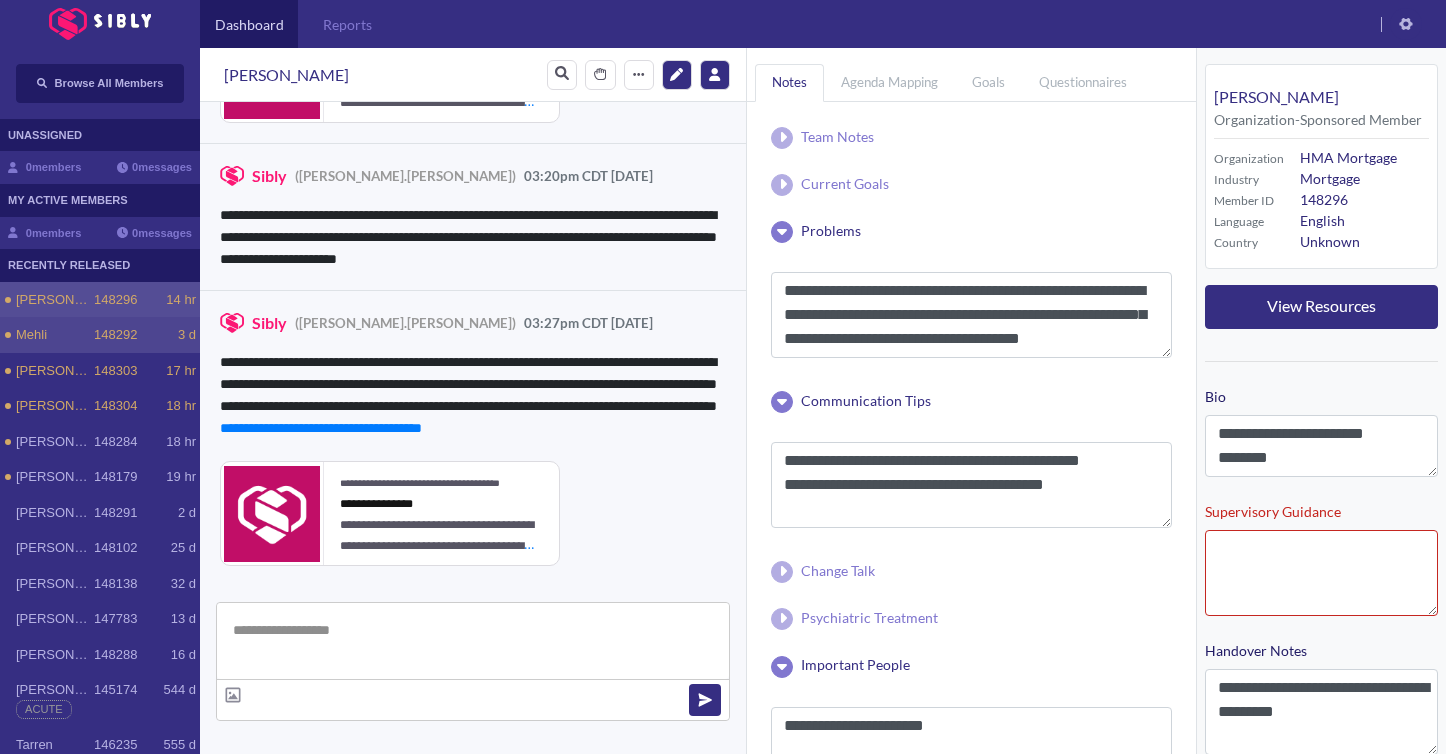 click on "Mehli 148292 3 d" at bounding box center [100, 335] 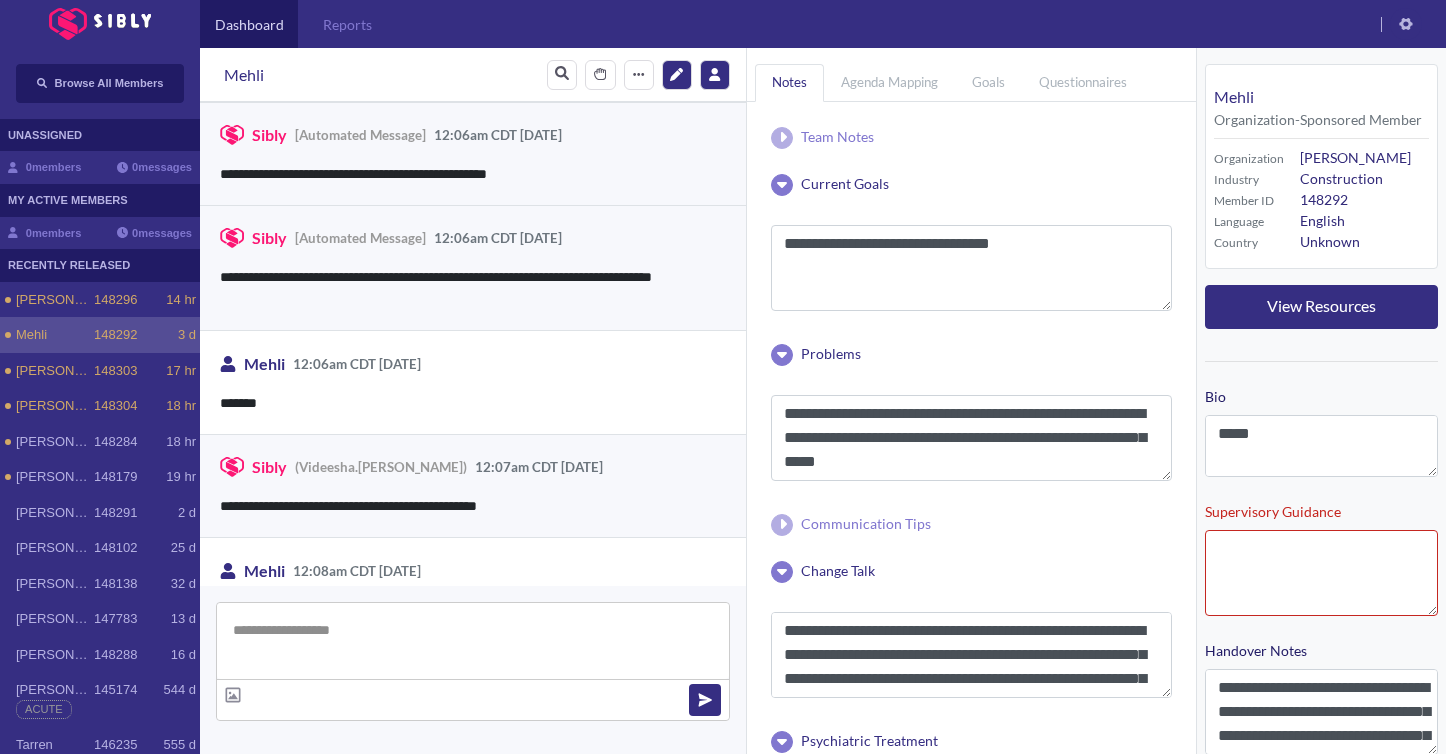 scroll, scrollTop: 2021, scrollLeft: 0, axis: vertical 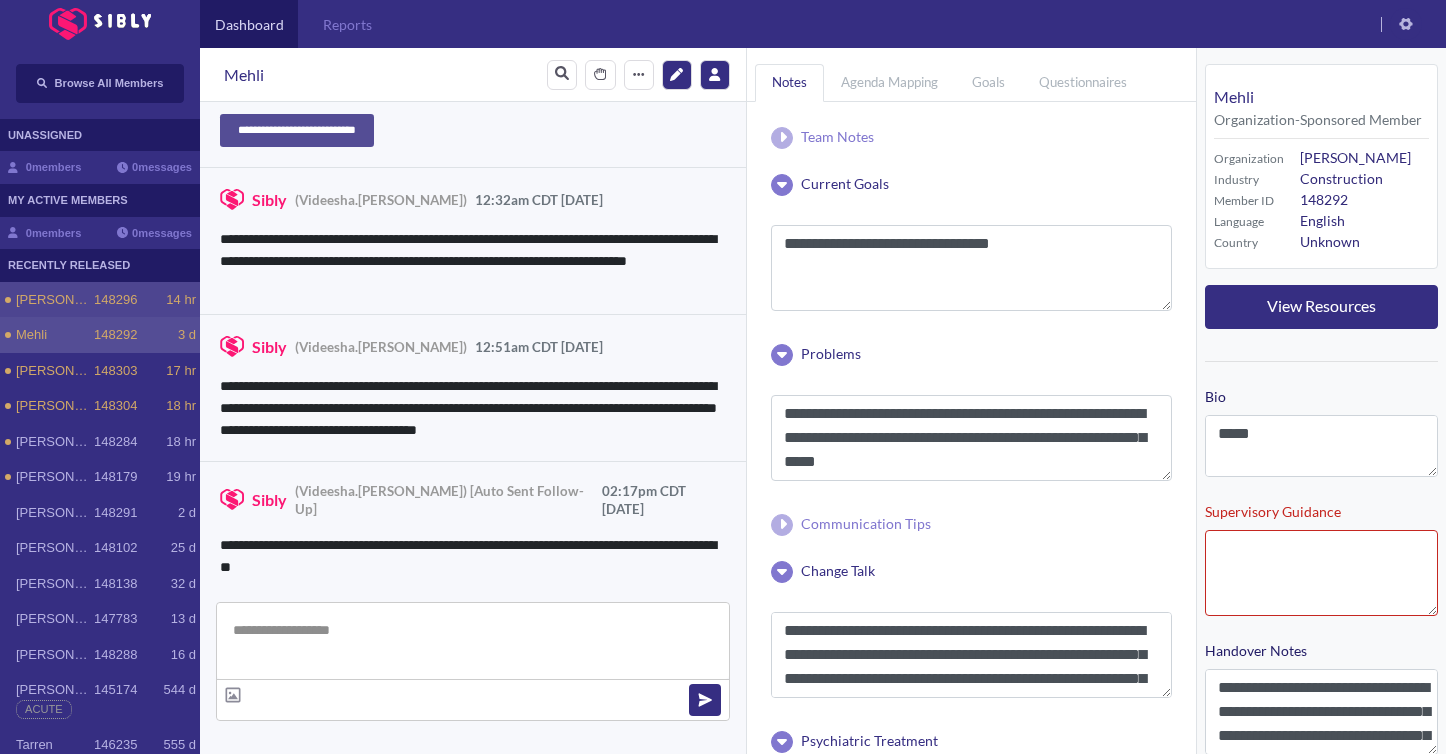 click on "[PERSON_NAME]" at bounding box center (55, 300) 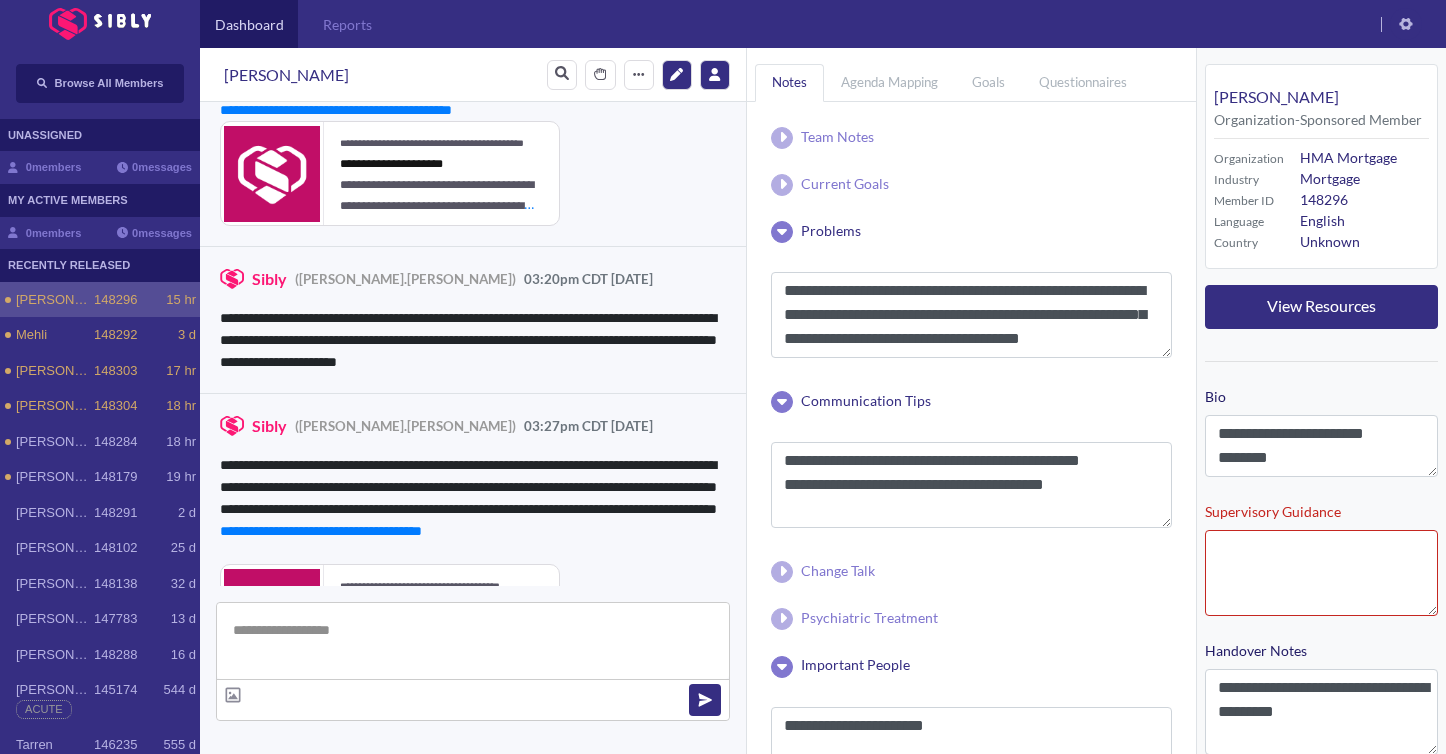 scroll, scrollTop: 4306, scrollLeft: 0, axis: vertical 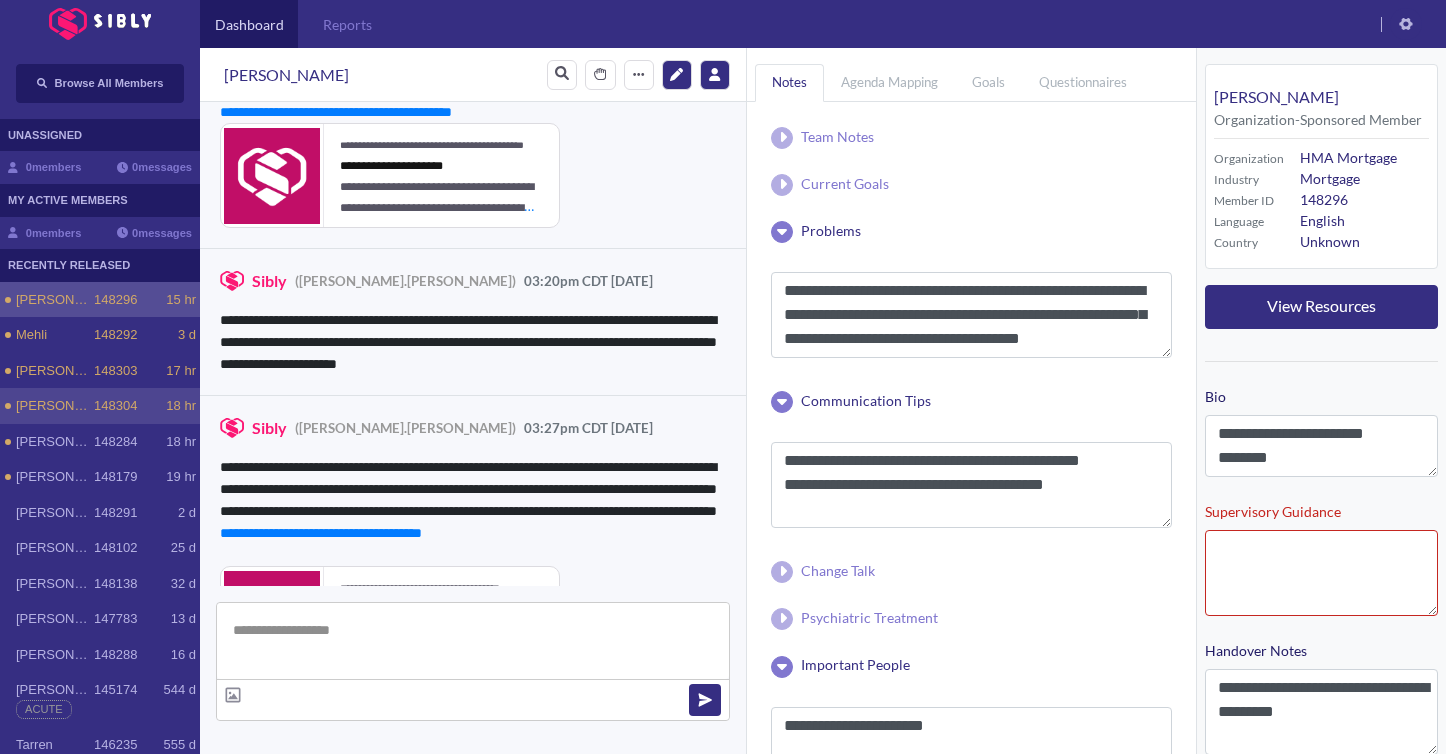 click on "[PERSON_NAME]" at bounding box center [55, 406] 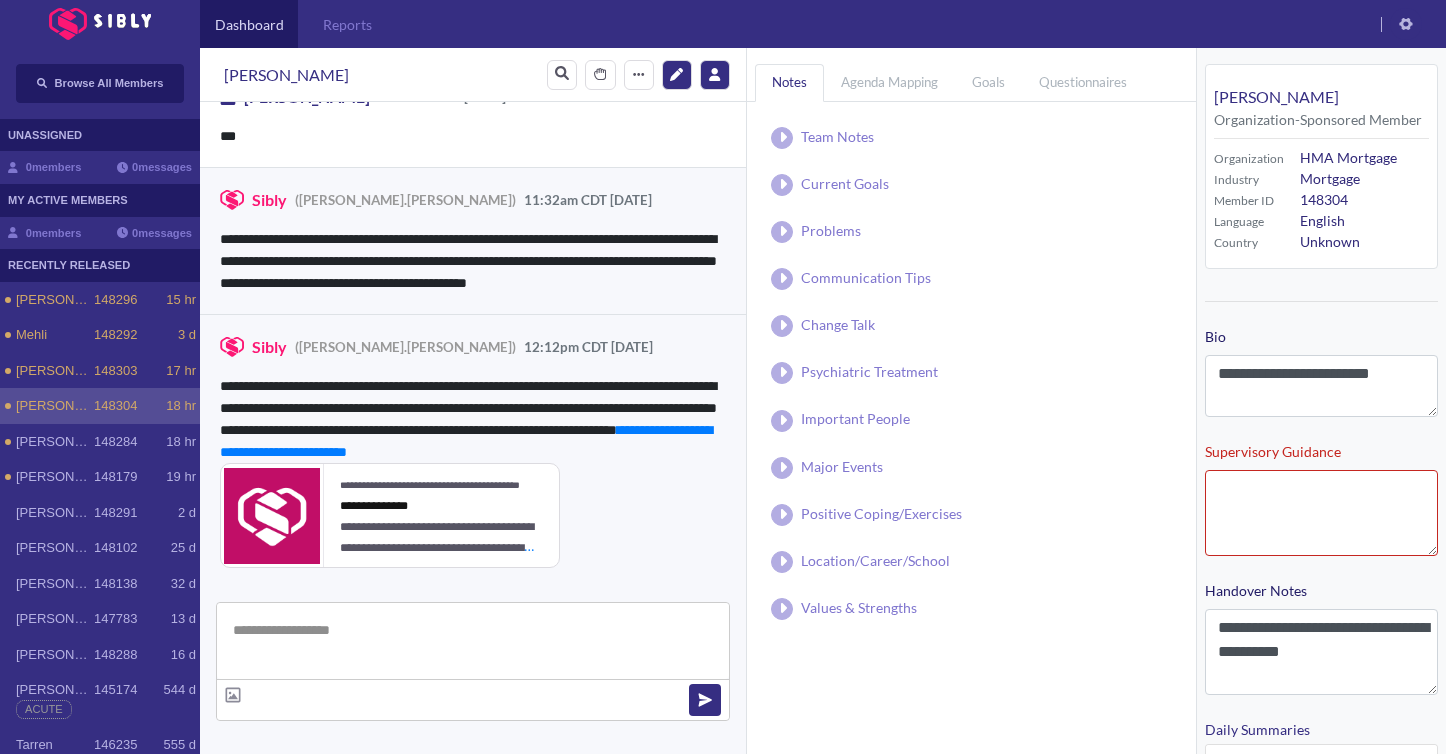 scroll, scrollTop: 373, scrollLeft: 0, axis: vertical 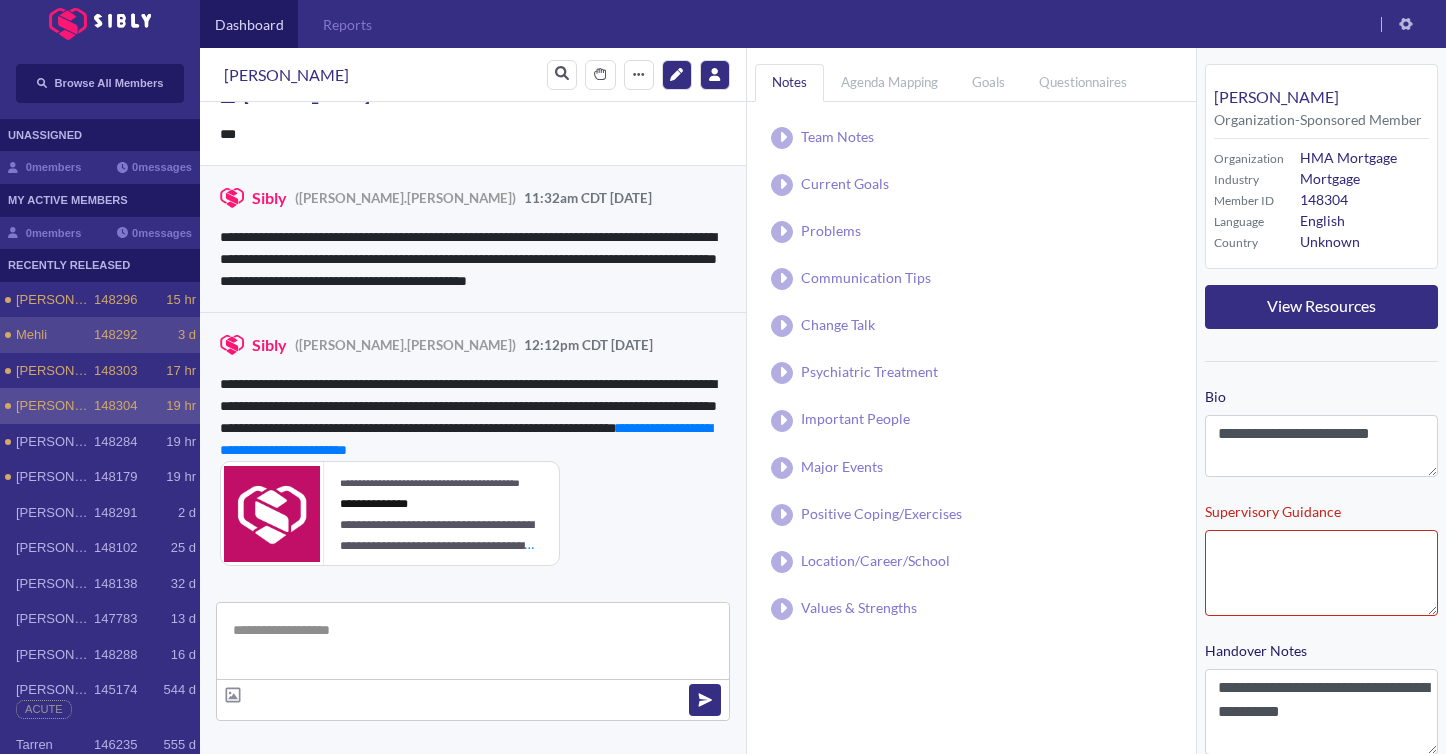 click on "148292" at bounding box center (115, 335) 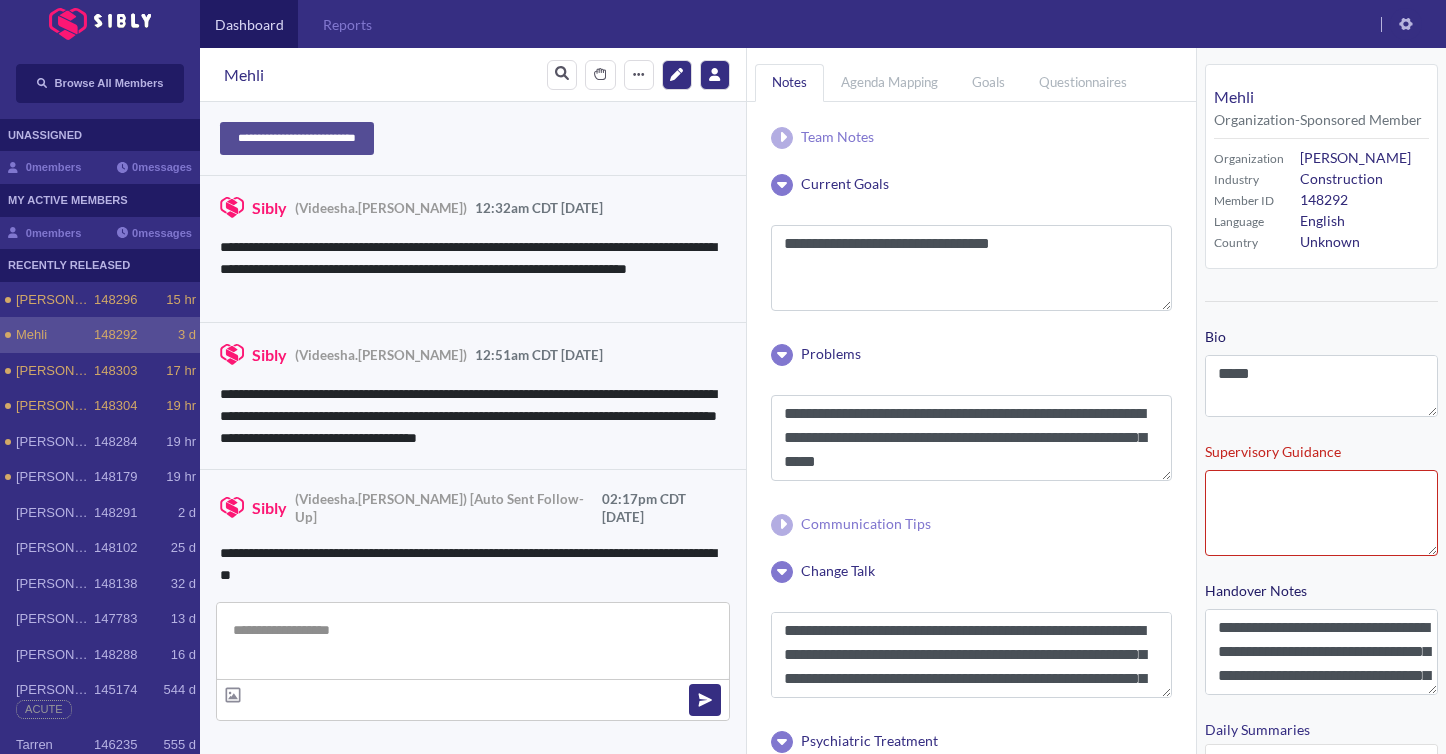 scroll, scrollTop: 2021, scrollLeft: 0, axis: vertical 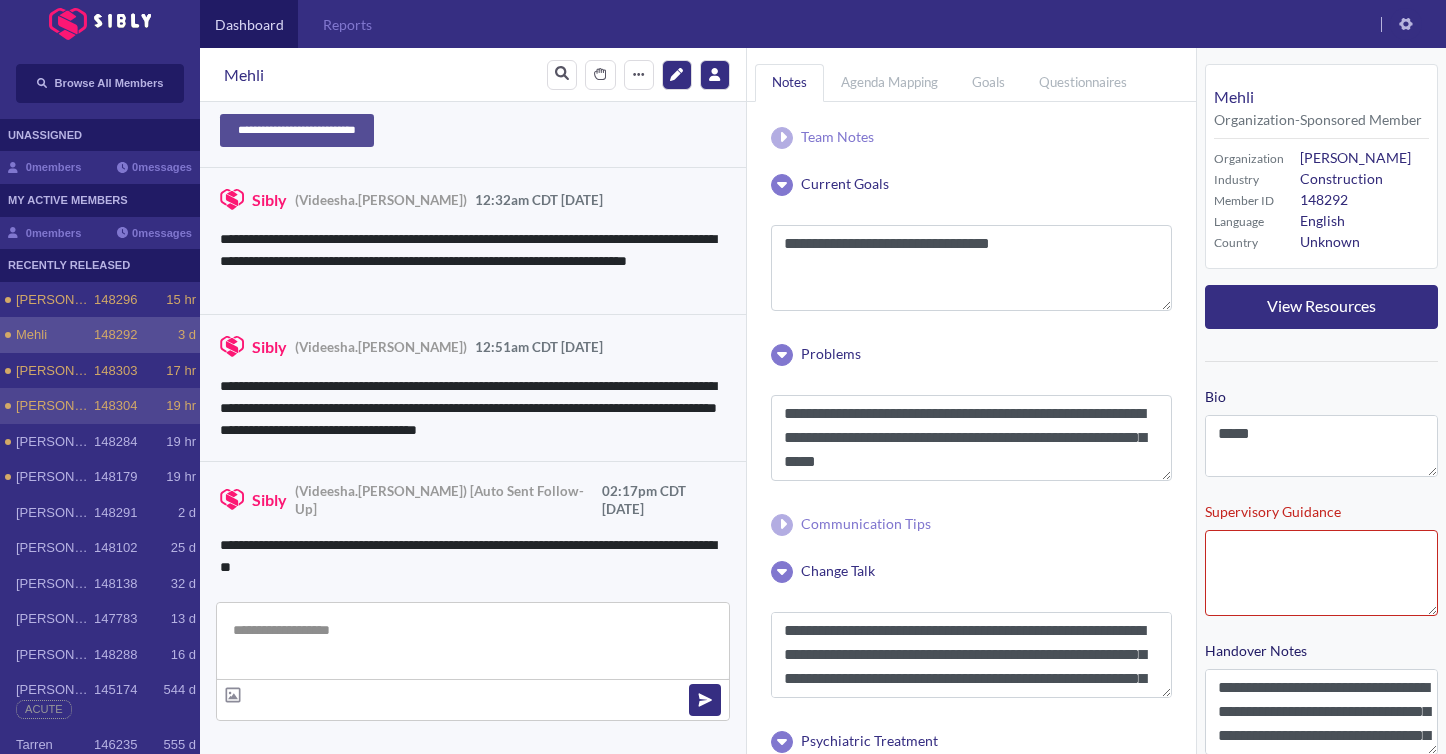 click on "[PERSON_NAME]" at bounding box center (55, 406) 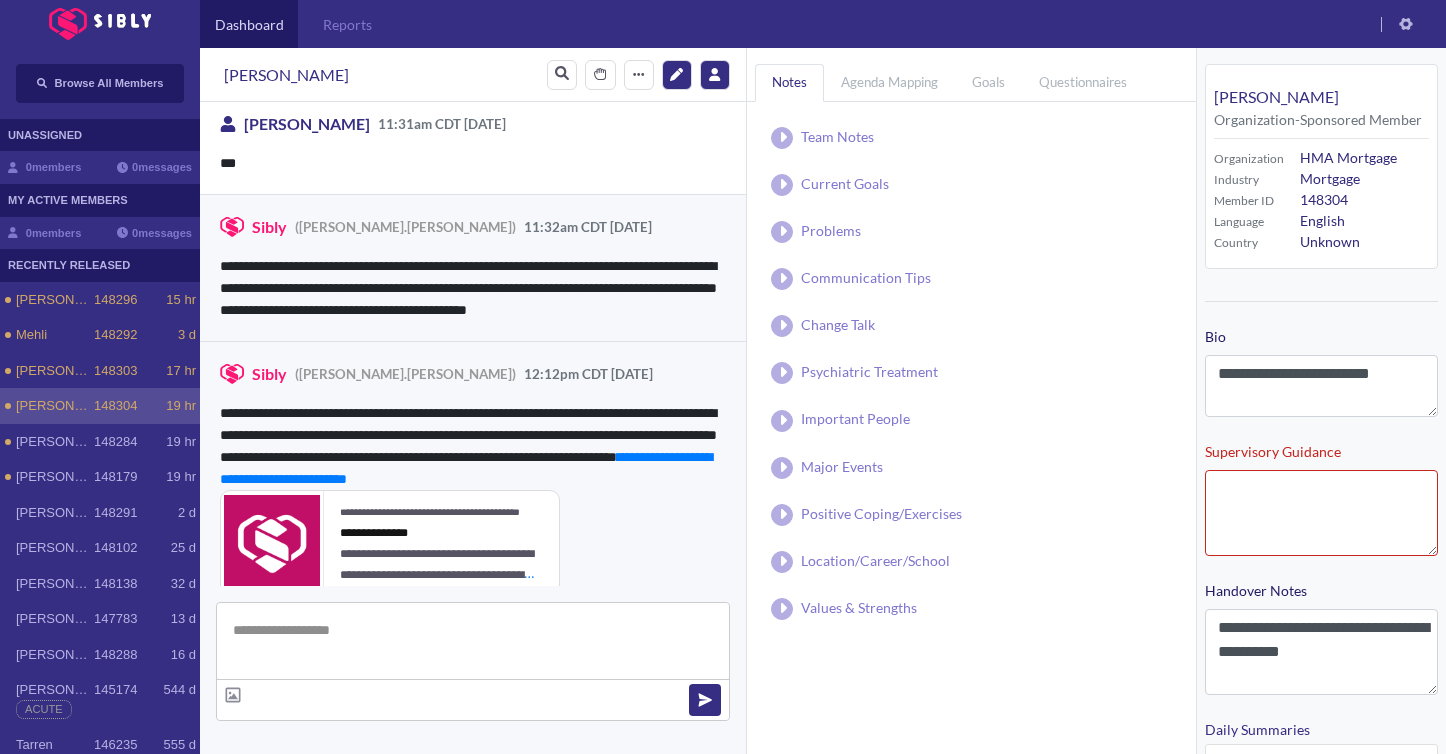 scroll, scrollTop: 373, scrollLeft: 0, axis: vertical 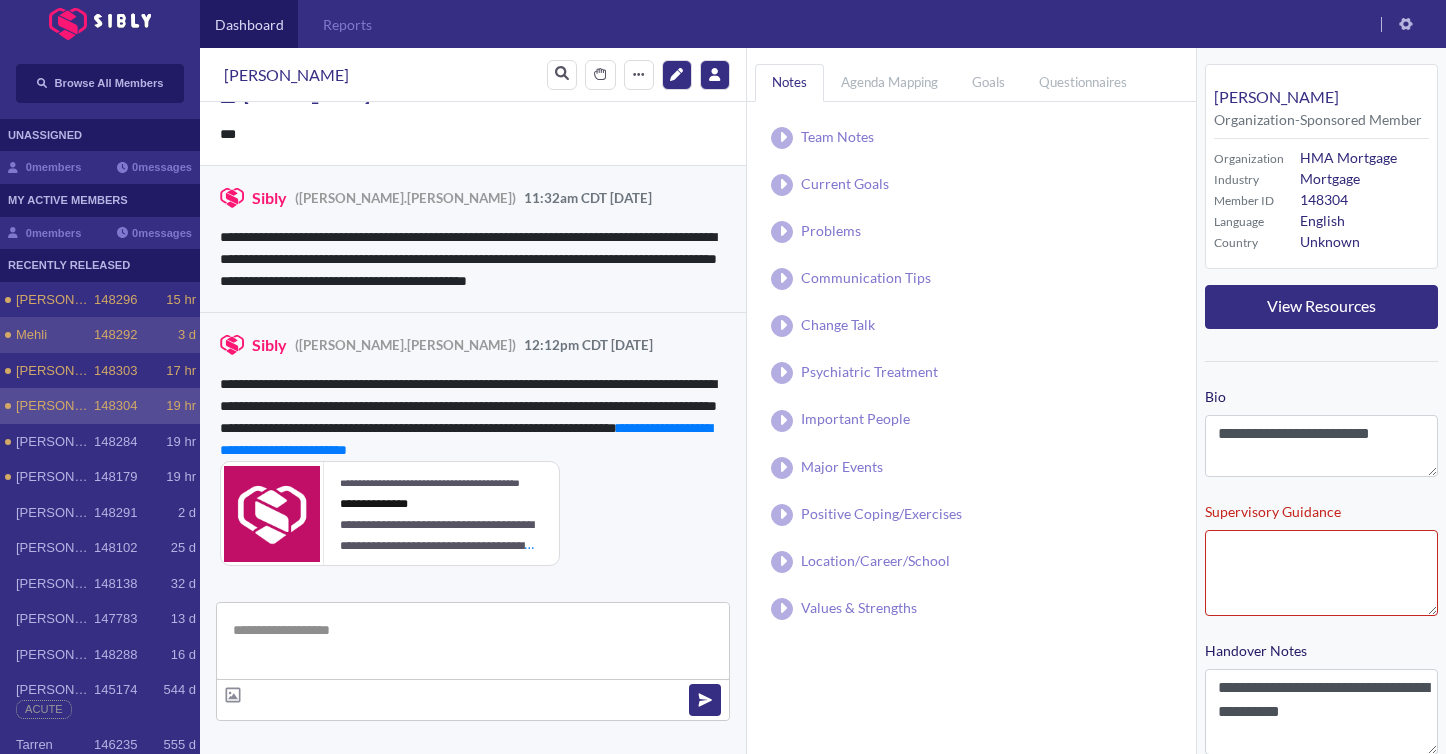 click on "Mehli" at bounding box center [55, 335] 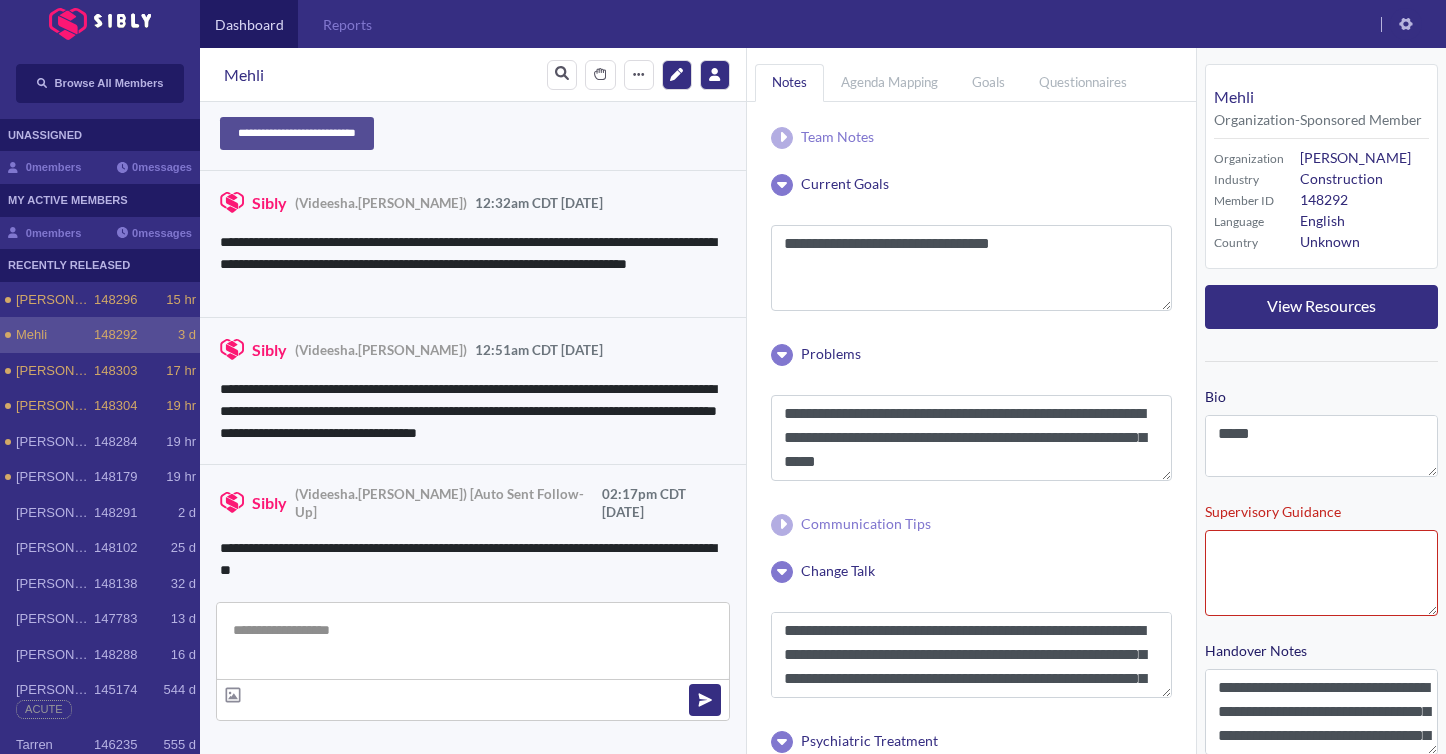 scroll, scrollTop: 2021, scrollLeft: 0, axis: vertical 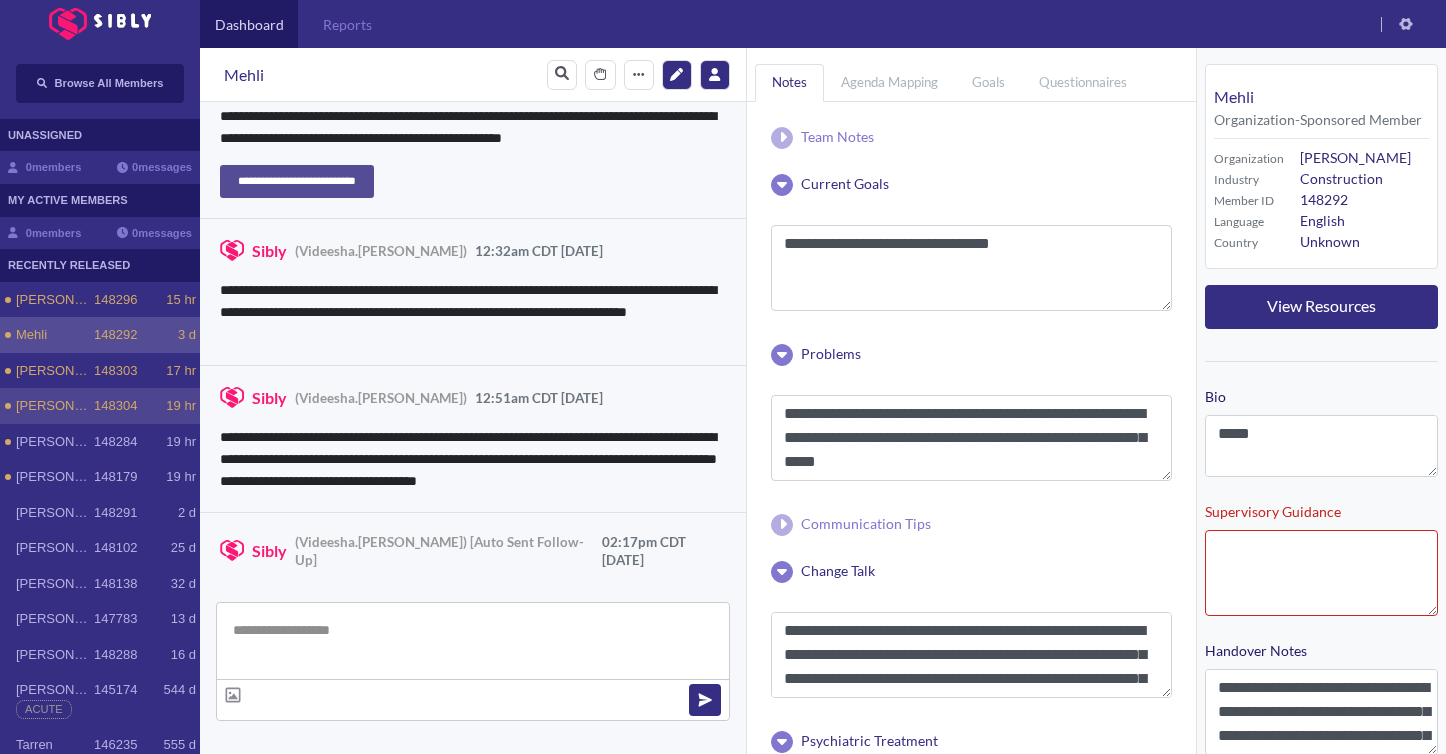 drag, startPoint x: 62, startPoint y: 400, endPoint x: 81, endPoint y: 400, distance: 19 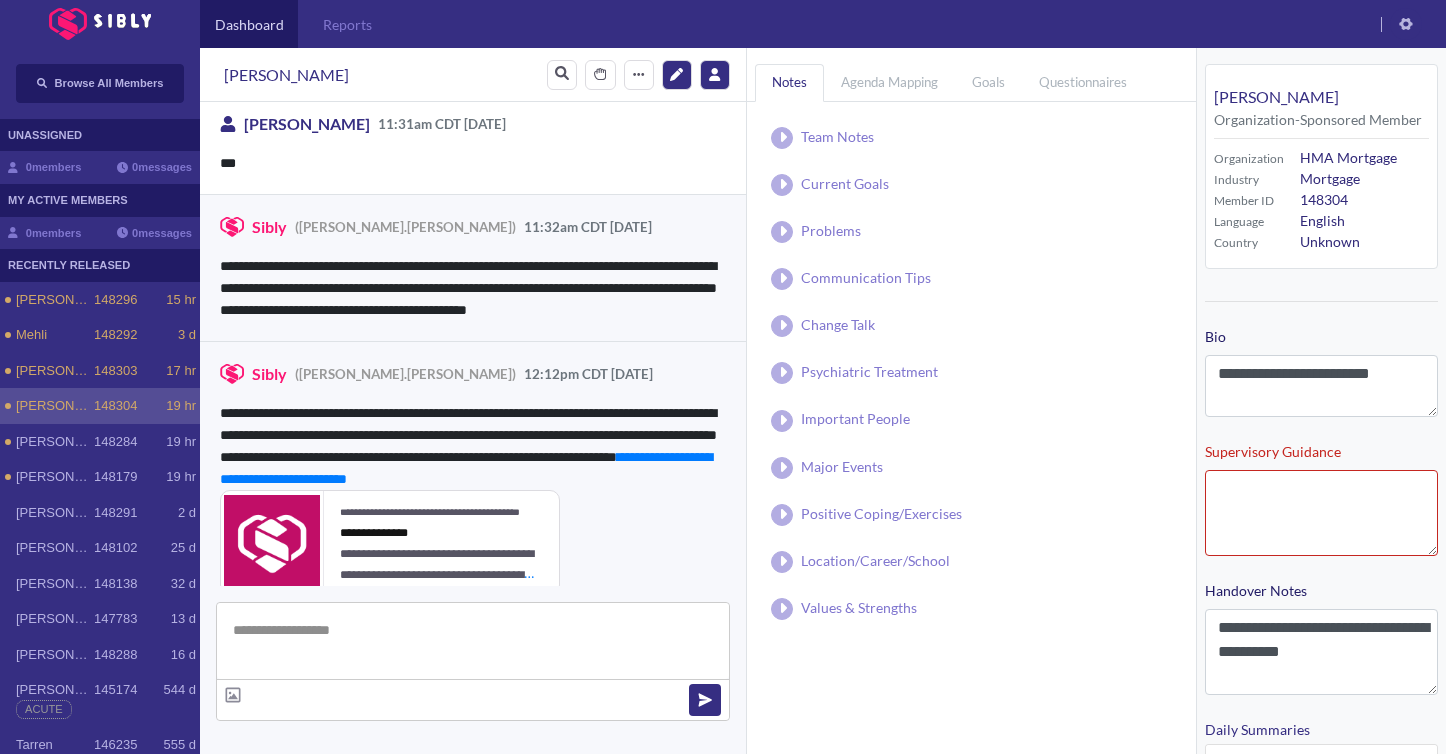 scroll, scrollTop: 373, scrollLeft: 0, axis: vertical 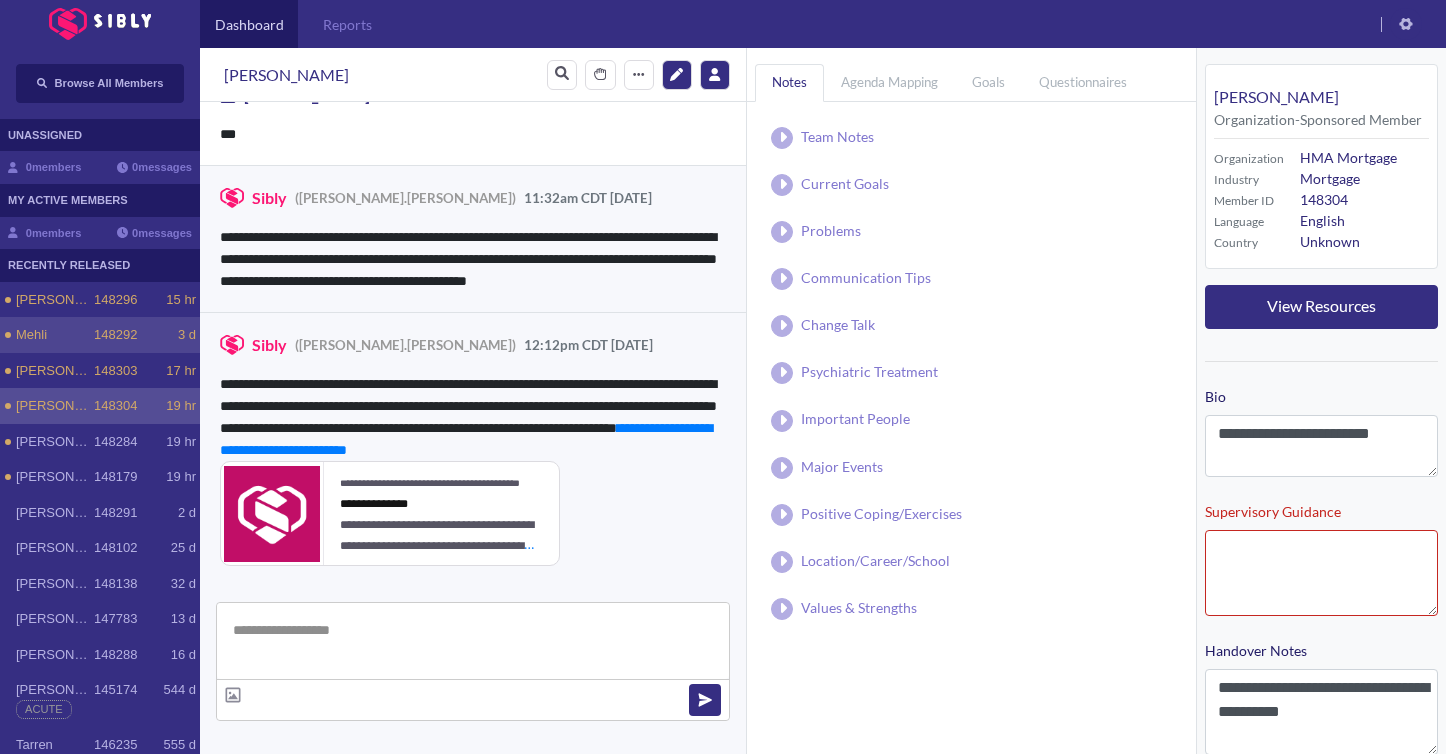 click on "Mehli" at bounding box center (55, 335) 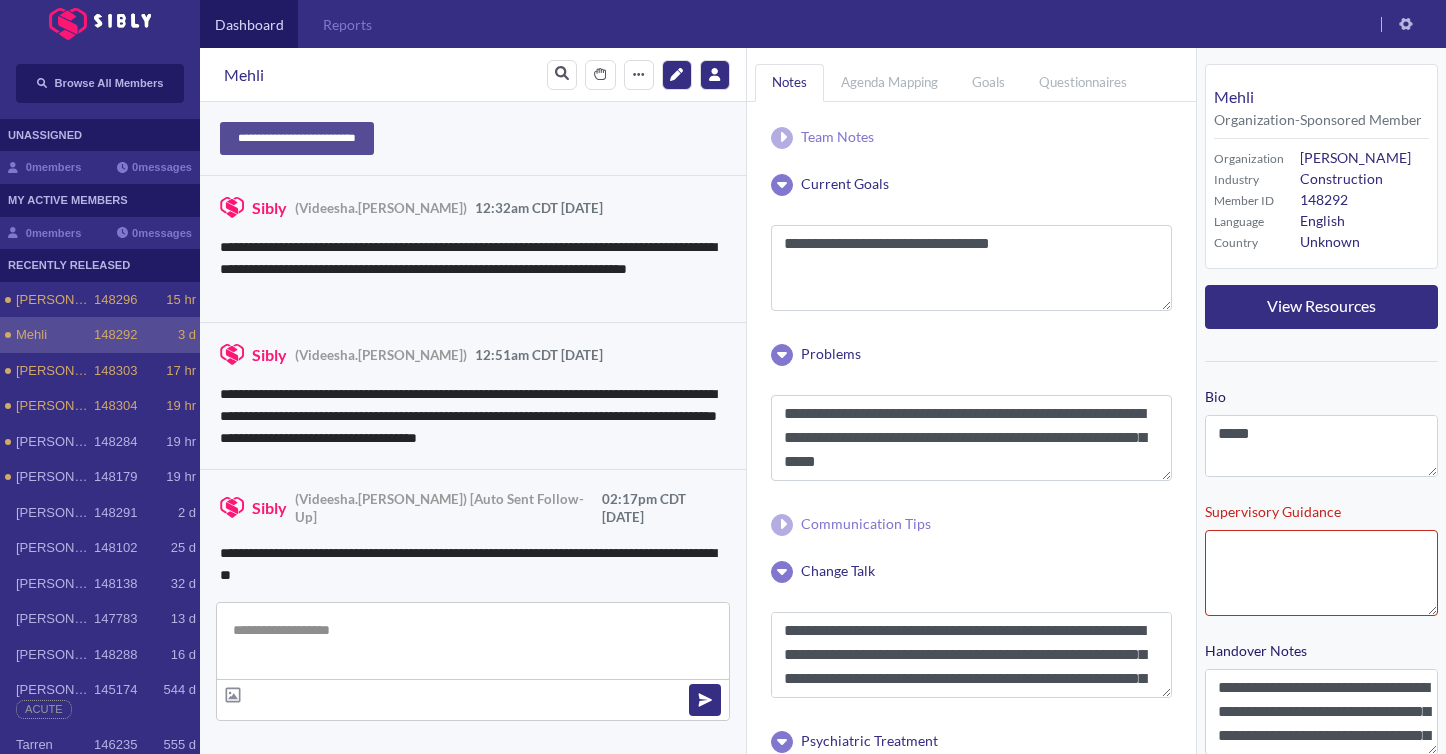 scroll, scrollTop: 2021, scrollLeft: 0, axis: vertical 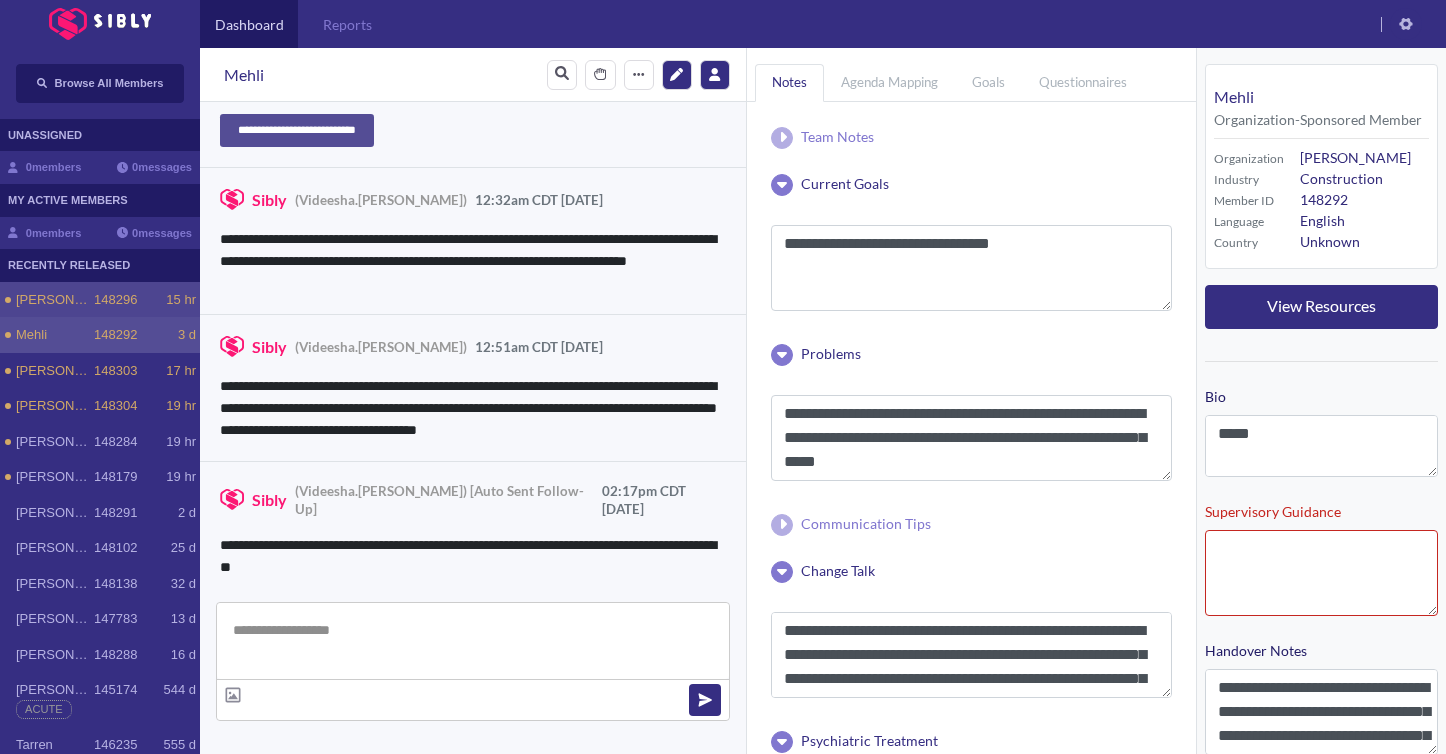 click on "[PERSON_NAME]" at bounding box center (55, 300) 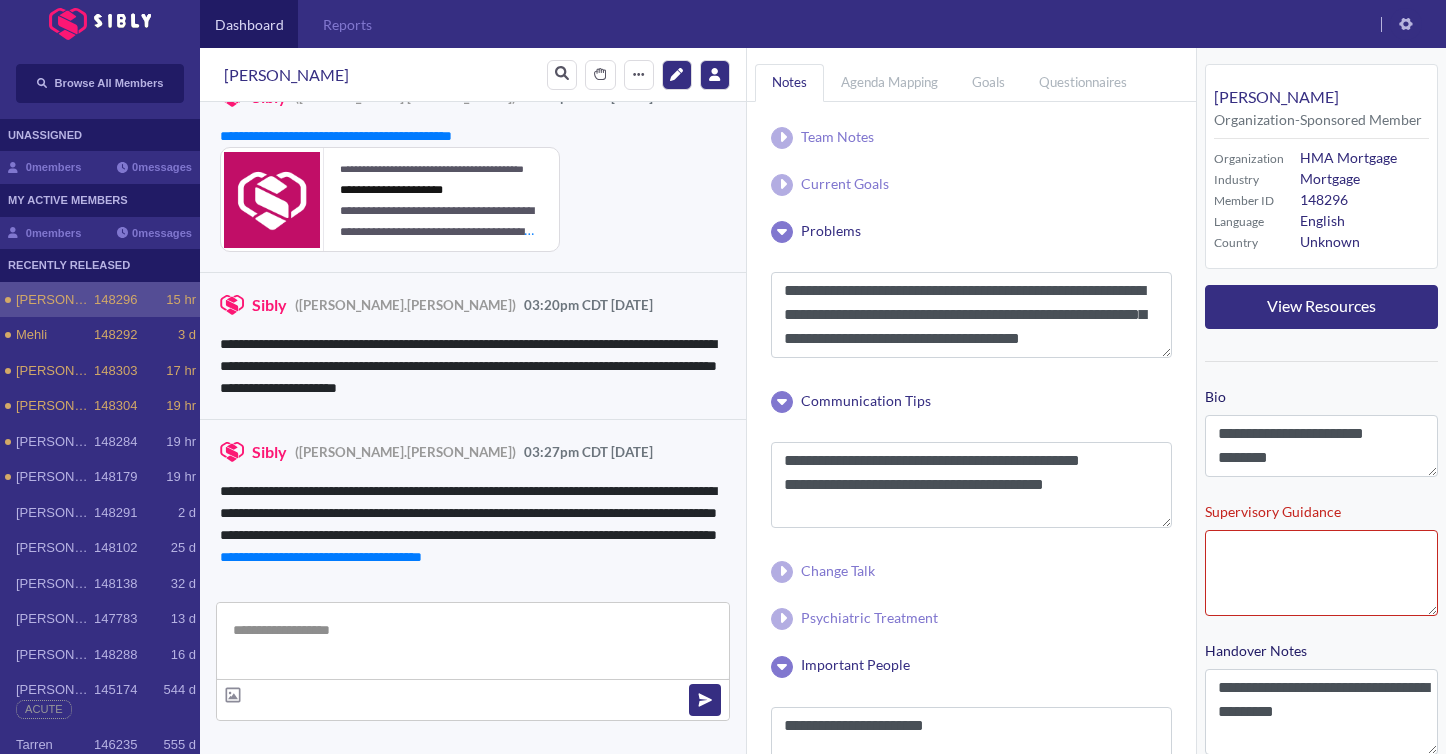scroll, scrollTop: 4411, scrollLeft: 0, axis: vertical 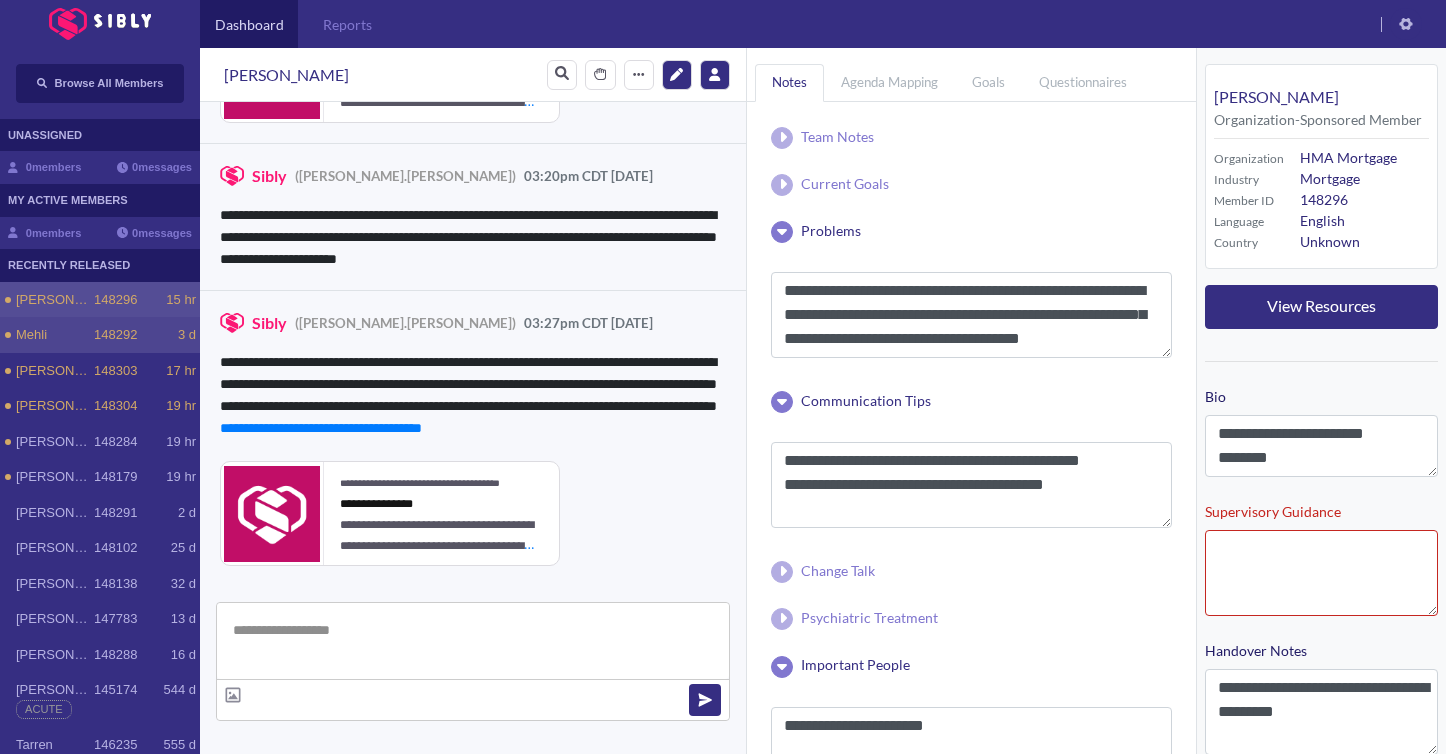 click on "148292" at bounding box center [115, 335] 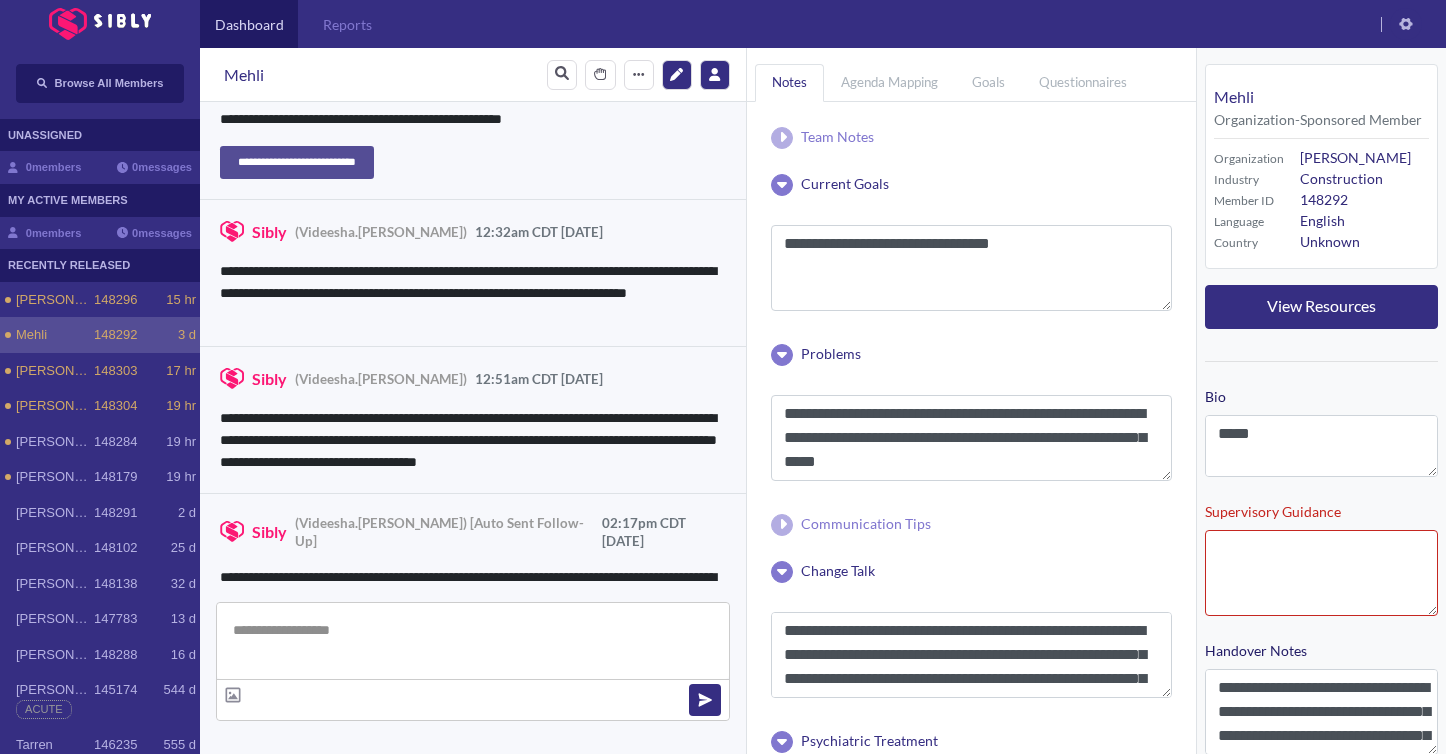 scroll, scrollTop: 2021, scrollLeft: 0, axis: vertical 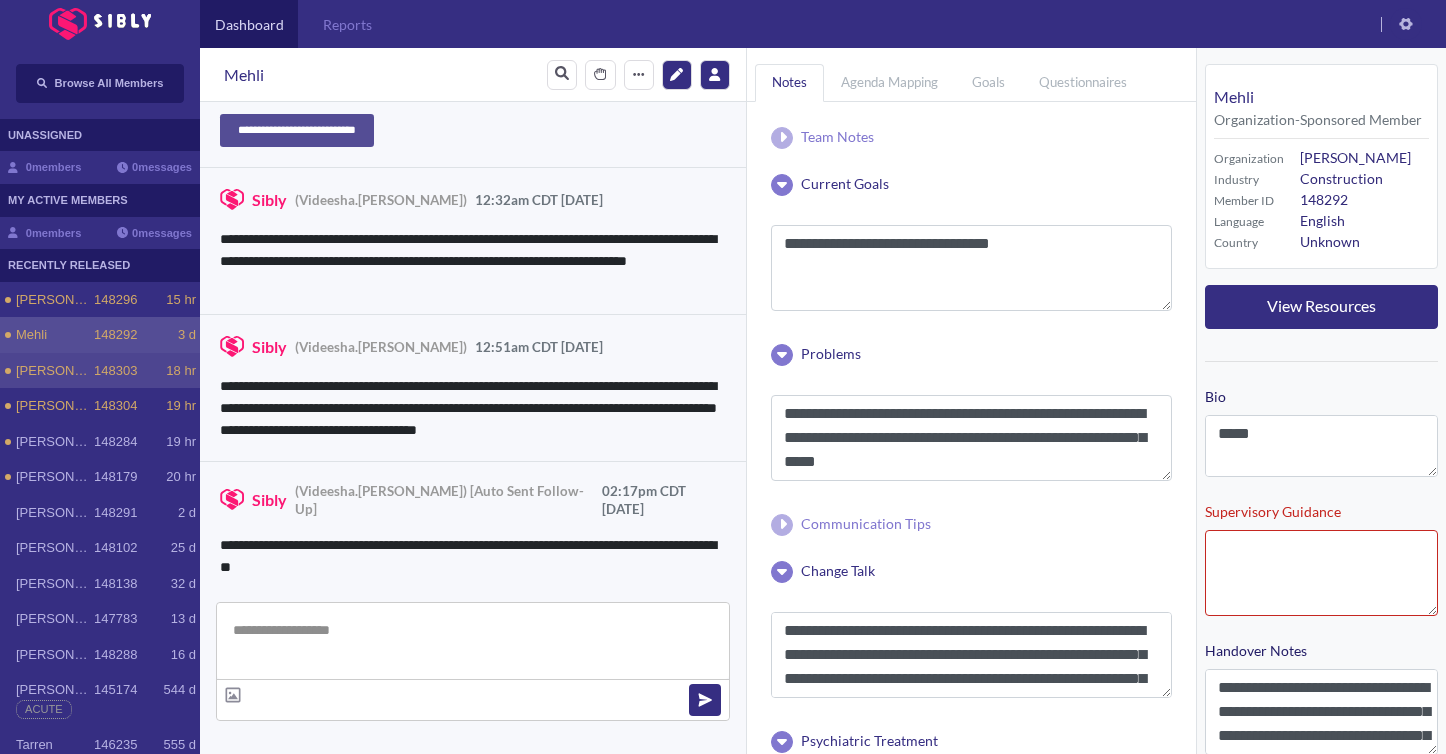 click on "[PERSON_NAME] 148303 18 hr" at bounding box center (100, 371) 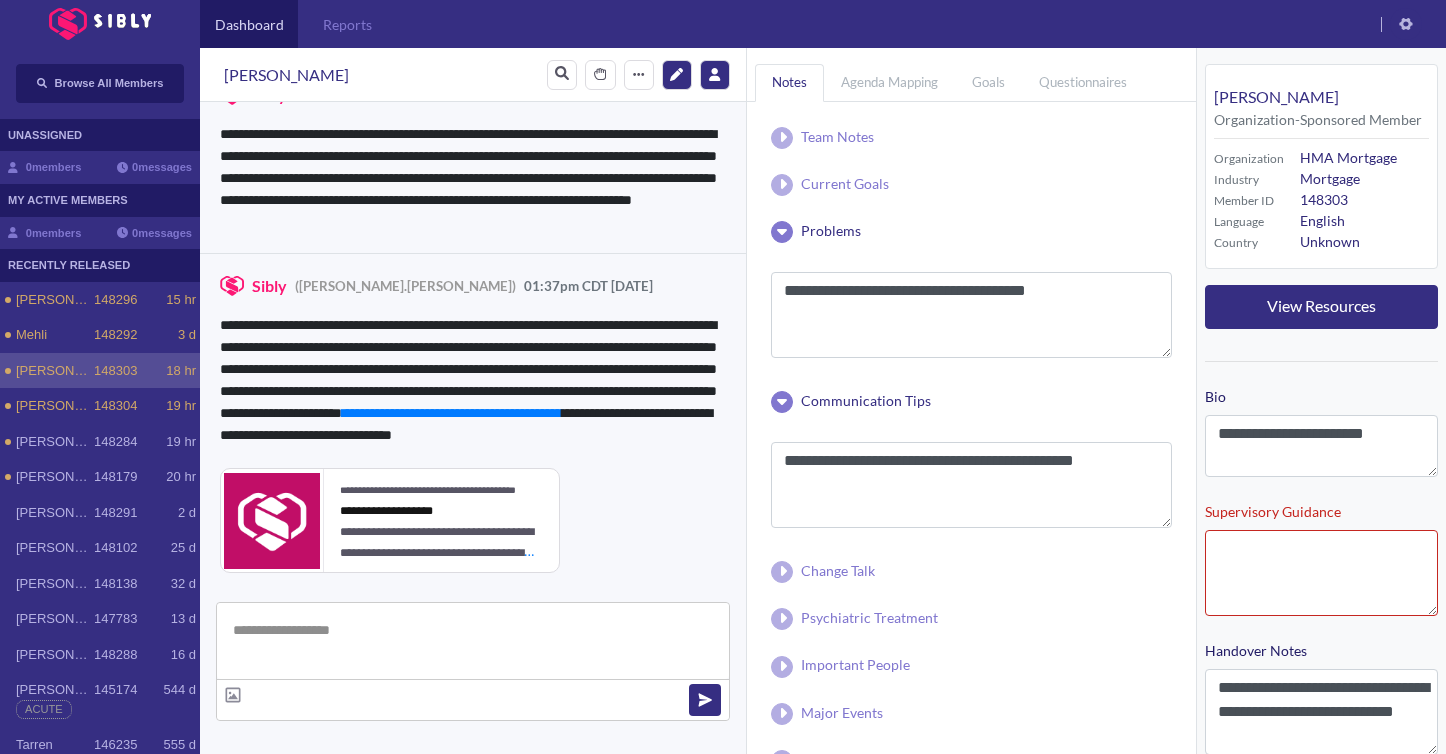 scroll, scrollTop: 2253, scrollLeft: 0, axis: vertical 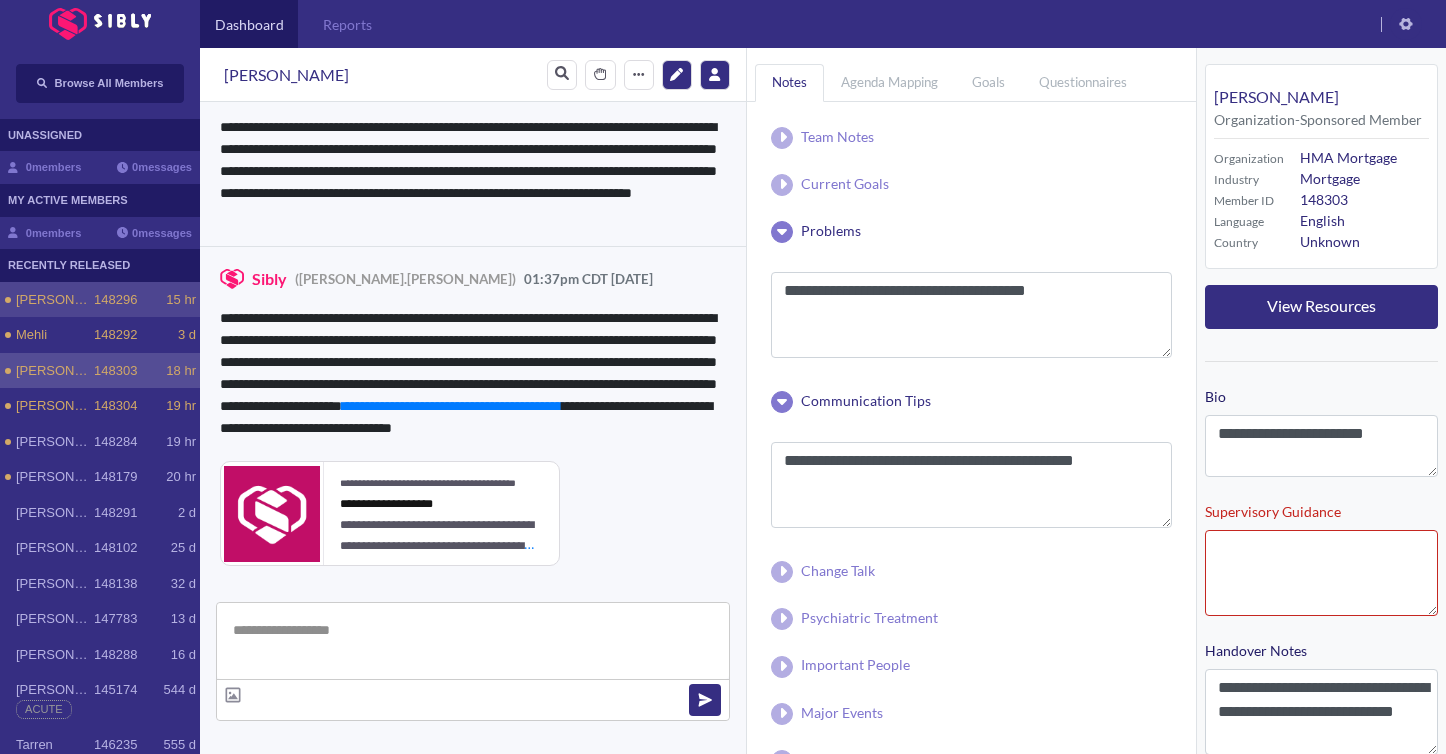 click on "[PERSON_NAME] 148296 15 hr" at bounding box center [100, 300] 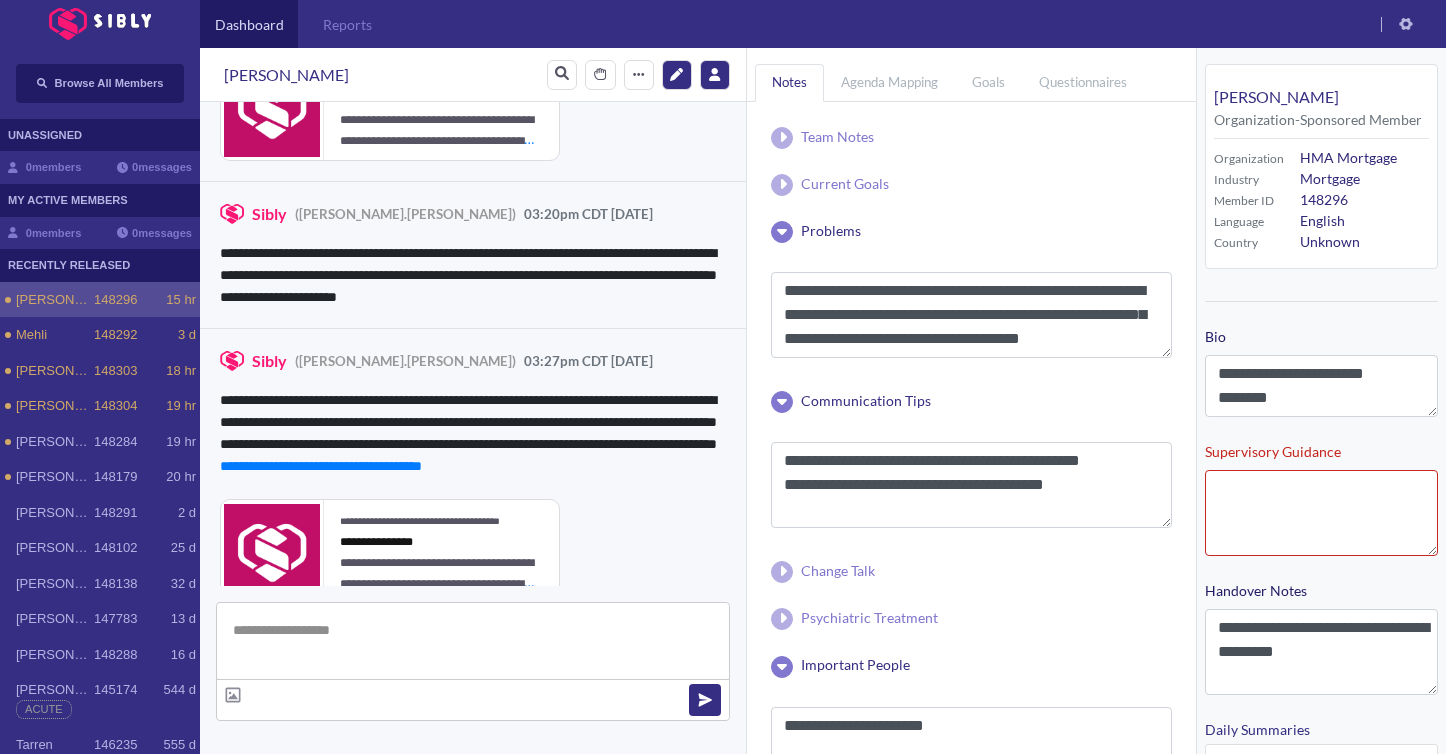 scroll, scrollTop: 4411, scrollLeft: 0, axis: vertical 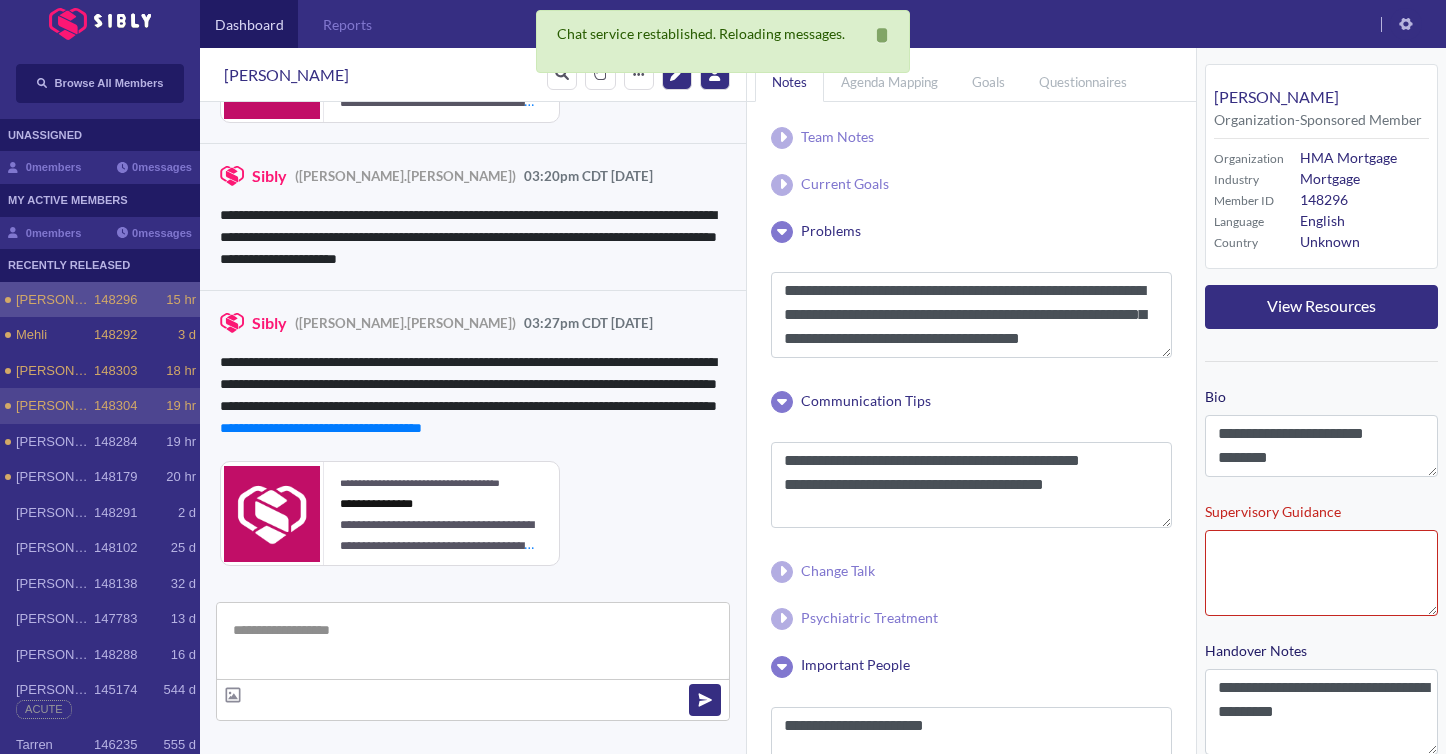 click on "148304" at bounding box center (115, 406) 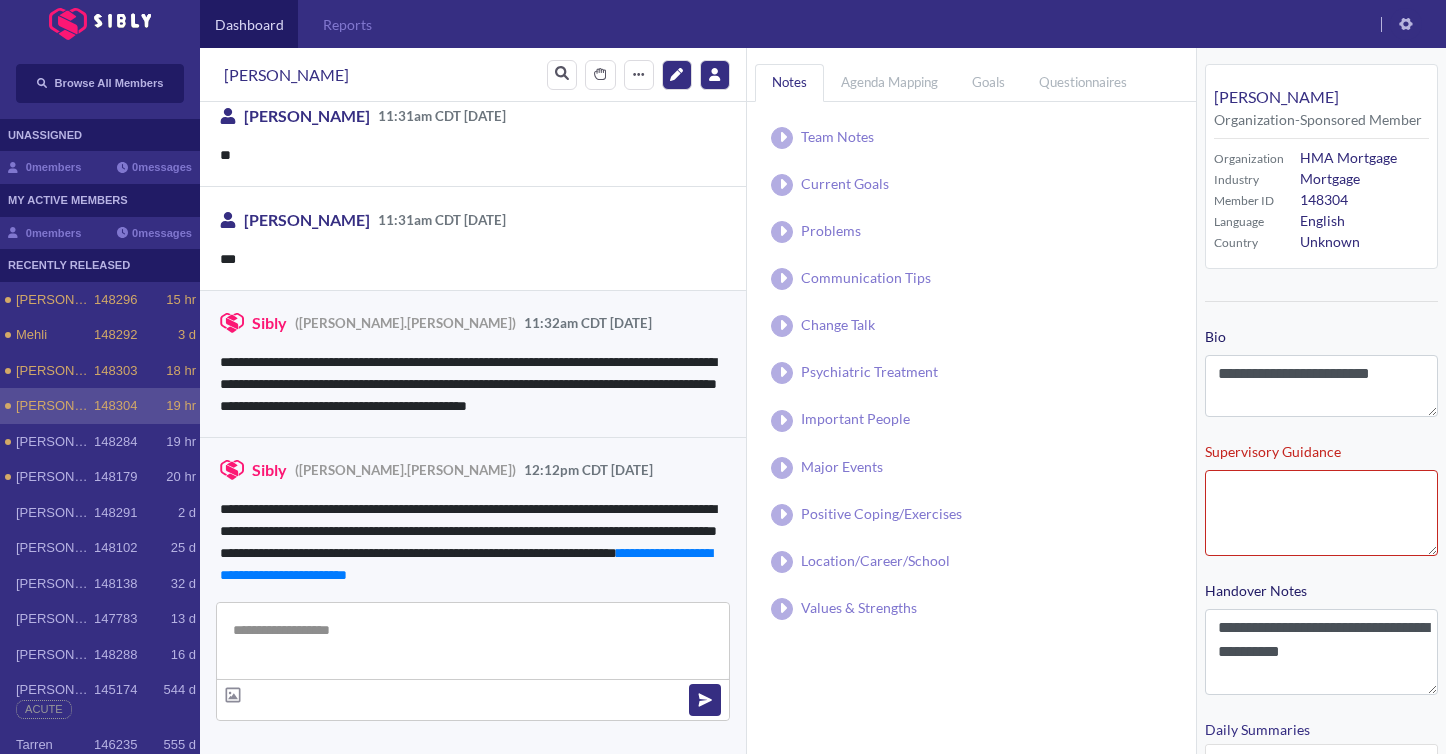 scroll, scrollTop: 373, scrollLeft: 0, axis: vertical 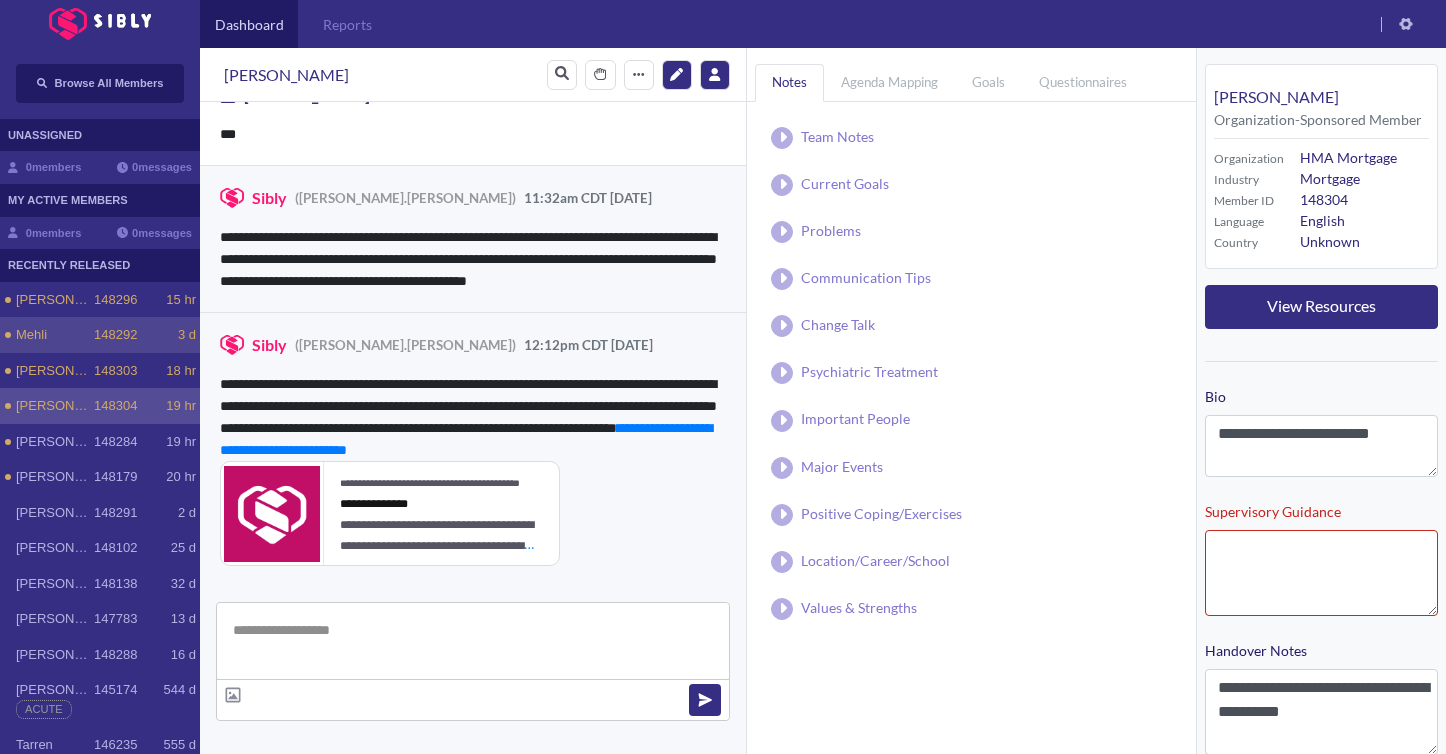 click on "Mehli" at bounding box center (55, 335) 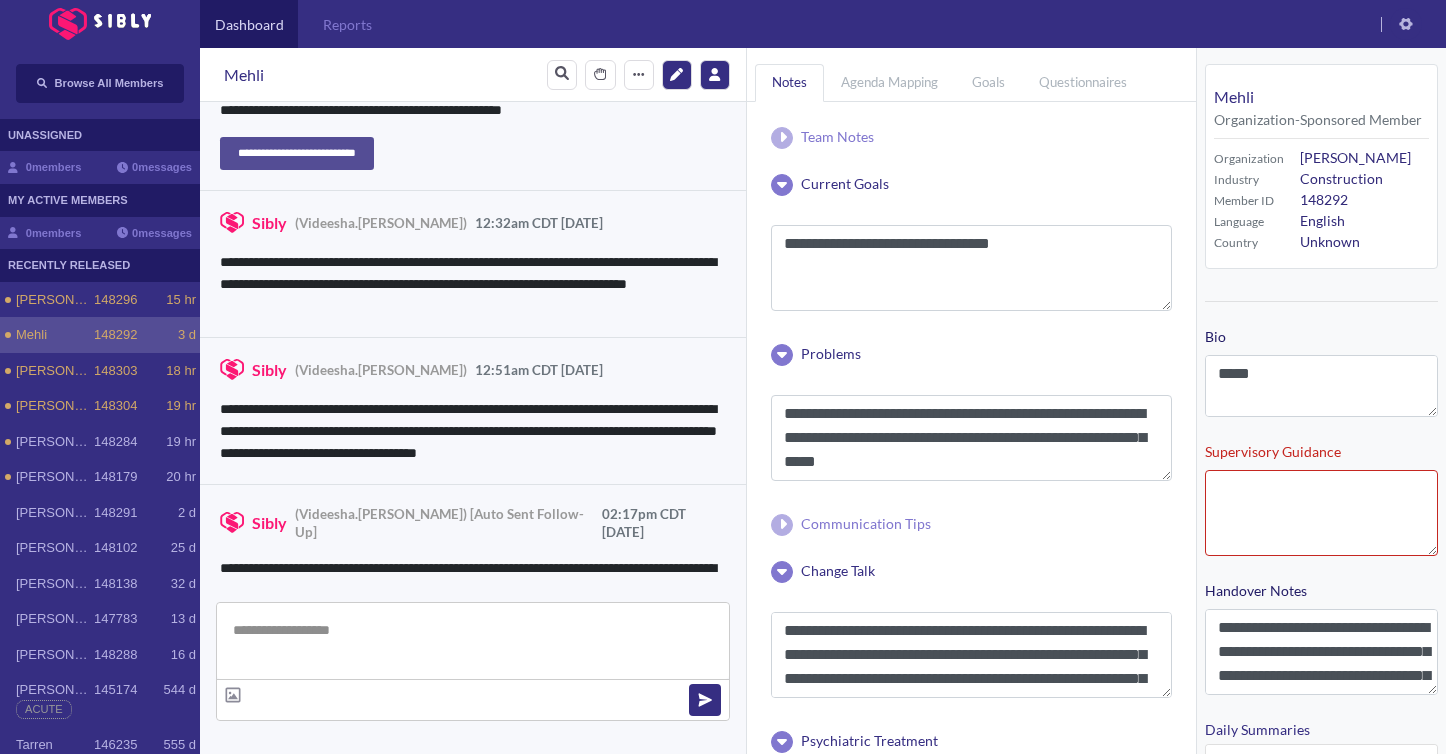 scroll, scrollTop: 2021, scrollLeft: 0, axis: vertical 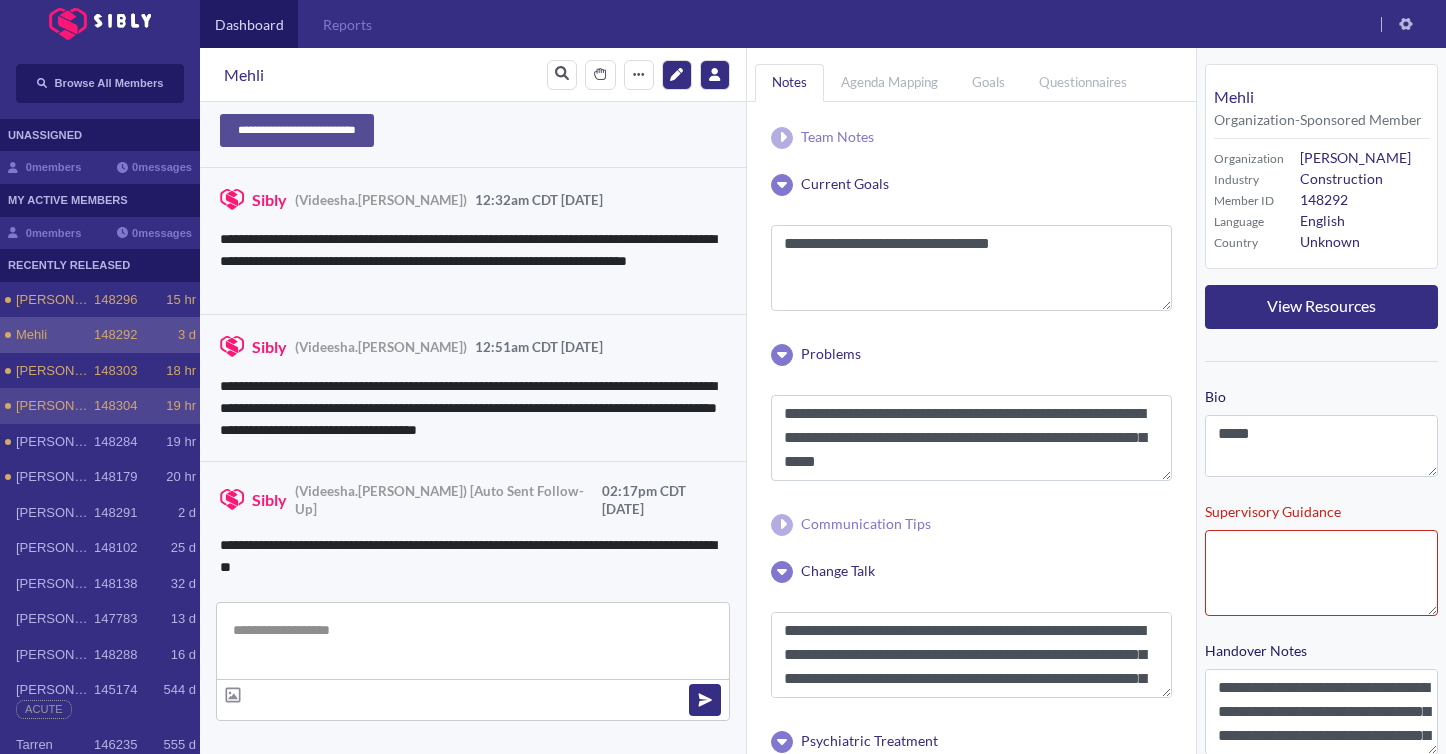 click on "148304" at bounding box center (115, 406) 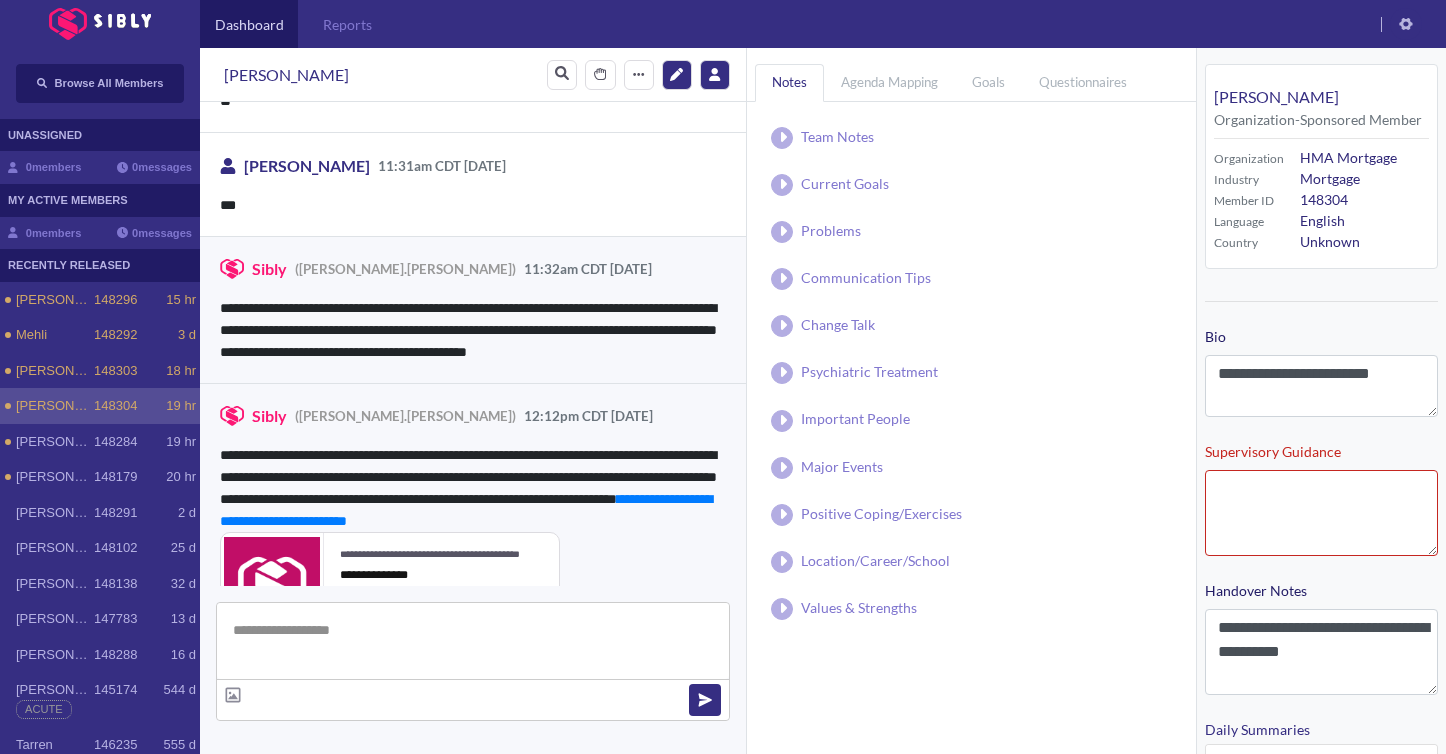 scroll, scrollTop: 373, scrollLeft: 0, axis: vertical 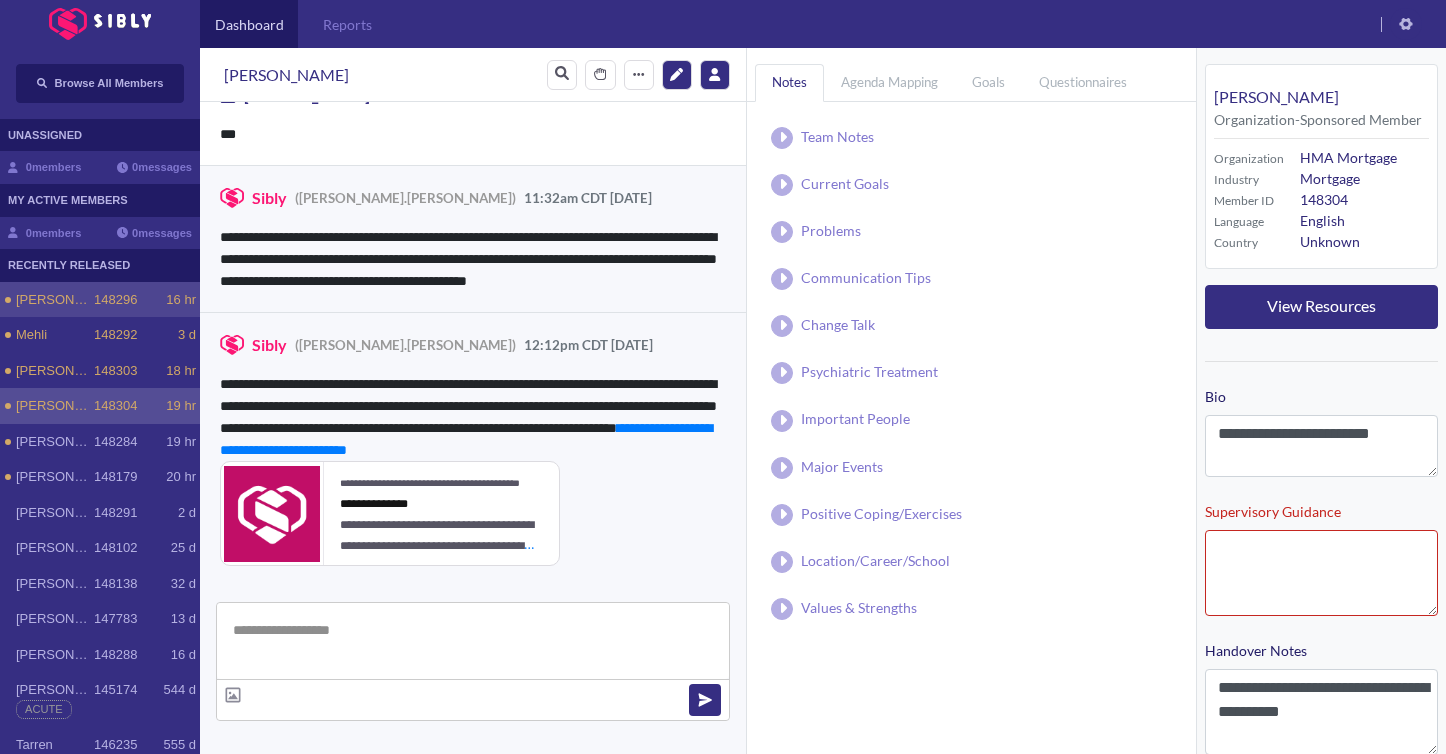 click on "[PERSON_NAME]" at bounding box center [55, 300] 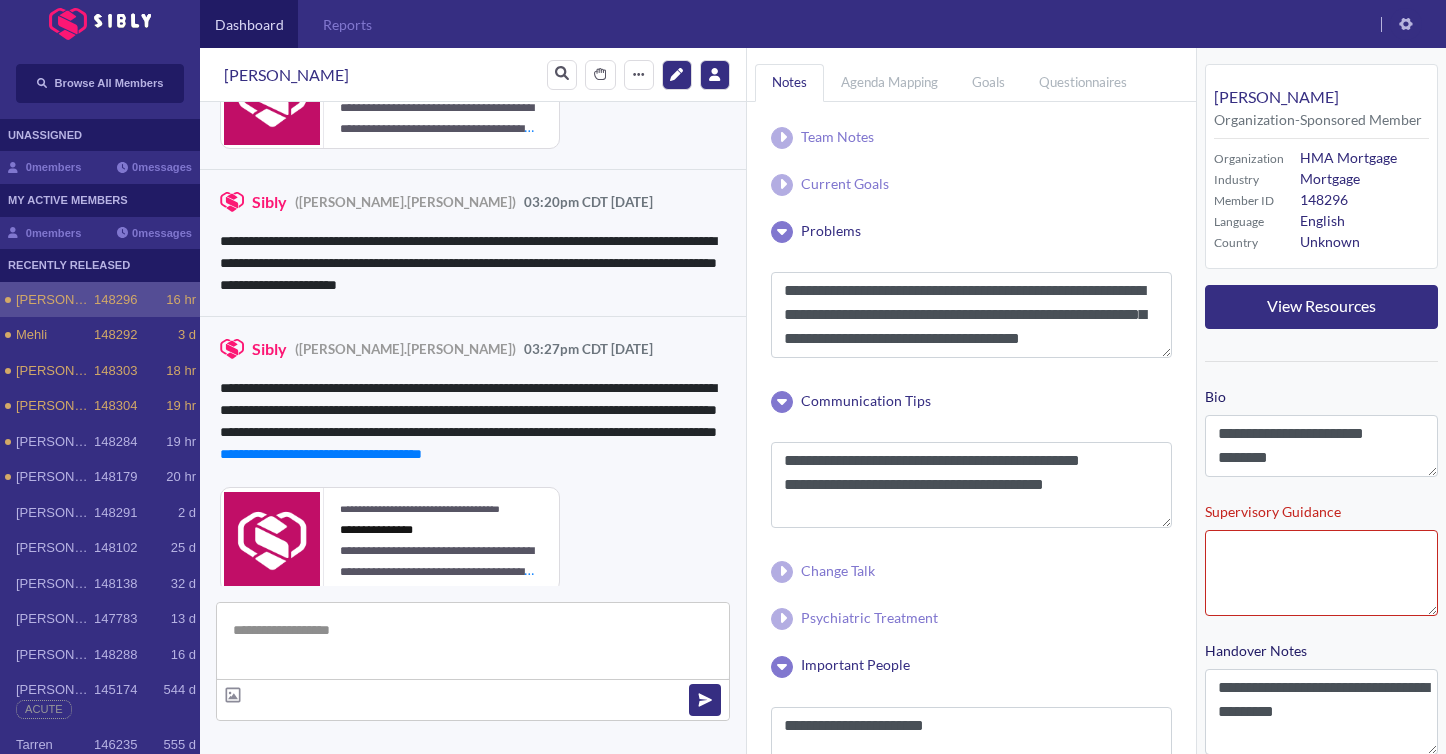 scroll, scrollTop: 4411, scrollLeft: 0, axis: vertical 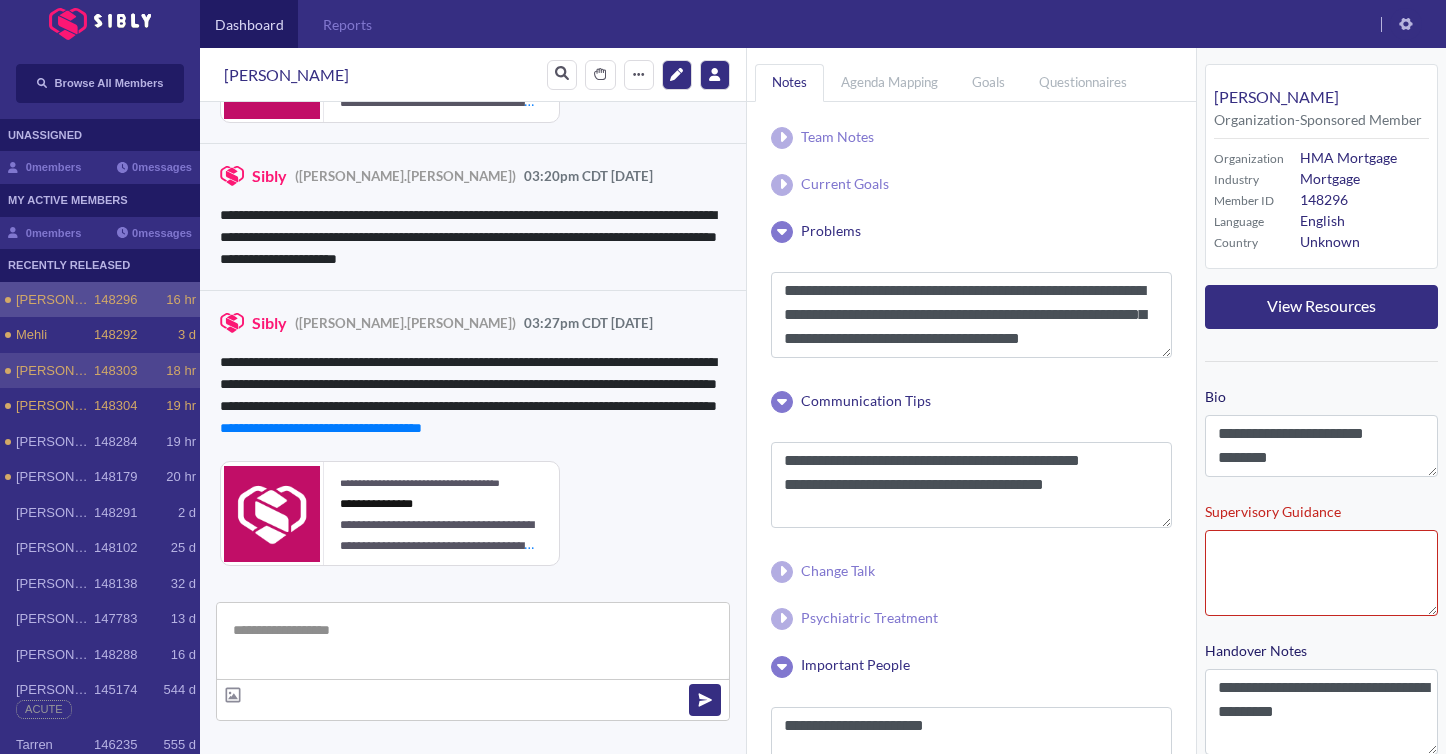 click on "[PERSON_NAME]" at bounding box center (55, 371) 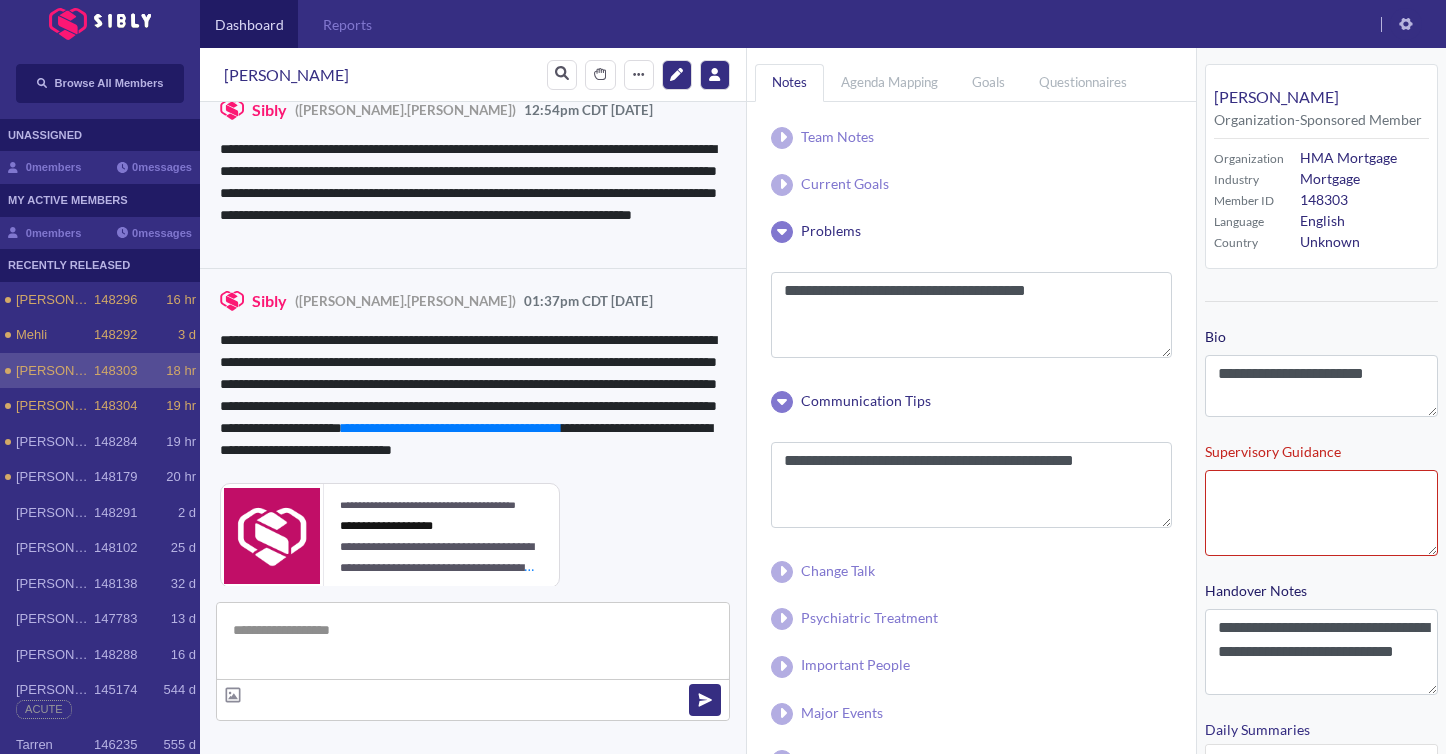 scroll, scrollTop: 2253, scrollLeft: 0, axis: vertical 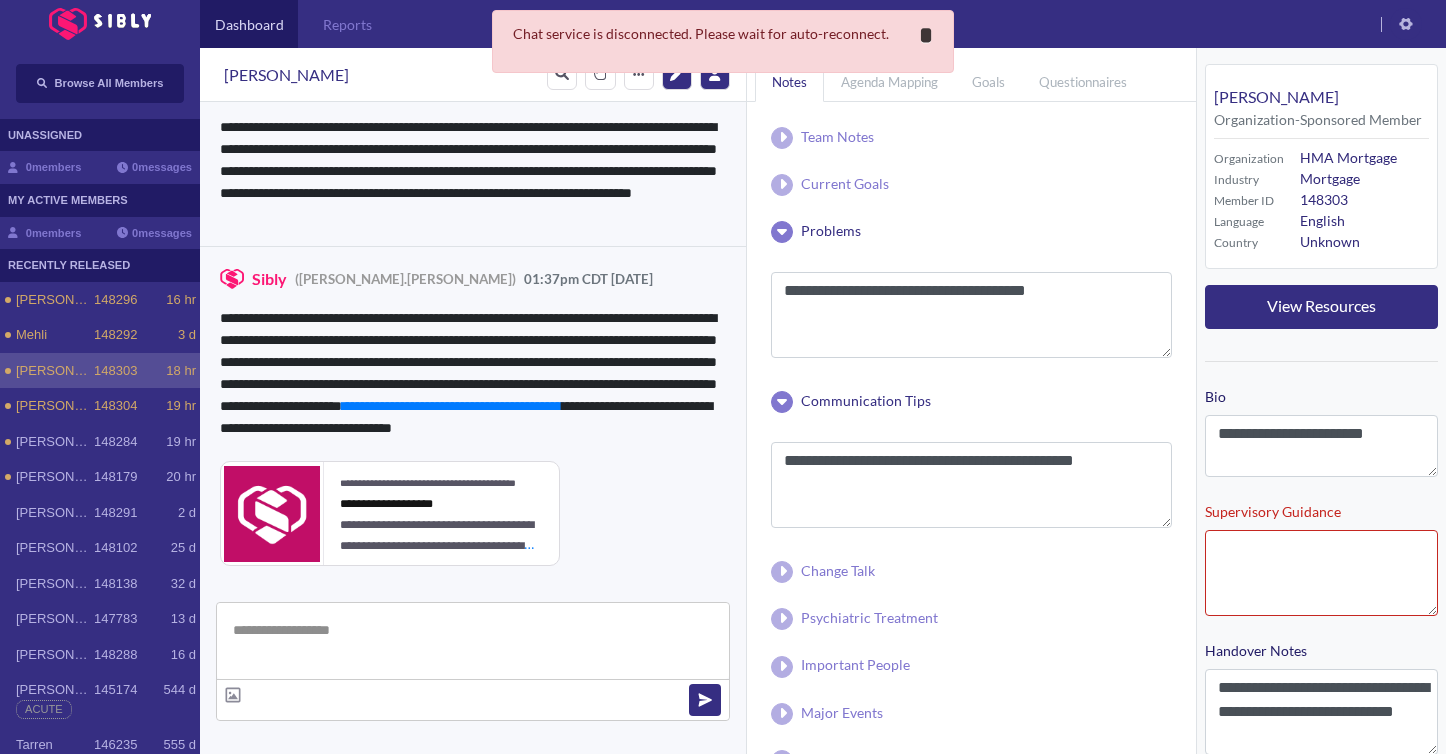click on "*" at bounding box center [926, 35] 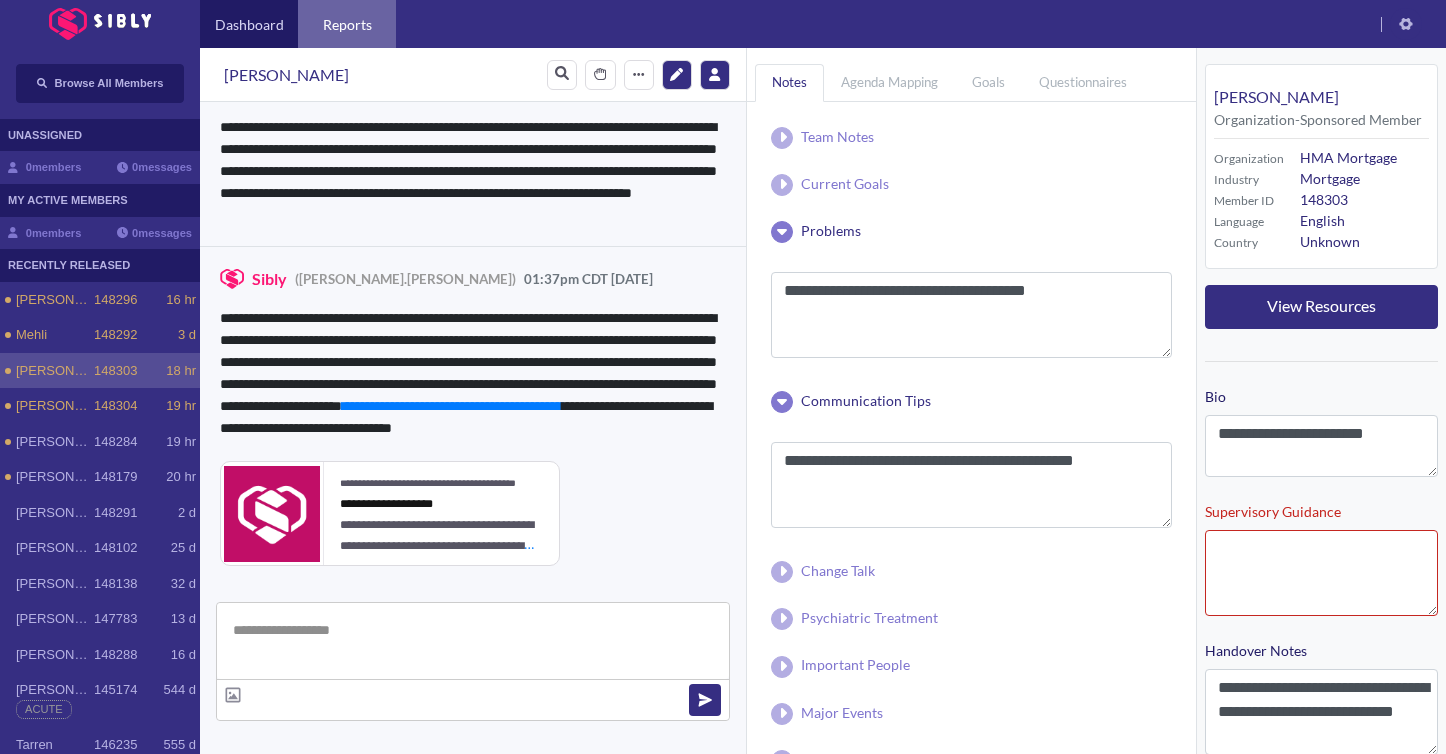 click on "Reports" at bounding box center [347, 24] 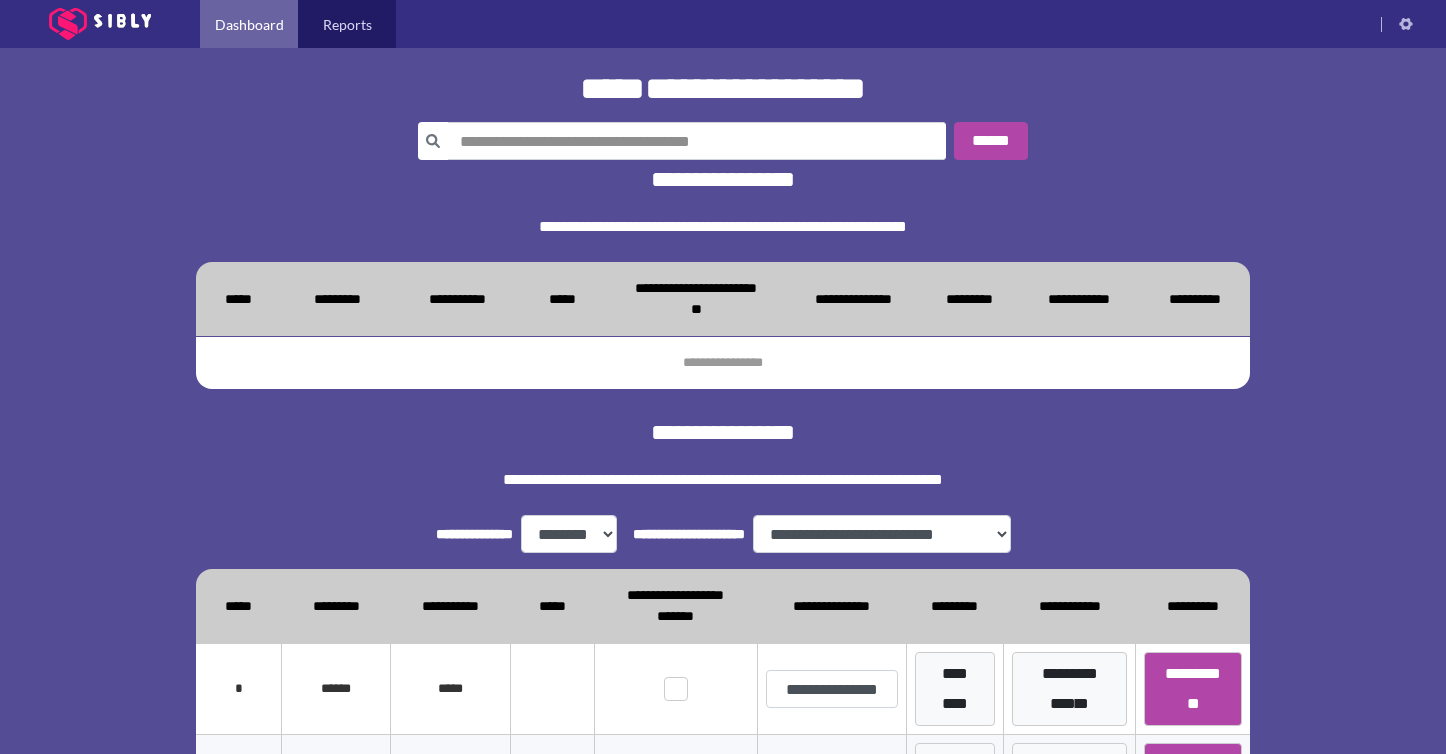 click on "Dashboard" at bounding box center (249, 24) 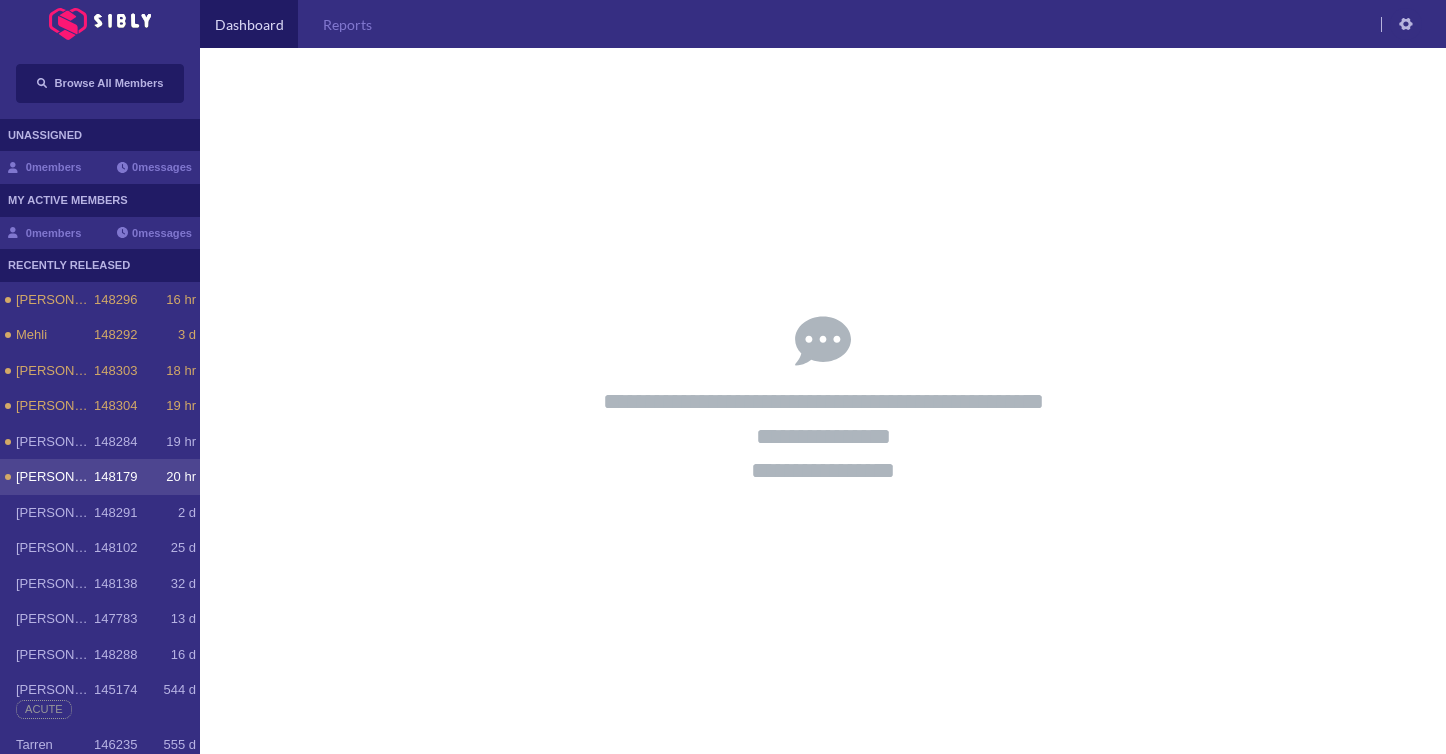 click on "[PERSON_NAME] 148179 20 hr" at bounding box center [100, 477] 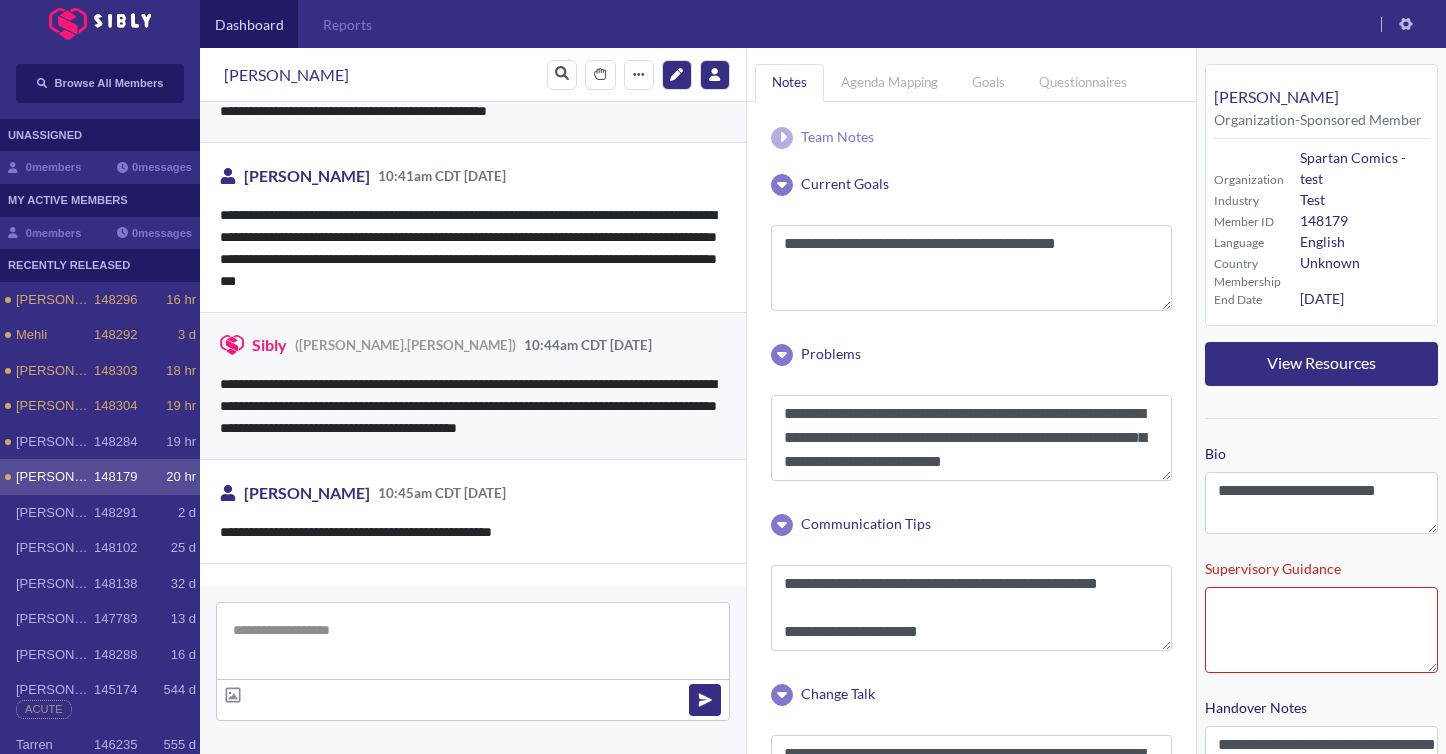 scroll, scrollTop: 3470, scrollLeft: 0, axis: vertical 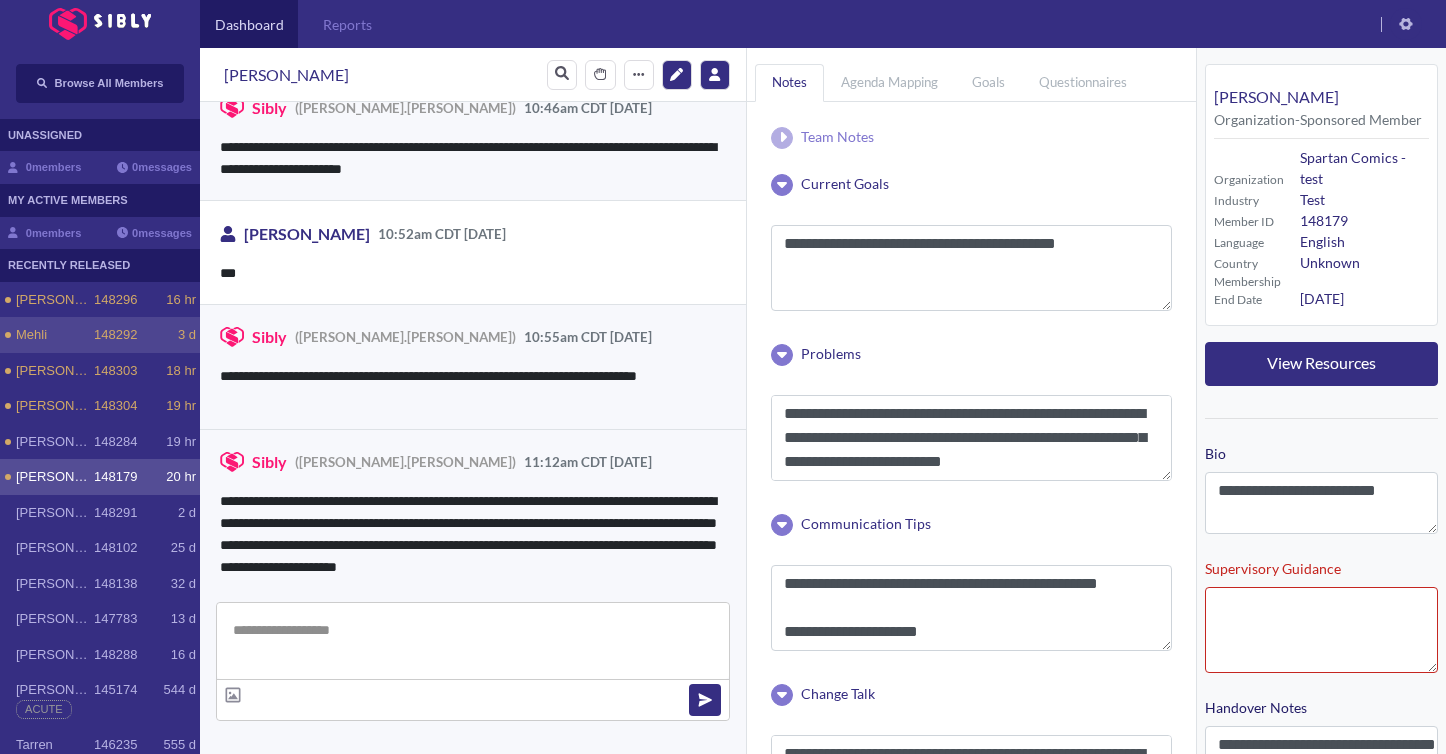 click on "Mehli 148292 3 d" at bounding box center (100, 335) 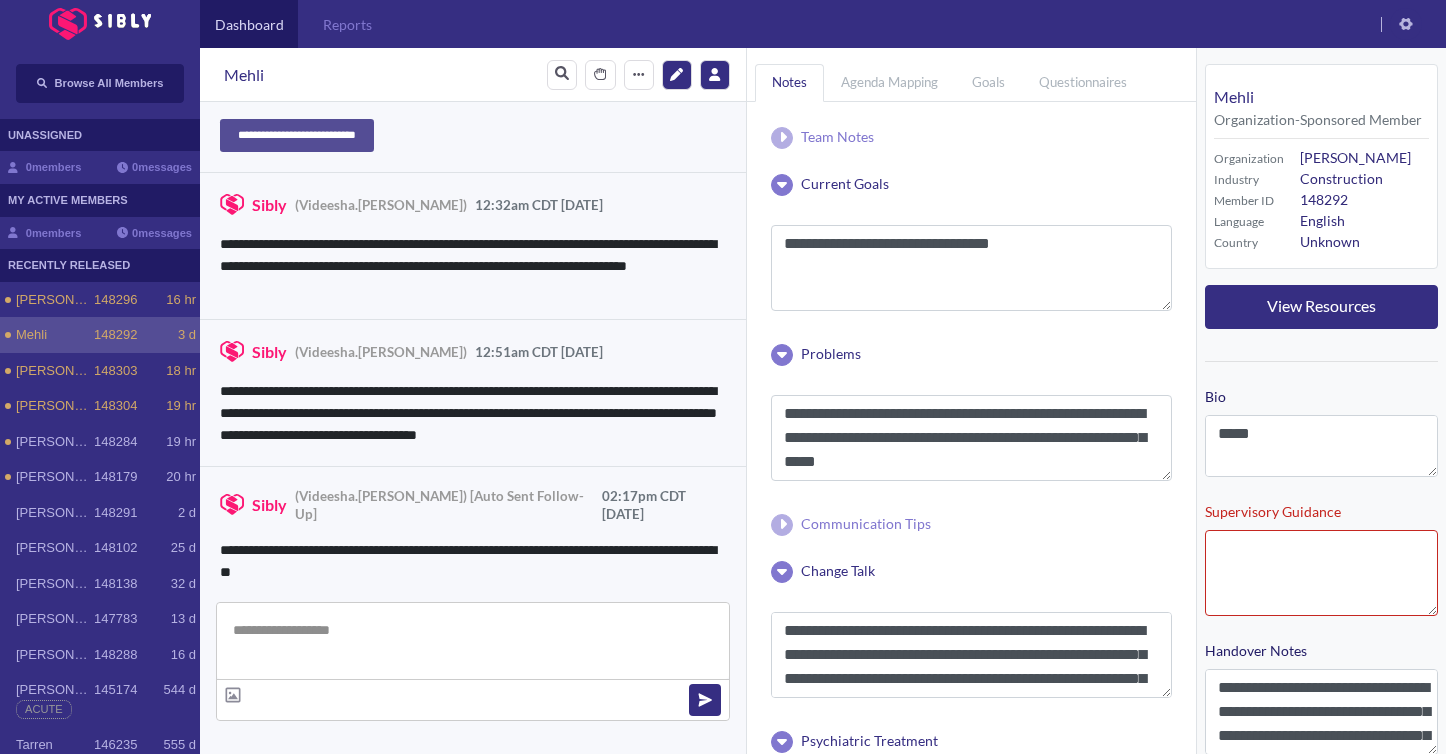 scroll, scrollTop: 2021, scrollLeft: 0, axis: vertical 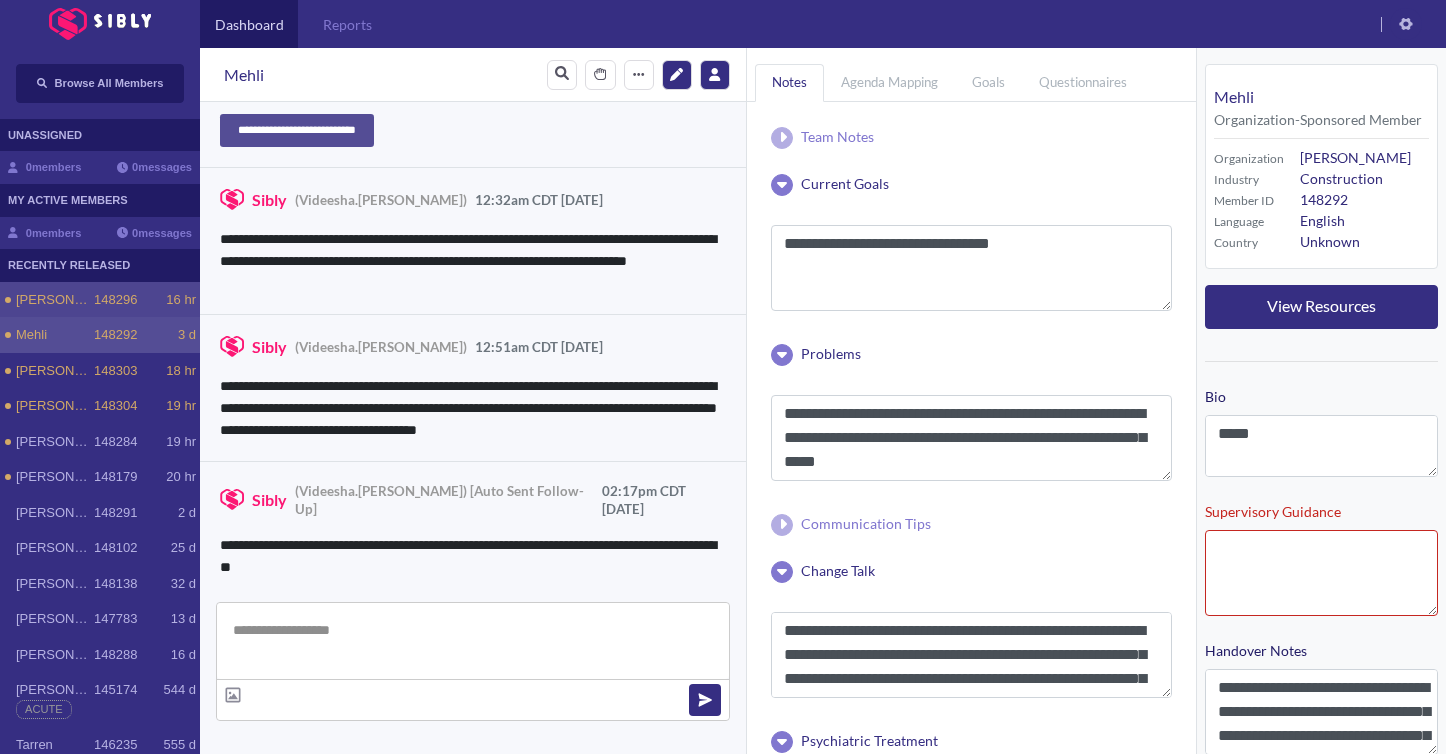 click on "[PERSON_NAME]" at bounding box center [55, 300] 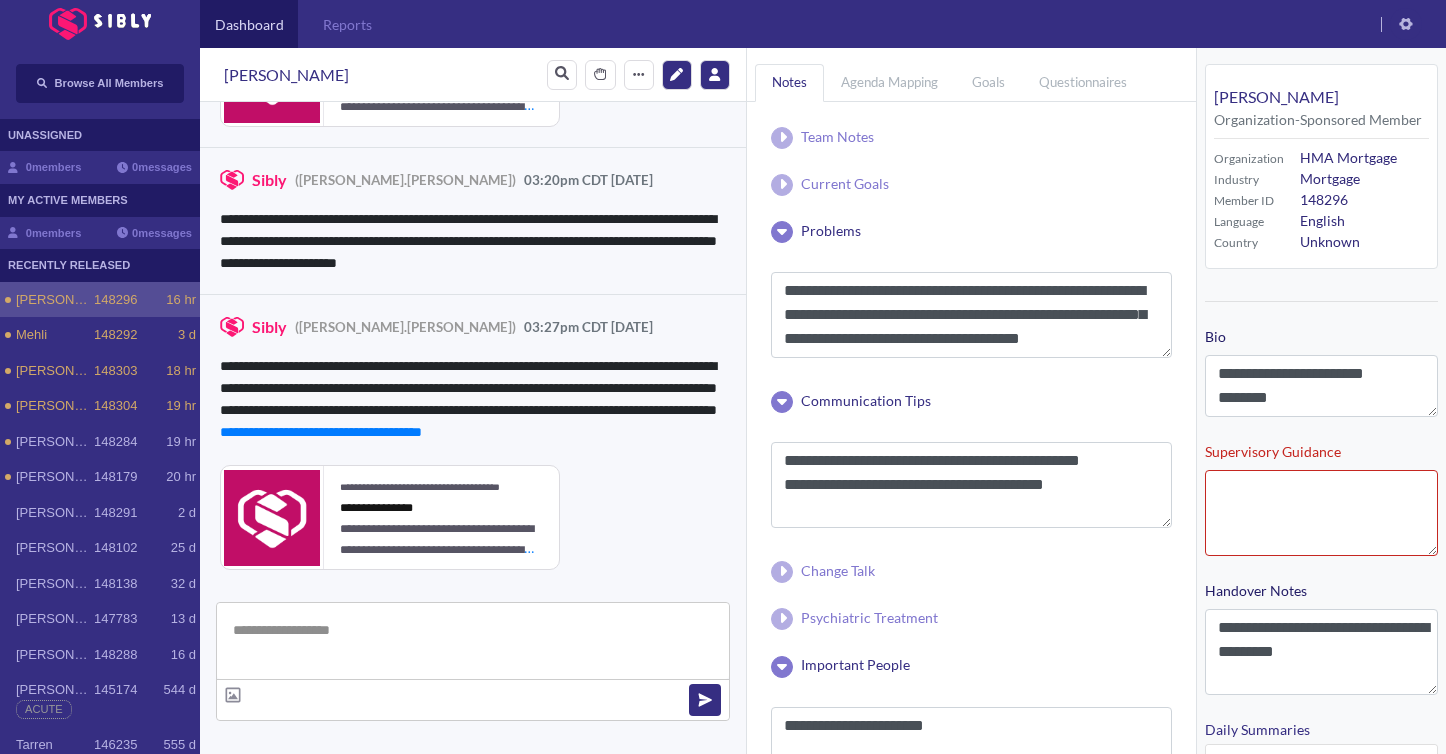 scroll, scrollTop: 4411, scrollLeft: 0, axis: vertical 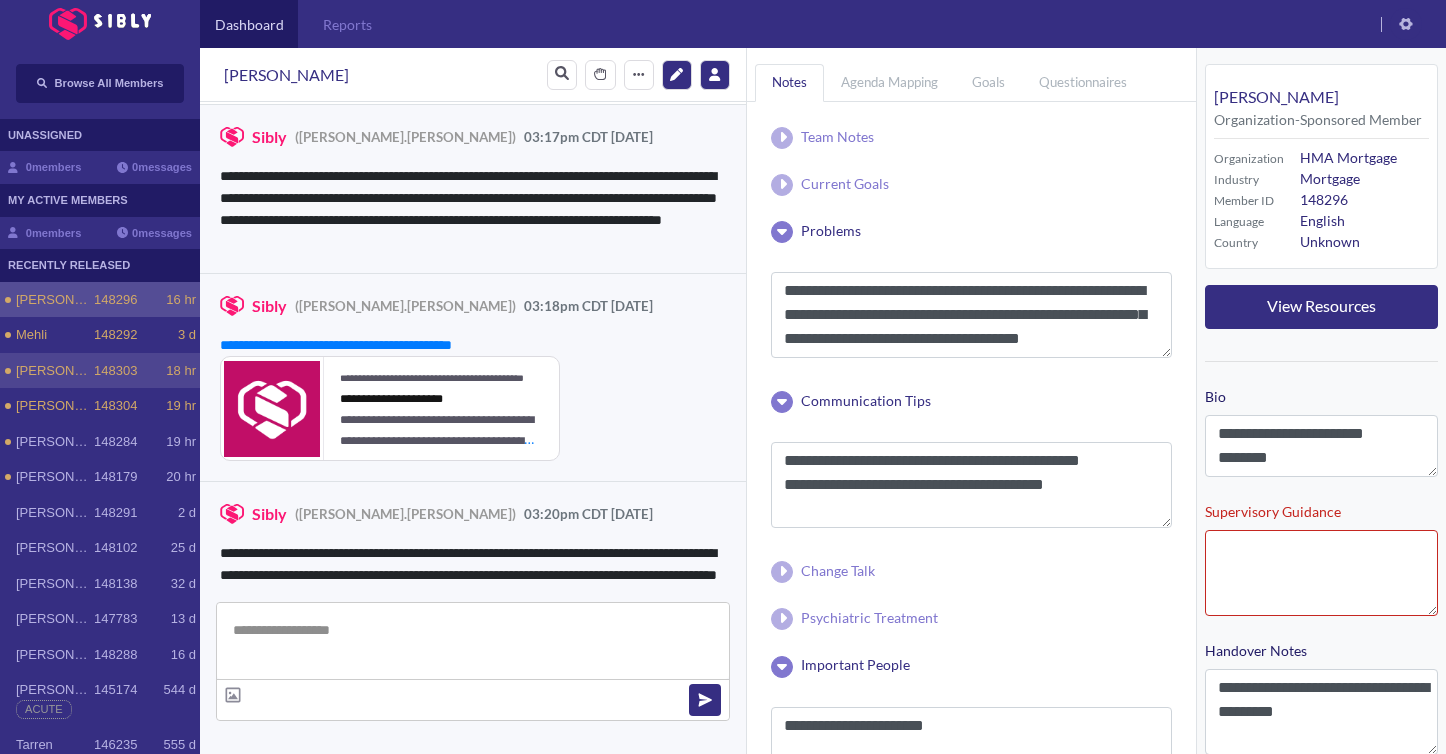 click on "148303" at bounding box center (115, 371) 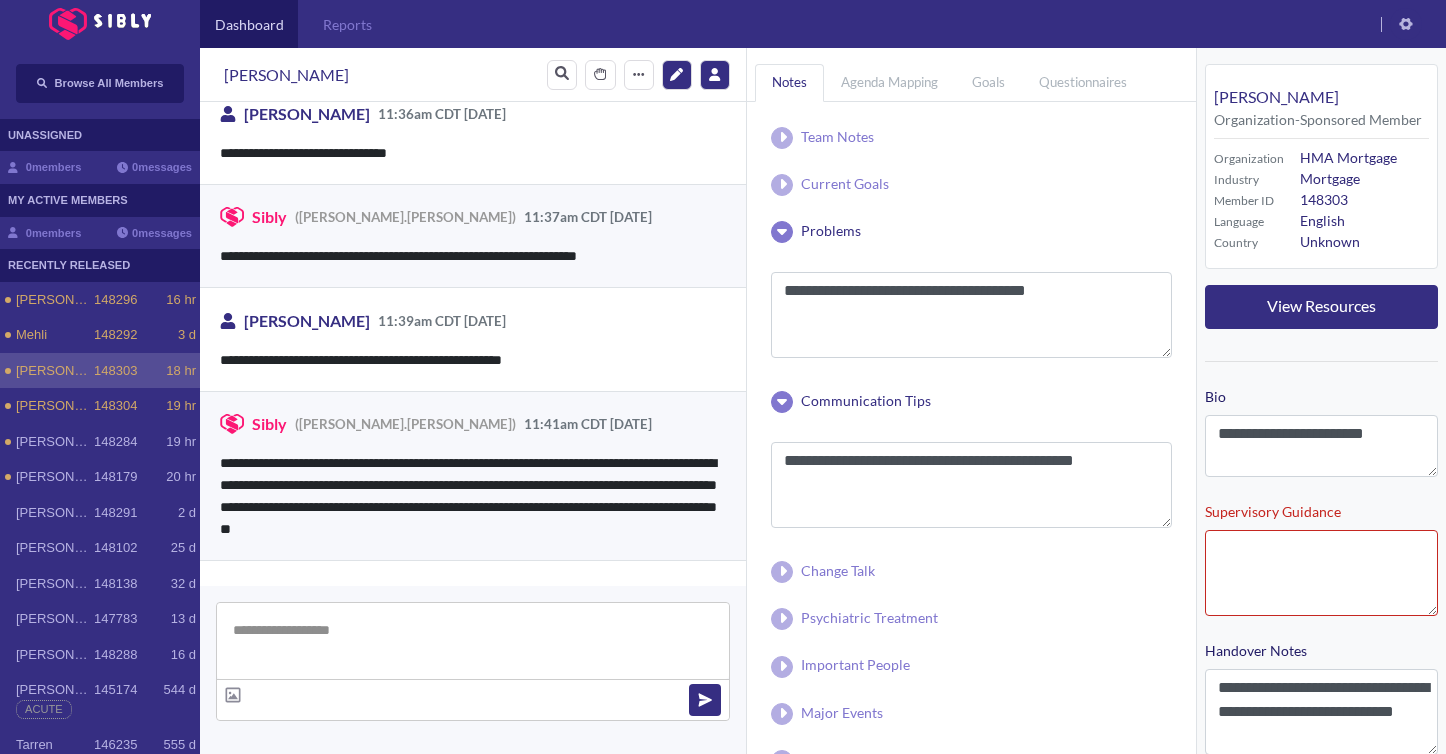 scroll, scrollTop: 475, scrollLeft: 0, axis: vertical 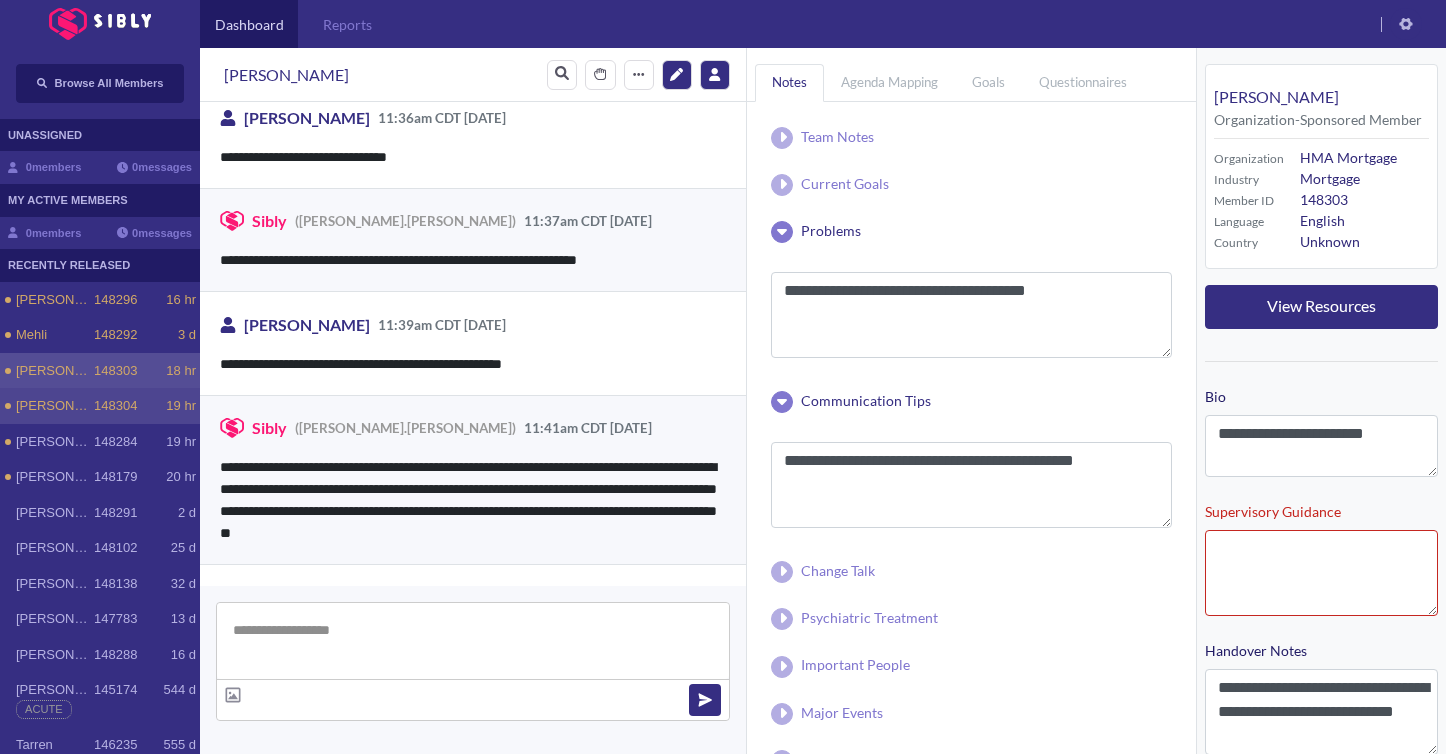 click on "[PERSON_NAME] 148304 19 hr" at bounding box center (100, 406) 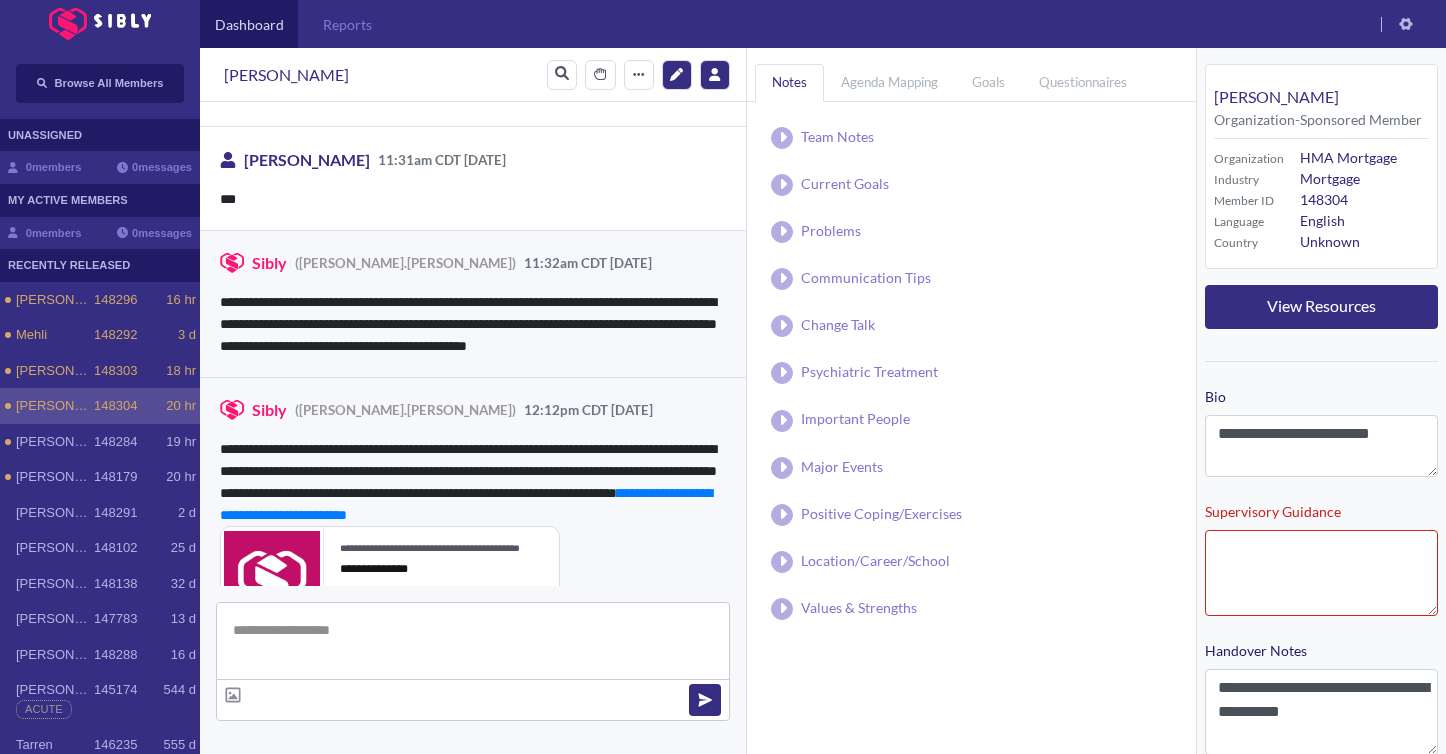 scroll, scrollTop: 373, scrollLeft: 0, axis: vertical 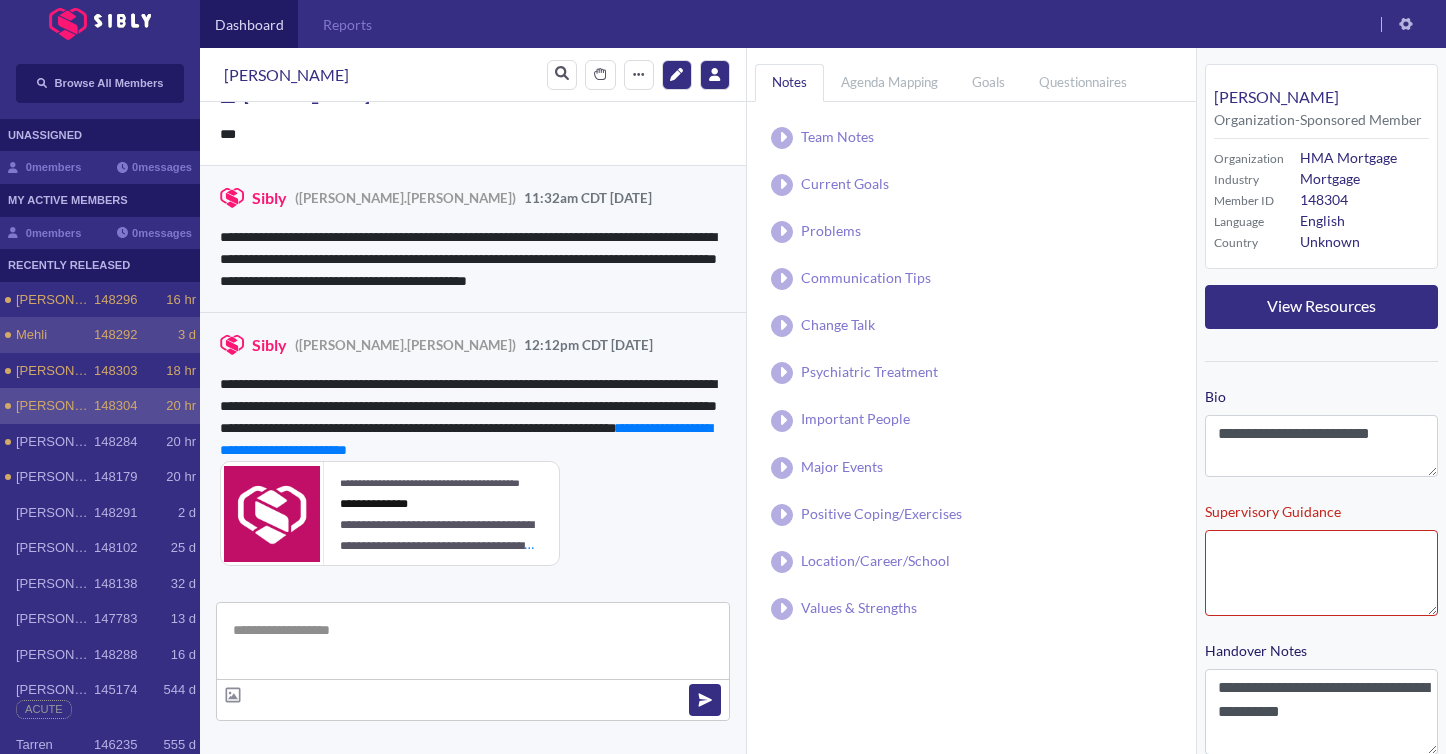 click on "Mehli" at bounding box center [55, 335] 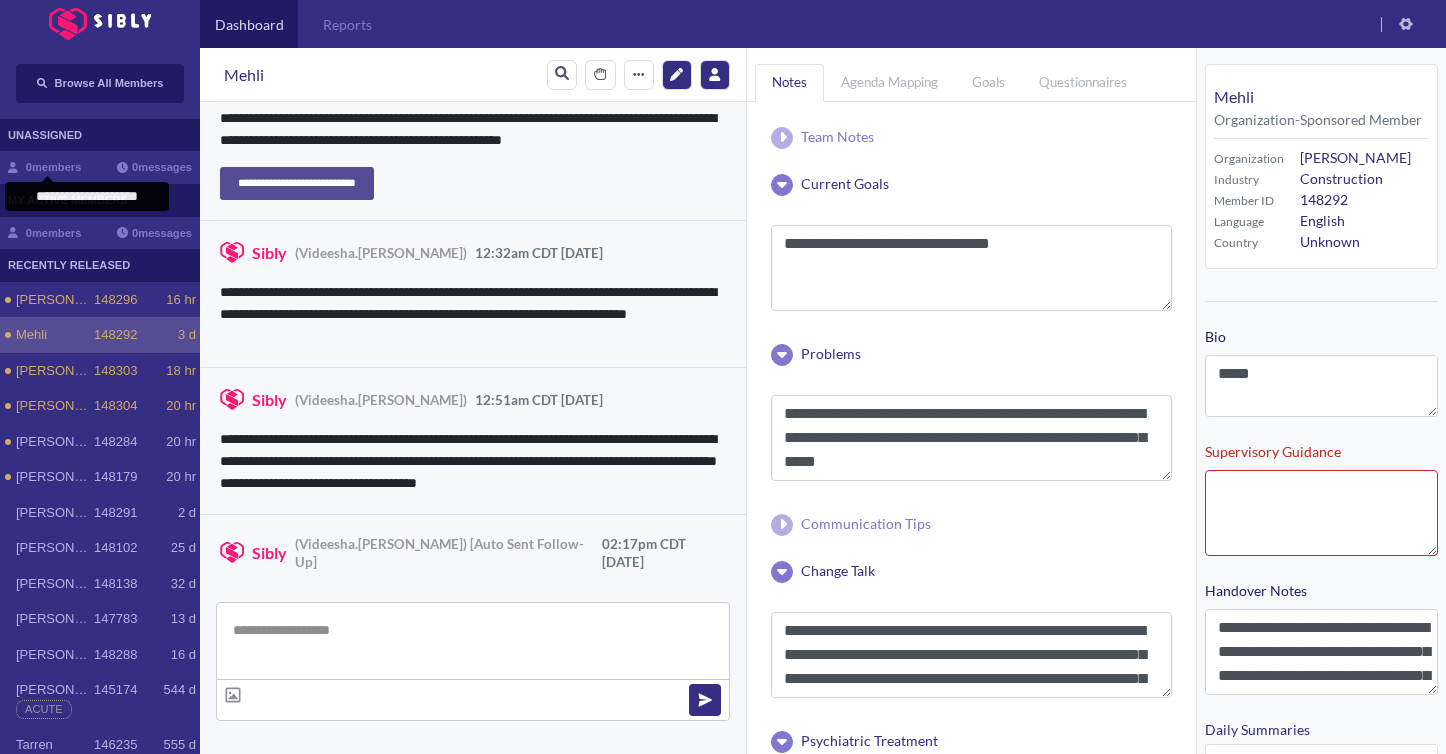 scroll, scrollTop: 2021, scrollLeft: 0, axis: vertical 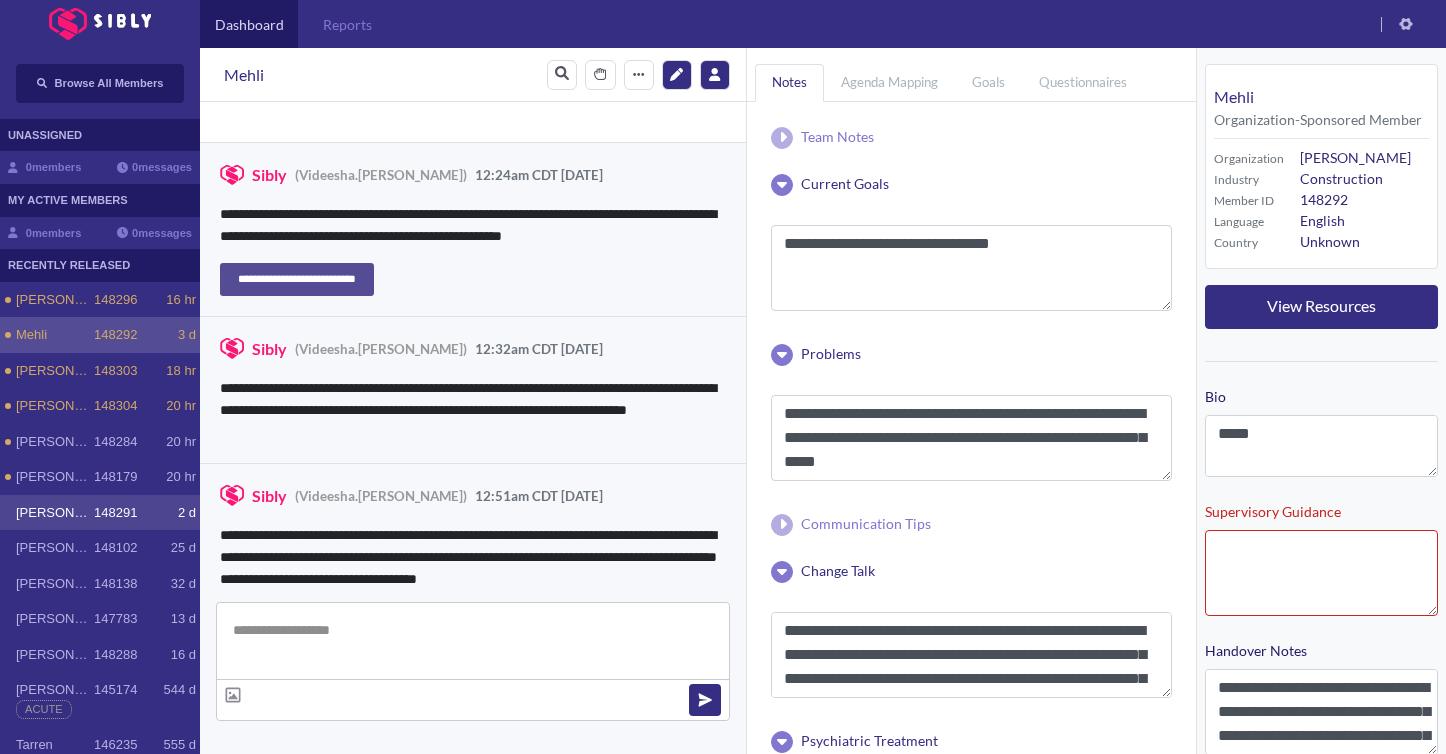 click on "[PERSON_NAME] 148291 2 d" at bounding box center [100, 513] 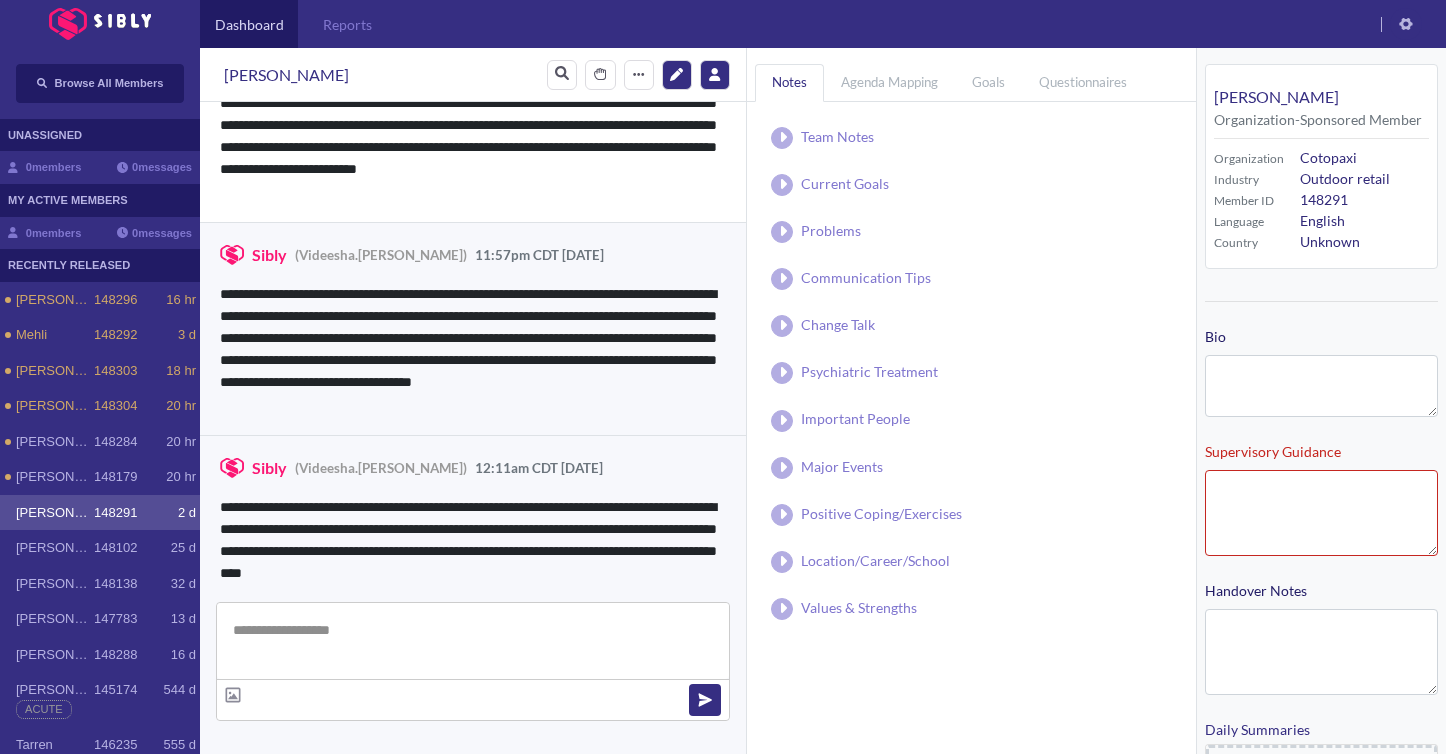 scroll, scrollTop: 4291, scrollLeft: 0, axis: vertical 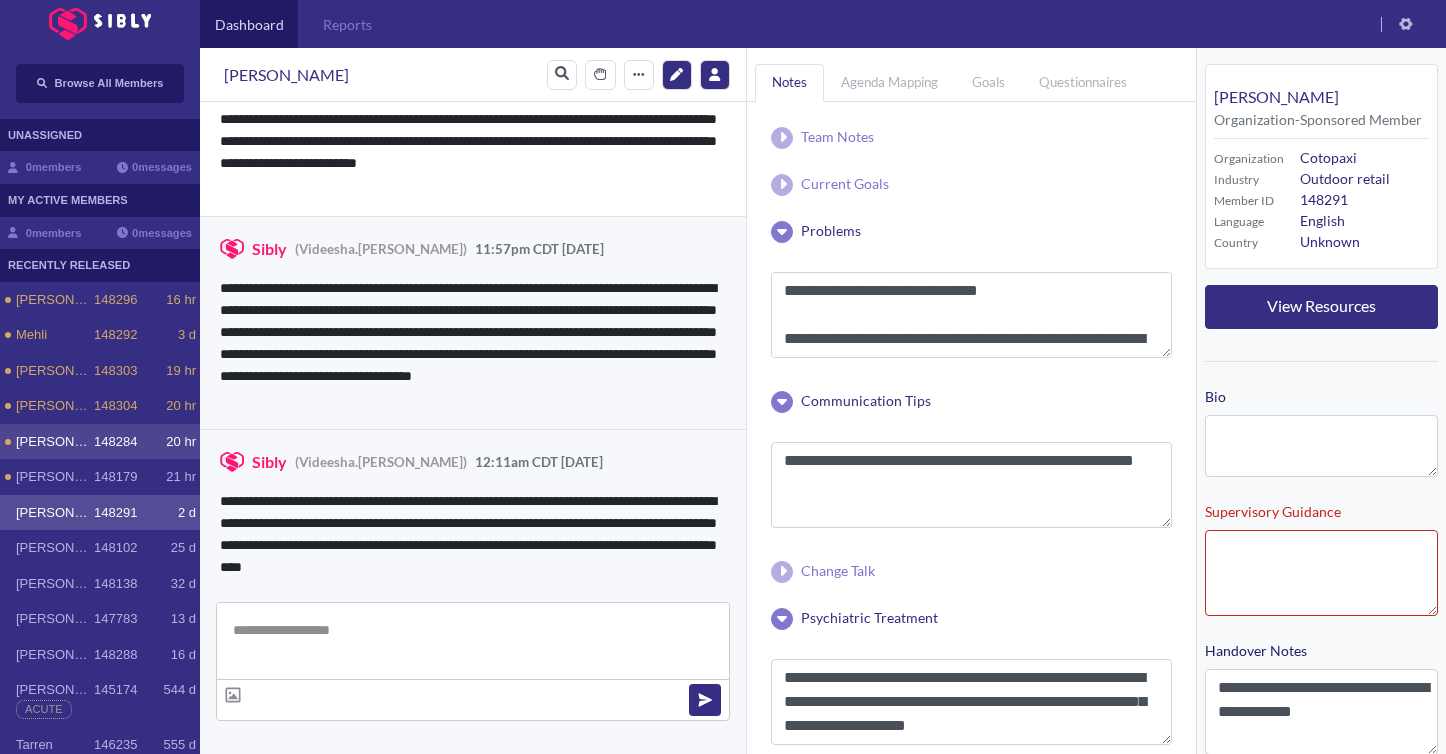click on "[PERSON_NAME]" at bounding box center [55, 442] 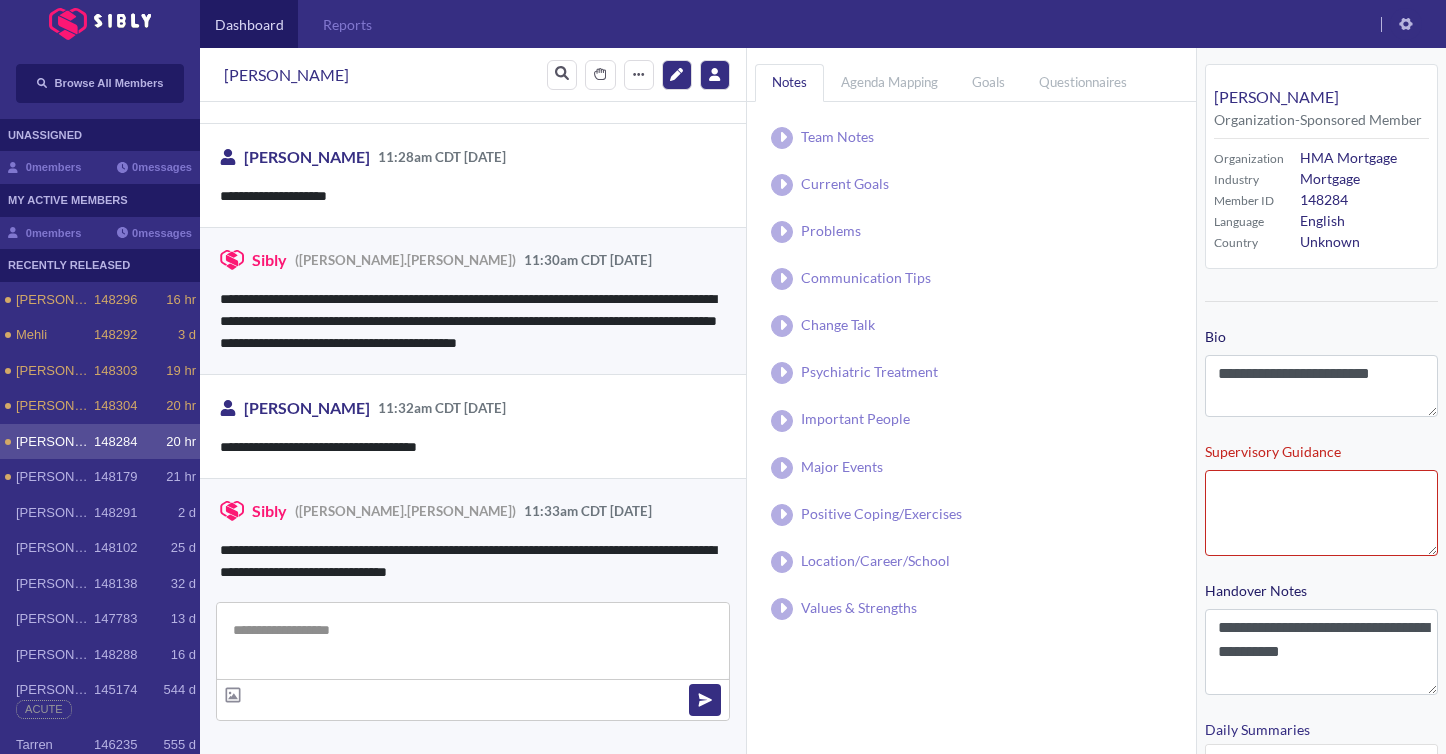 scroll, scrollTop: 556, scrollLeft: 0, axis: vertical 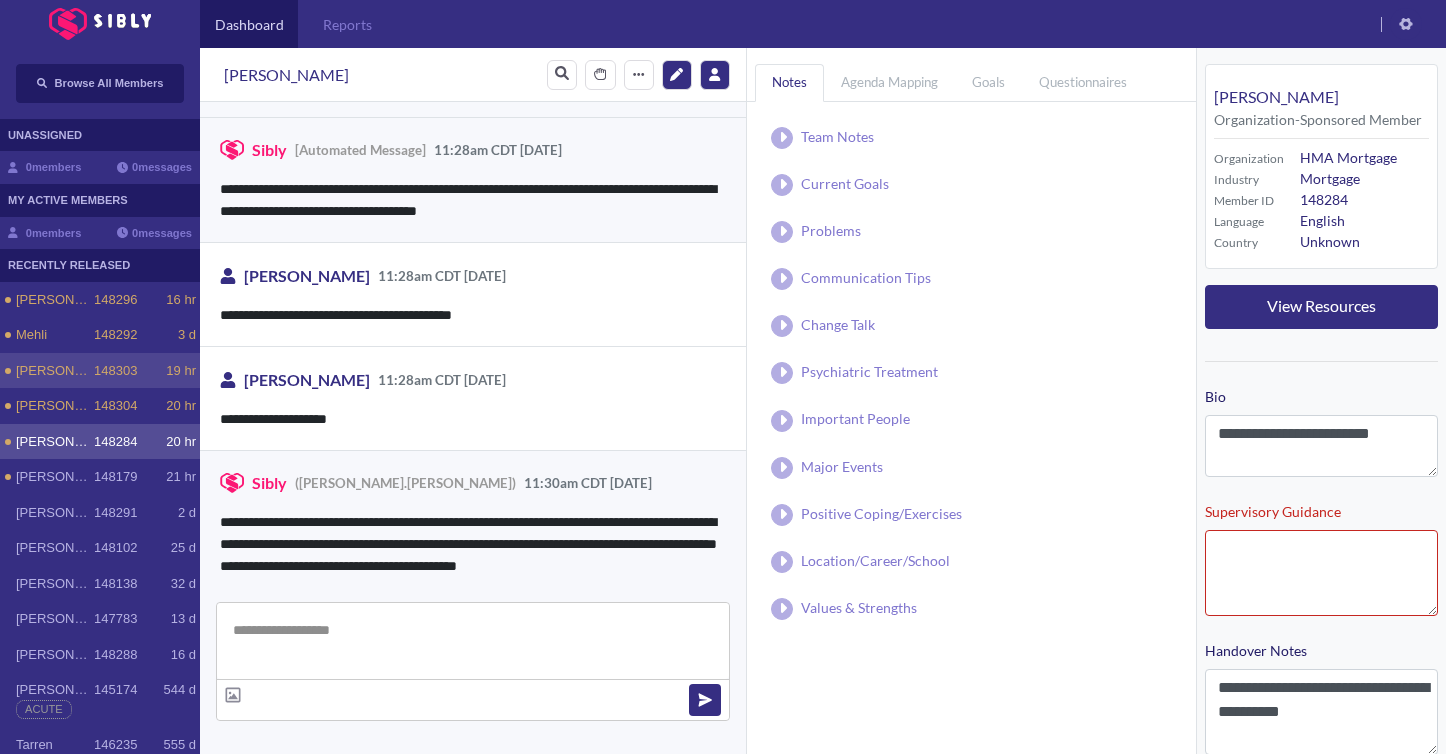 click on "[PERSON_NAME] 148303 19 hr" at bounding box center (100, 371) 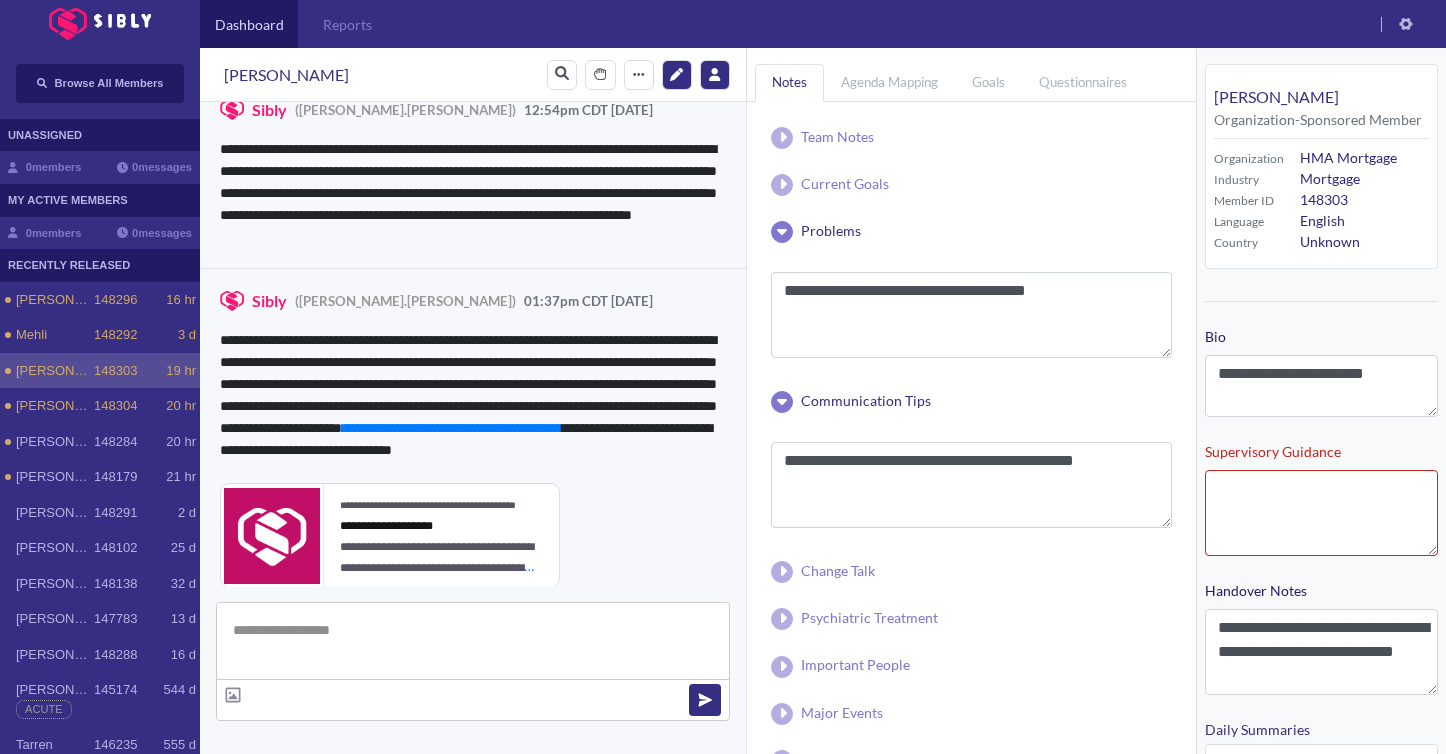 scroll, scrollTop: 2253, scrollLeft: 0, axis: vertical 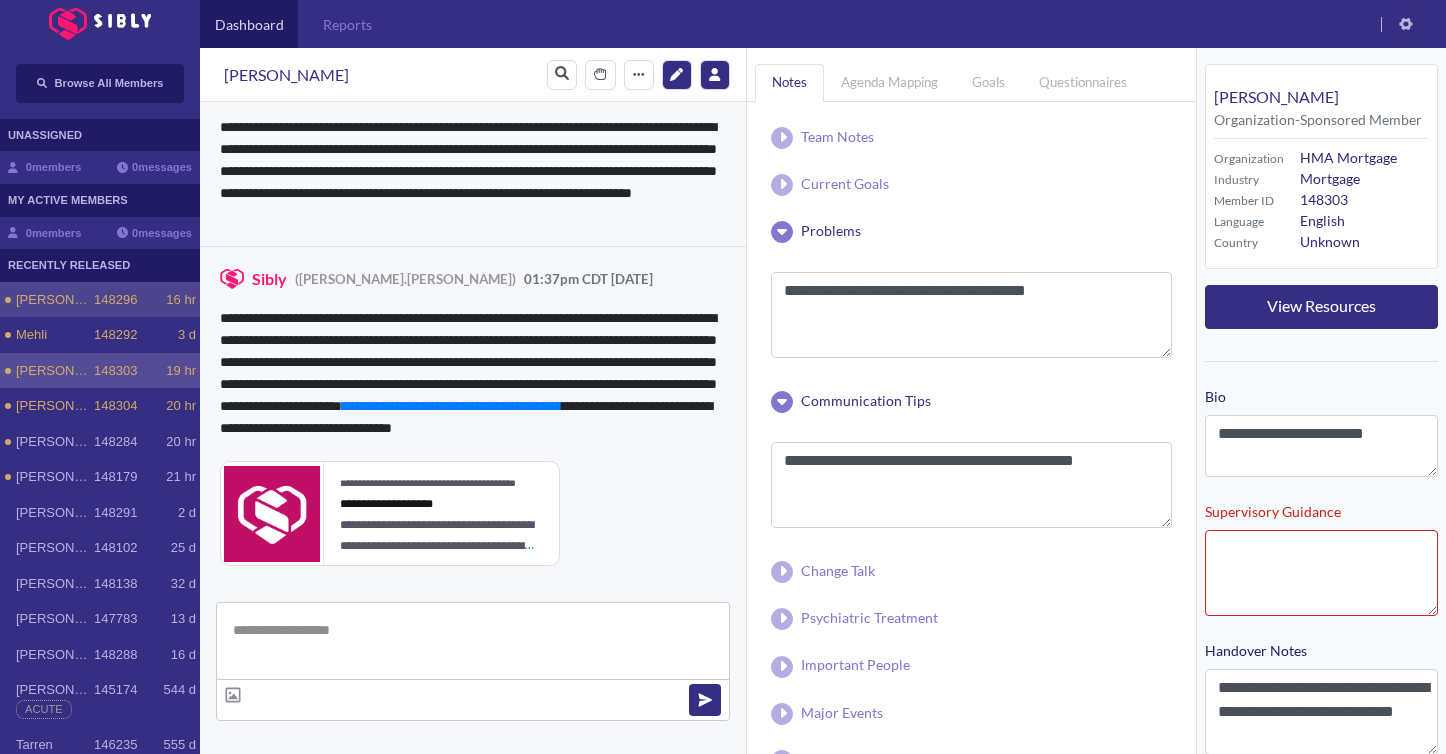click on "[PERSON_NAME] 148296 16 hr" at bounding box center [100, 300] 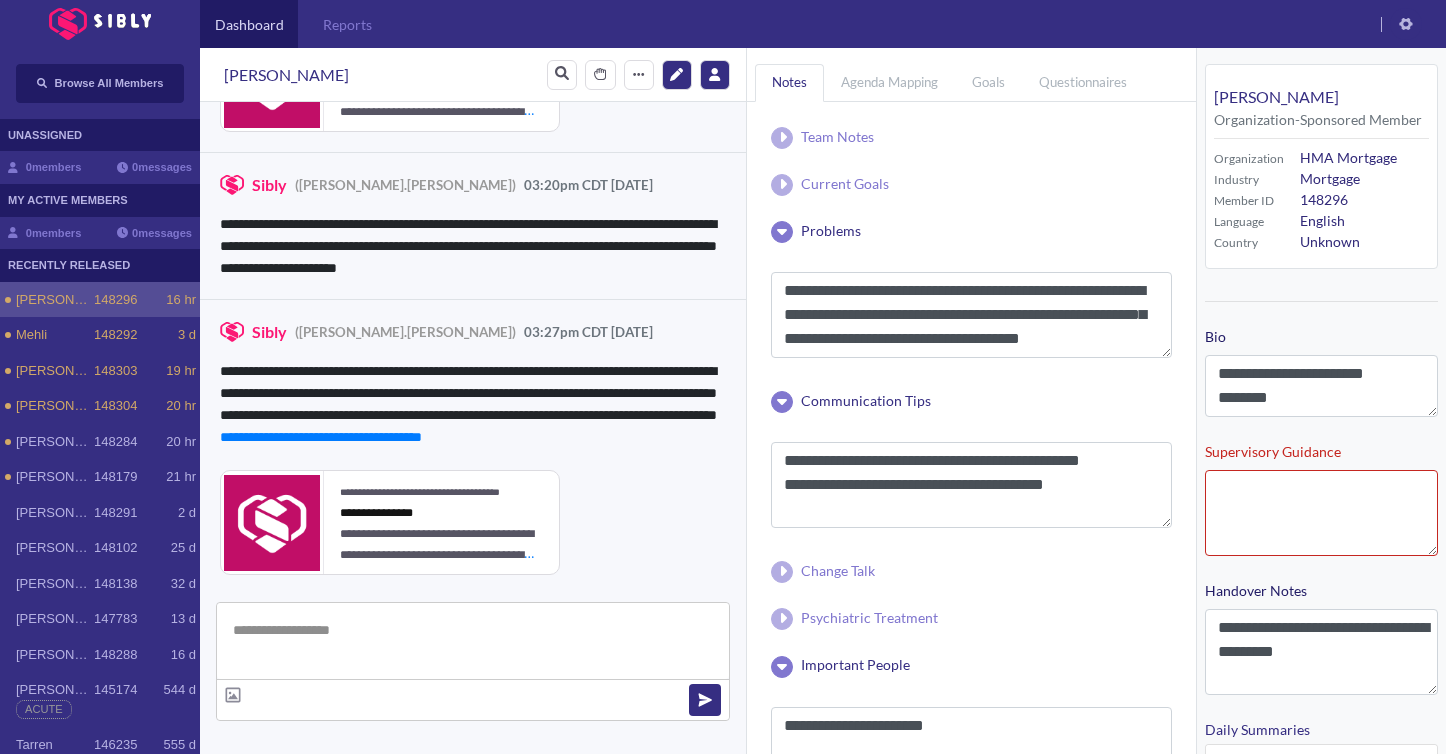 scroll, scrollTop: 4411, scrollLeft: 0, axis: vertical 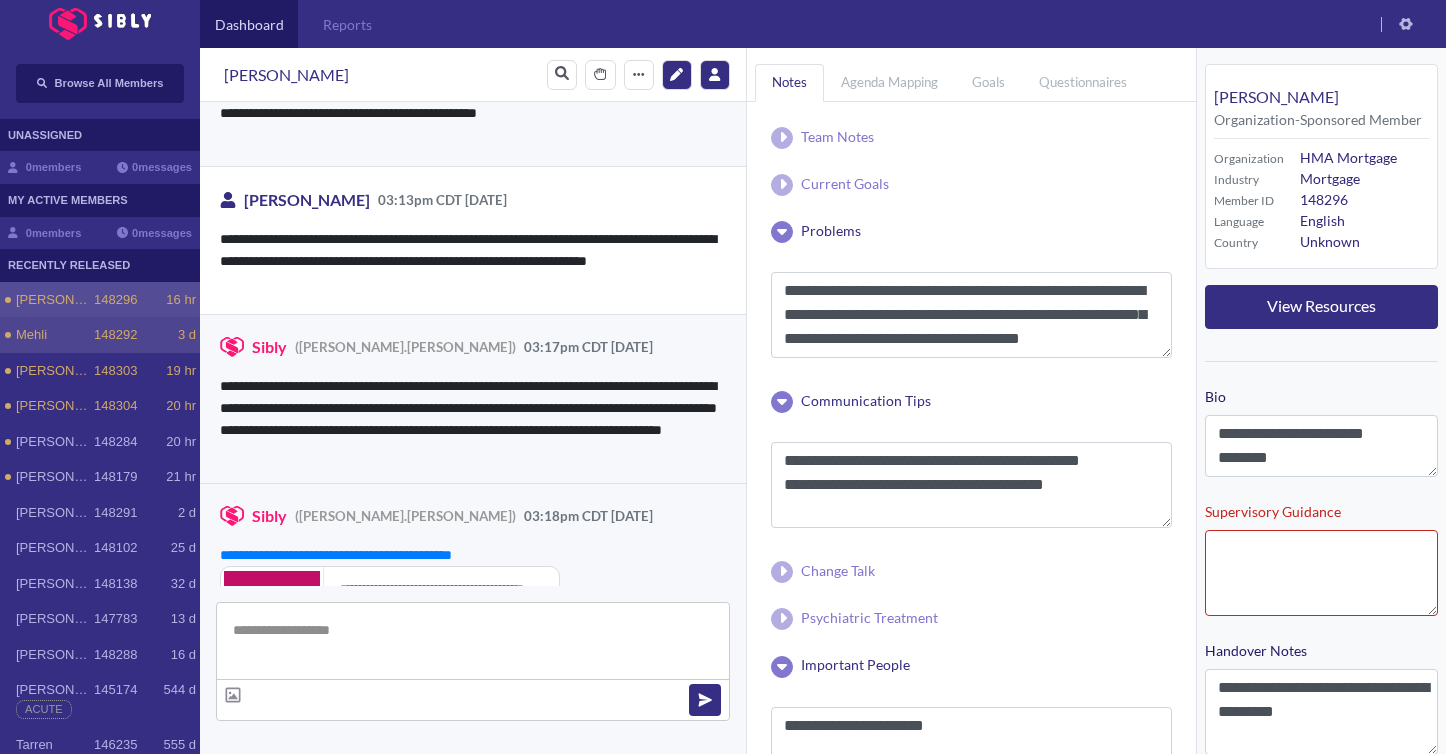 click on "Mehli" at bounding box center (55, 335) 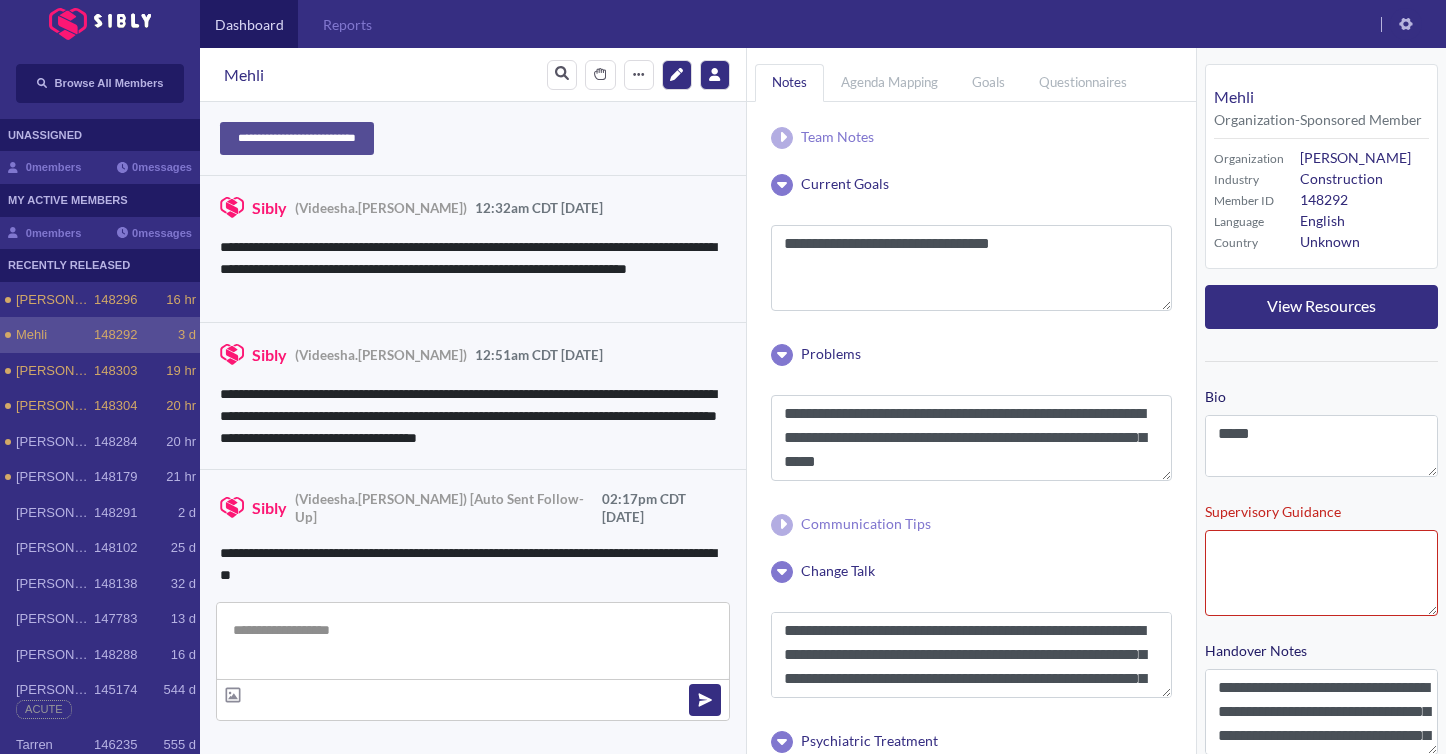 scroll, scrollTop: 2021, scrollLeft: 0, axis: vertical 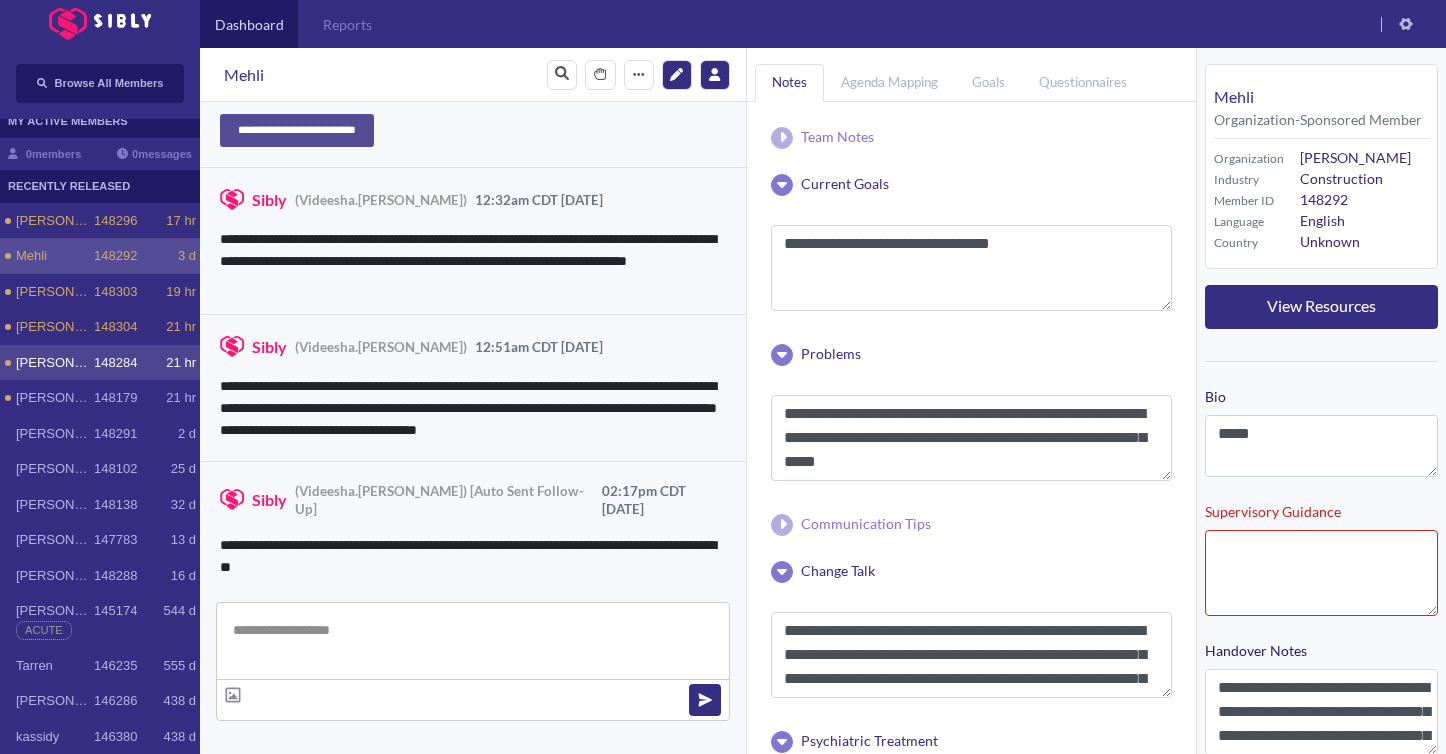 drag, startPoint x: 113, startPoint y: 373, endPoint x: 133, endPoint y: 373, distance: 20 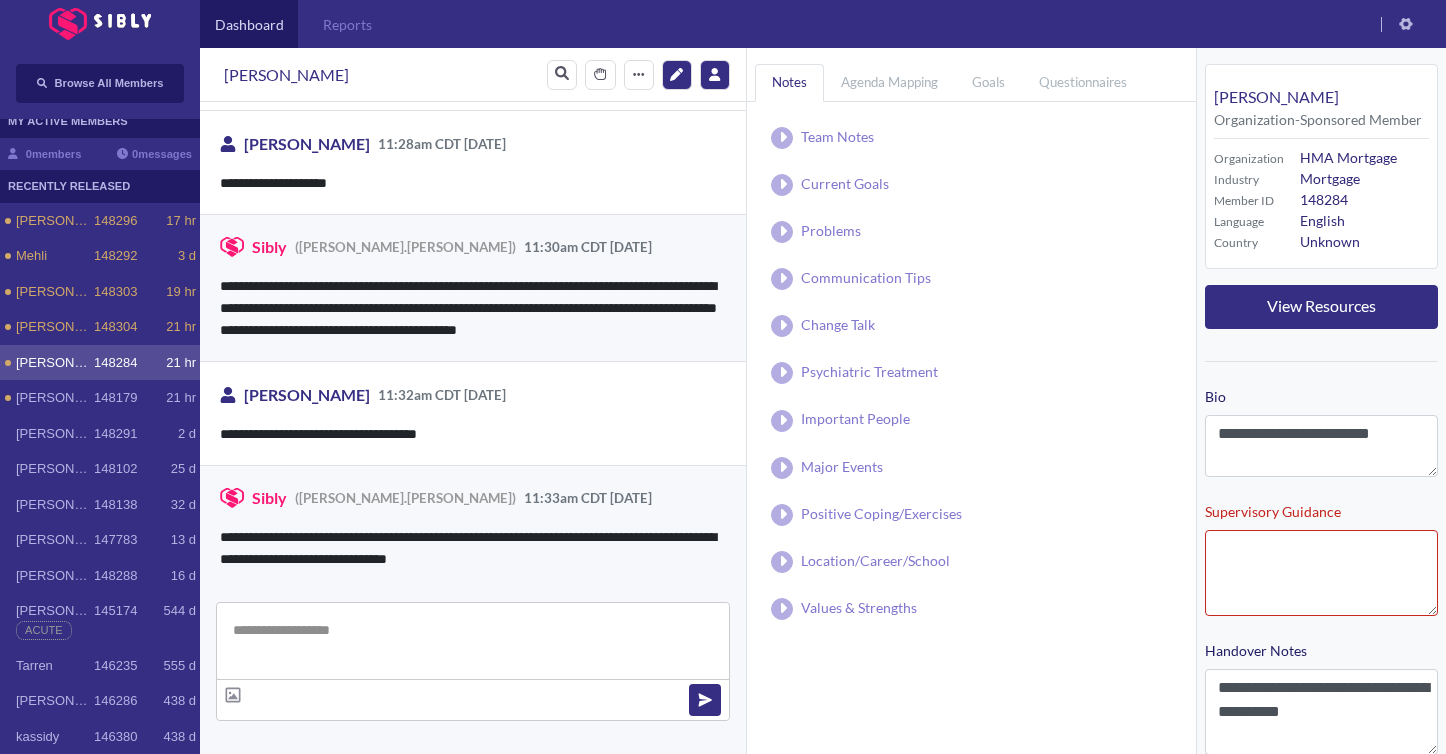 scroll, scrollTop: 556, scrollLeft: 0, axis: vertical 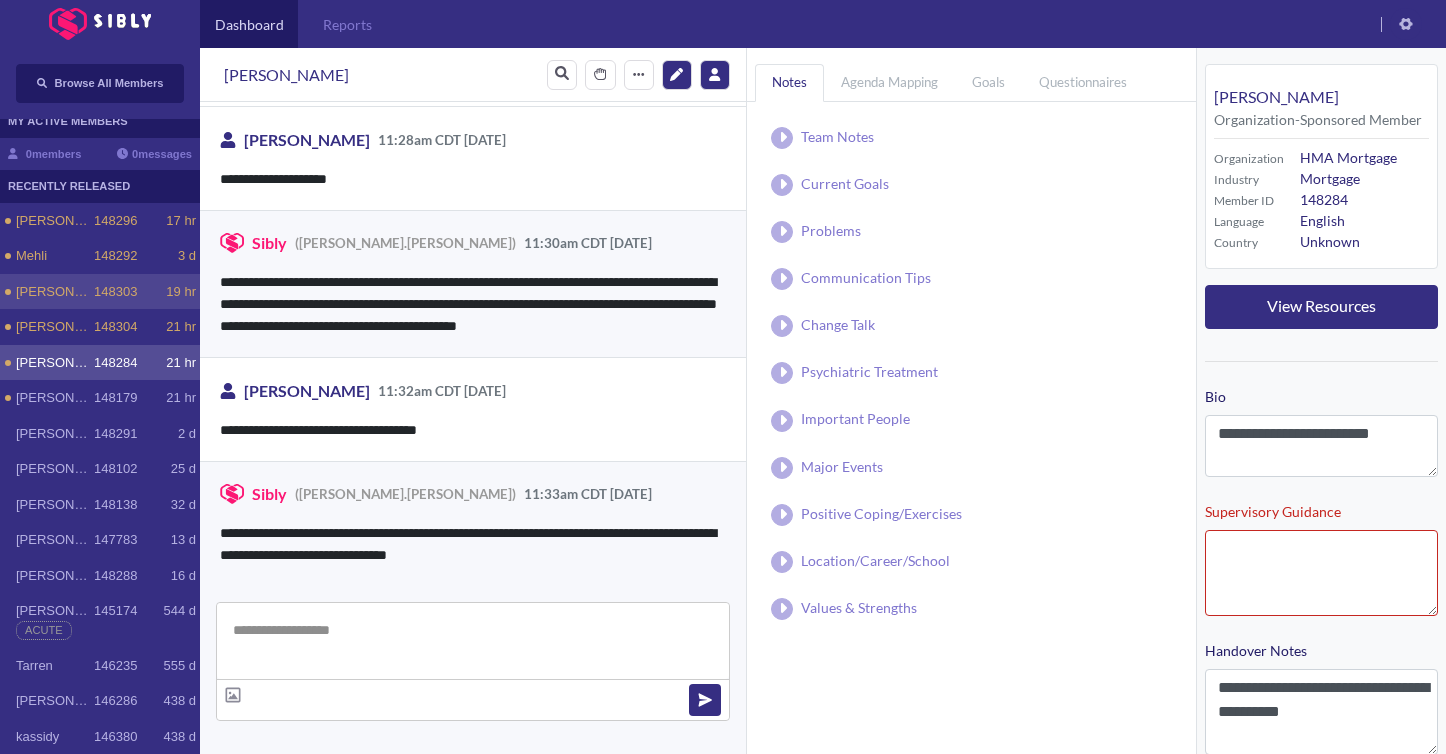 click on "[PERSON_NAME]" at bounding box center [55, 292] 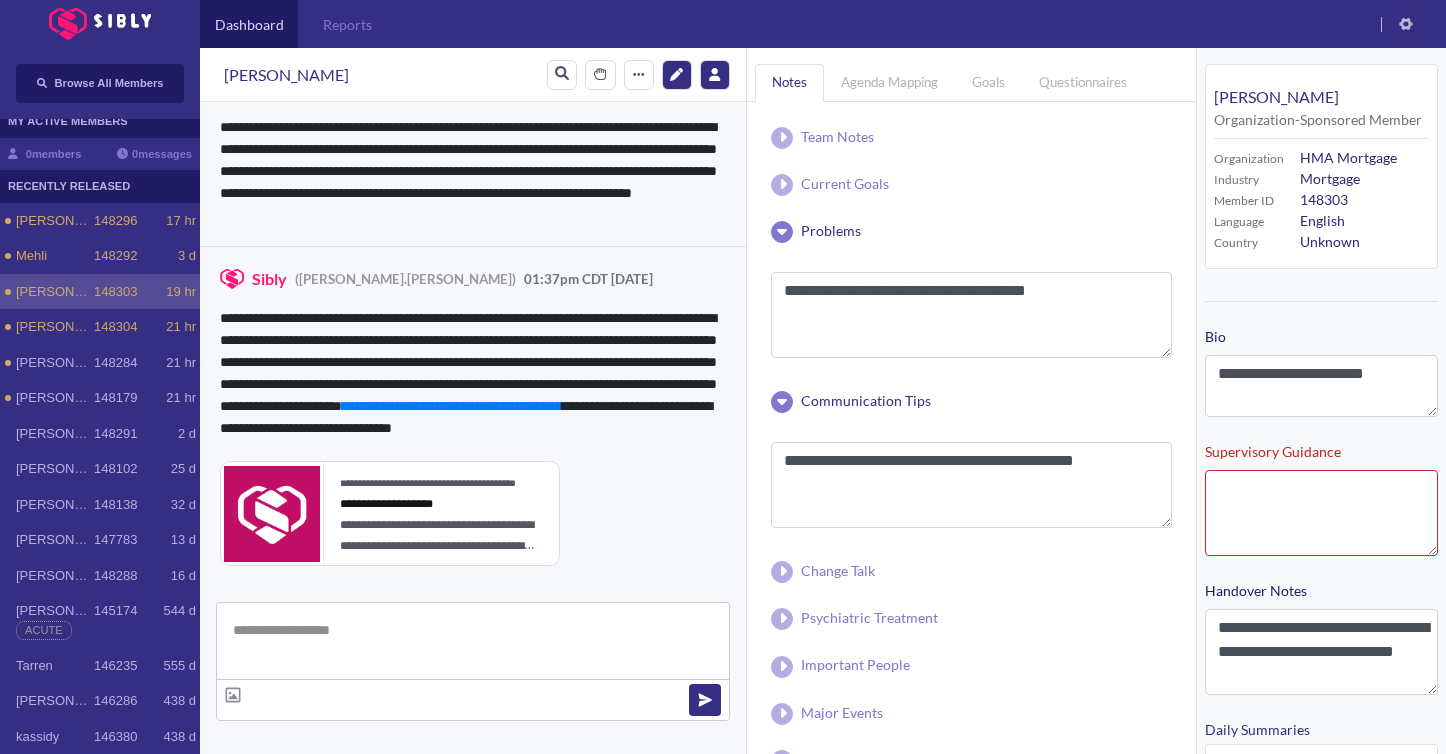 scroll, scrollTop: 2253, scrollLeft: 0, axis: vertical 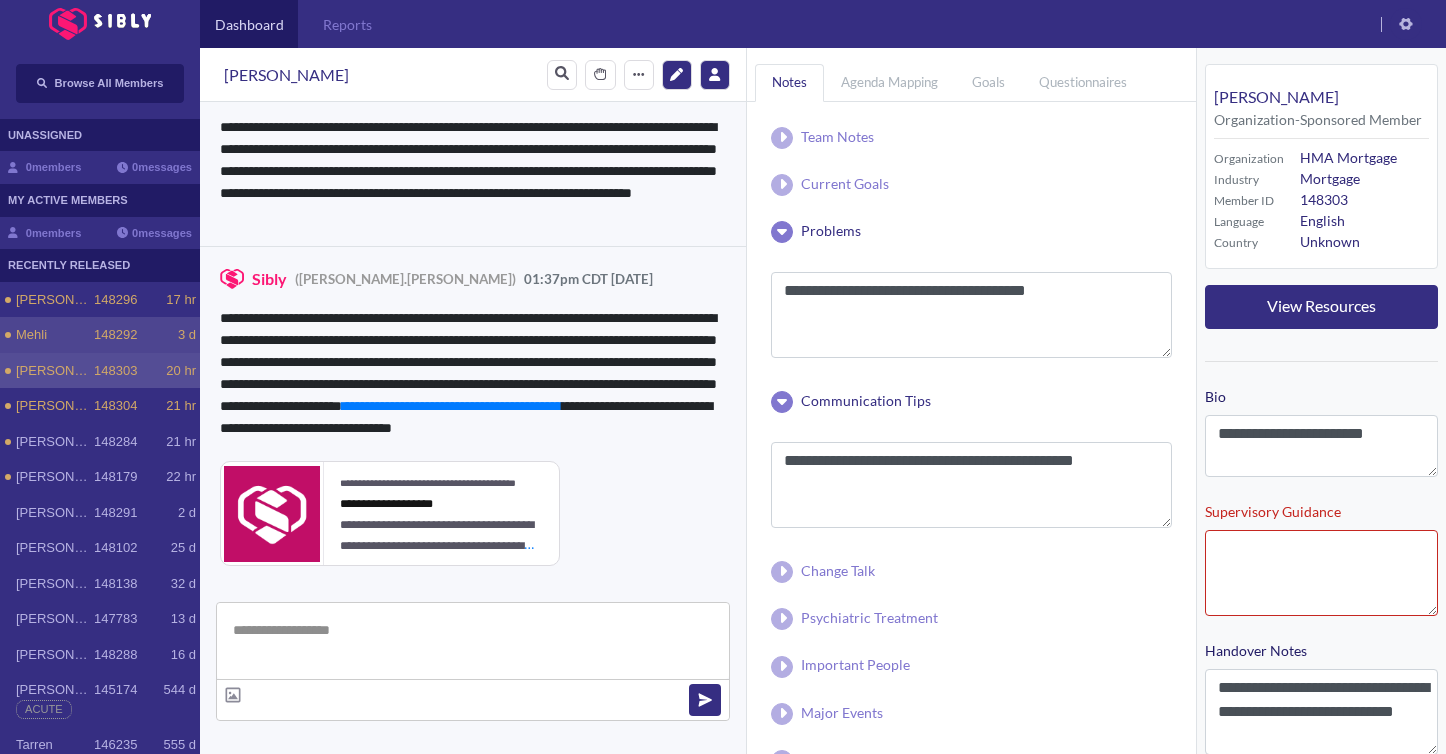 click on "Mehli" at bounding box center [55, 335] 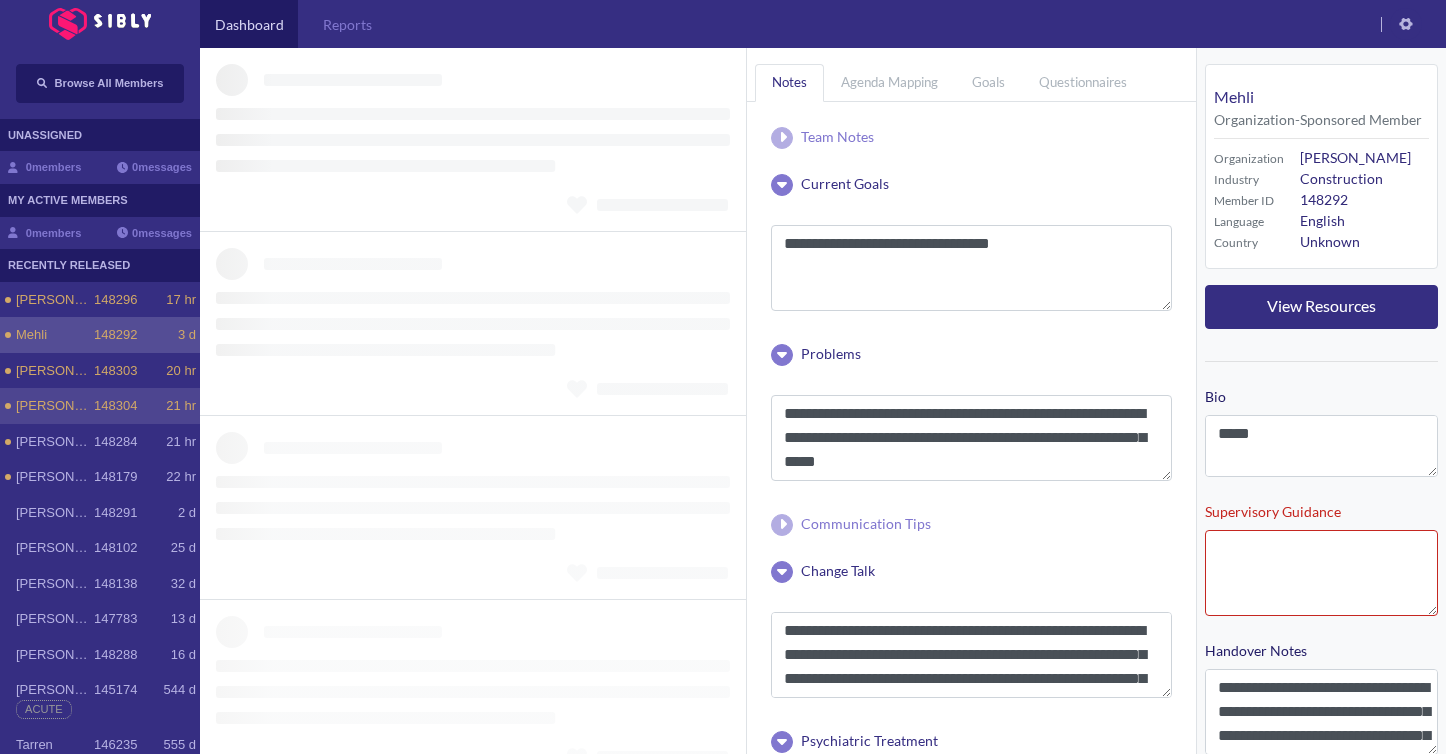 click on "148304" at bounding box center (115, 406) 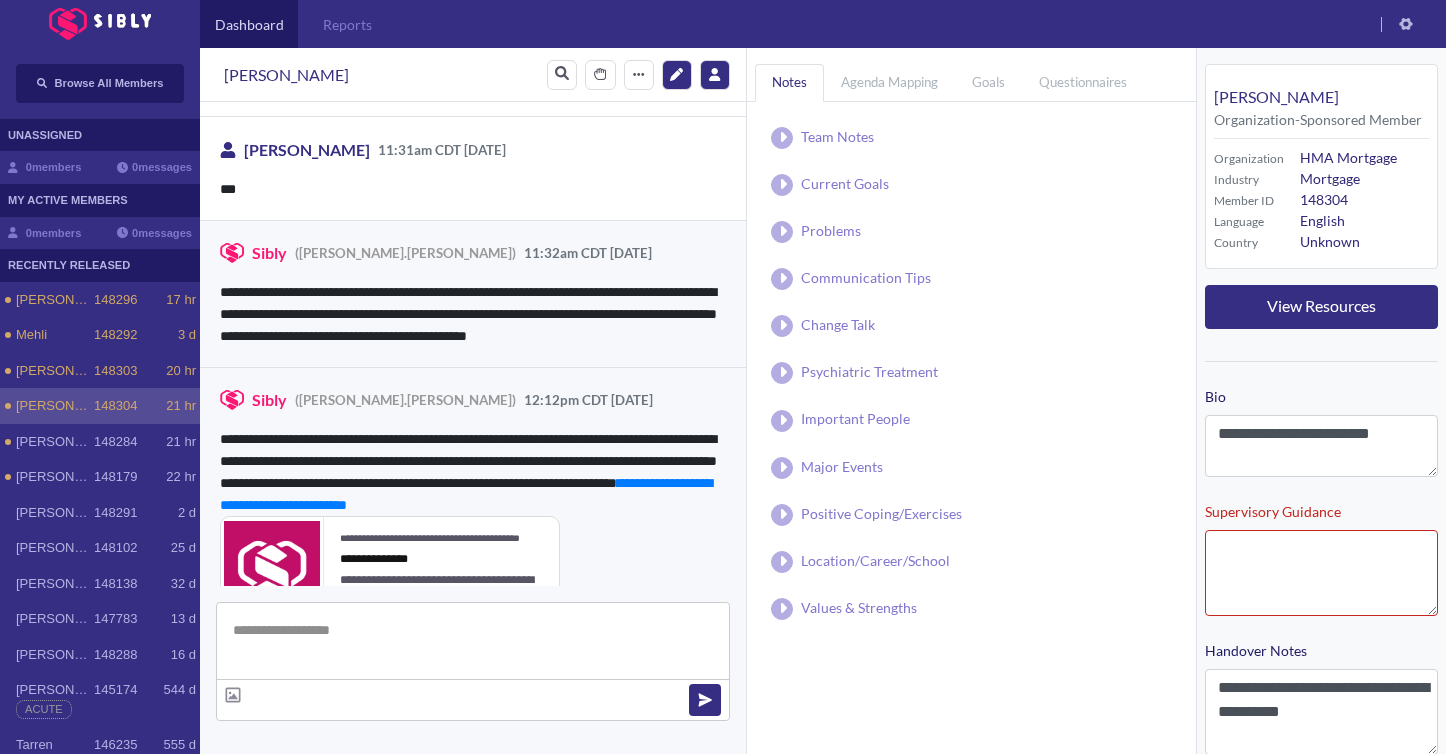 scroll, scrollTop: 373, scrollLeft: 0, axis: vertical 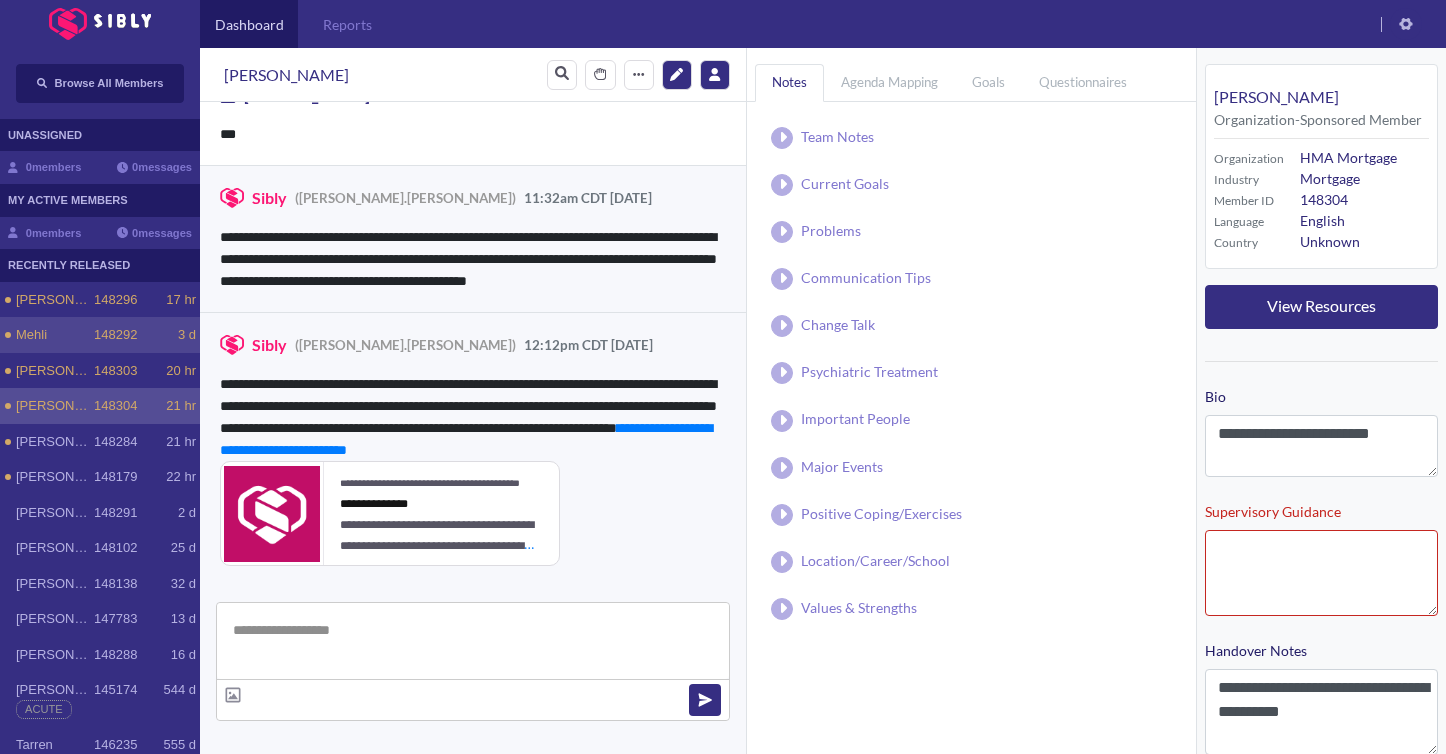 click on "Mehli 148292 3 d" at bounding box center (100, 335) 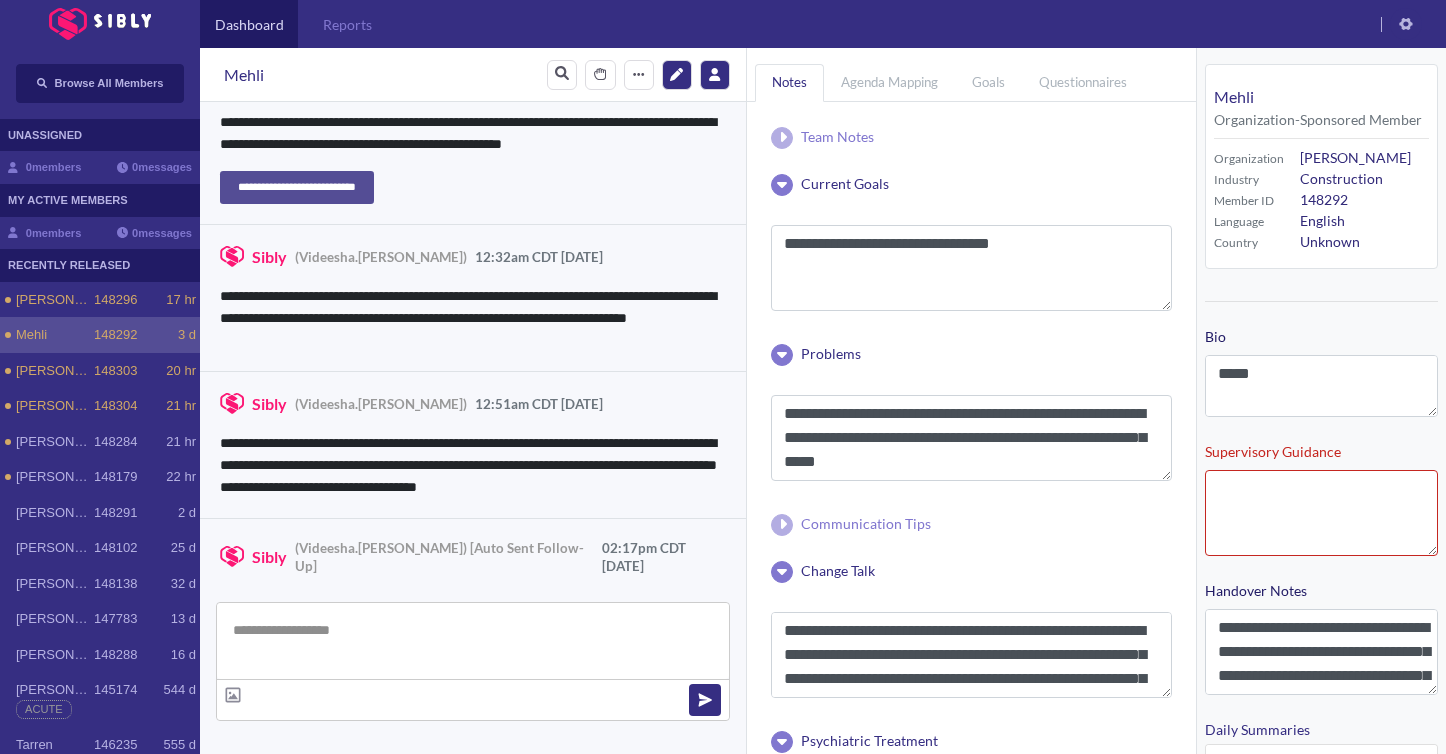 scroll, scrollTop: 2021, scrollLeft: 0, axis: vertical 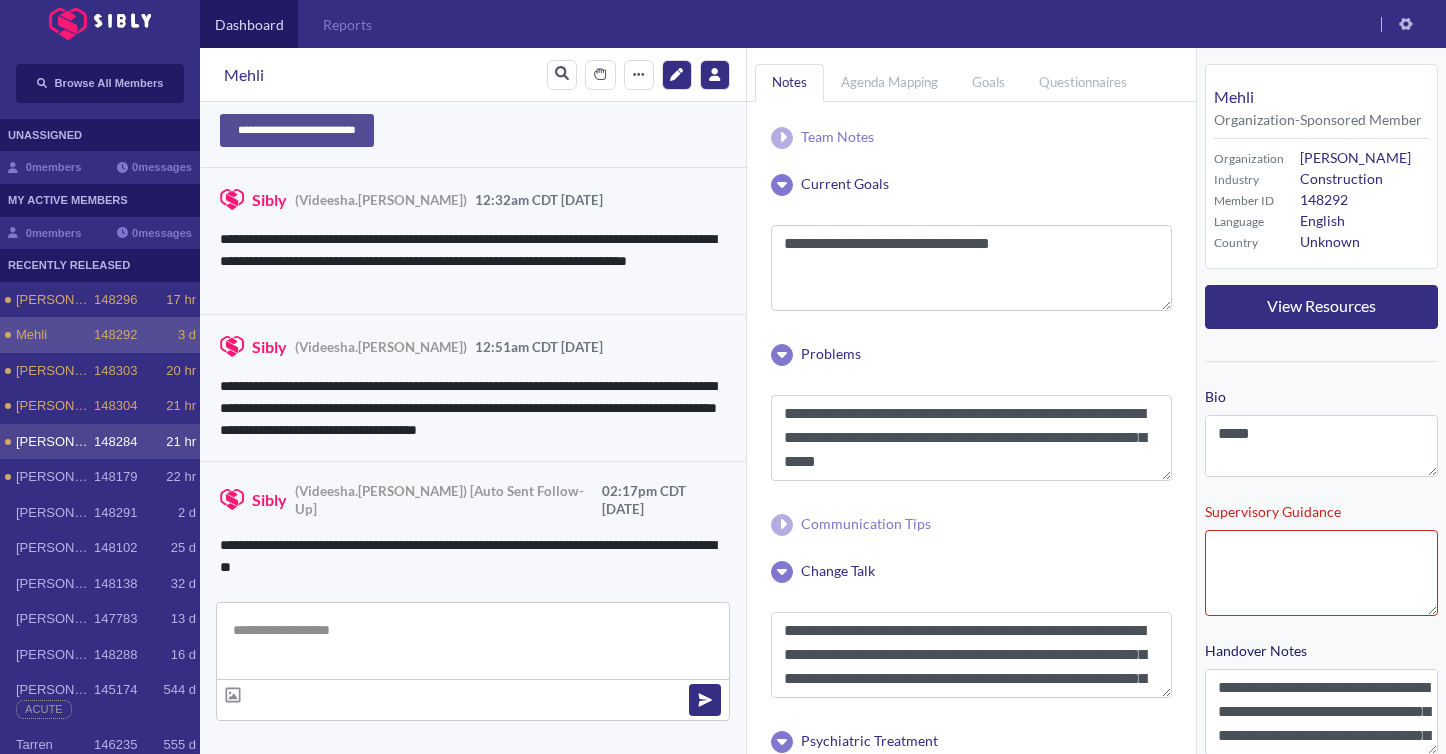 click on "[PERSON_NAME] 148284 21 hr" at bounding box center (100, 442) 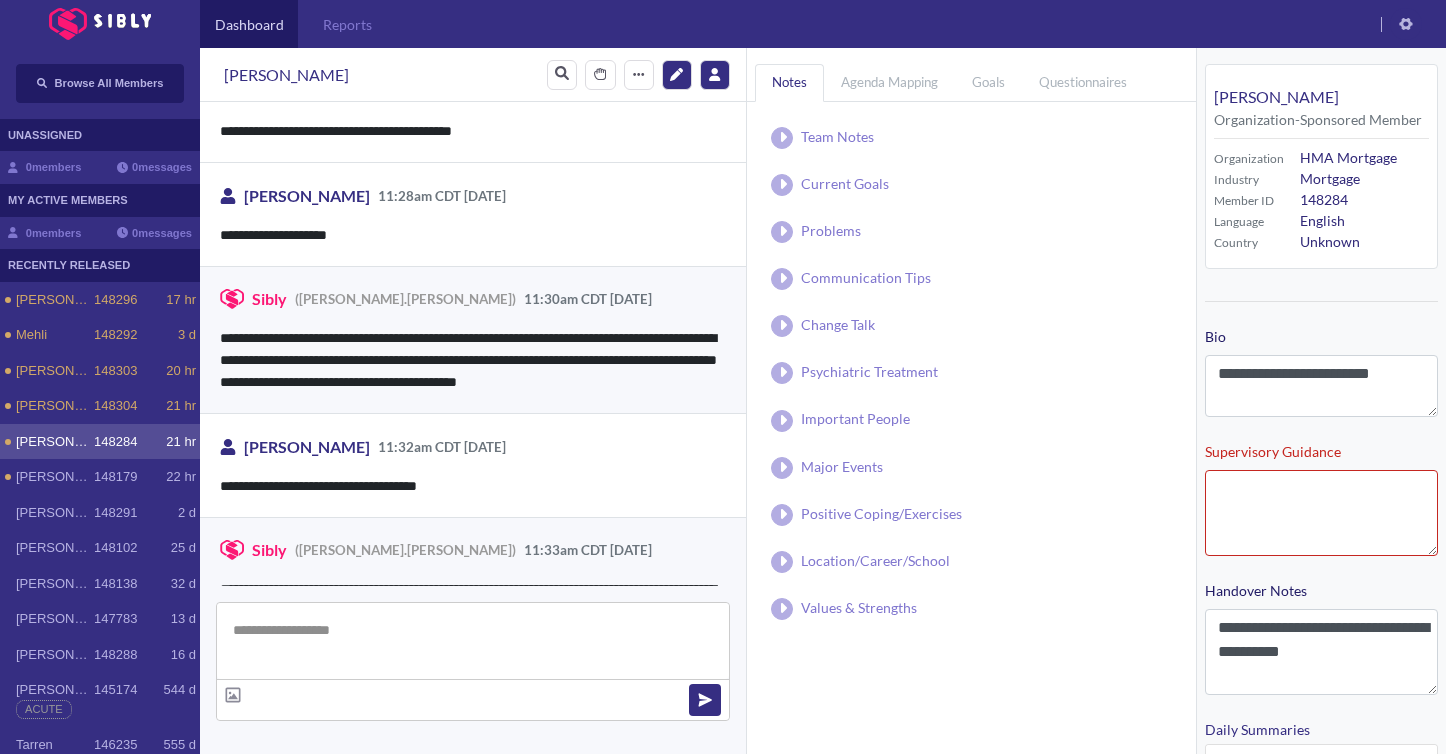 scroll, scrollTop: 556, scrollLeft: 0, axis: vertical 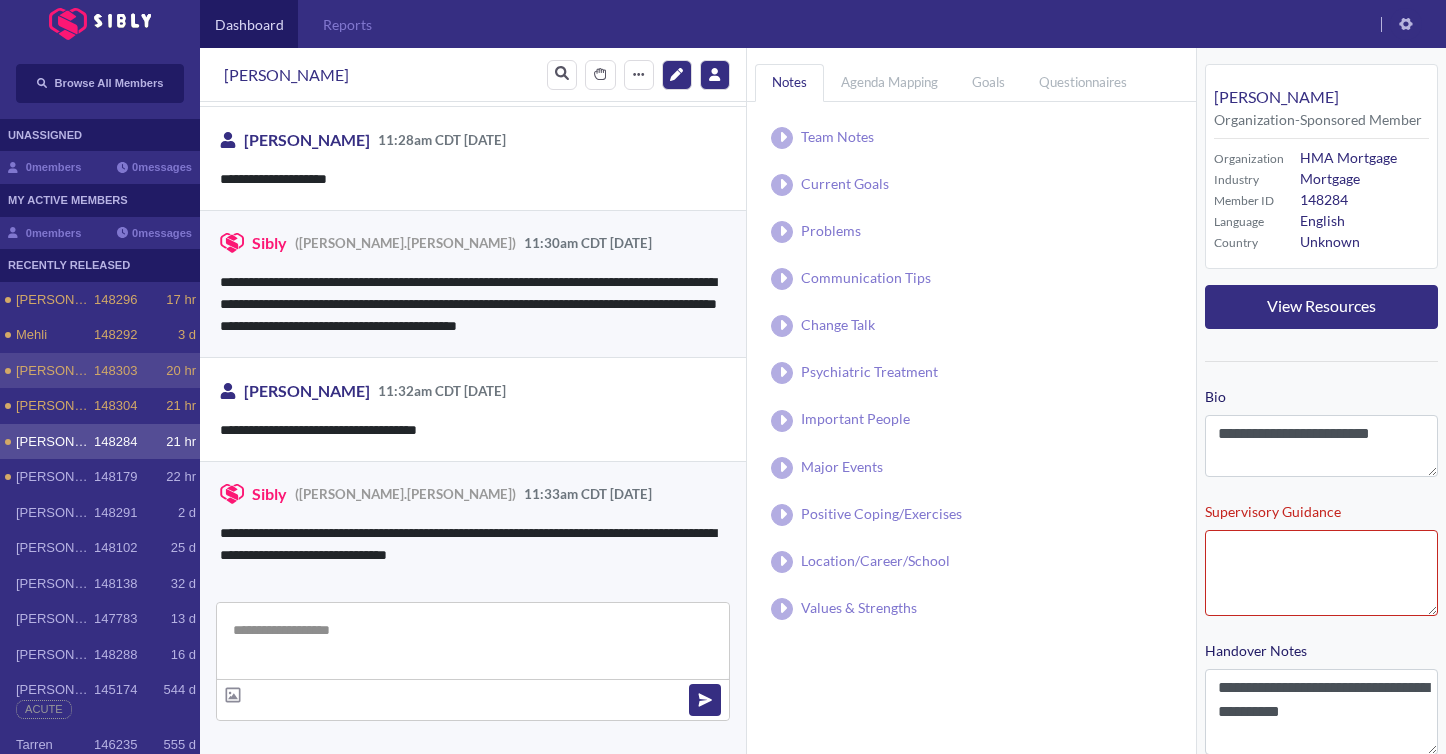 click on "[PERSON_NAME] 148303 20 hr" at bounding box center (100, 371) 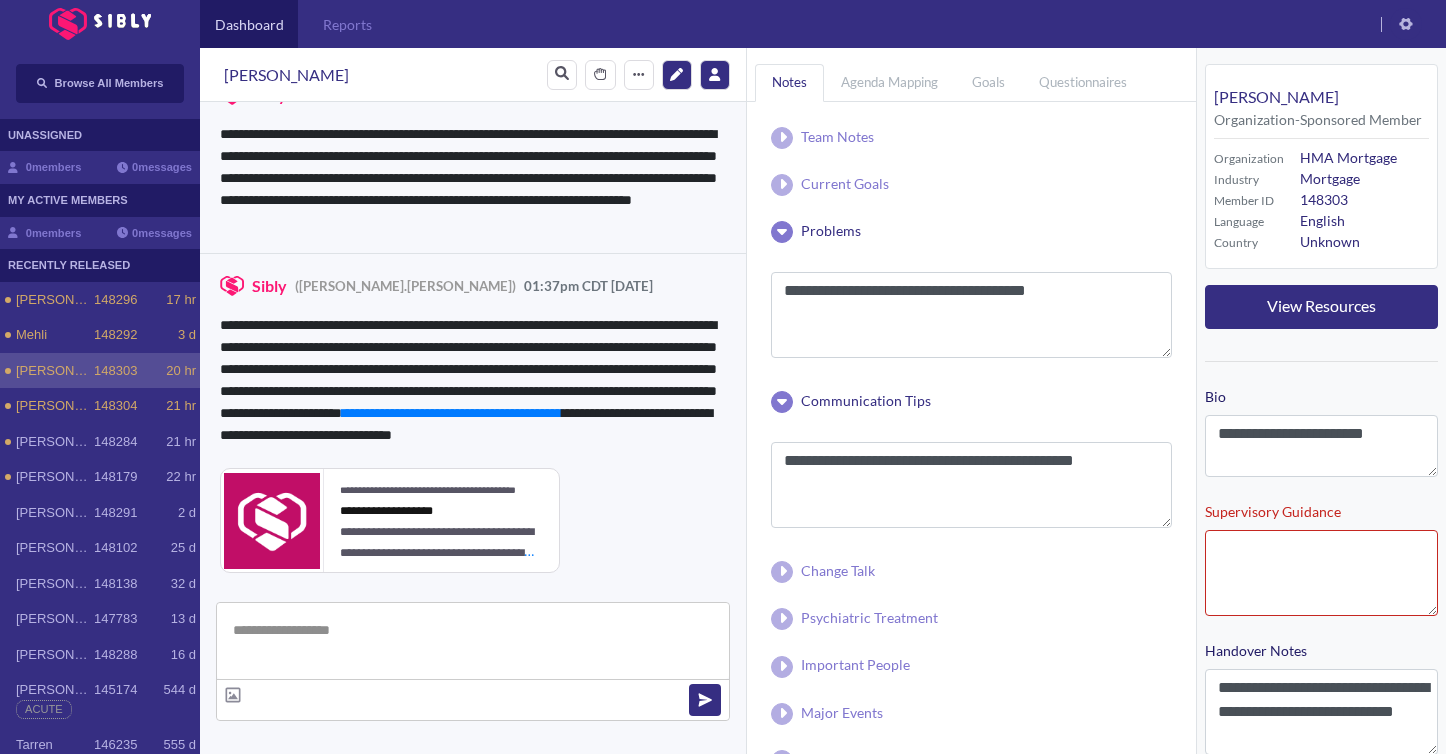 scroll, scrollTop: 2253, scrollLeft: 0, axis: vertical 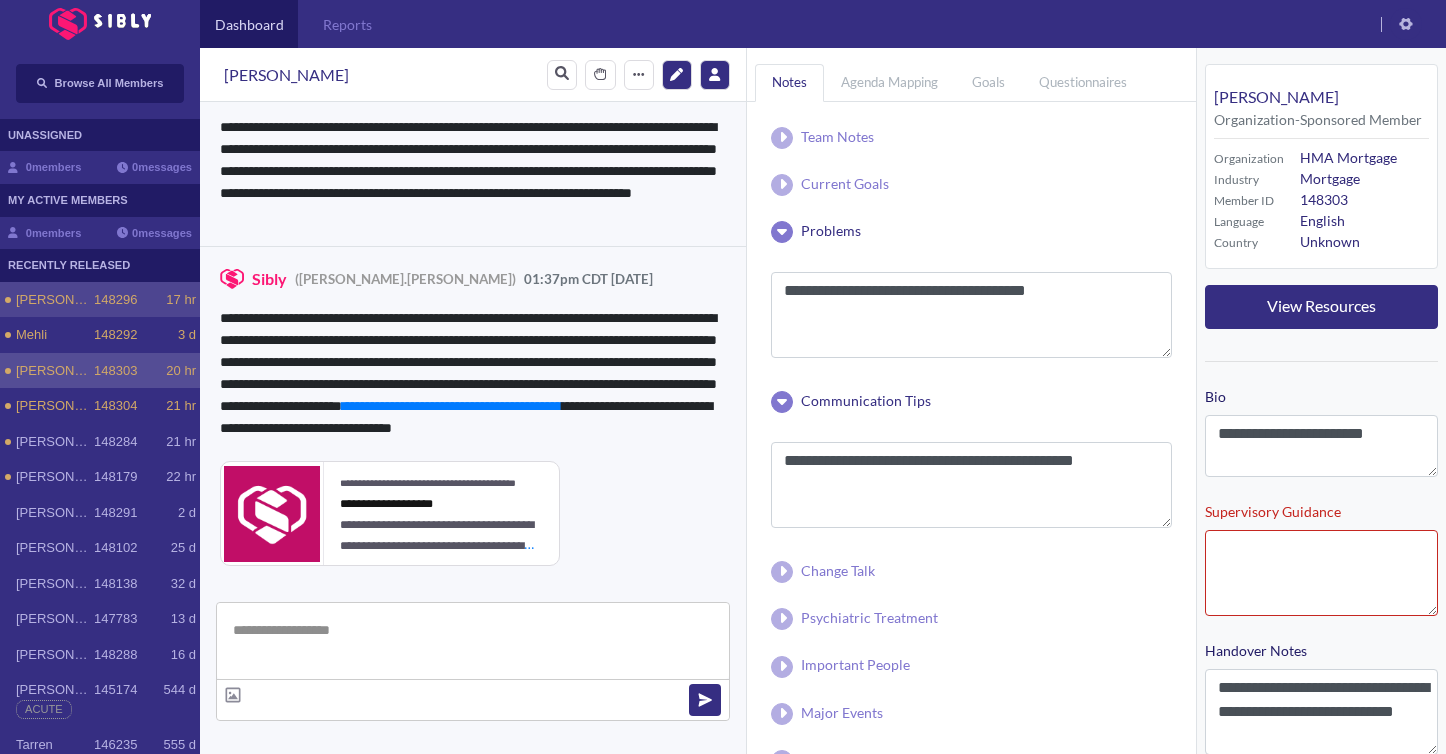 click on "[PERSON_NAME] 148296 17 hr" at bounding box center [100, 300] 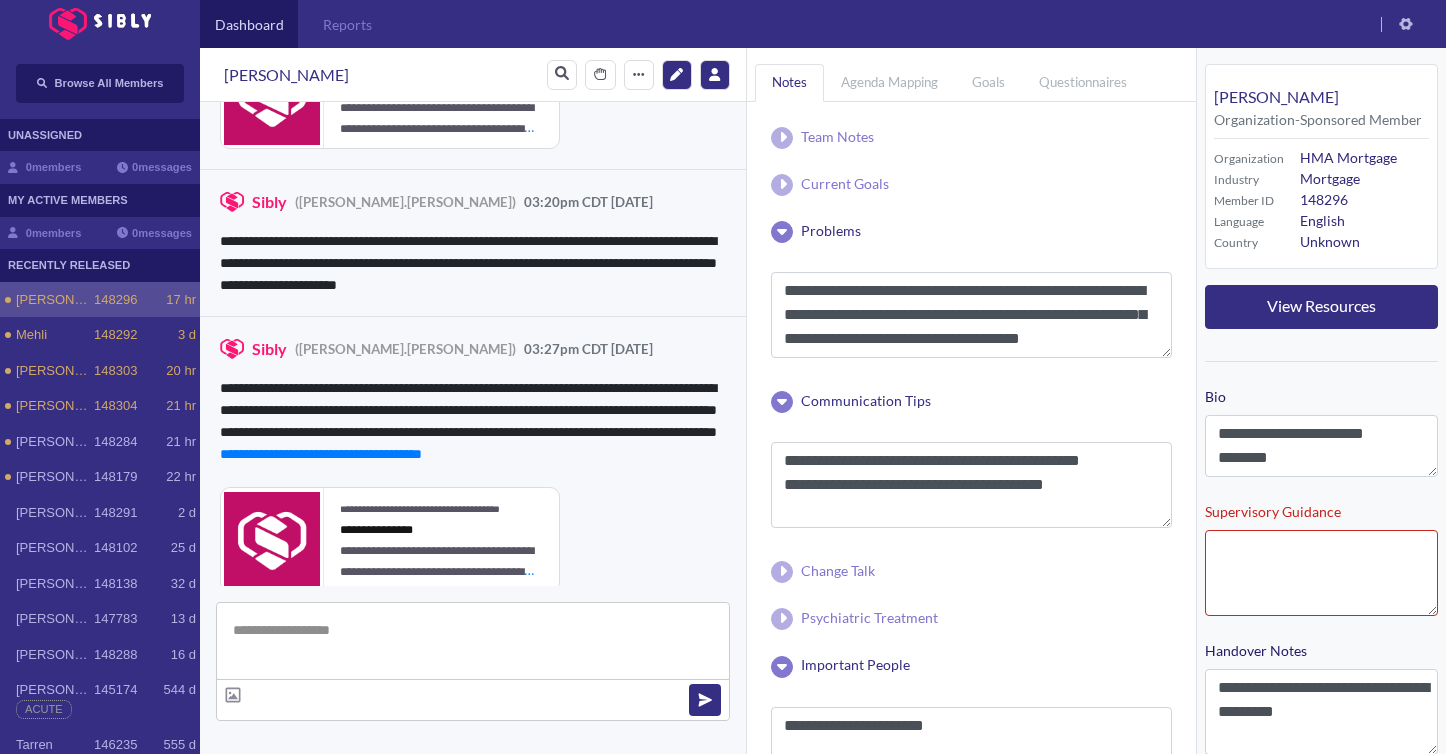 scroll, scrollTop: 4411, scrollLeft: 0, axis: vertical 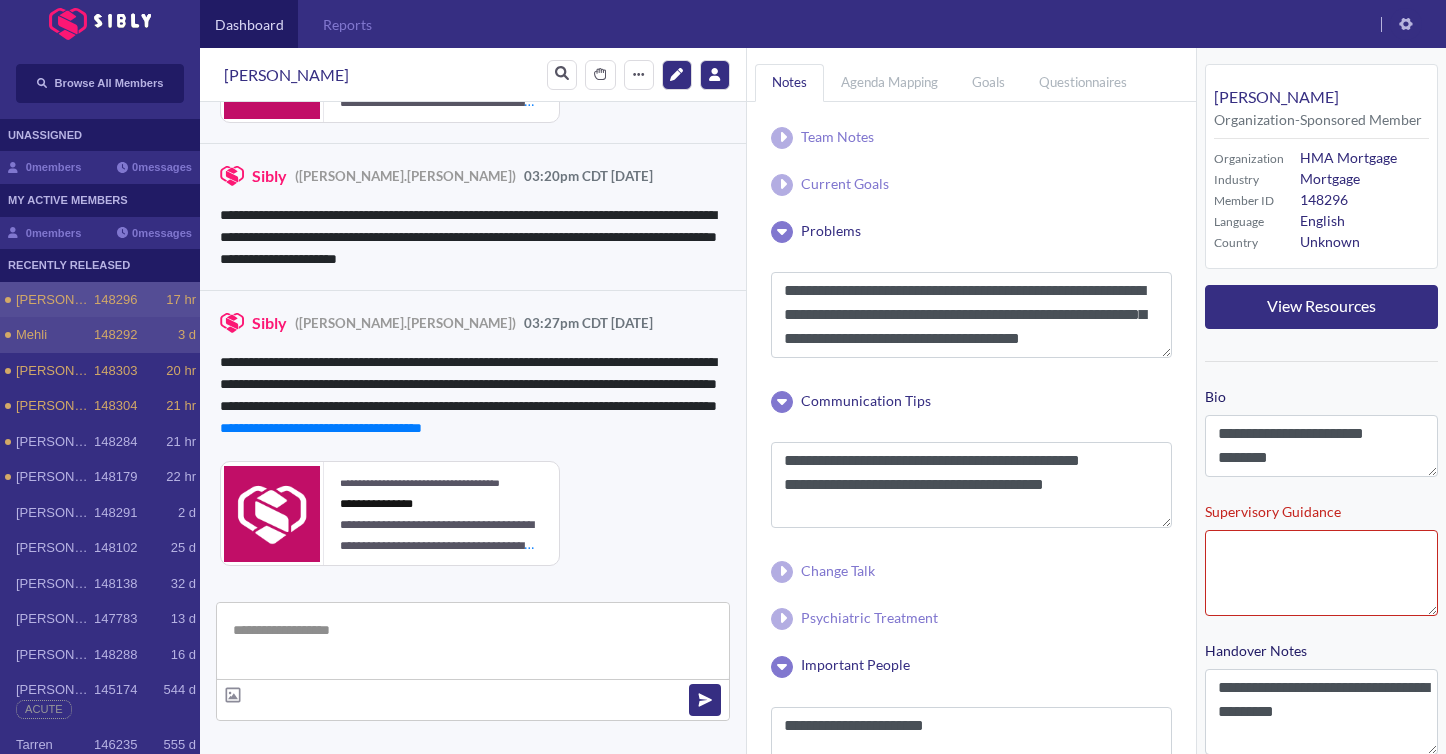 click on "Mehli 148292 3 d" at bounding box center [106, 335] 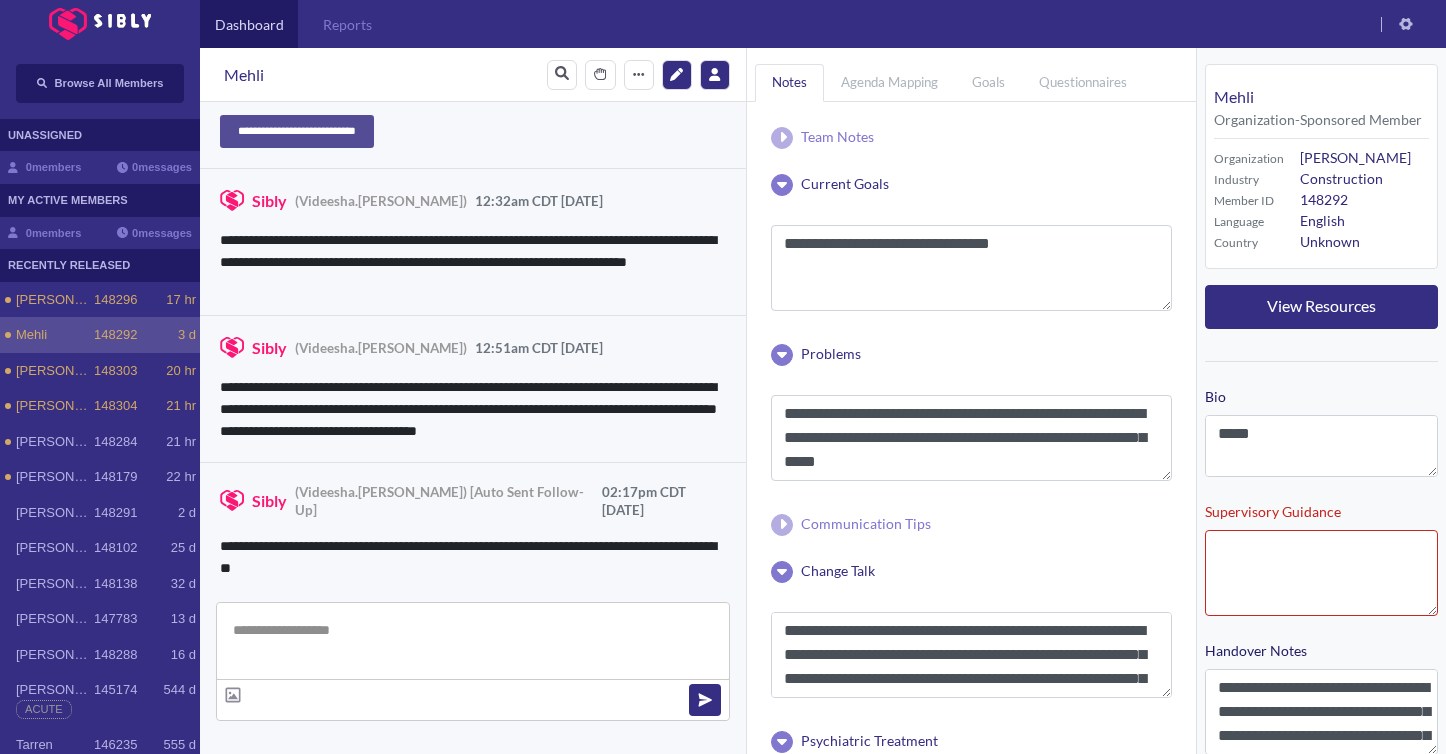 scroll, scrollTop: 2021, scrollLeft: 0, axis: vertical 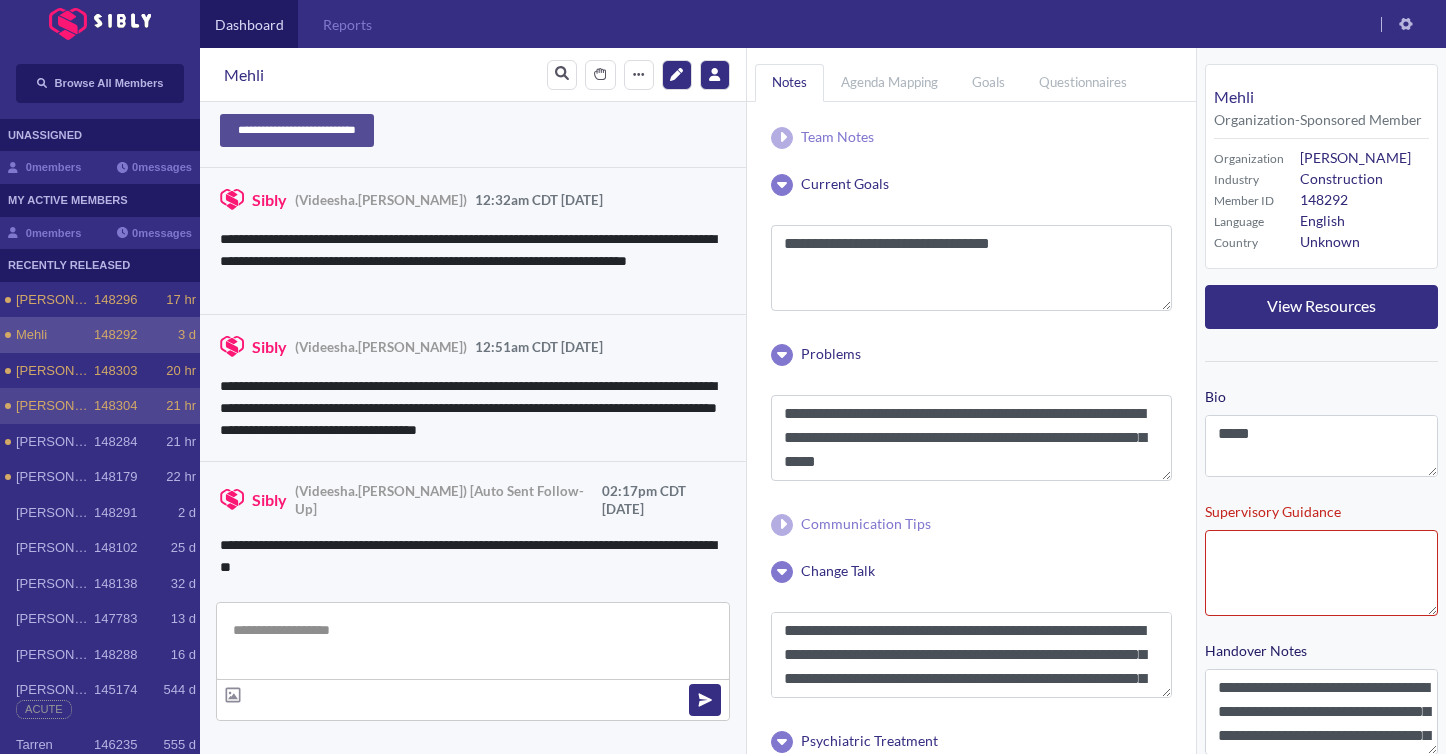 click on "[PERSON_NAME]" at bounding box center [55, 406] 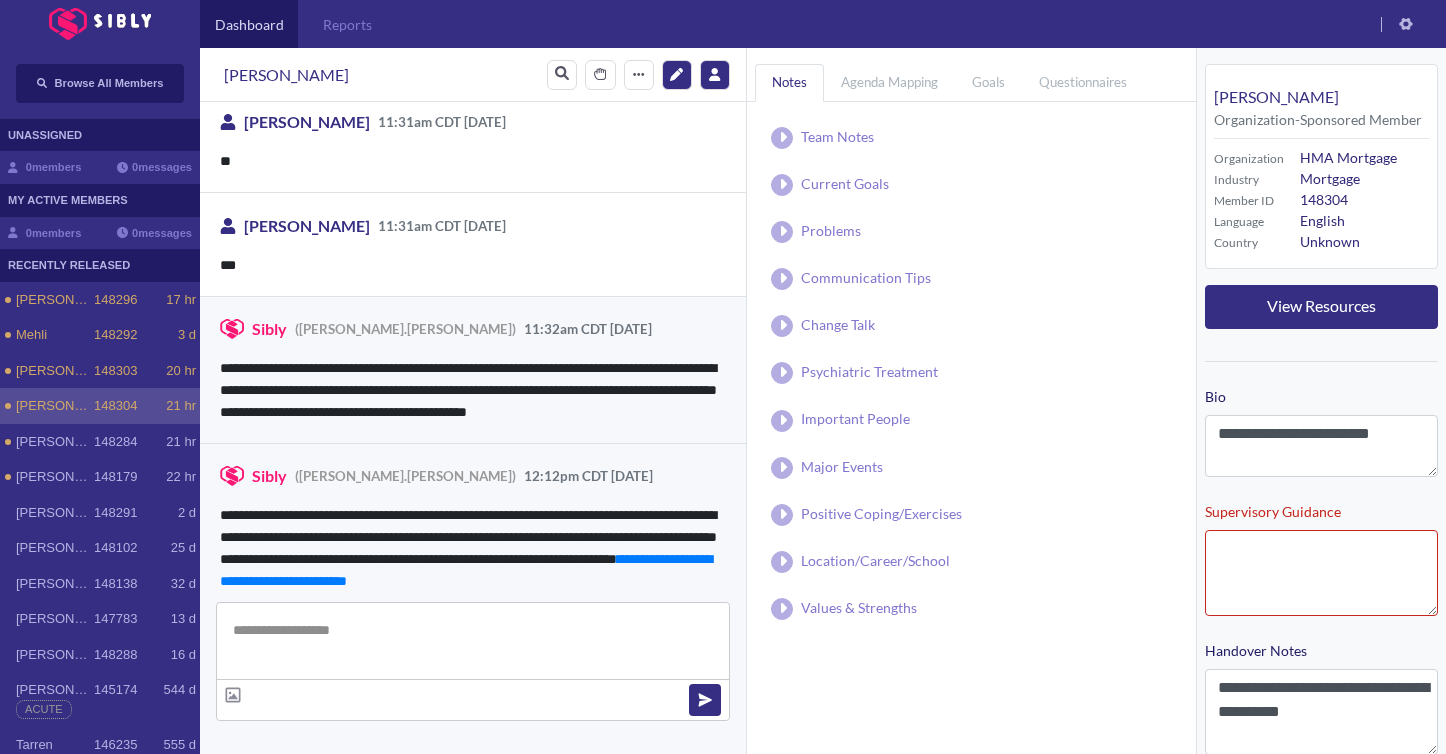 scroll, scrollTop: 230, scrollLeft: 0, axis: vertical 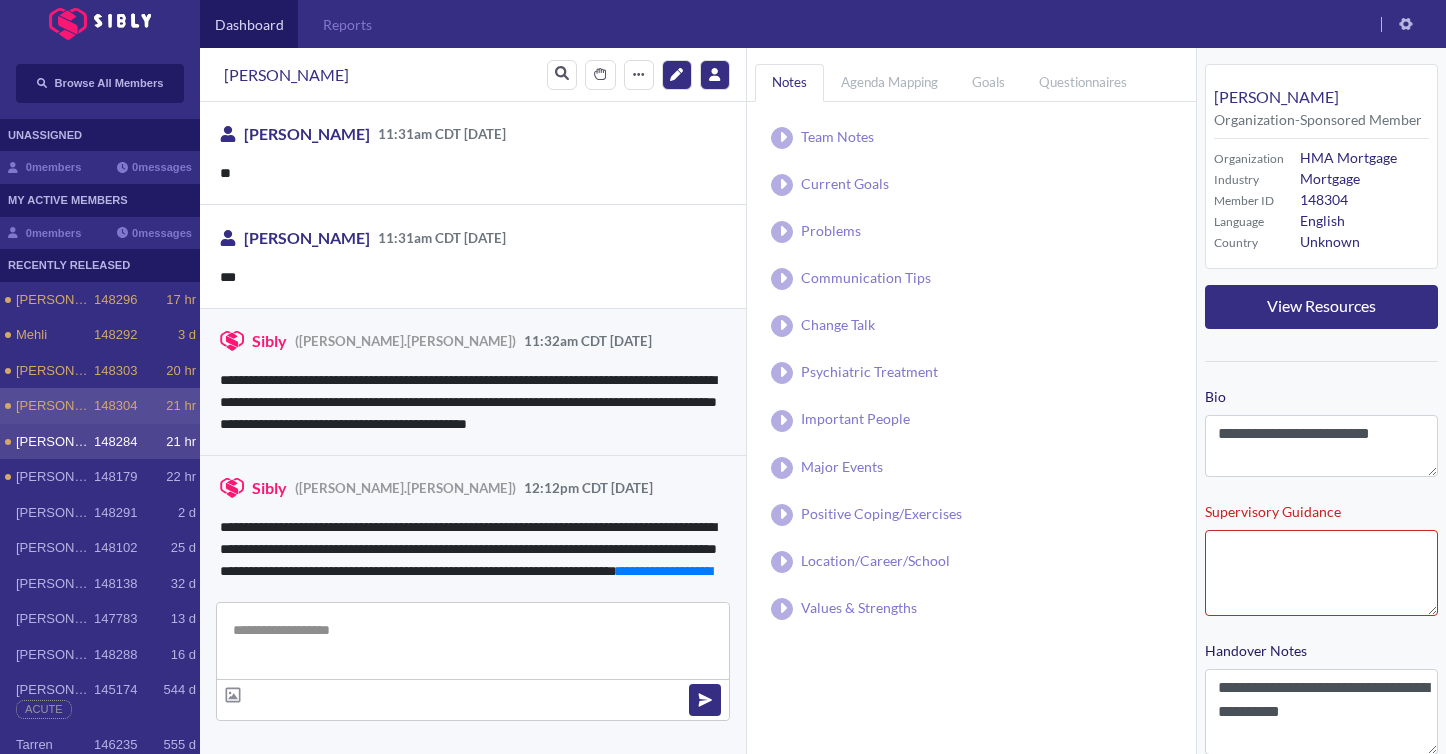click on "148284" at bounding box center (115, 442) 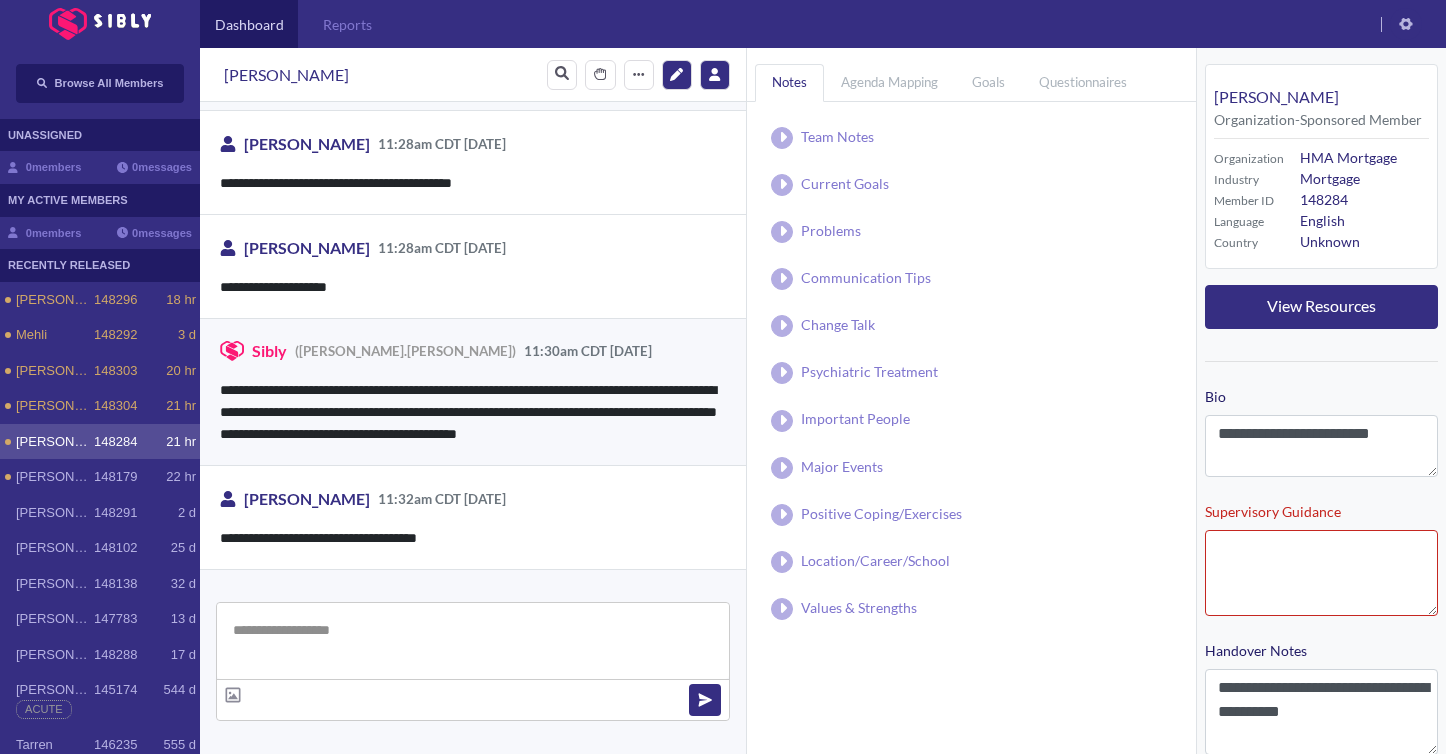 scroll, scrollTop: 556, scrollLeft: 0, axis: vertical 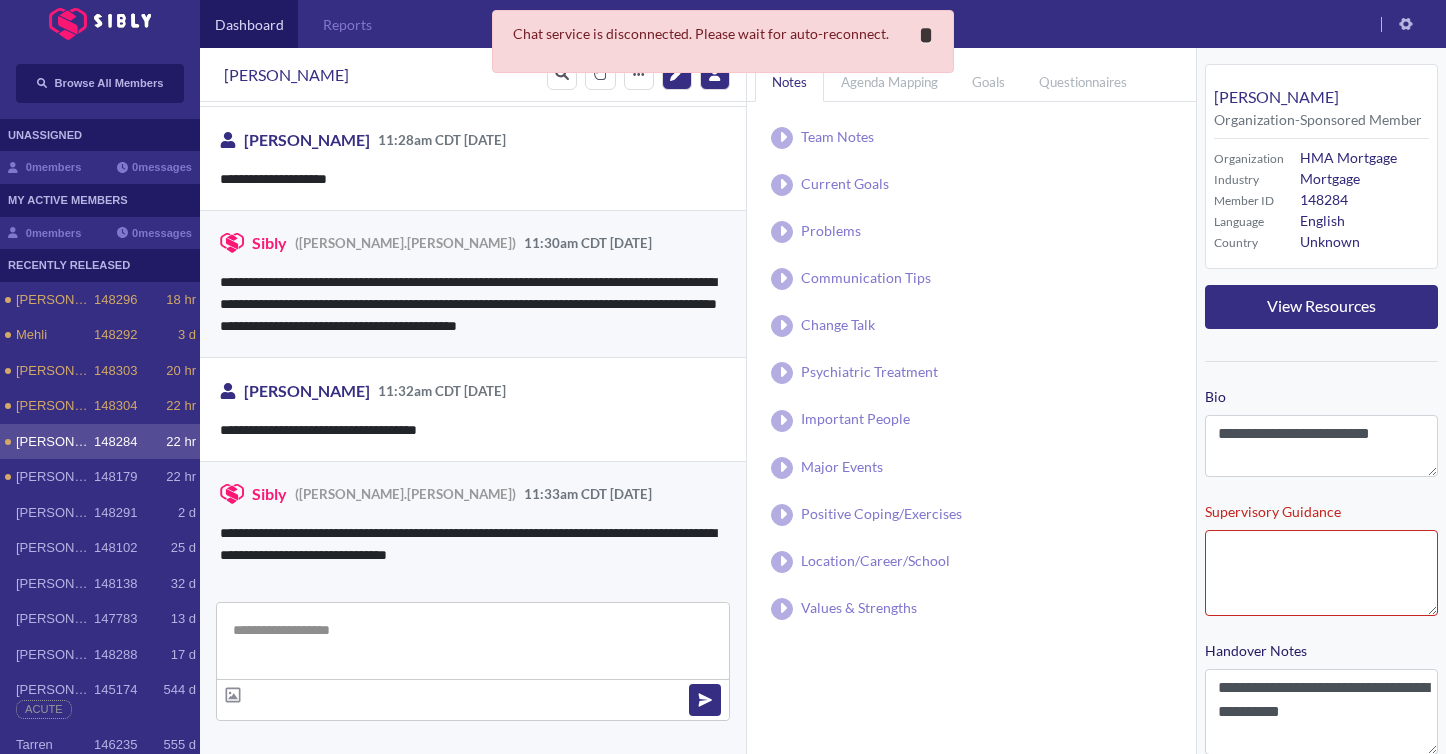 click on "**********" at bounding box center [926, 35] 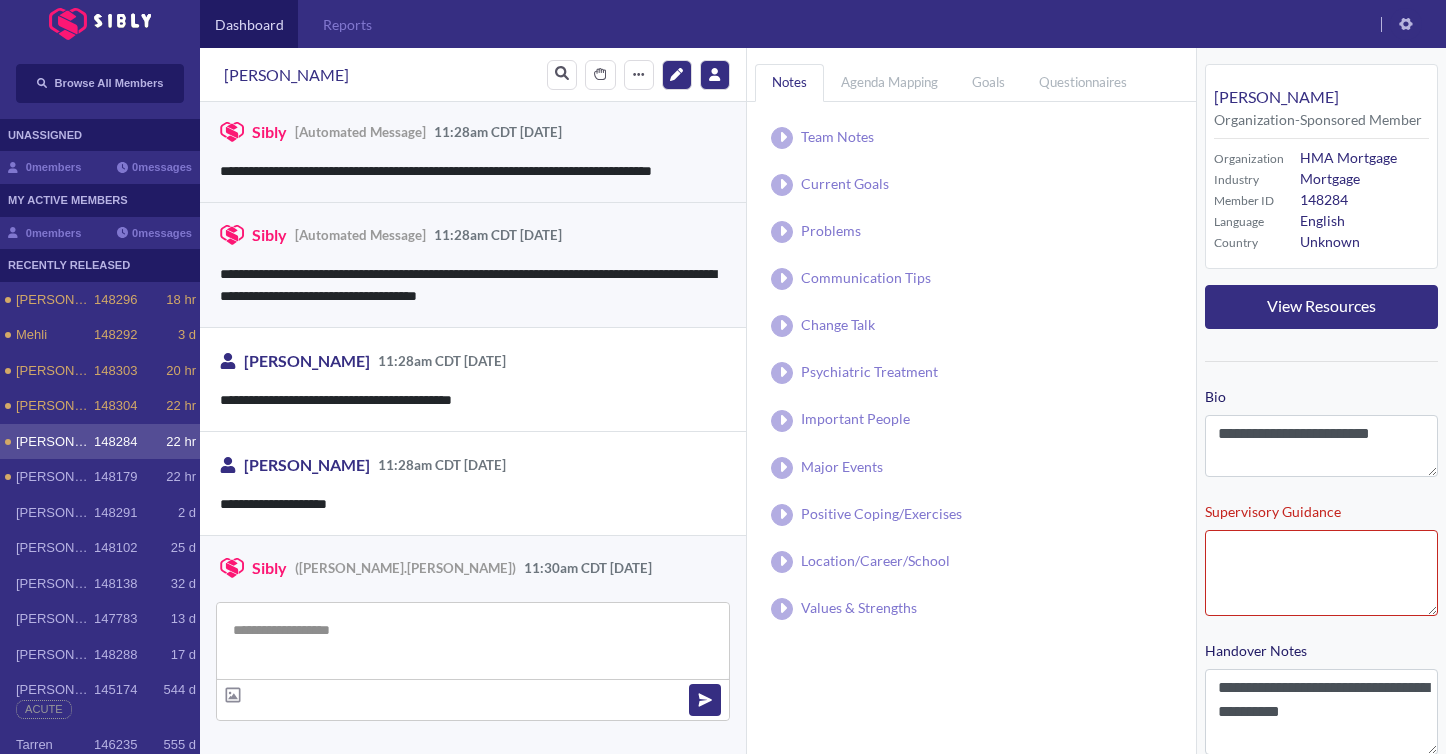 scroll, scrollTop: 556, scrollLeft: 0, axis: vertical 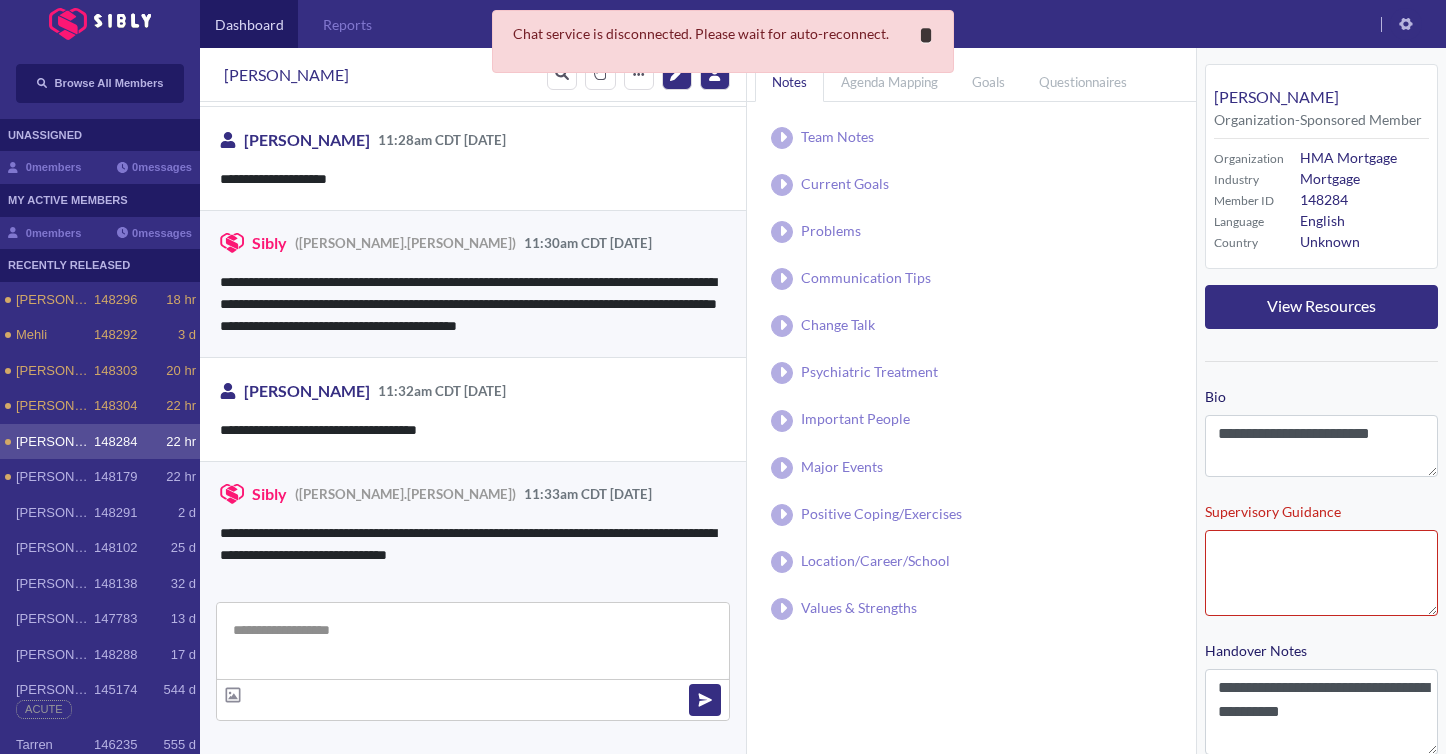 click on "**********" at bounding box center (926, 35) 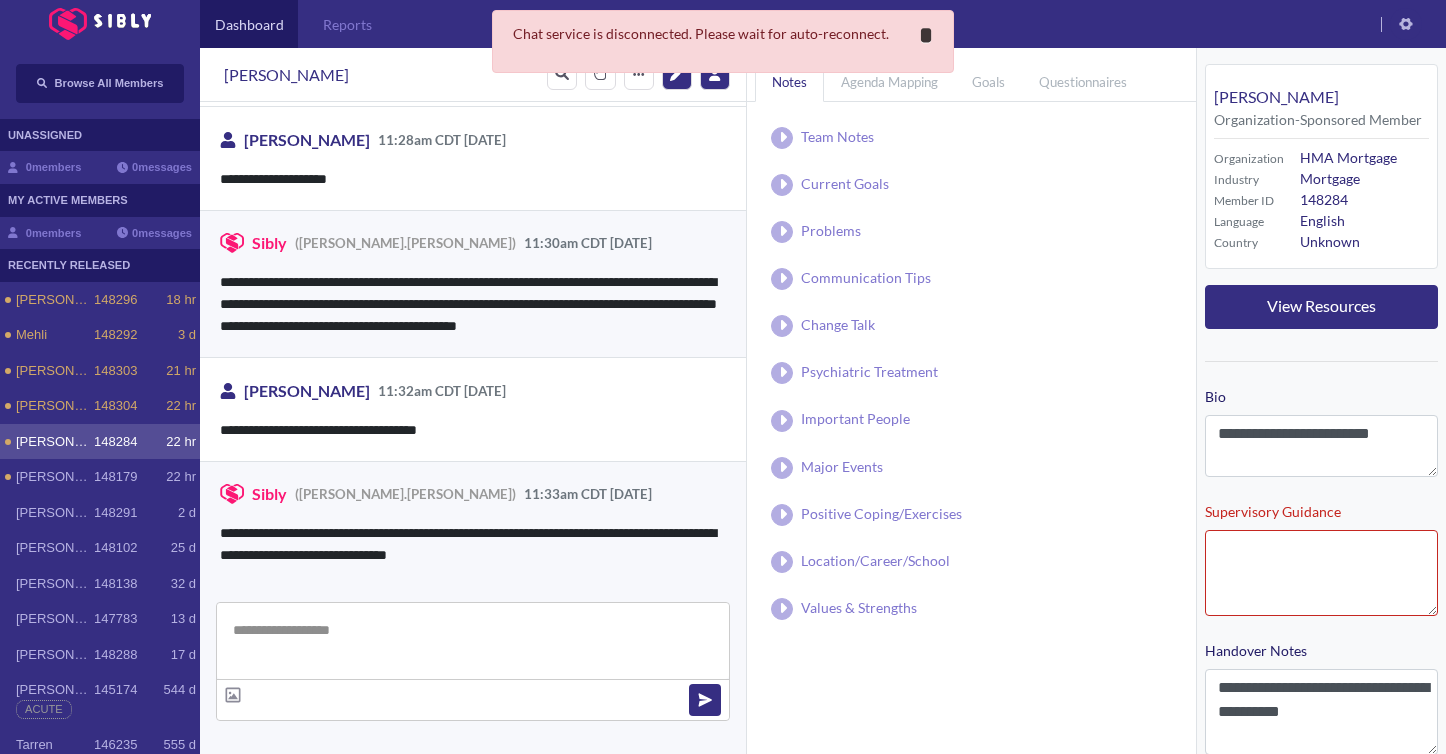 click on "**********" at bounding box center [926, 35] 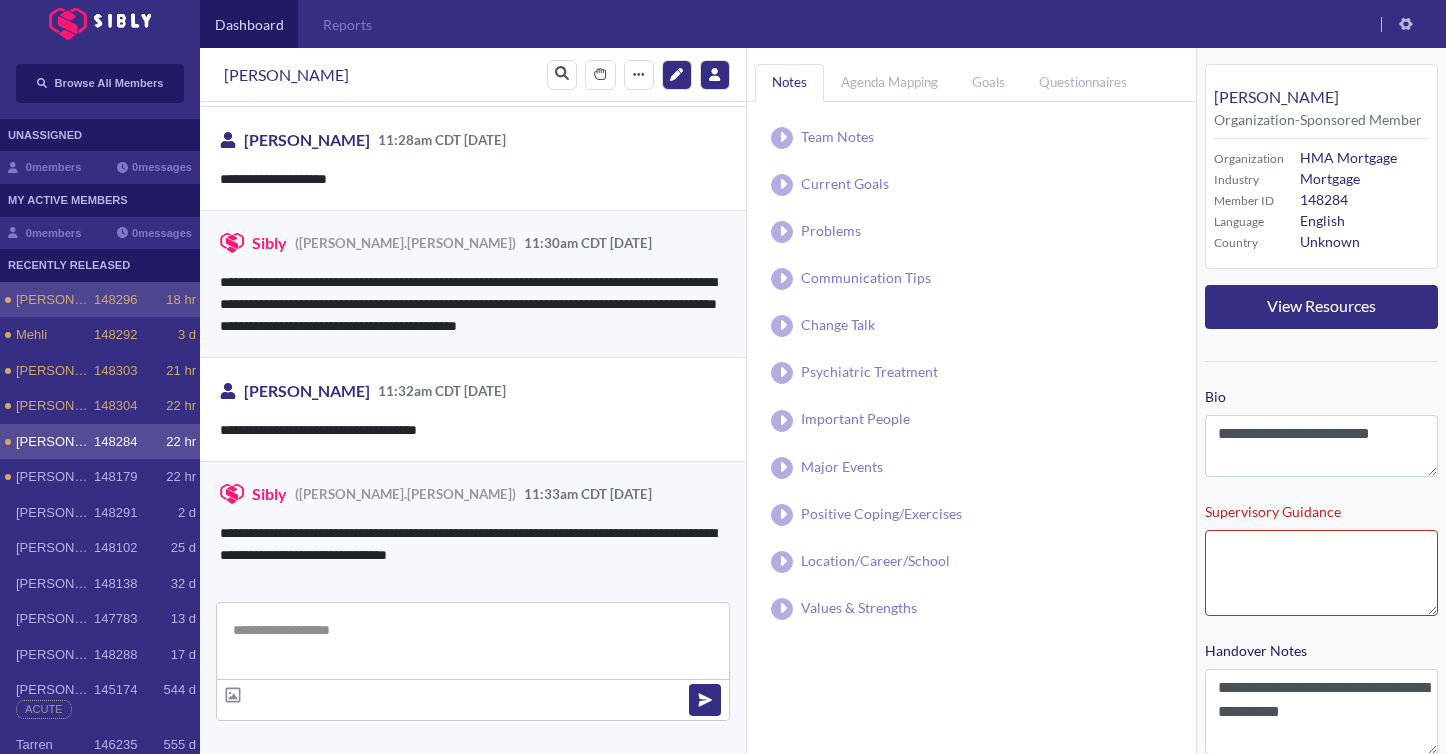 click on "[PERSON_NAME] 148296 18 hr" at bounding box center [100, 300] 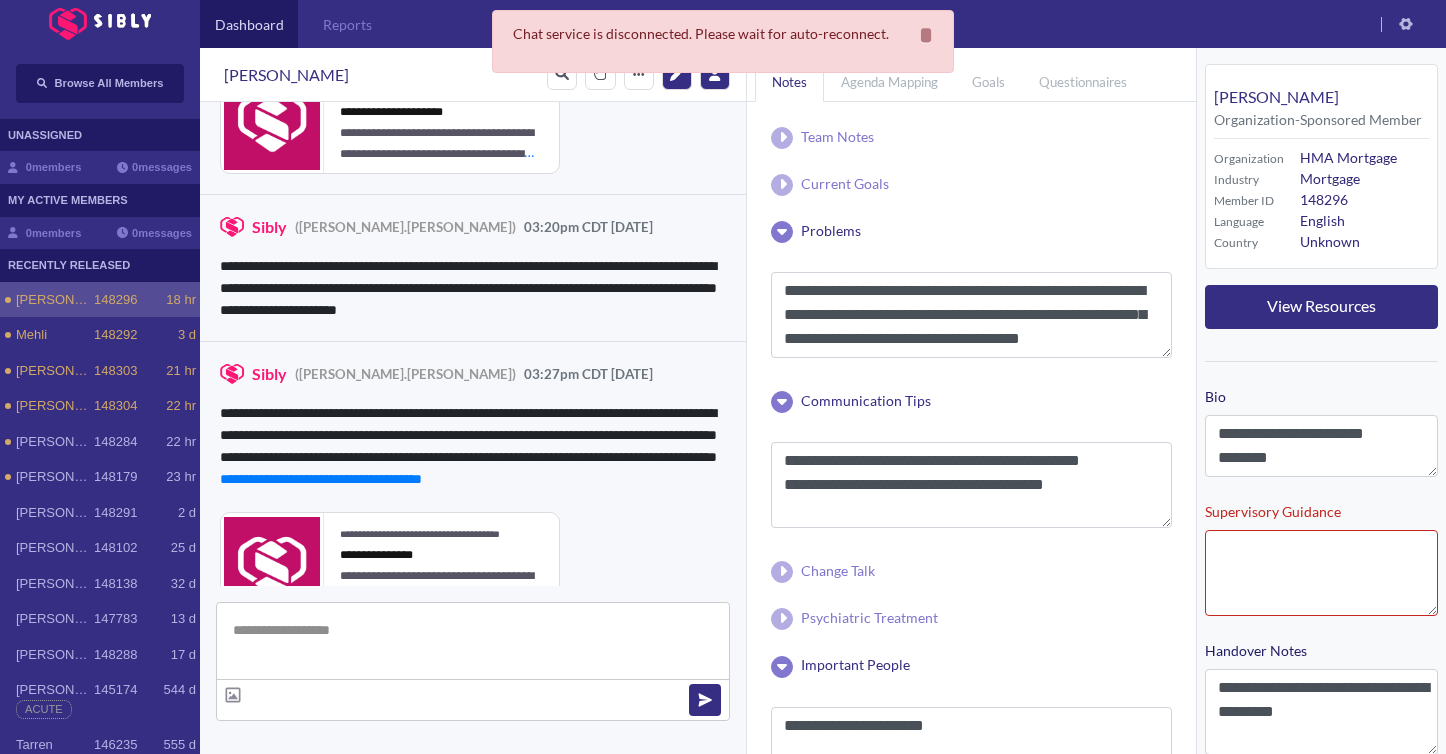 scroll, scrollTop: 4411, scrollLeft: 0, axis: vertical 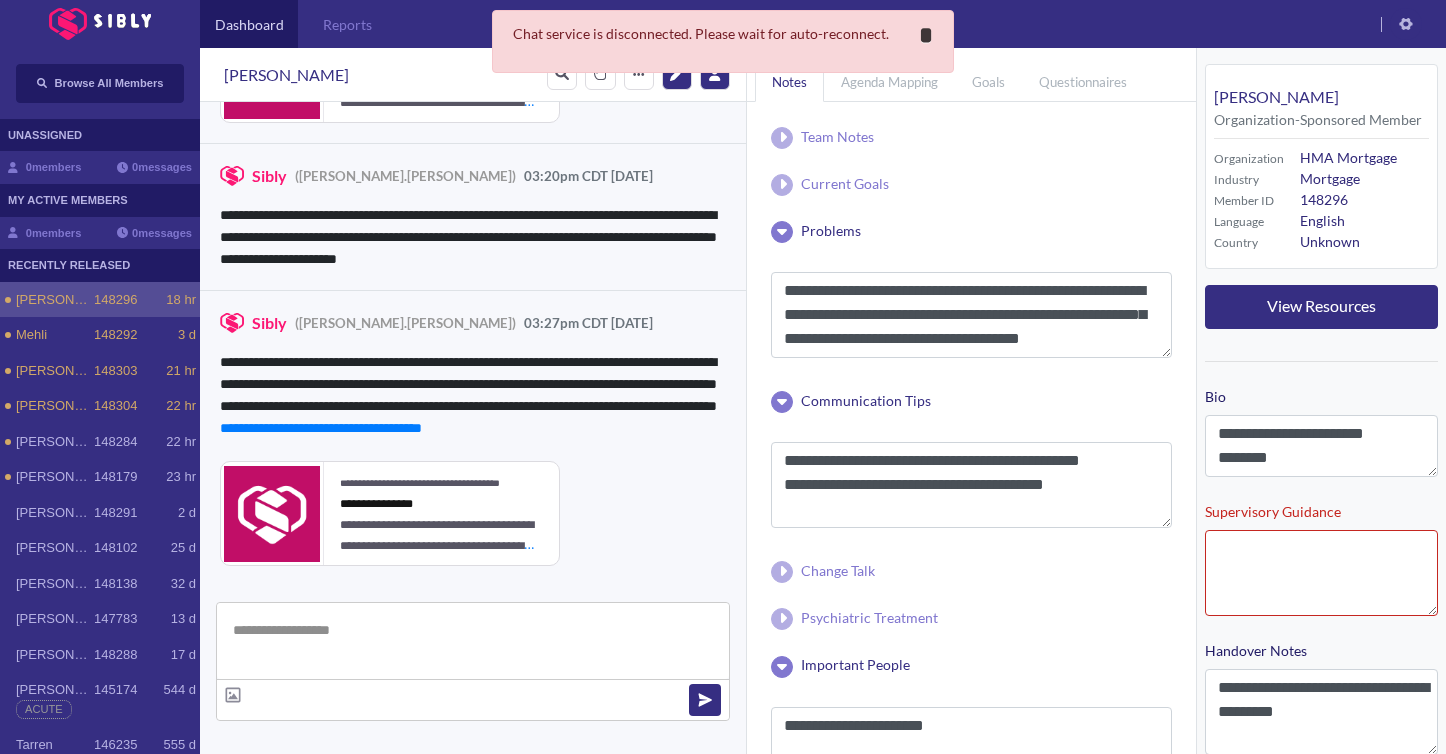 click on "**********" at bounding box center (926, 35) 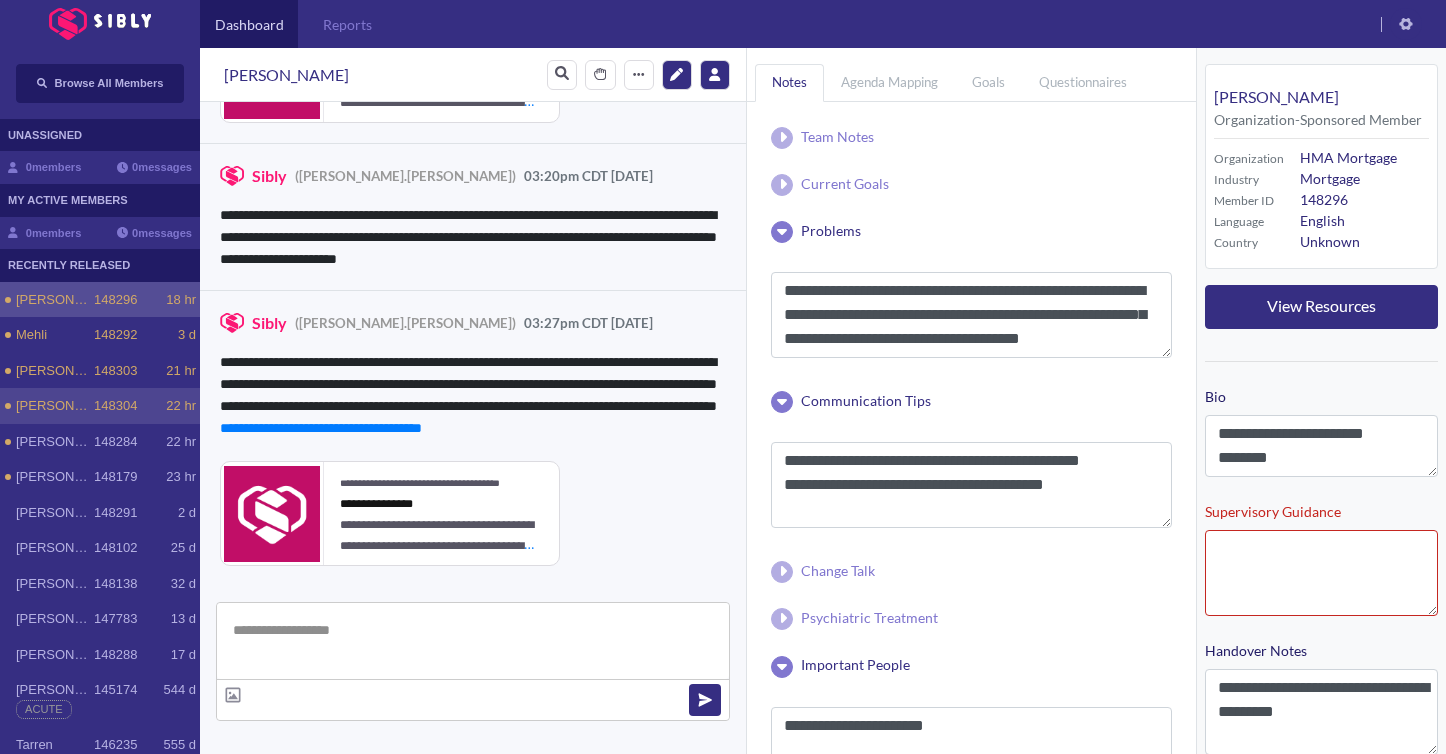 click on "[PERSON_NAME] 148304 22 hr" at bounding box center [100, 406] 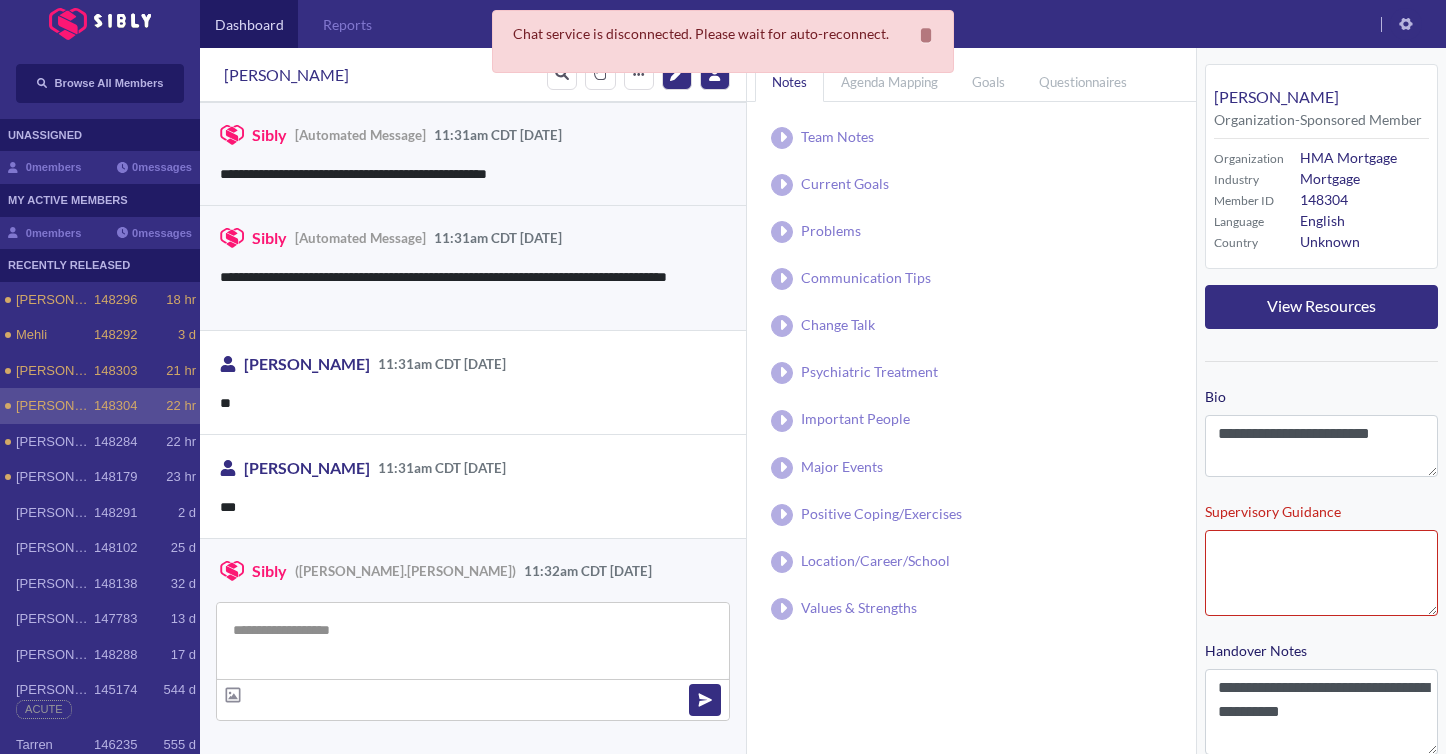 scroll, scrollTop: 373, scrollLeft: 0, axis: vertical 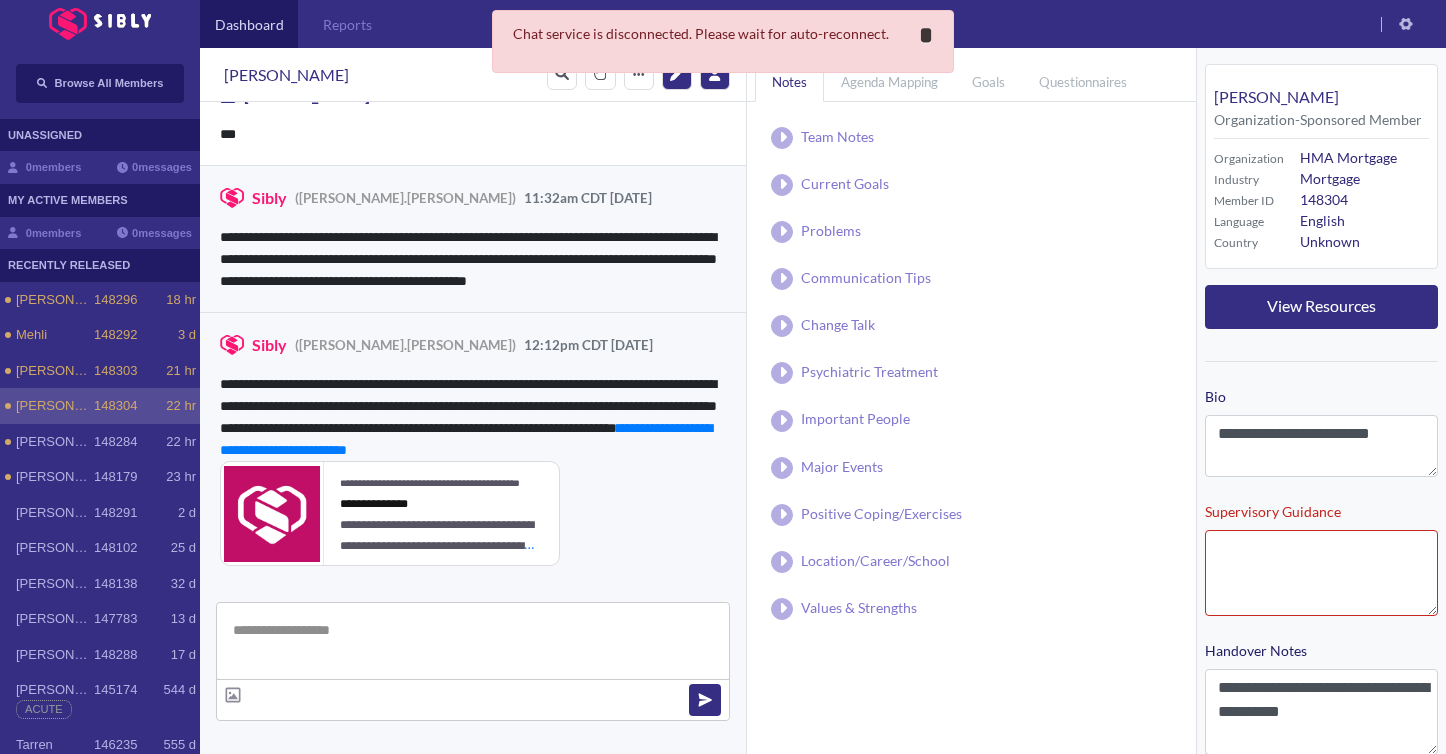 click on "*" at bounding box center (926, 35) 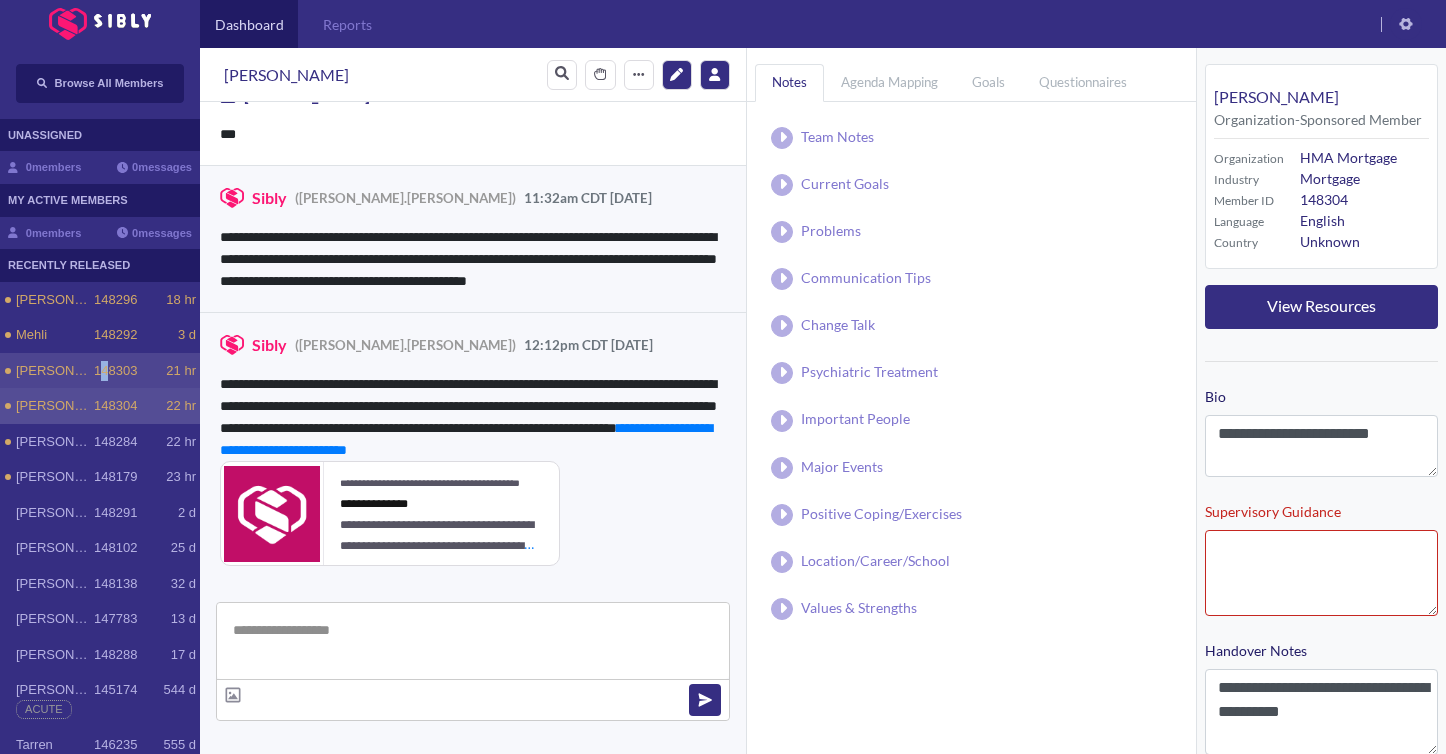 click on "148303" at bounding box center (115, 371) 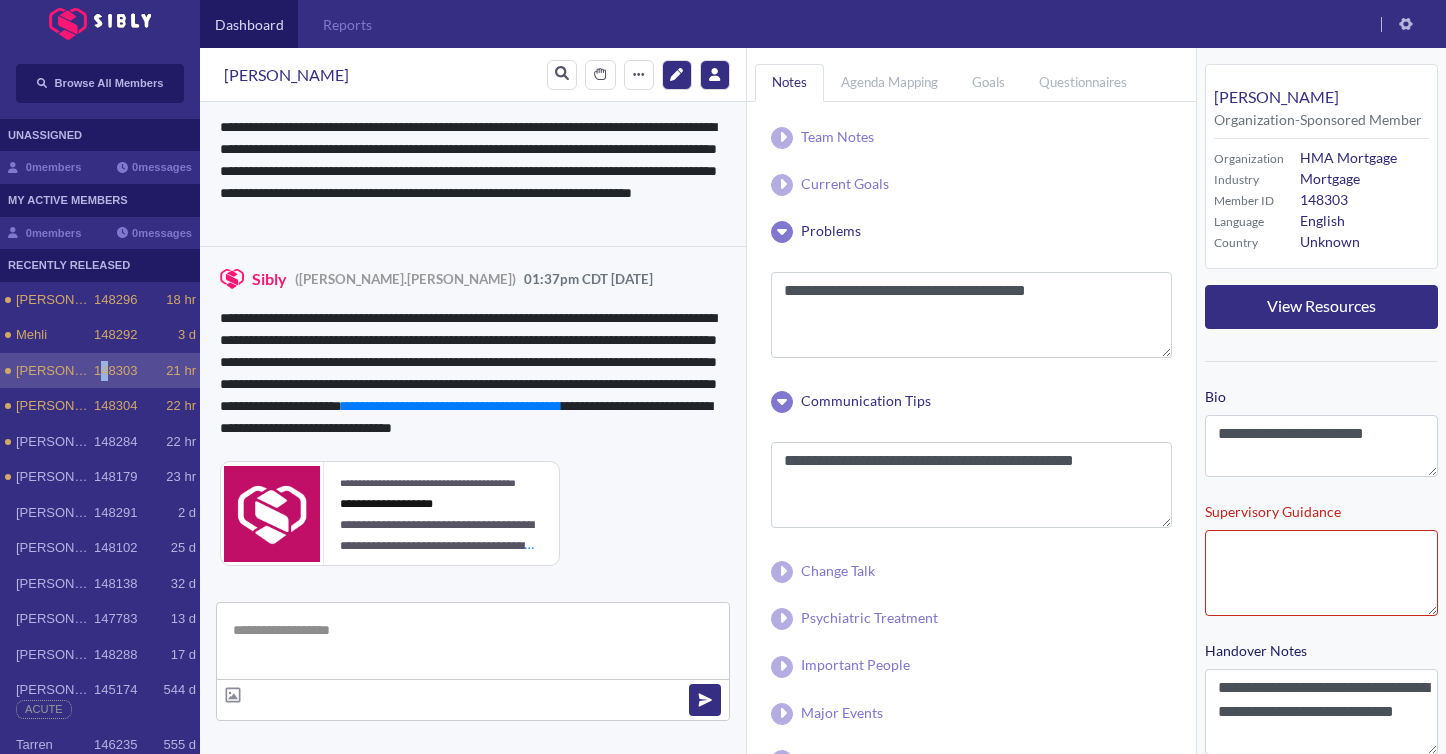 scroll, scrollTop: 2253, scrollLeft: 0, axis: vertical 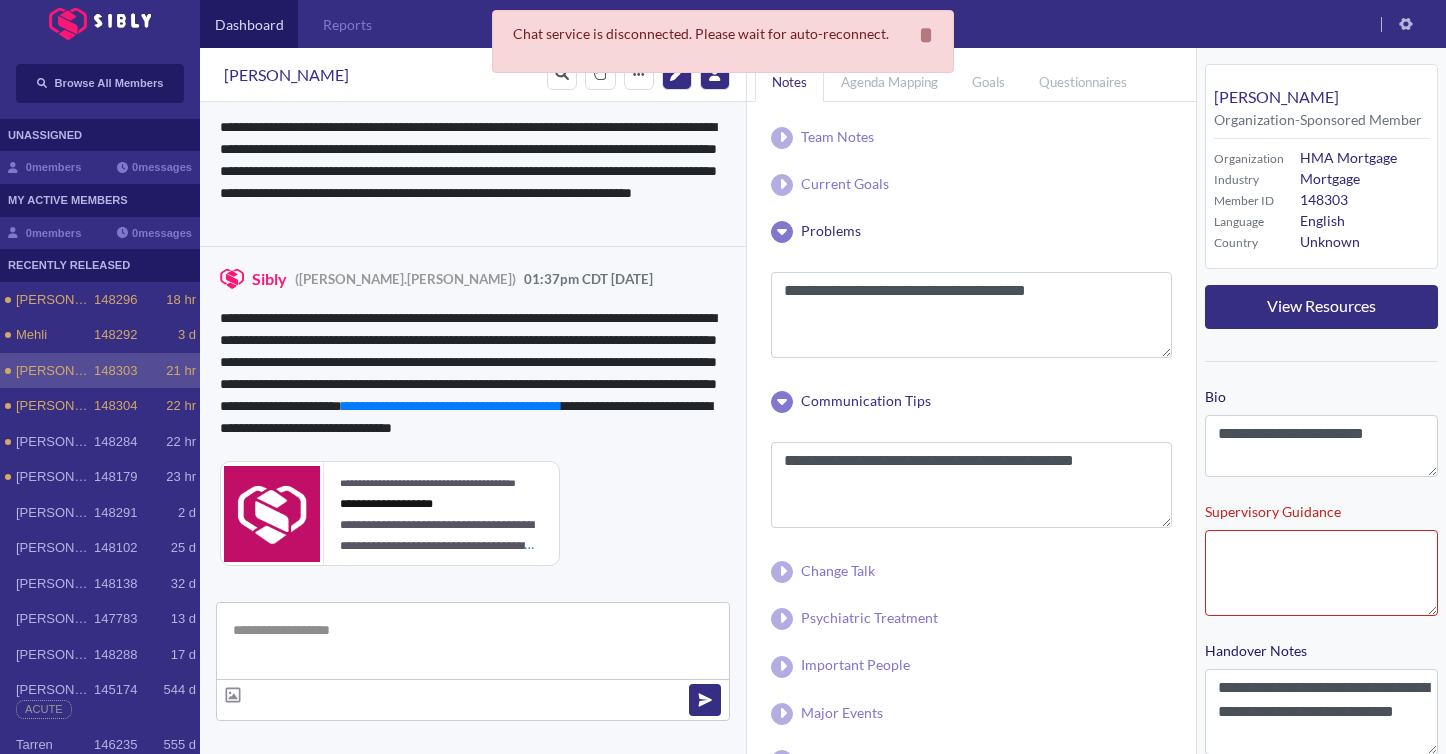 click on "**********" at bounding box center (473, 416) 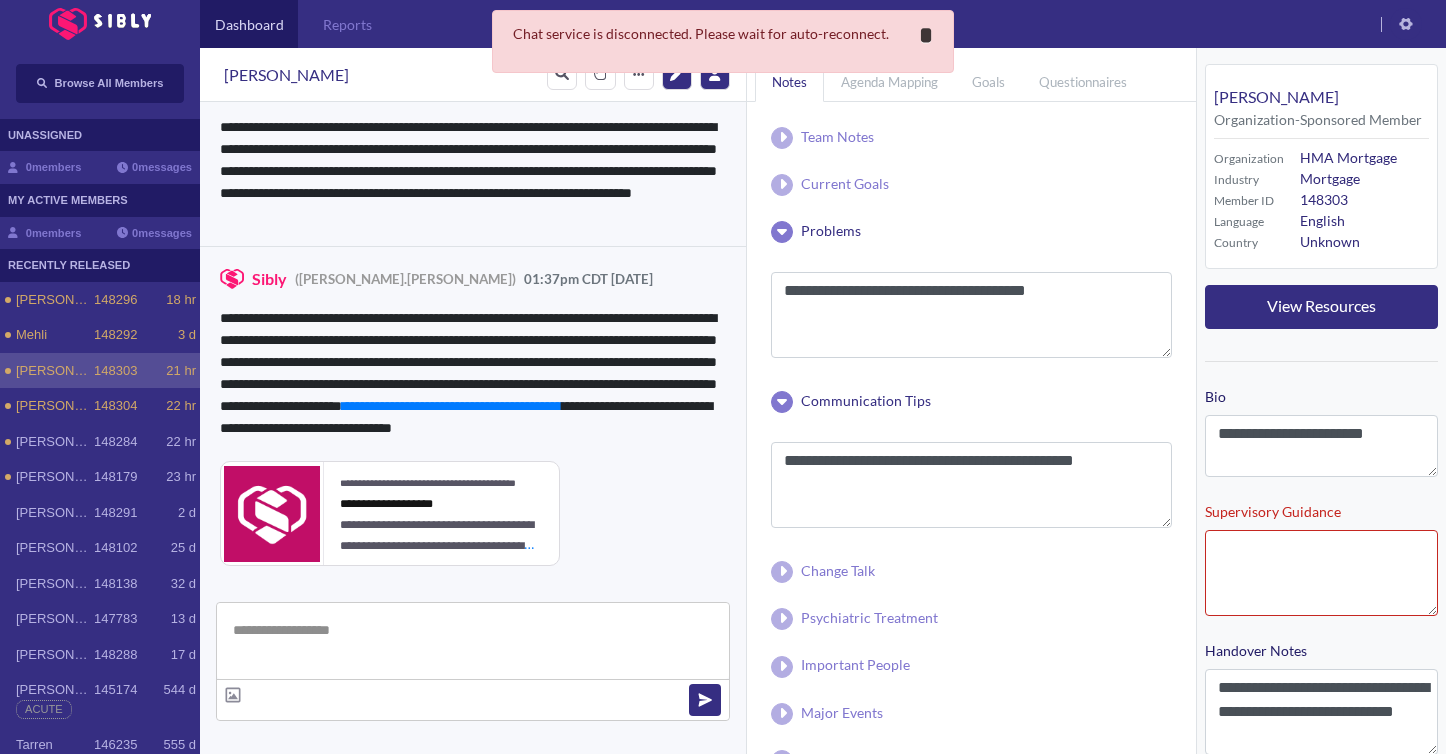 click on "**********" at bounding box center (926, 35) 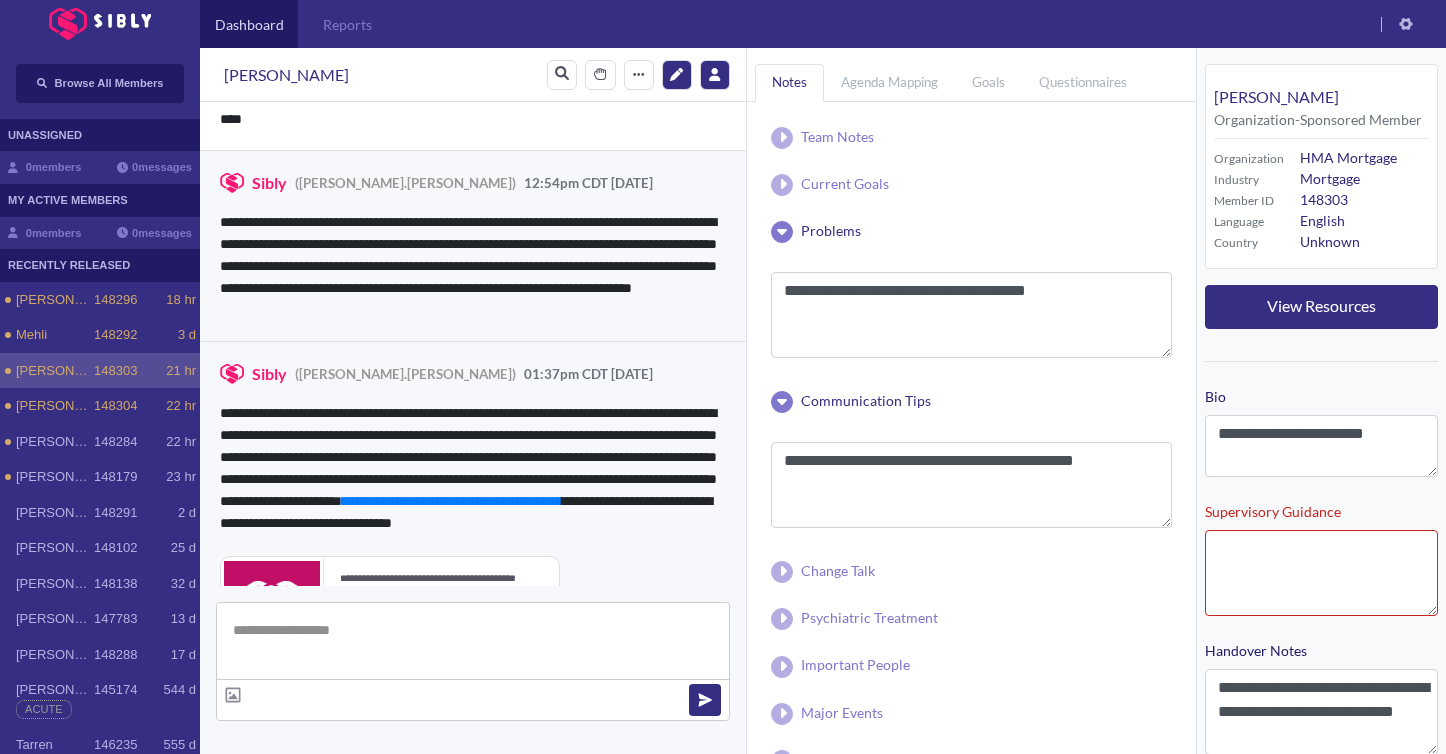scroll, scrollTop: 2253, scrollLeft: 0, axis: vertical 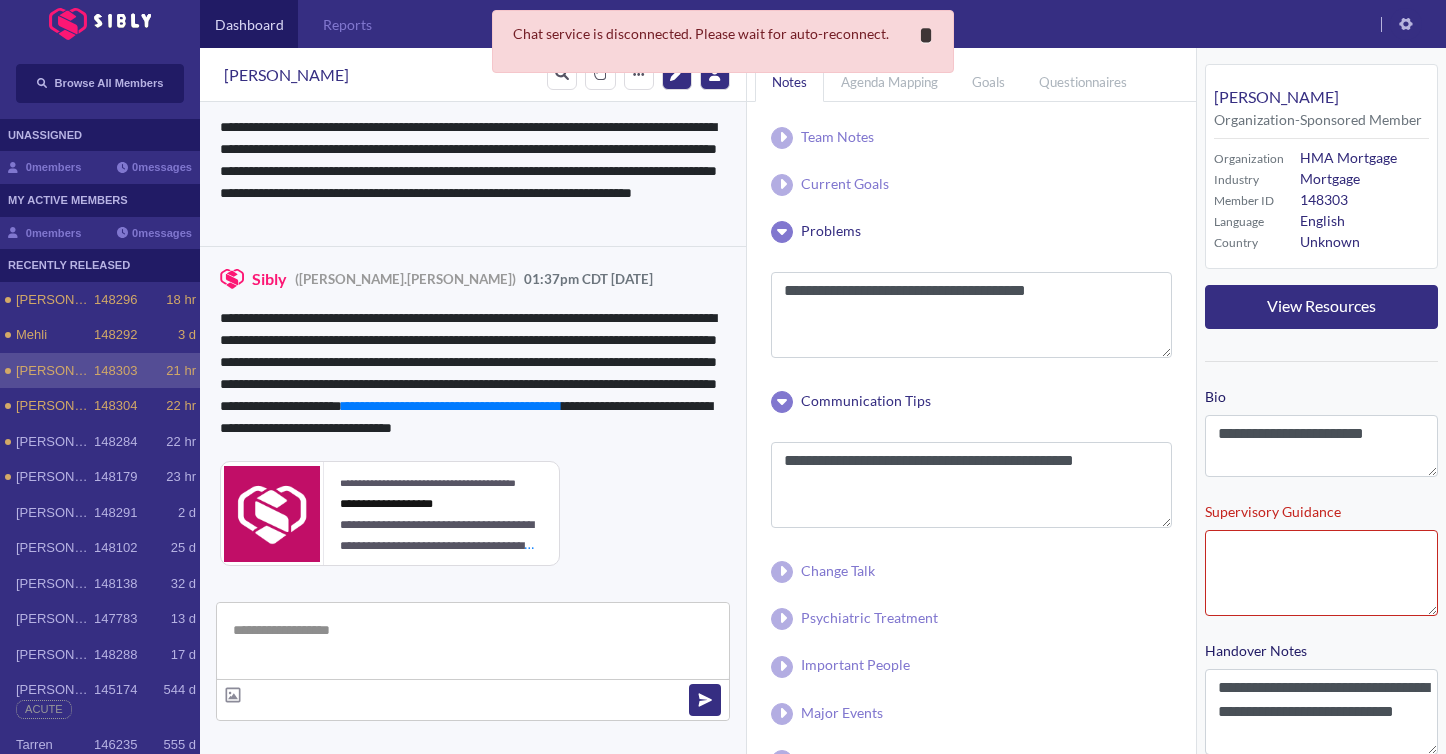 click on "*" at bounding box center [926, 35] 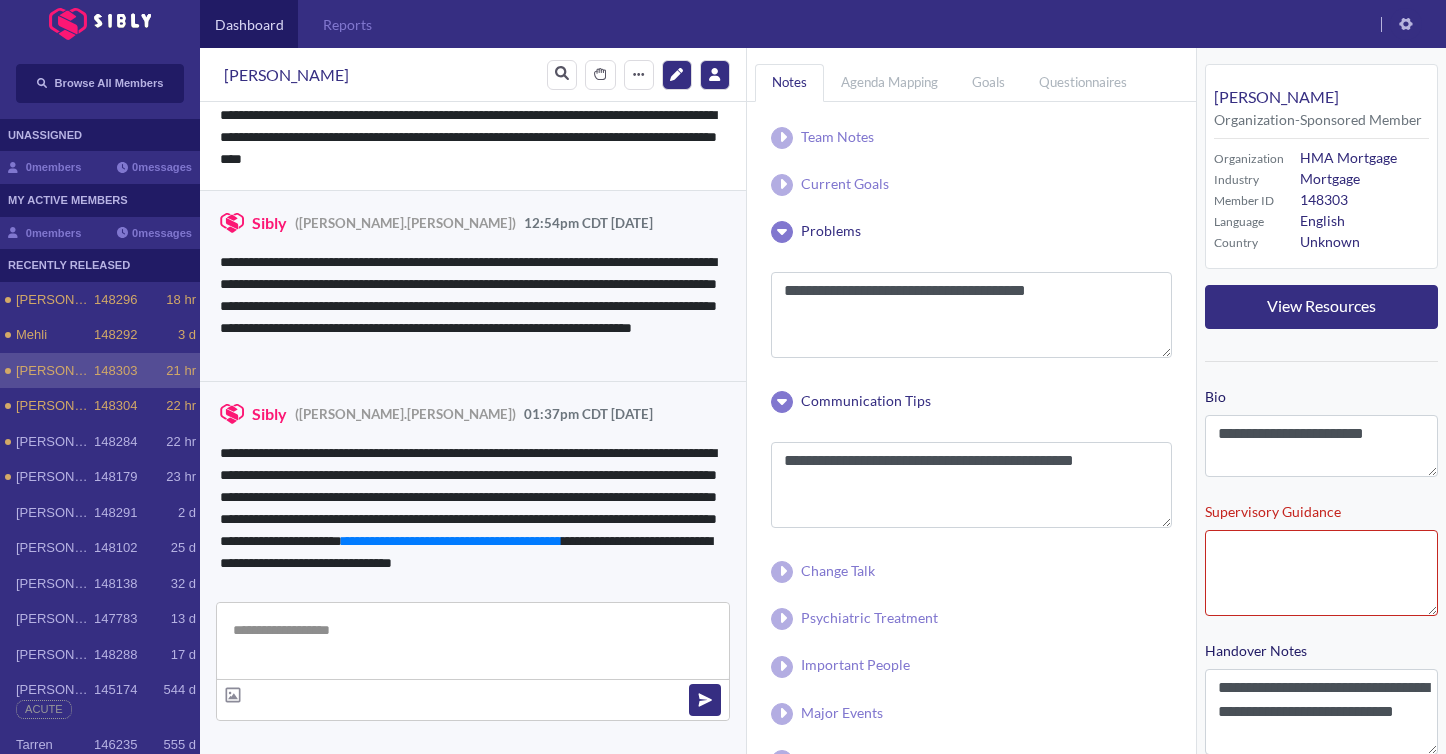scroll, scrollTop: 2253, scrollLeft: 0, axis: vertical 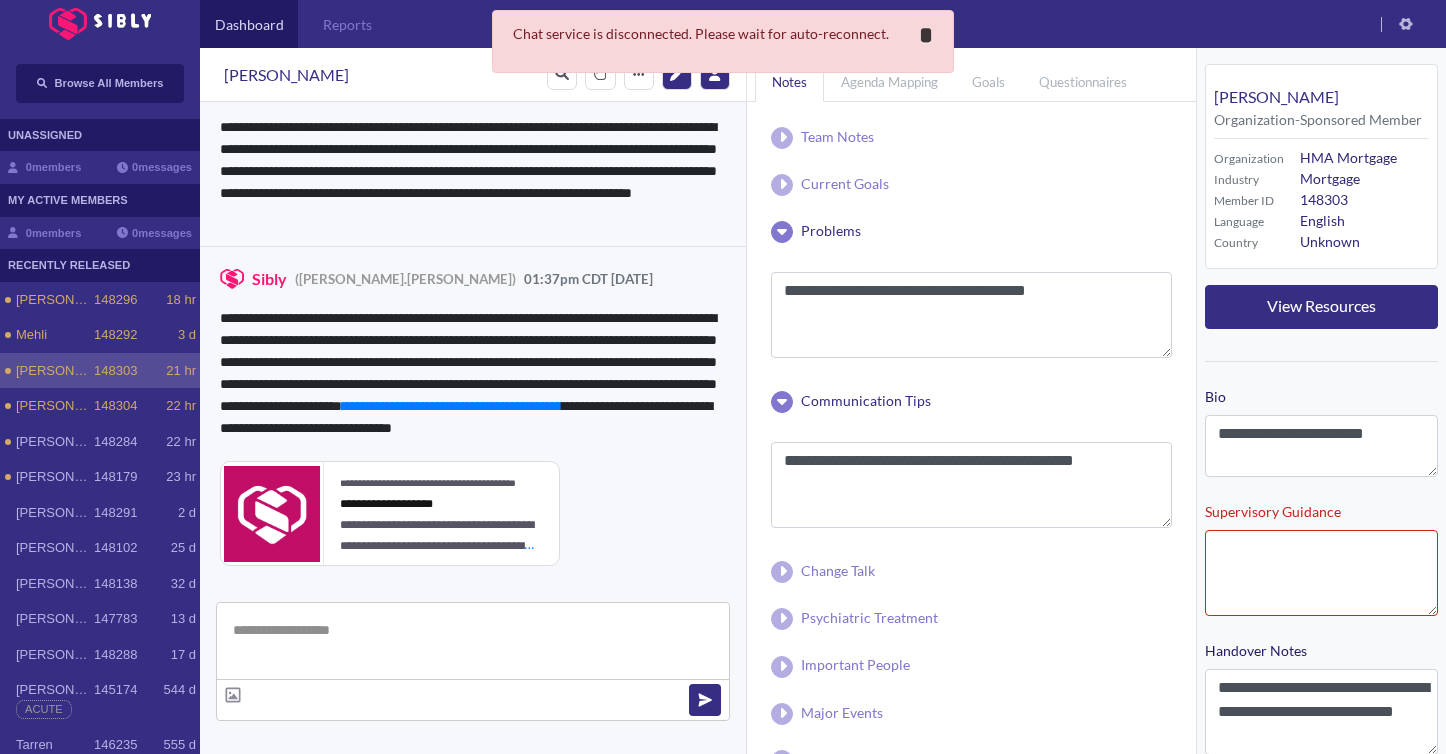 click on "*" at bounding box center (926, 35) 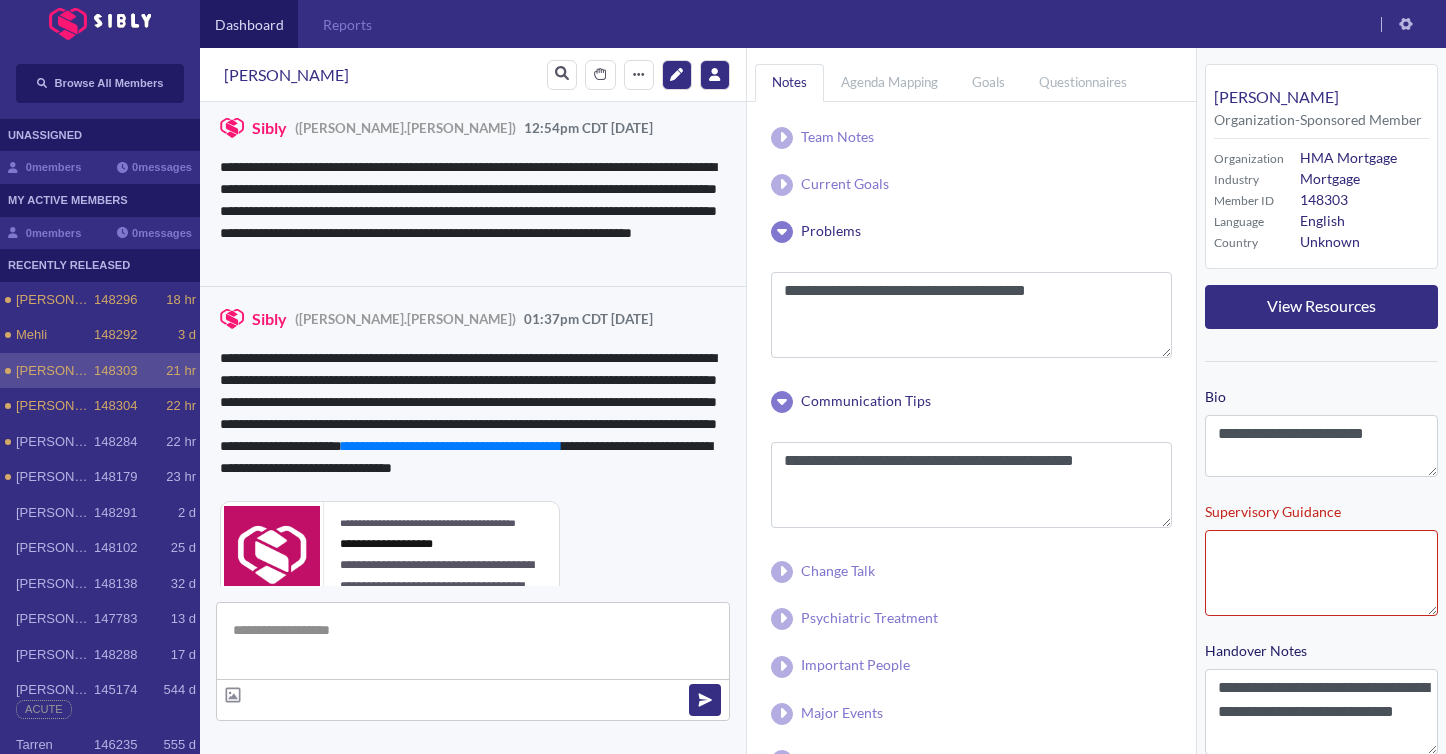 scroll, scrollTop: 2253, scrollLeft: 0, axis: vertical 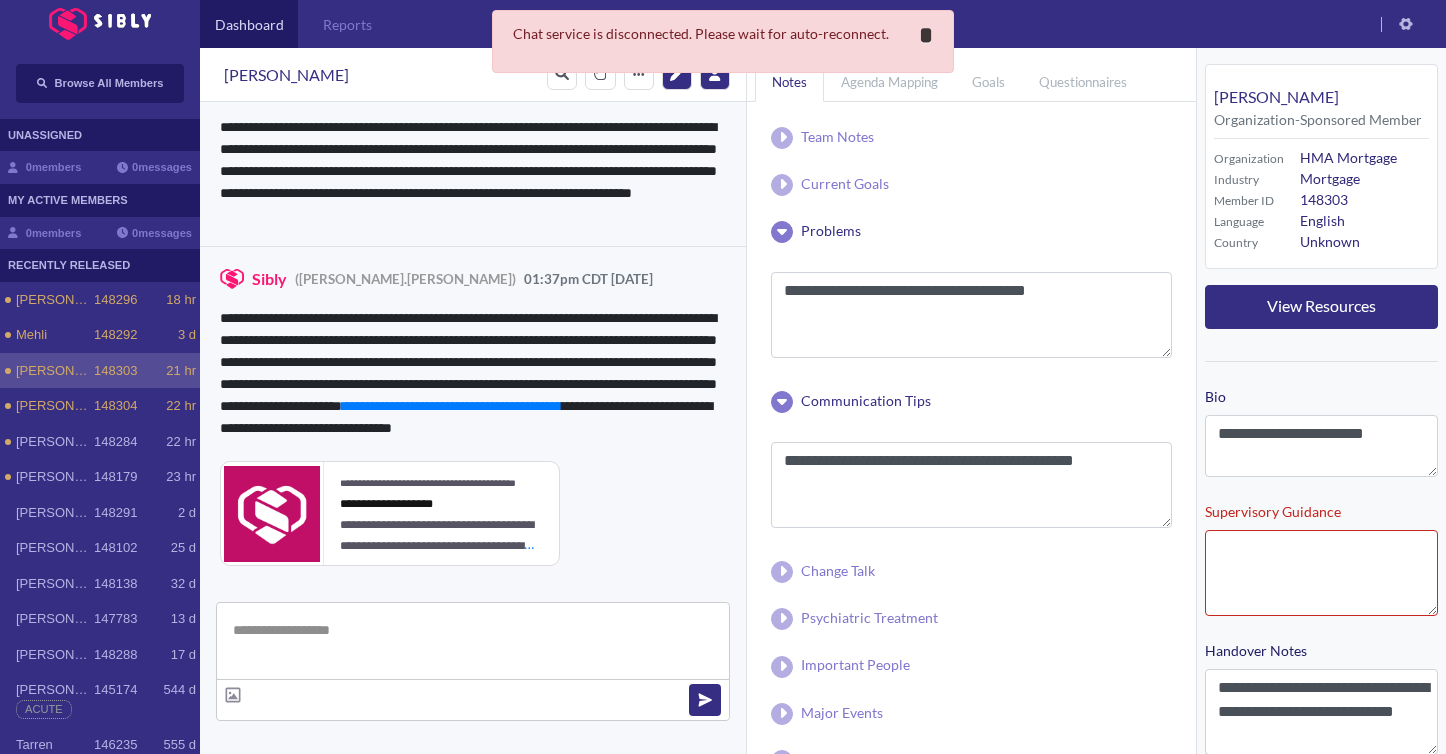 click on "*" at bounding box center [926, 35] 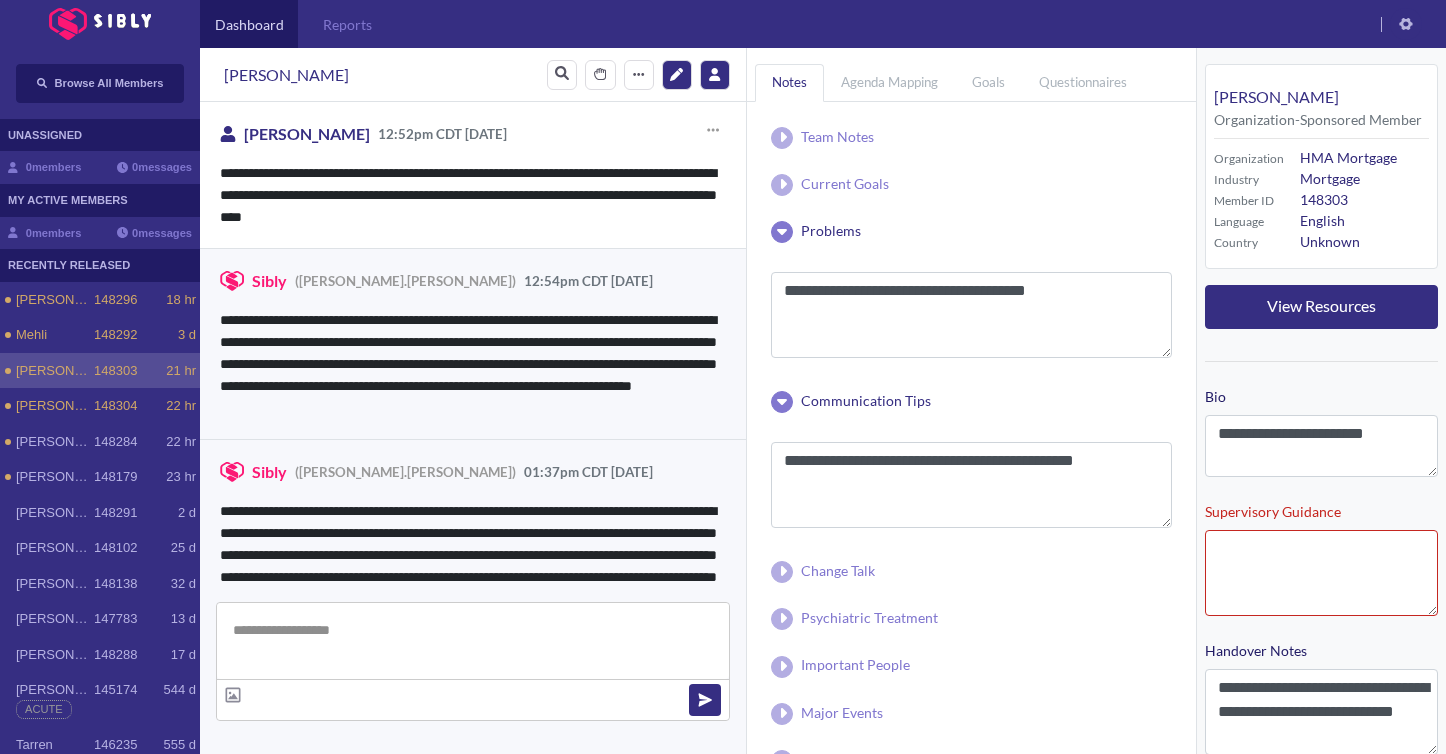 scroll, scrollTop: 2253, scrollLeft: 0, axis: vertical 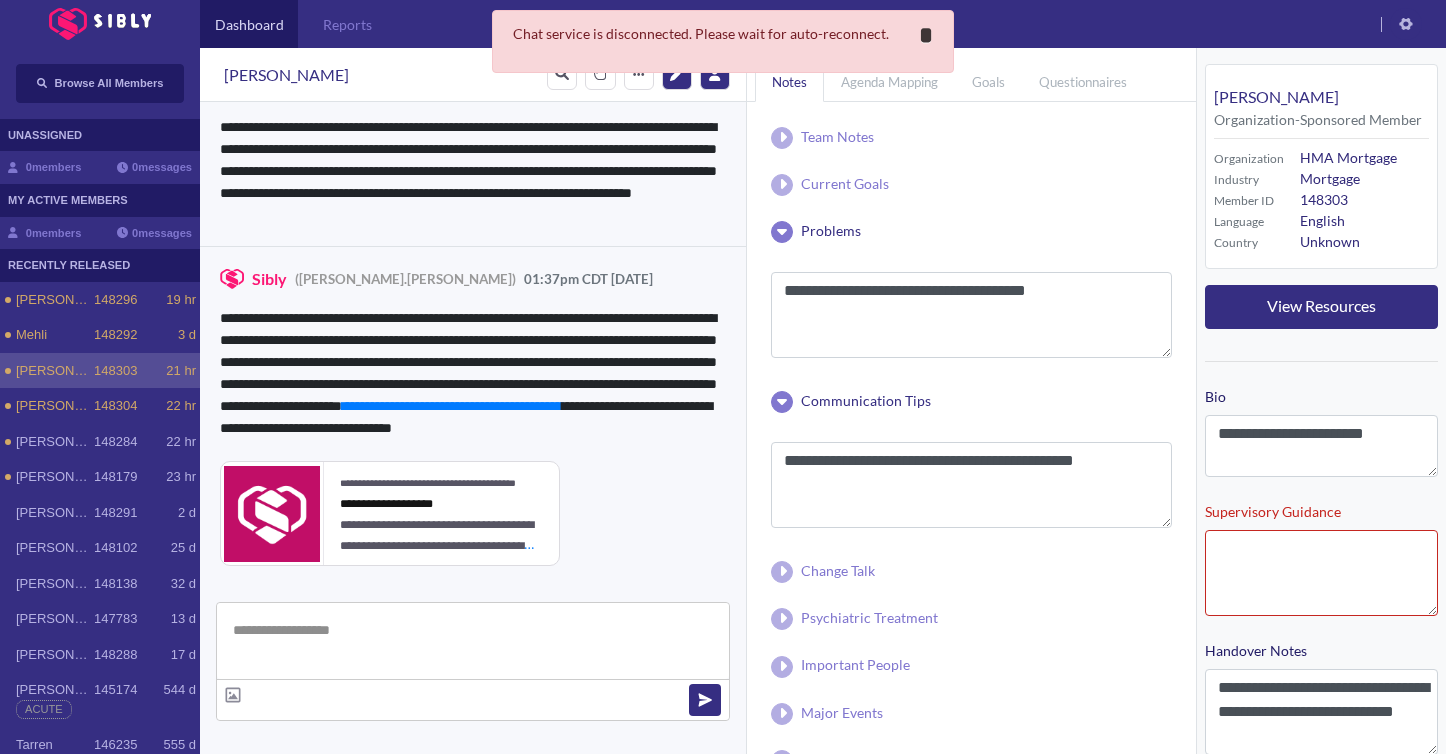 click on "**********" at bounding box center (926, 35) 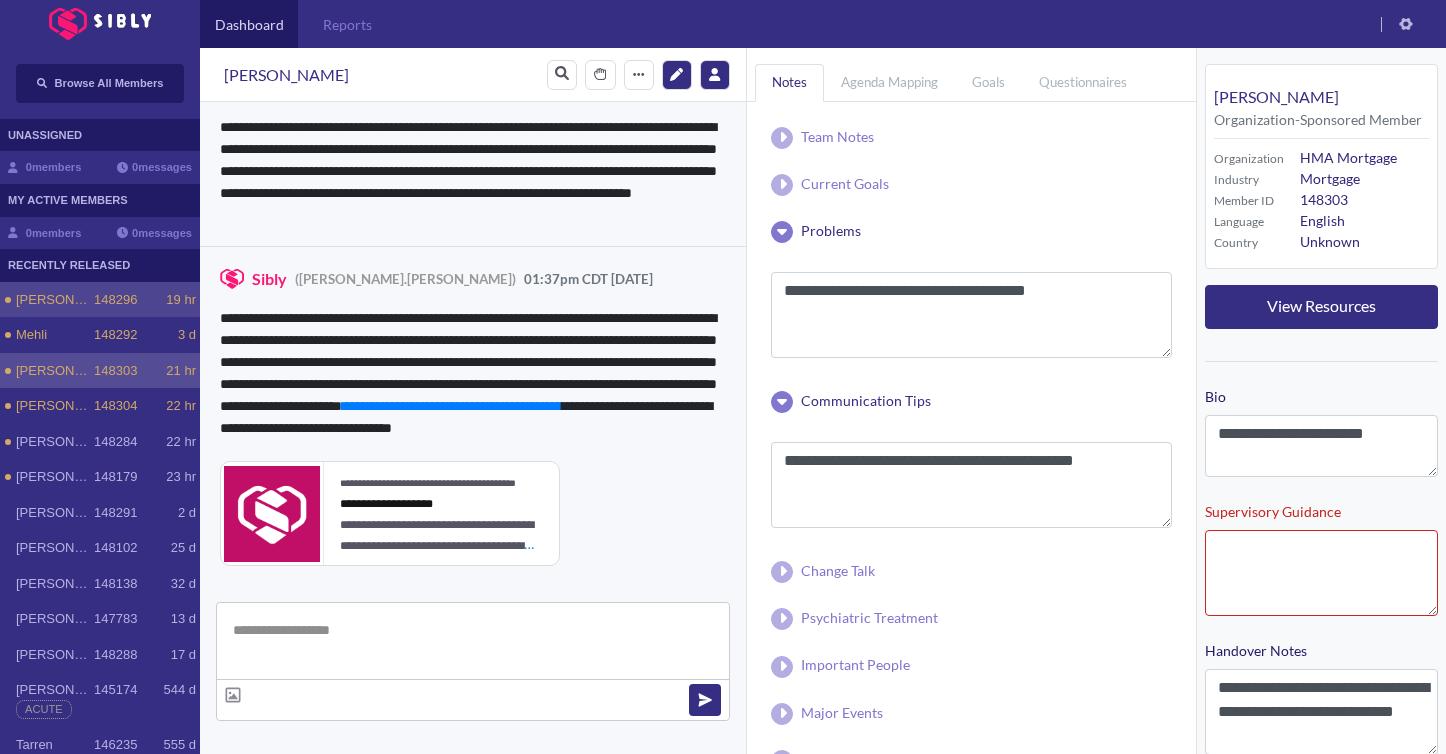 click on "[PERSON_NAME] 148296 19 hr" at bounding box center (100, 300) 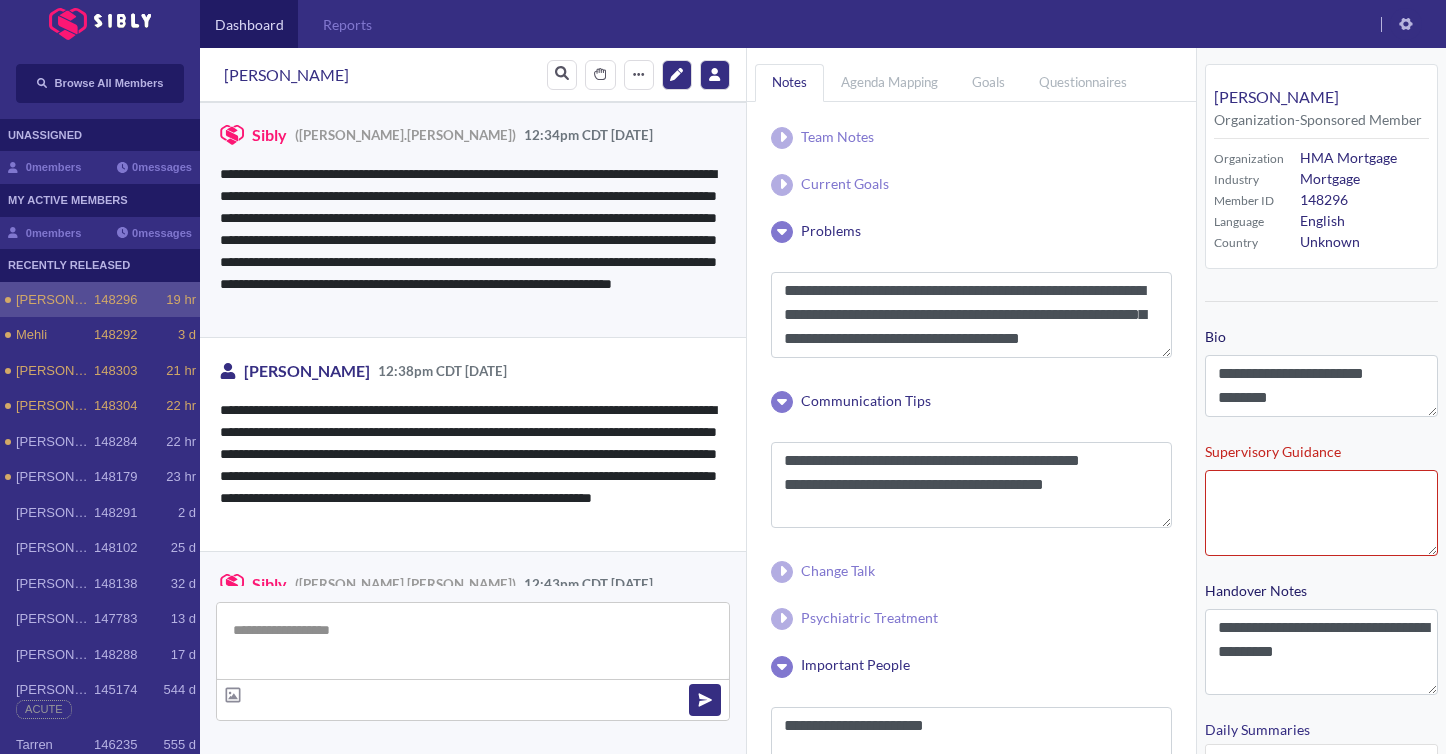 scroll, scrollTop: 415, scrollLeft: 0, axis: vertical 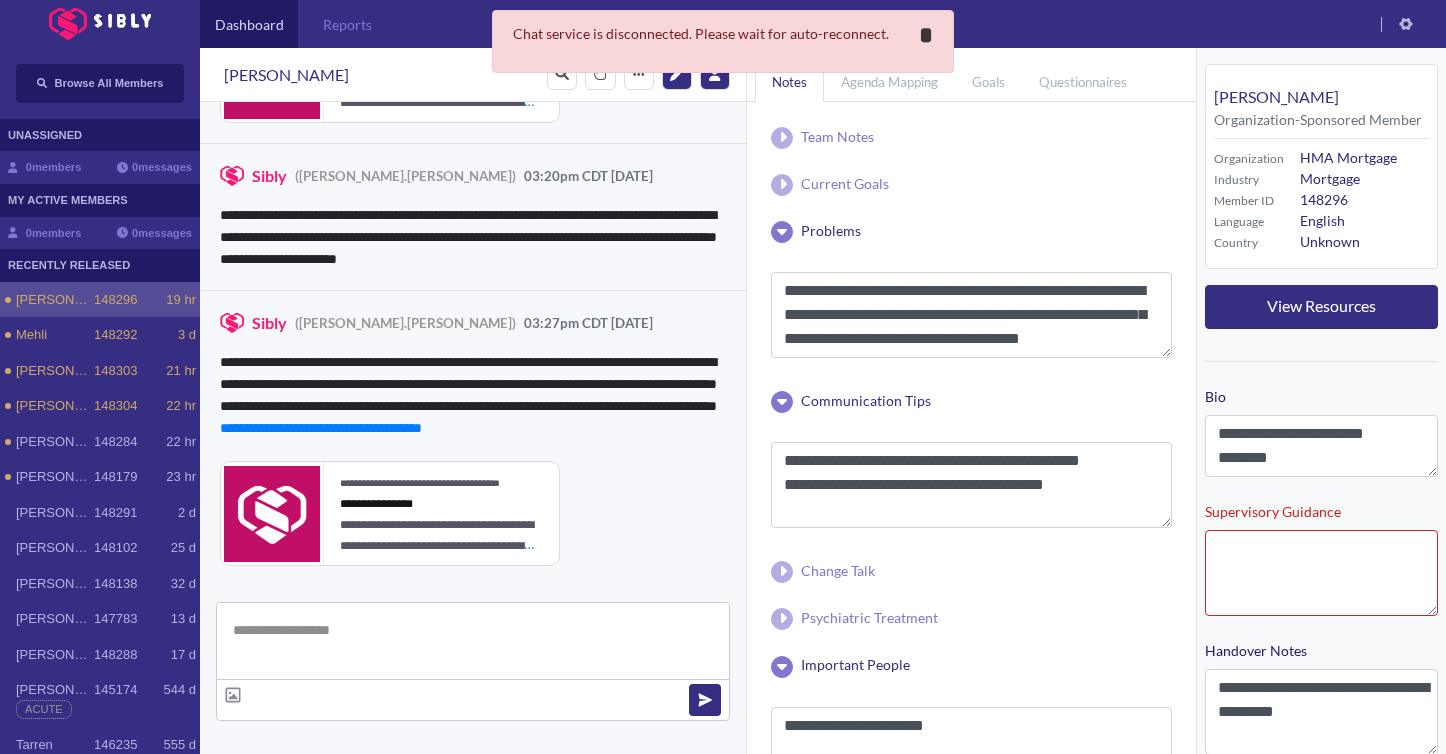 click on "*" at bounding box center [926, 35] 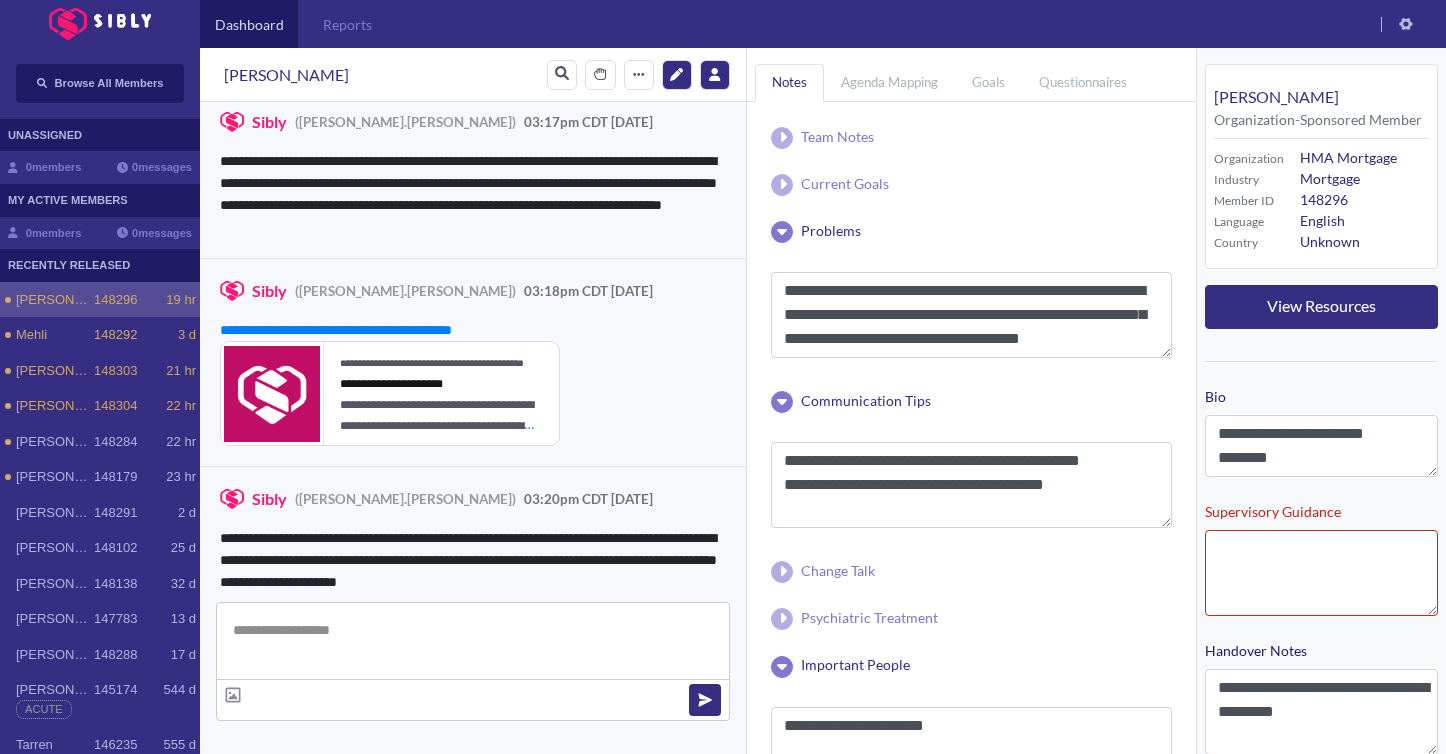 scroll, scrollTop: 4411, scrollLeft: 0, axis: vertical 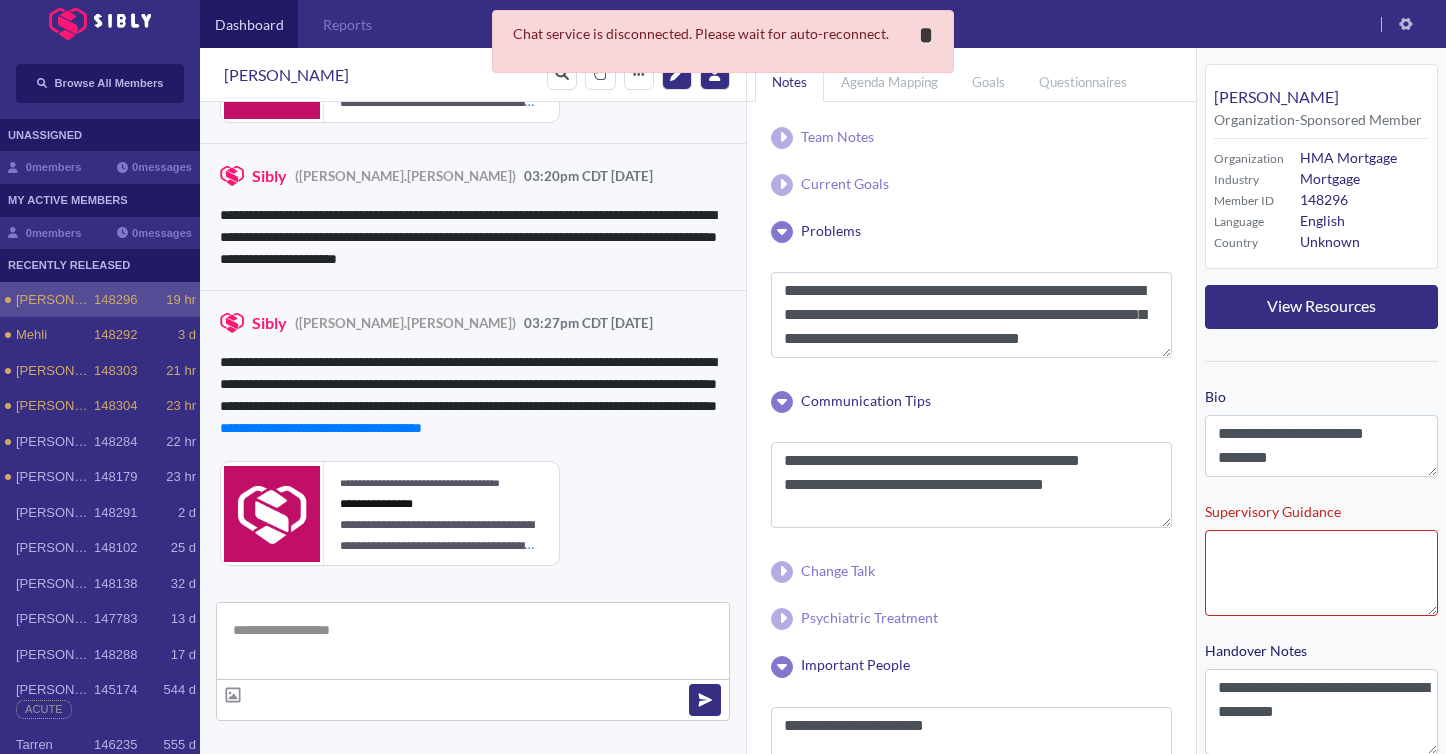 click on "*" at bounding box center [926, 35] 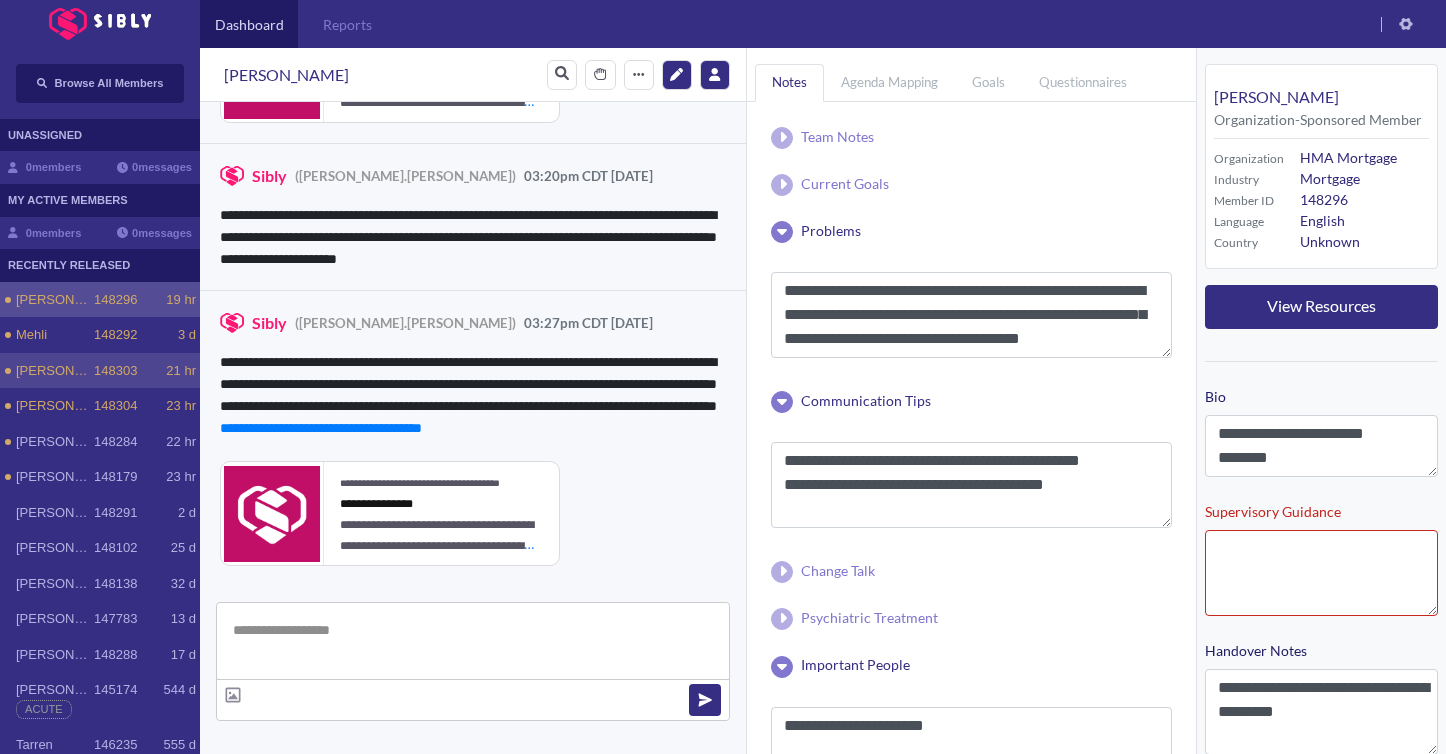 click on "[PERSON_NAME] 148303 21 hr" at bounding box center (100, 371) 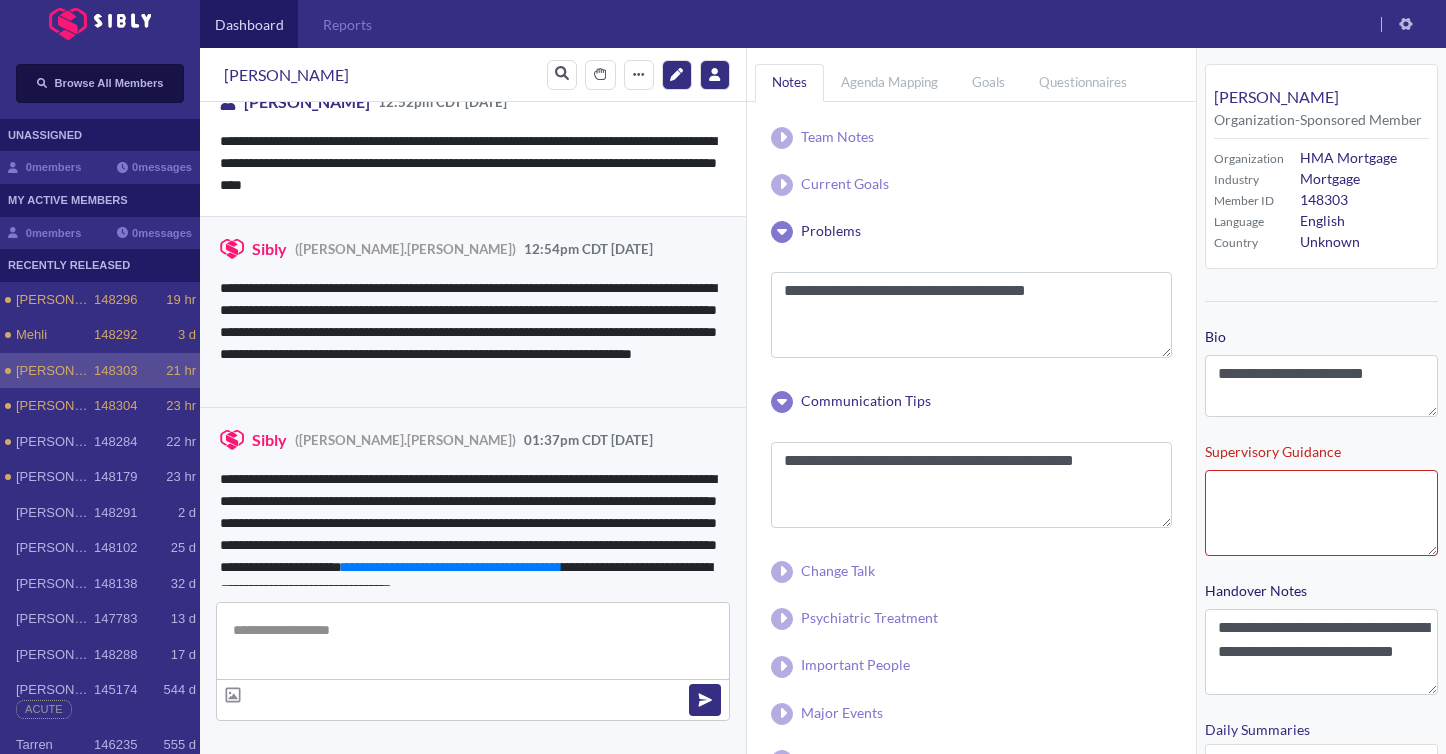 scroll, scrollTop: 2207, scrollLeft: 0, axis: vertical 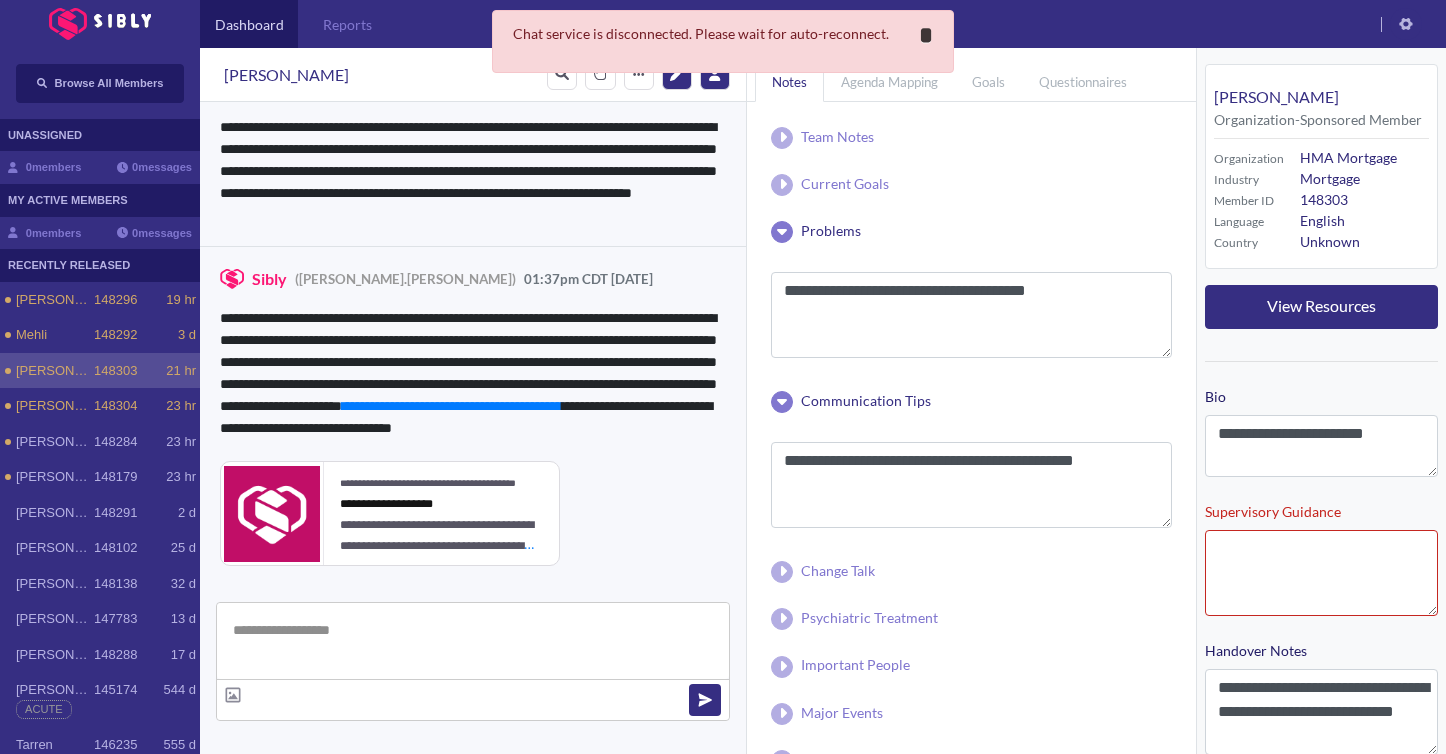 click on "**********" at bounding box center (926, 35) 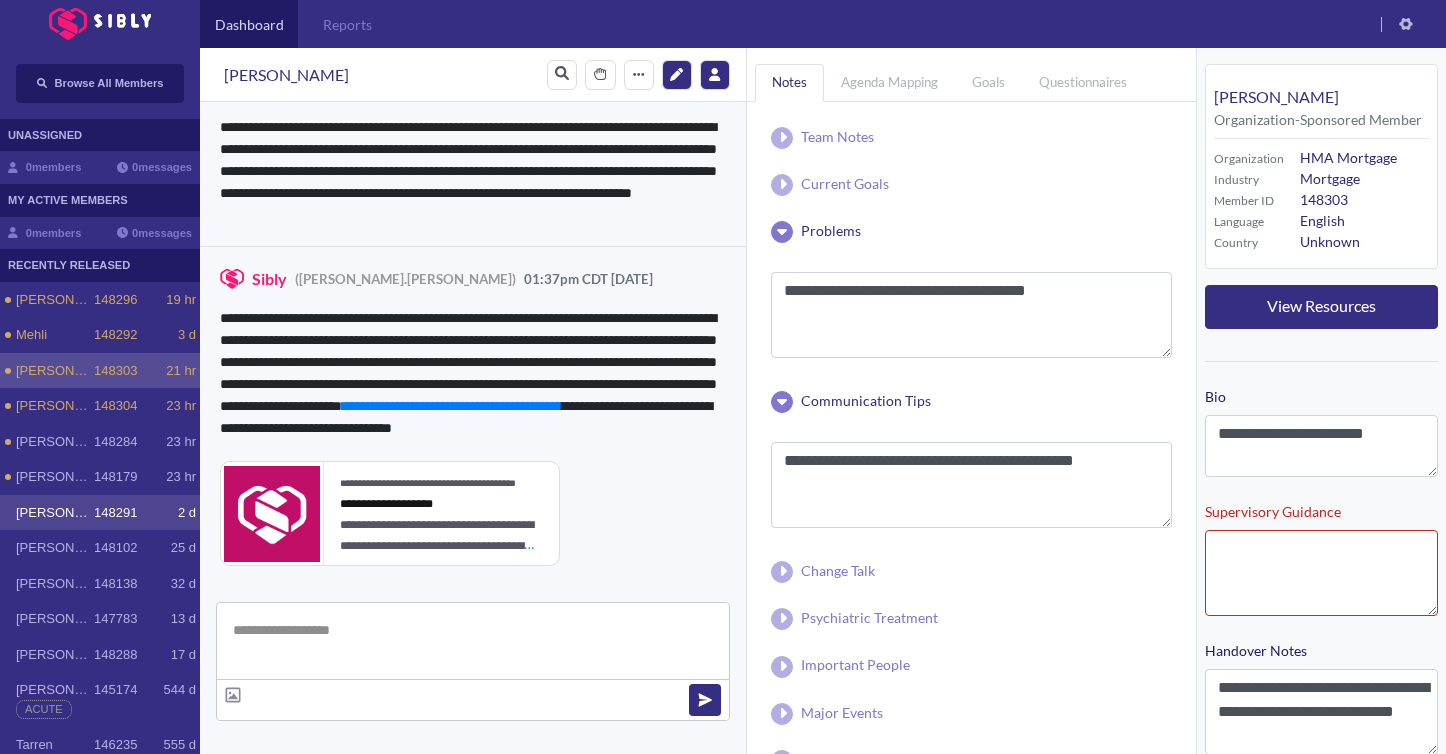 click on "[PERSON_NAME] 148291 2 d" at bounding box center (100, 513) 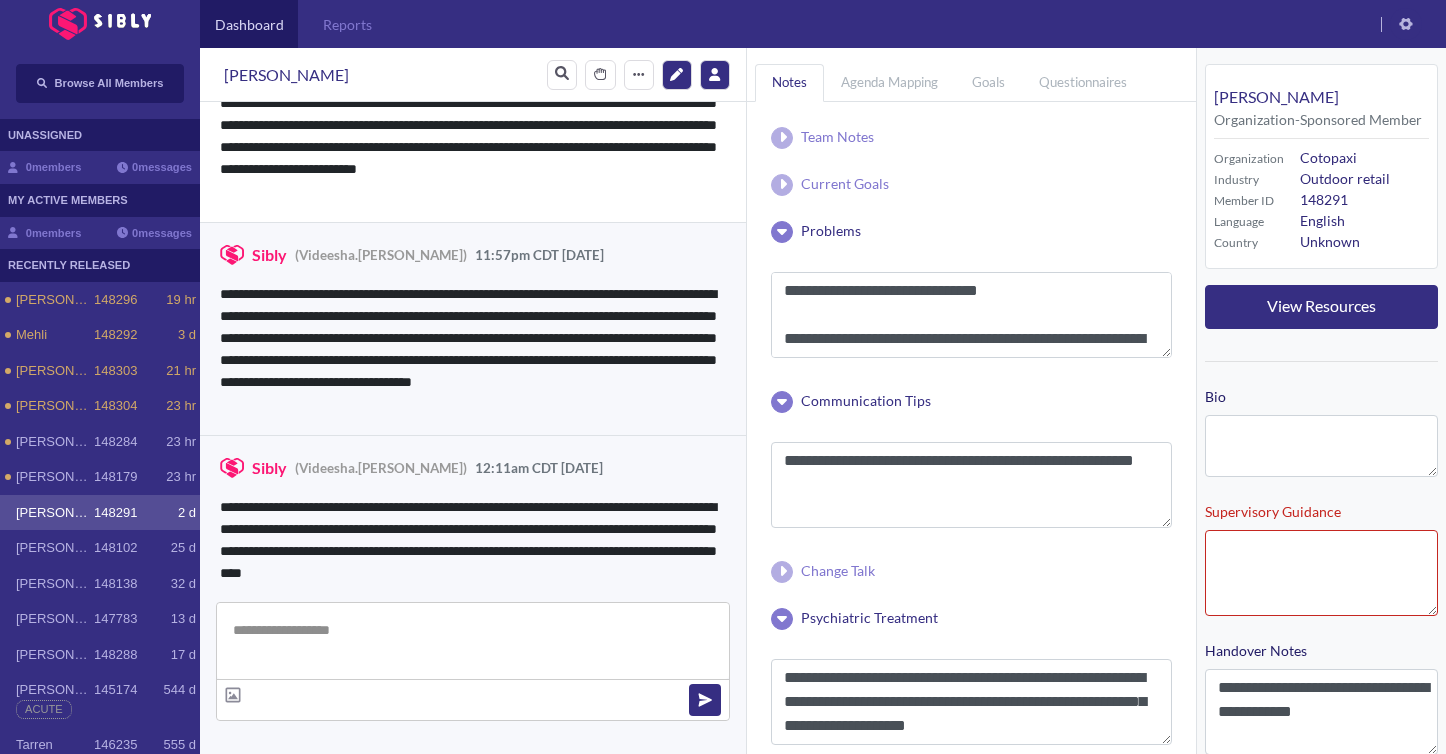 scroll, scrollTop: 4291, scrollLeft: 0, axis: vertical 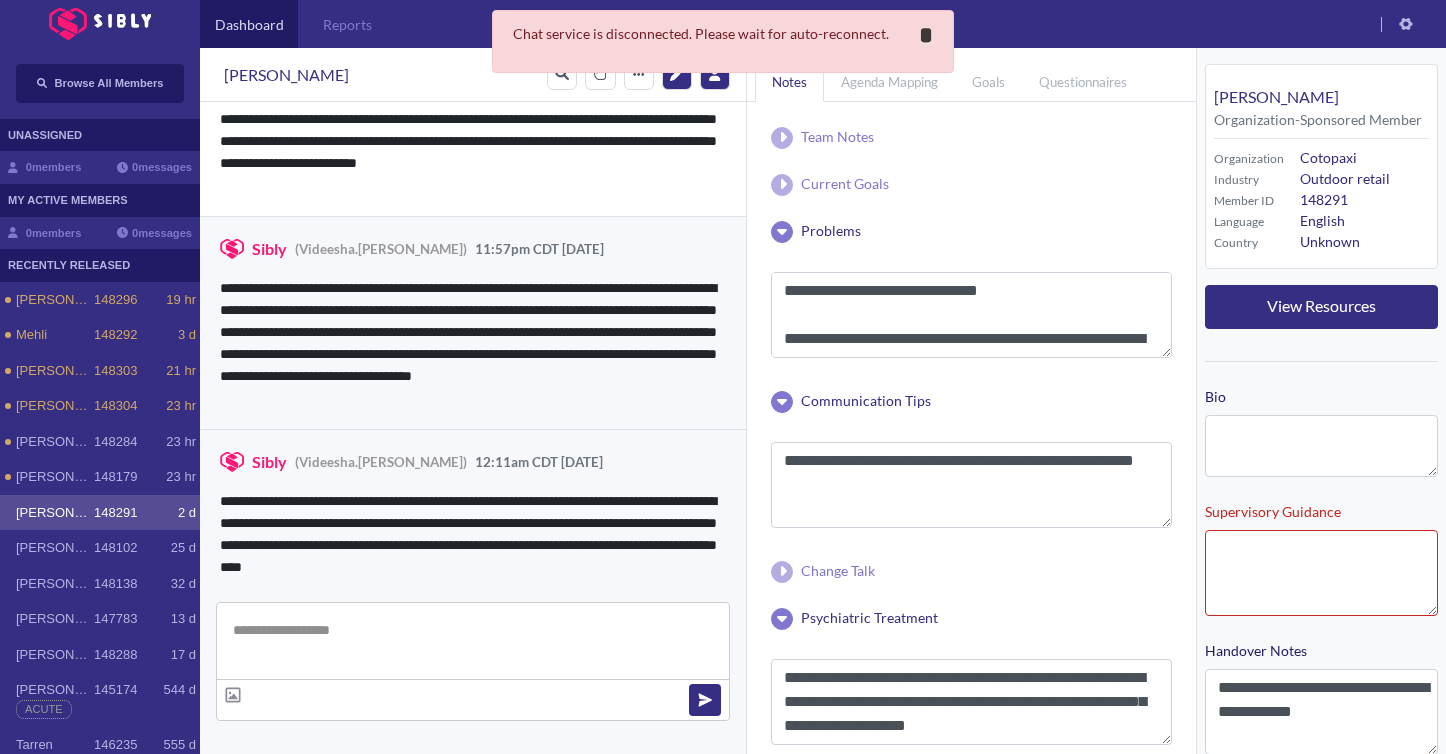 click on "*" at bounding box center (926, 35) 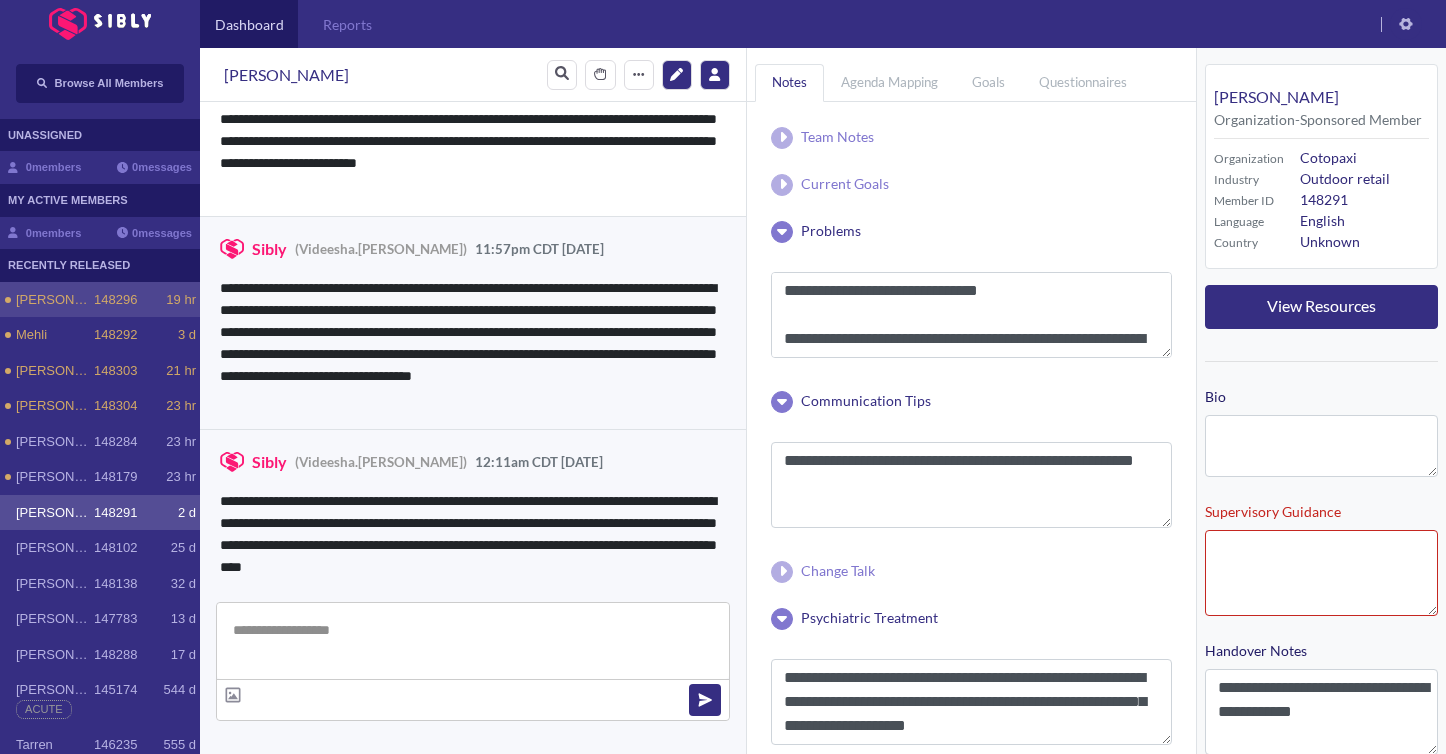 click on "148296" at bounding box center (115, 300) 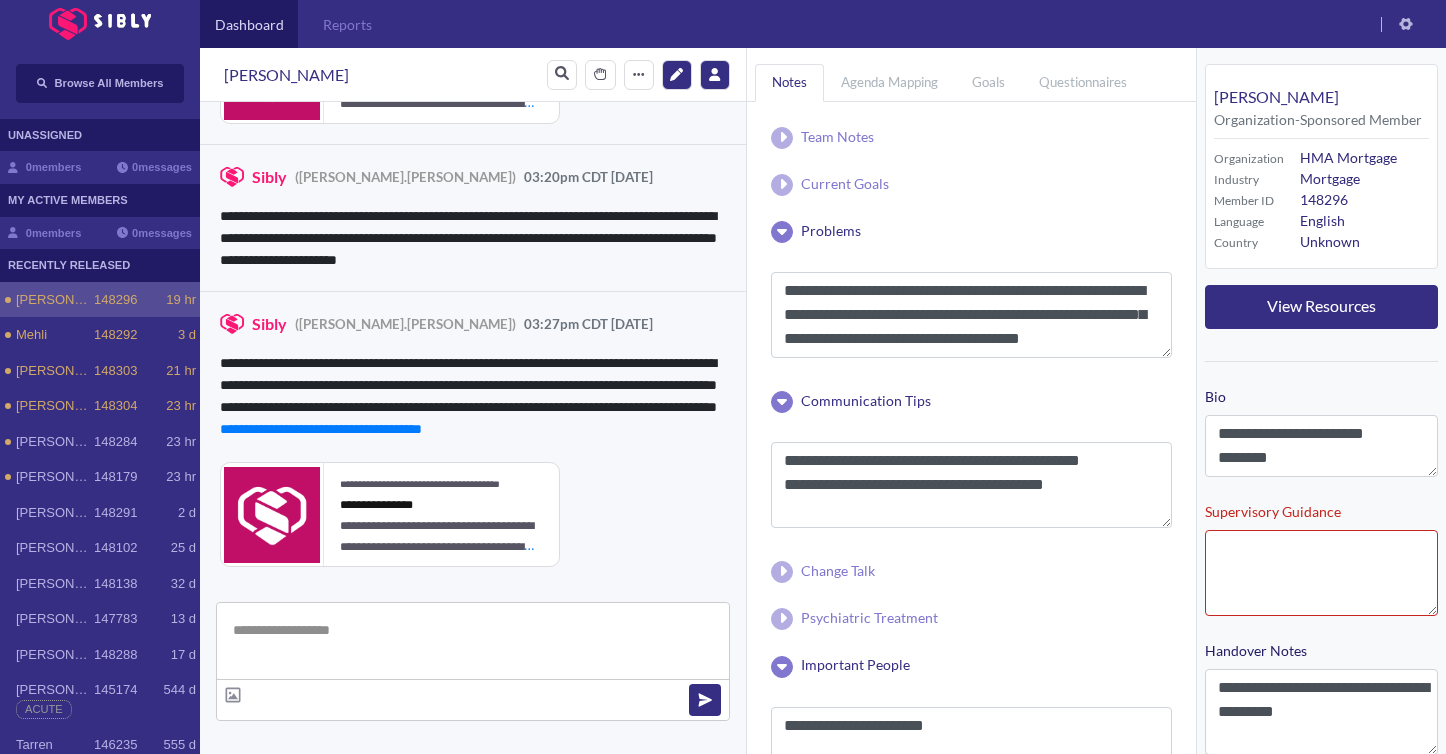 scroll, scrollTop: 4411, scrollLeft: 0, axis: vertical 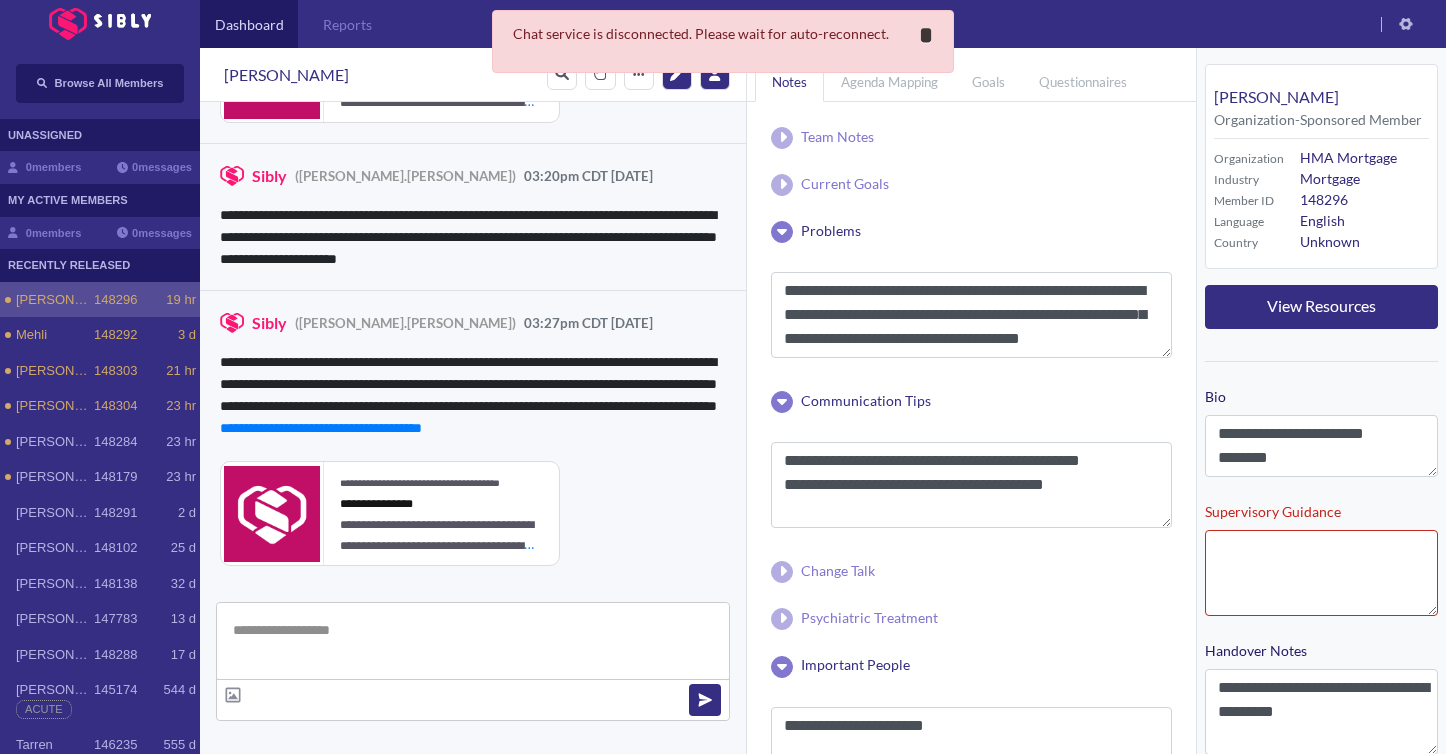 click on "*" at bounding box center (926, 35) 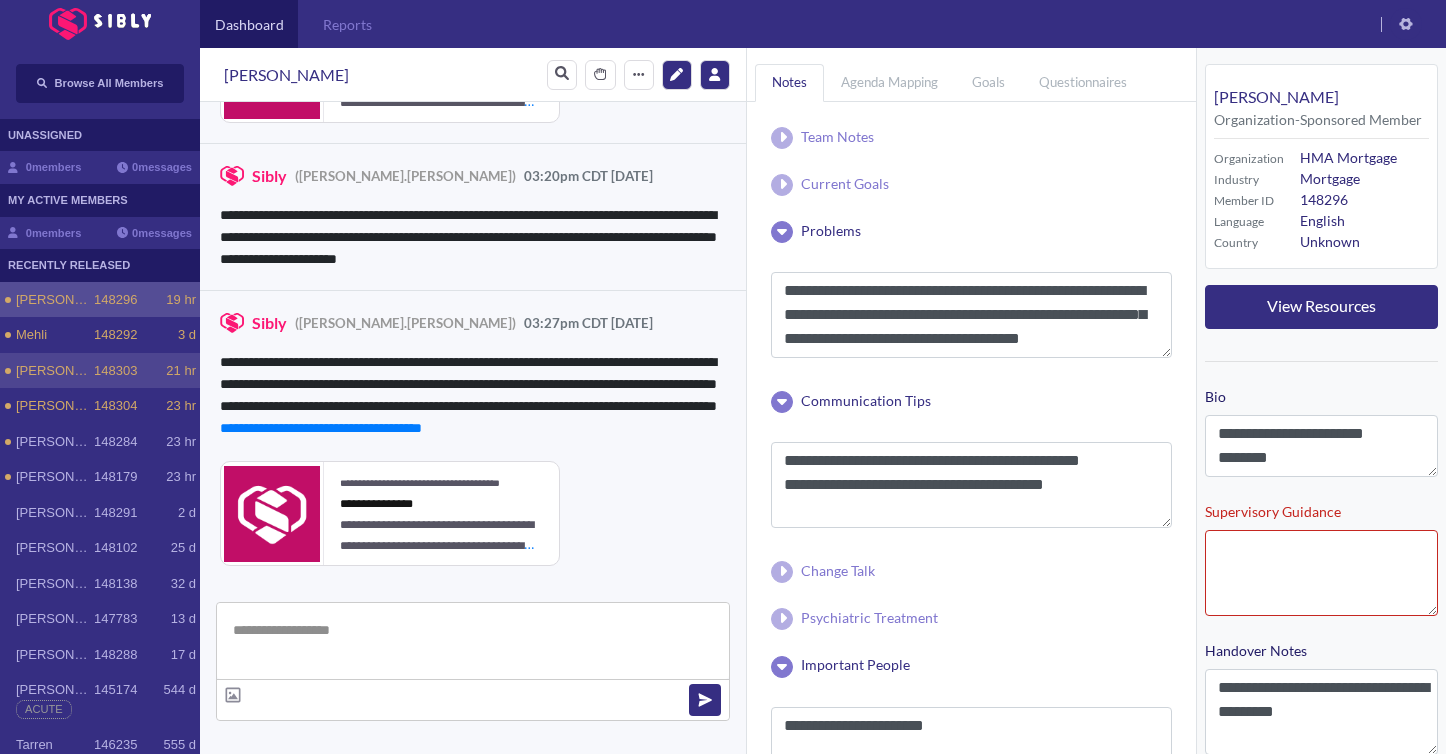 click on "[PERSON_NAME] 148303 21 hr" at bounding box center [100, 371] 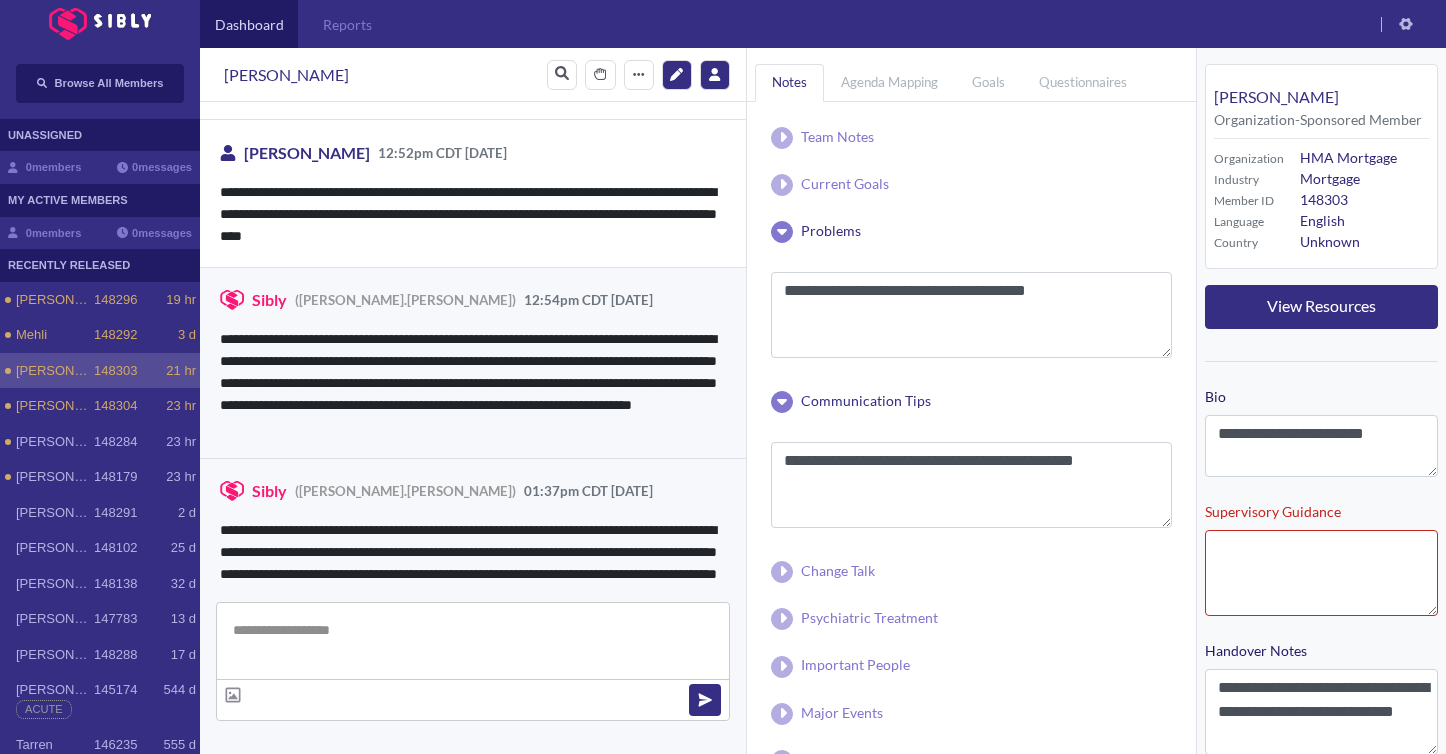 scroll, scrollTop: 2193, scrollLeft: 0, axis: vertical 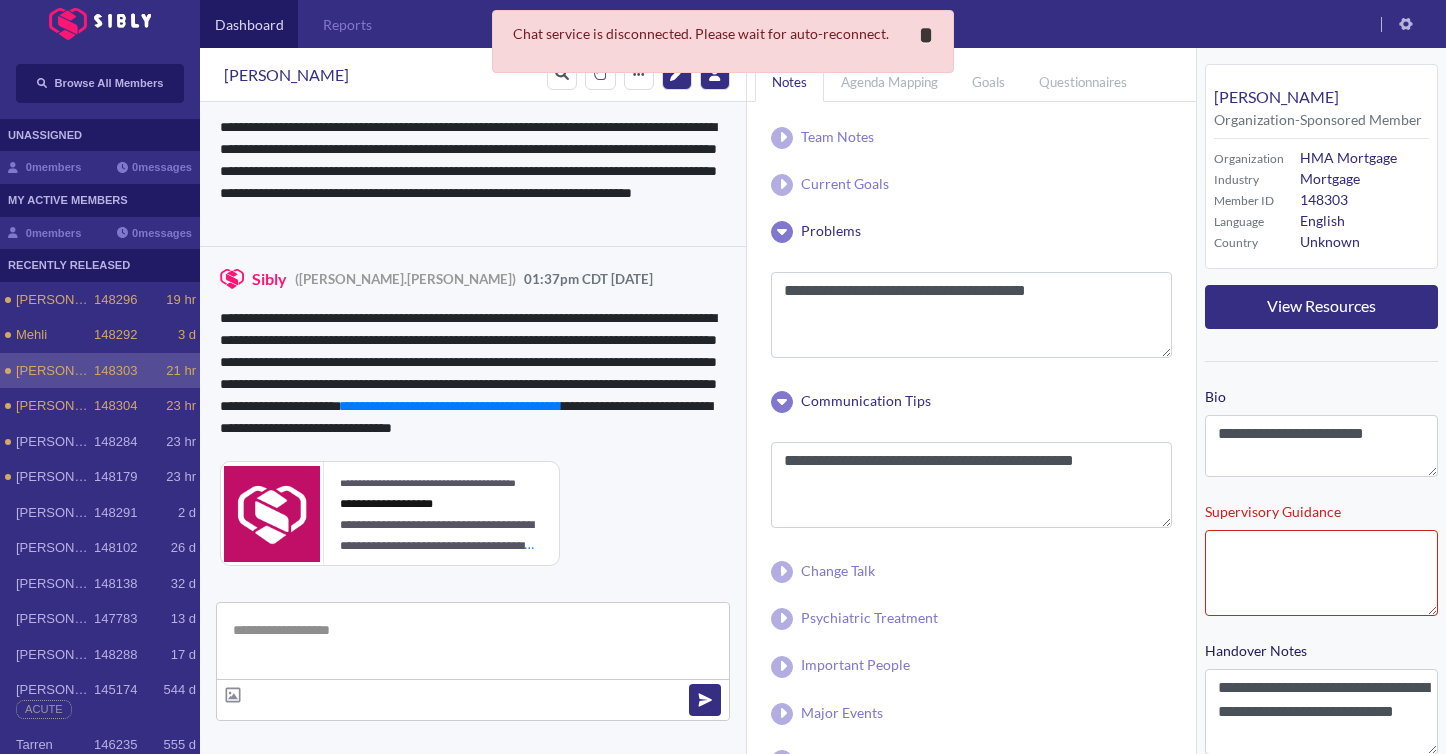 click on "**********" at bounding box center (926, 35) 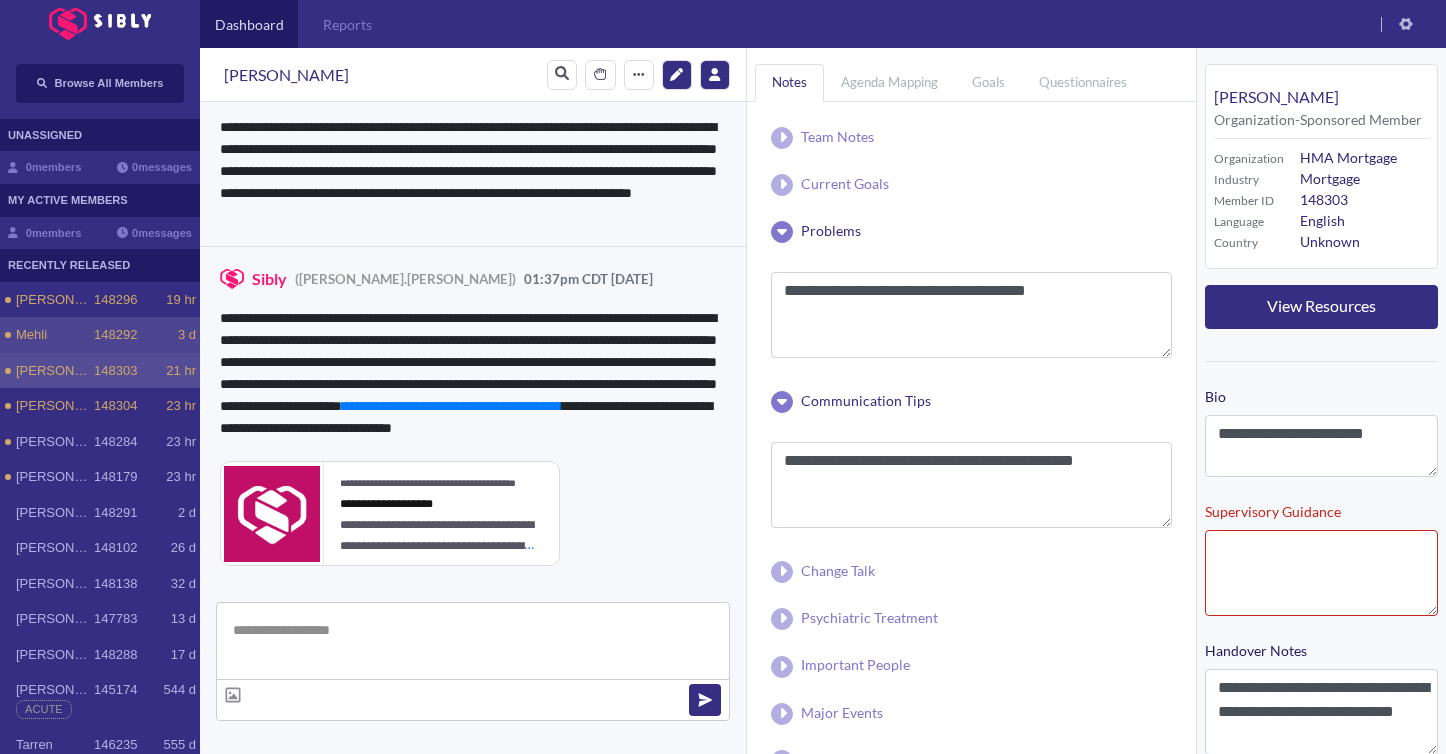 click on "Mehli" at bounding box center (55, 335) 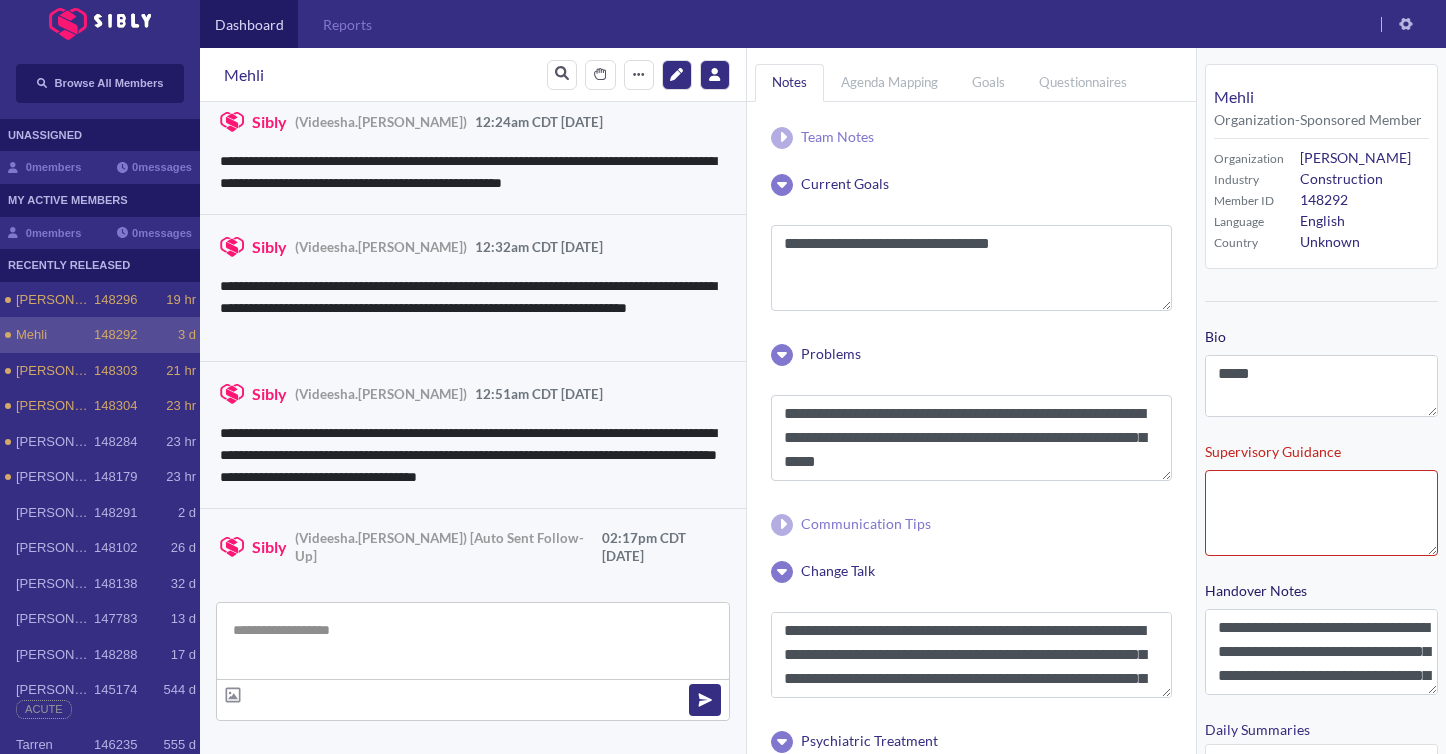 scroll, scrollTop: 1972, scrollLeft: 0, axis: vertical 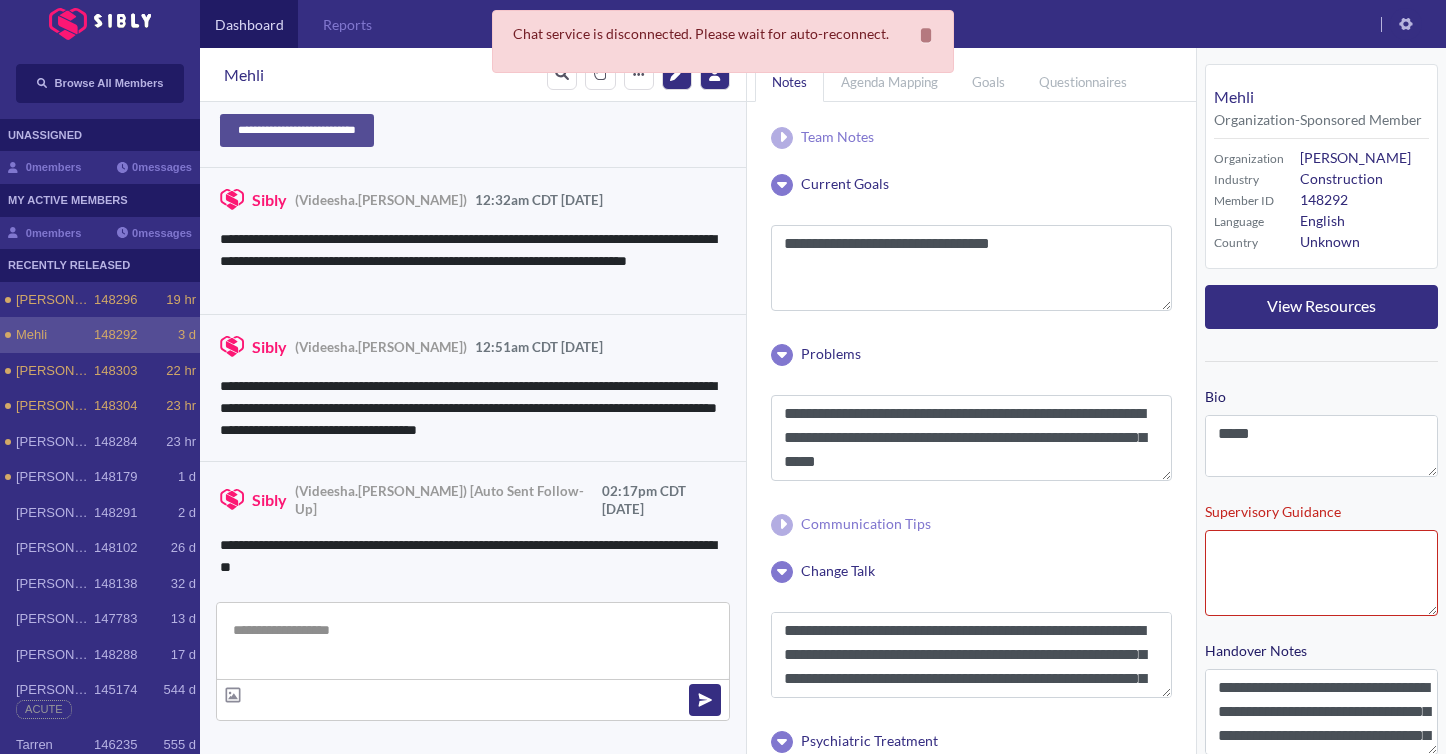 click on "**********" at bounding box center (473, 387) 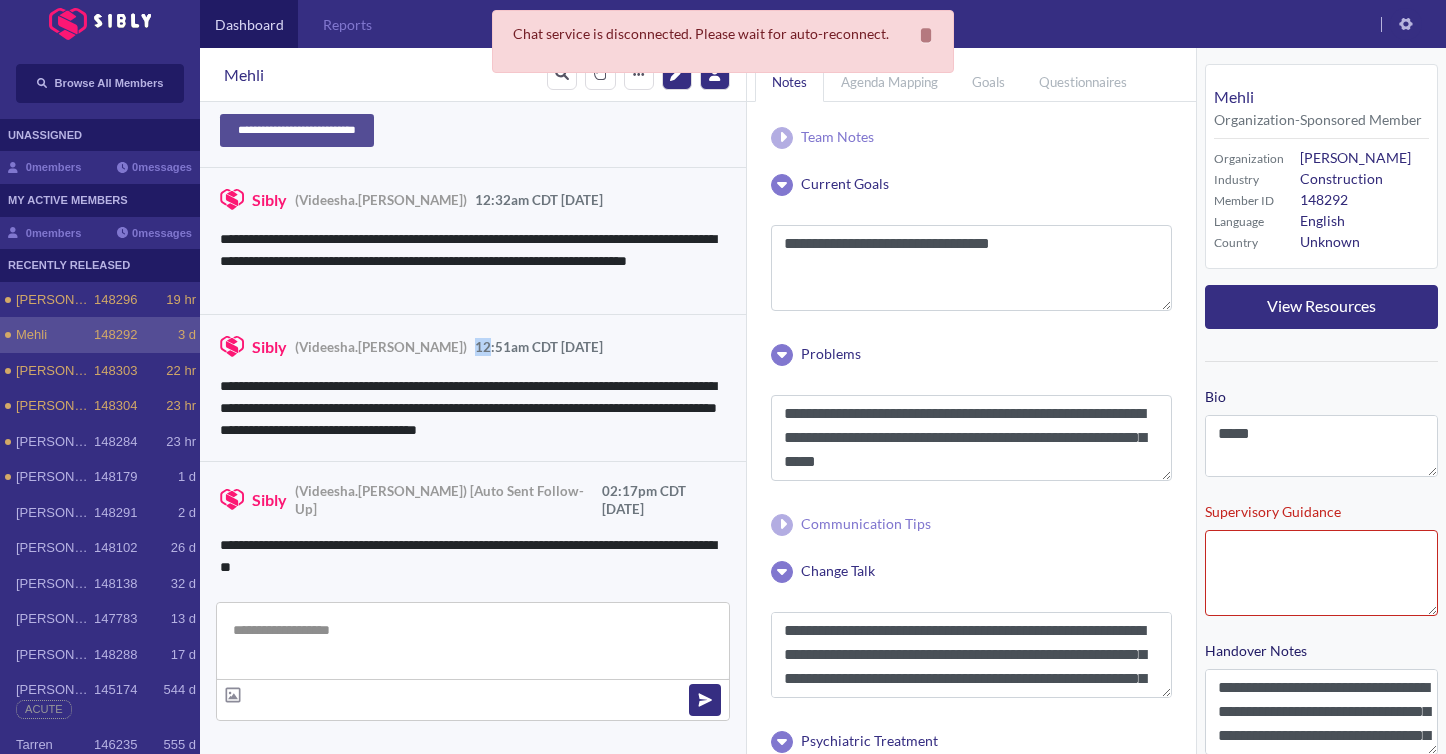 click on "**********" at bounding box center (473, 387) 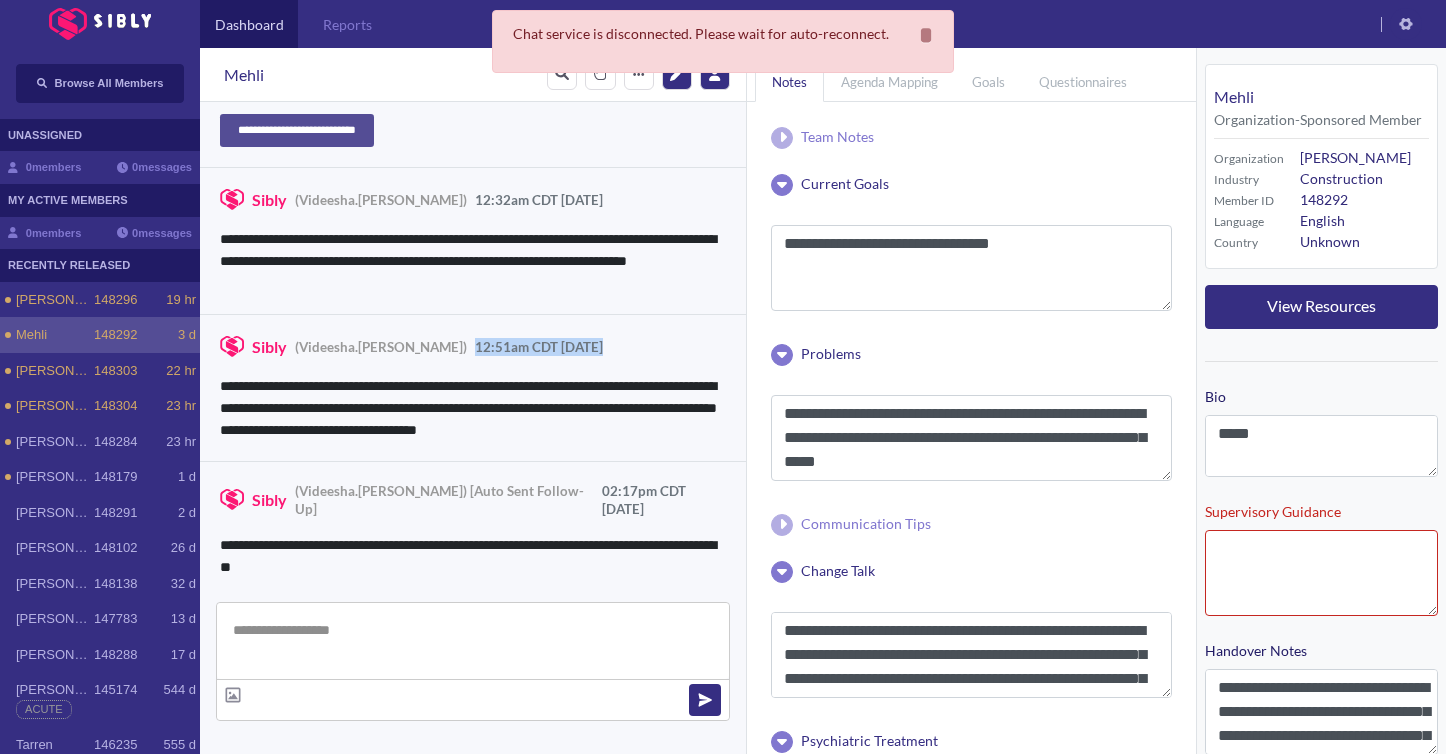 click on "**********" at bounding box center [473, 387] 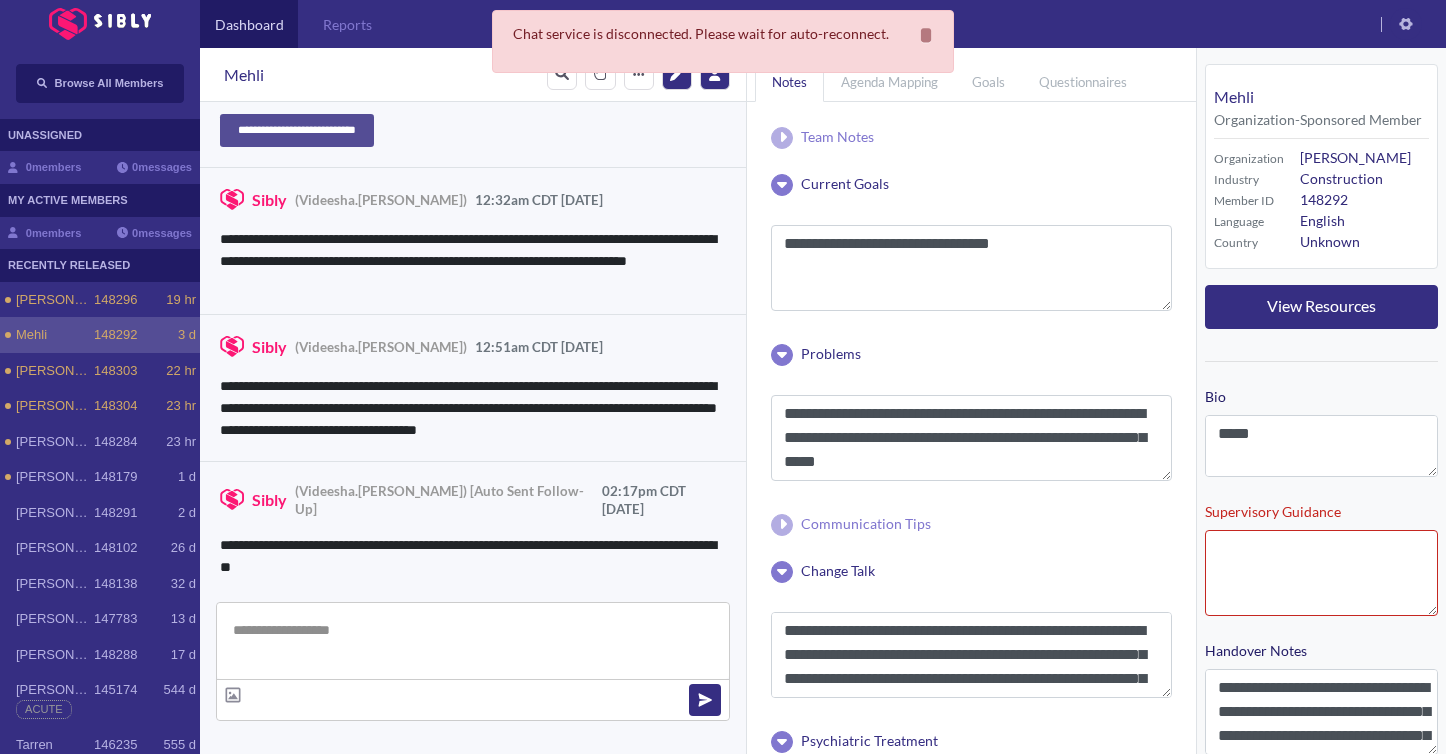 click on "**********" at bounding box center (473, 261) 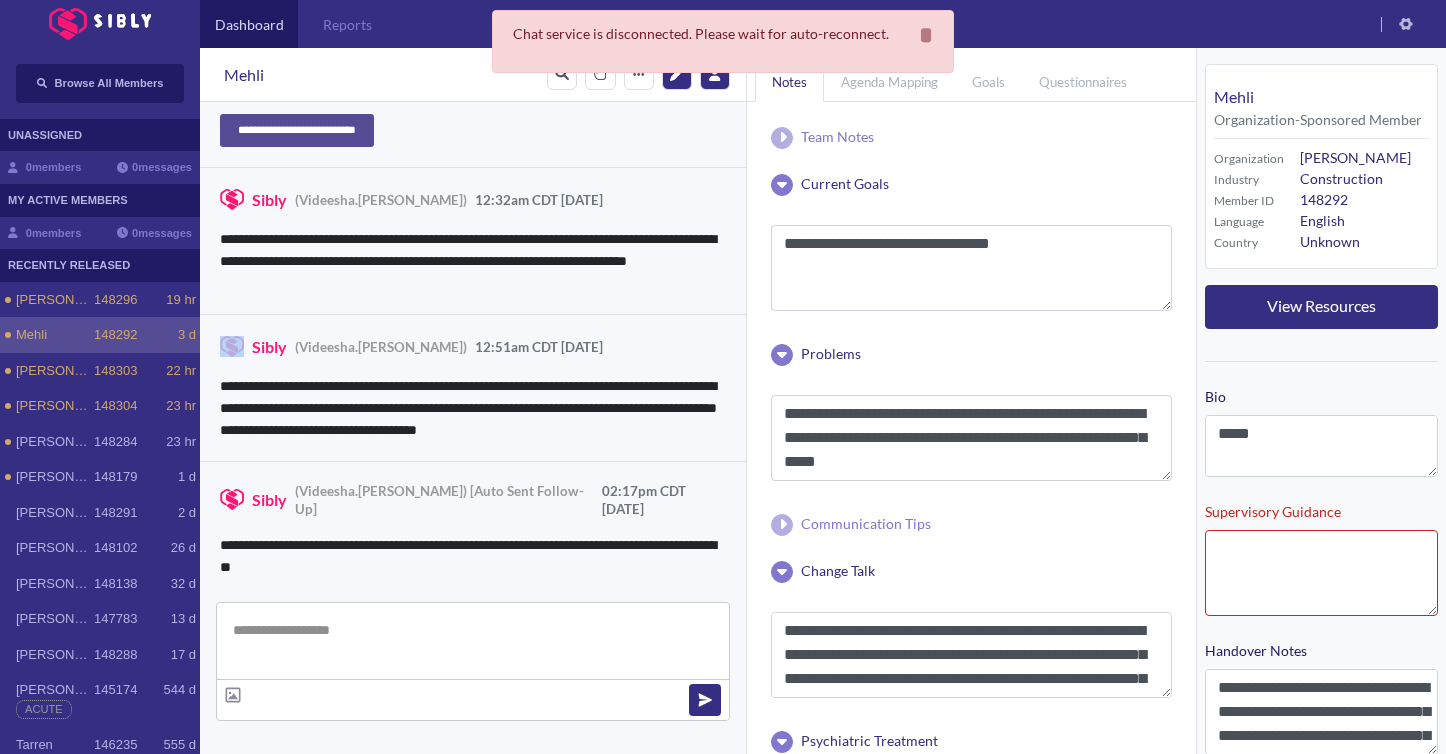 click on "**********" at bounding box center [473, 261] 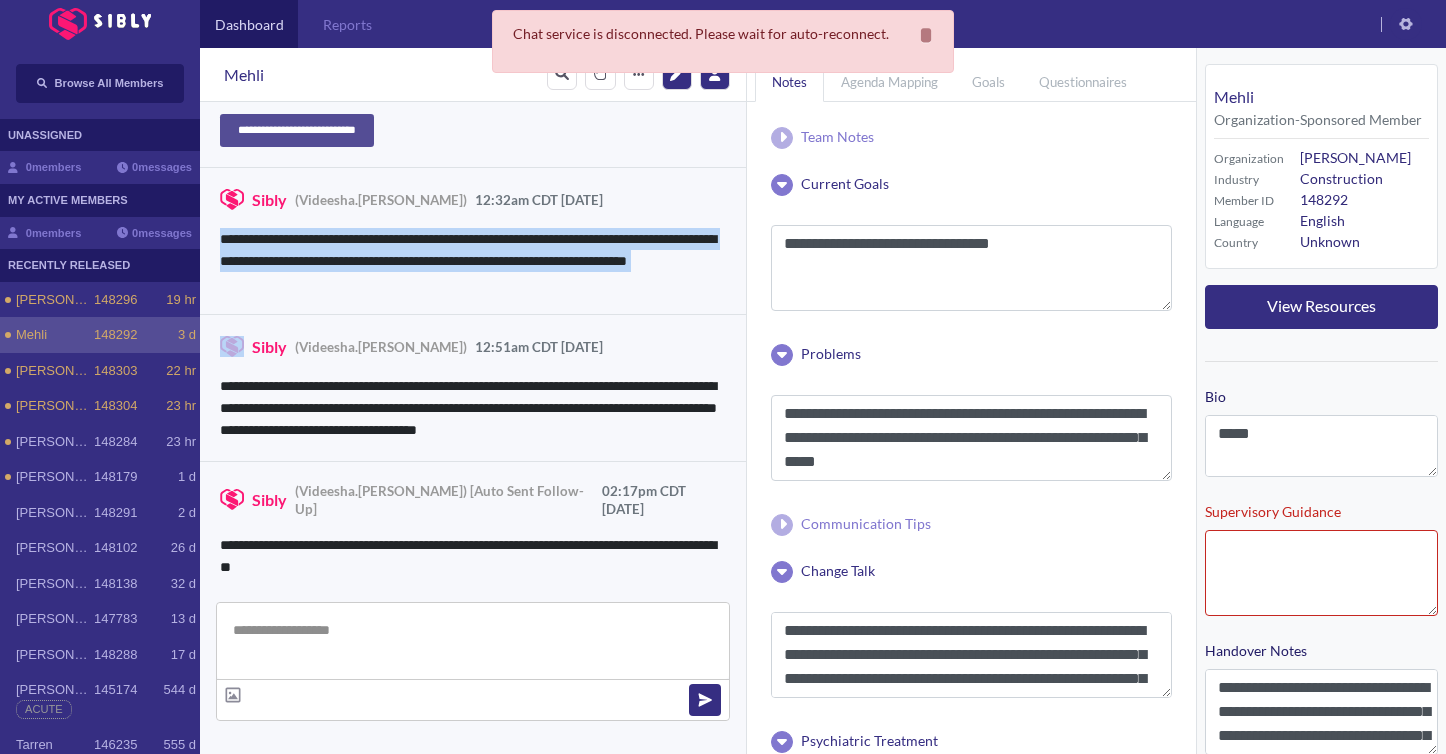 click on "**********" at bounding box center (473, 261) 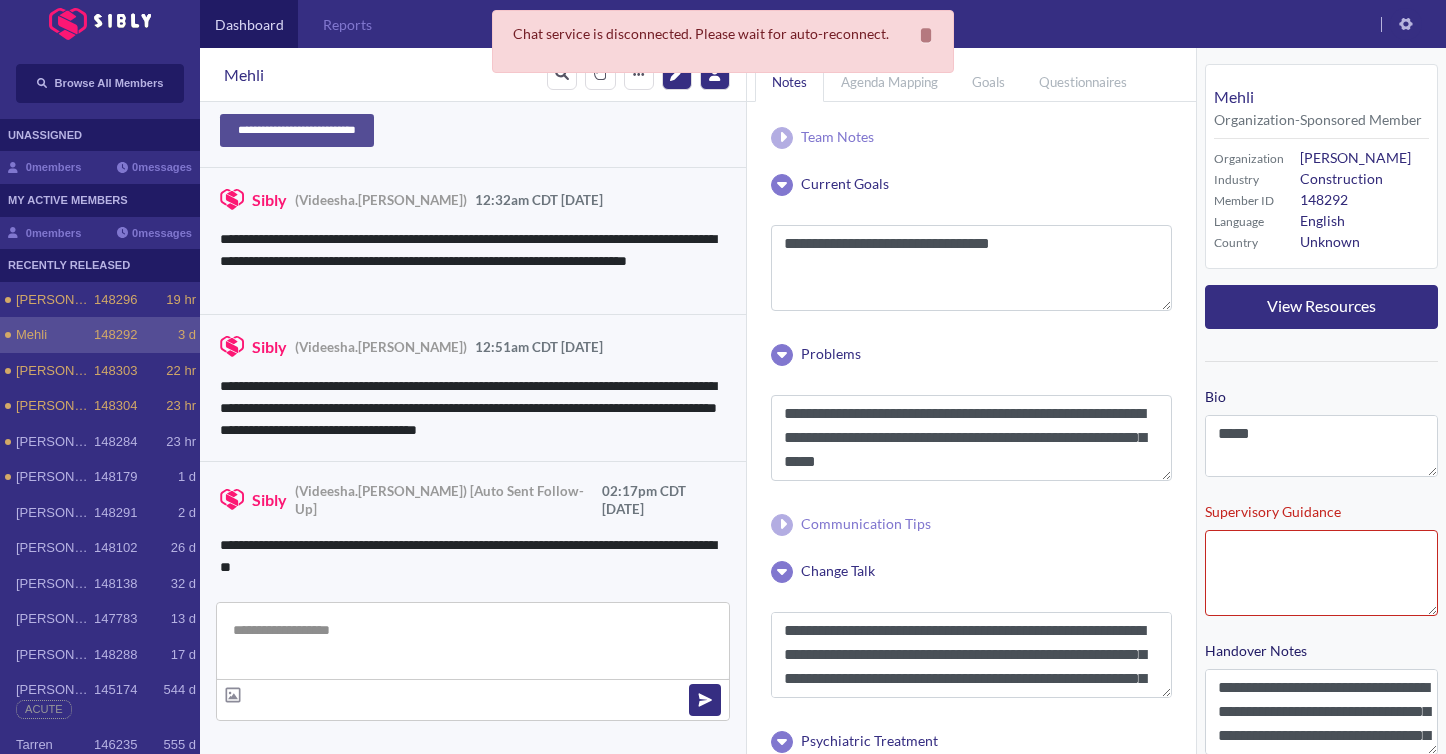 click on "**********" at bounding box center [473, 529] 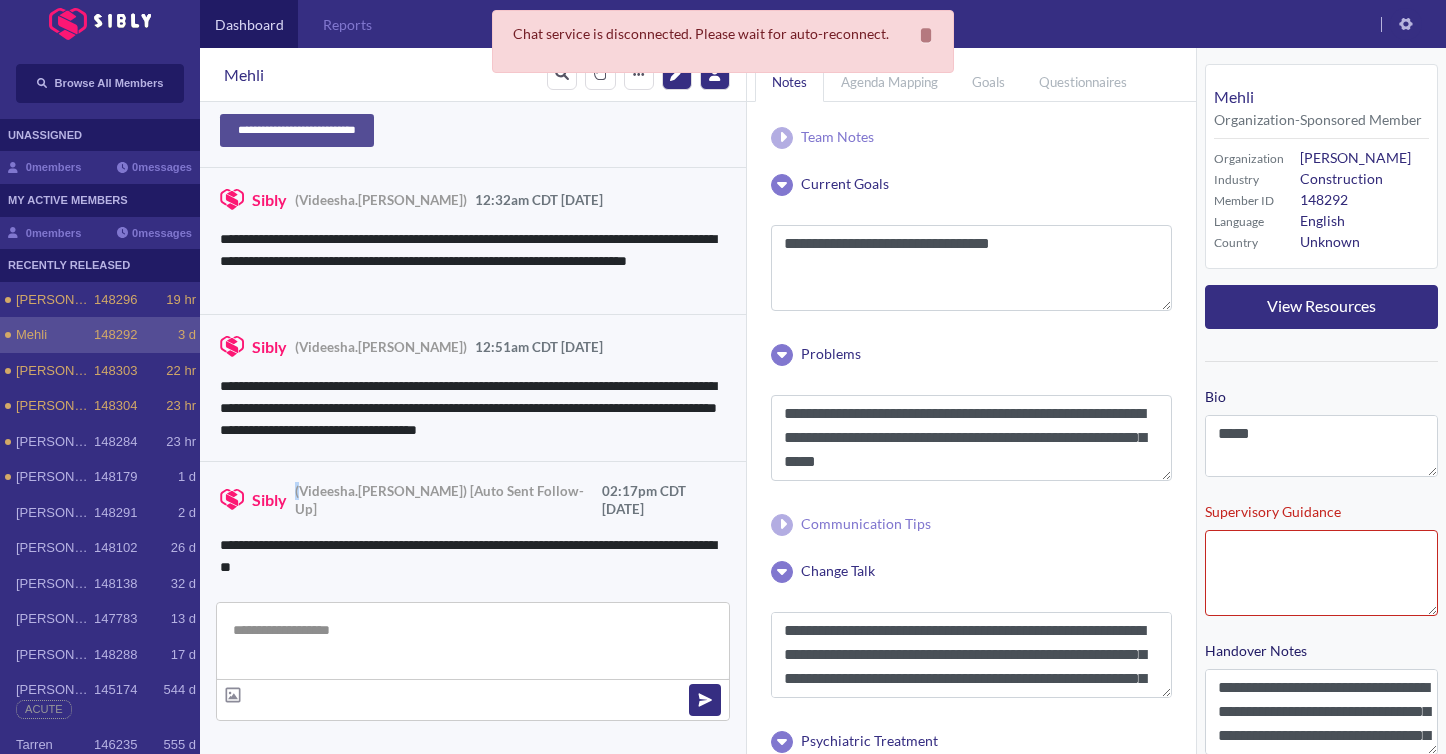click on "**********" at bounding box center (473, 529) 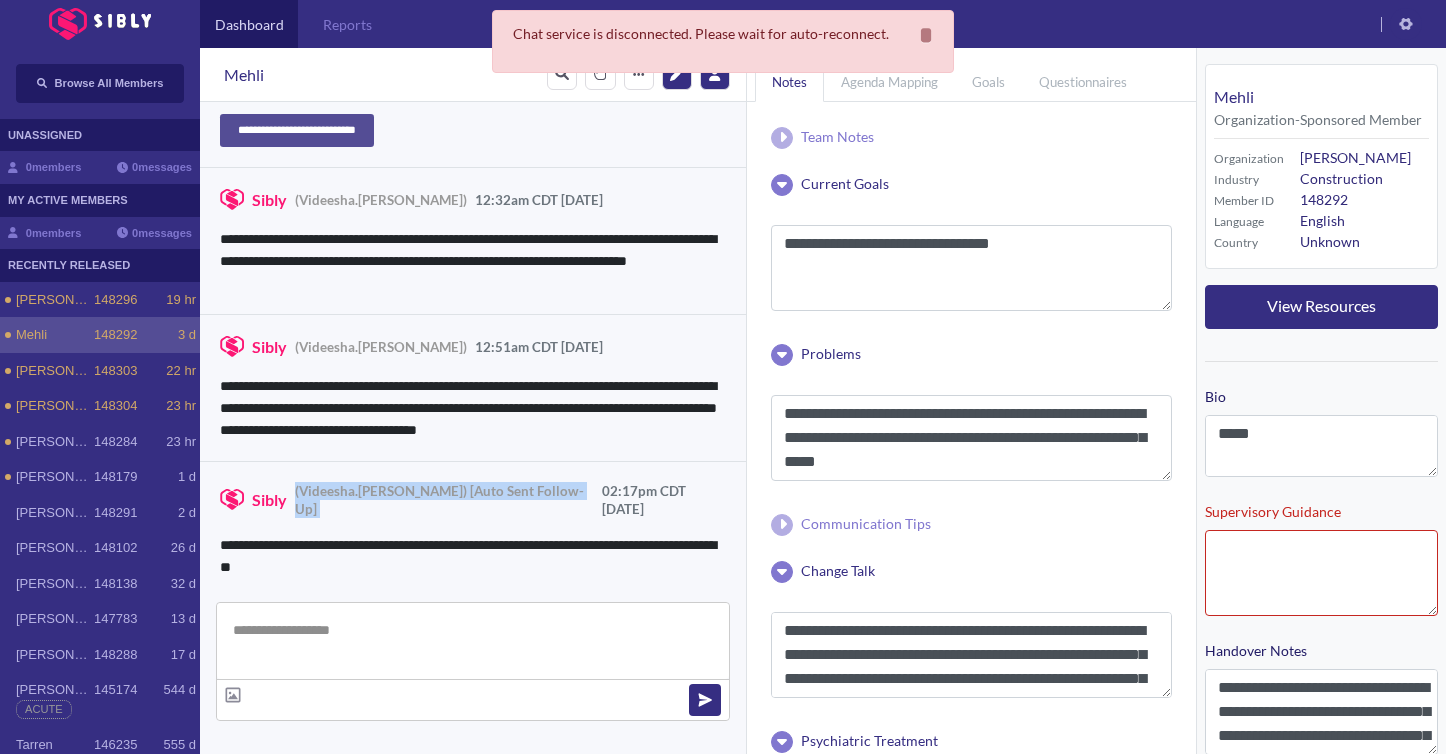 click on "**********" at bounding box center [473, 529] 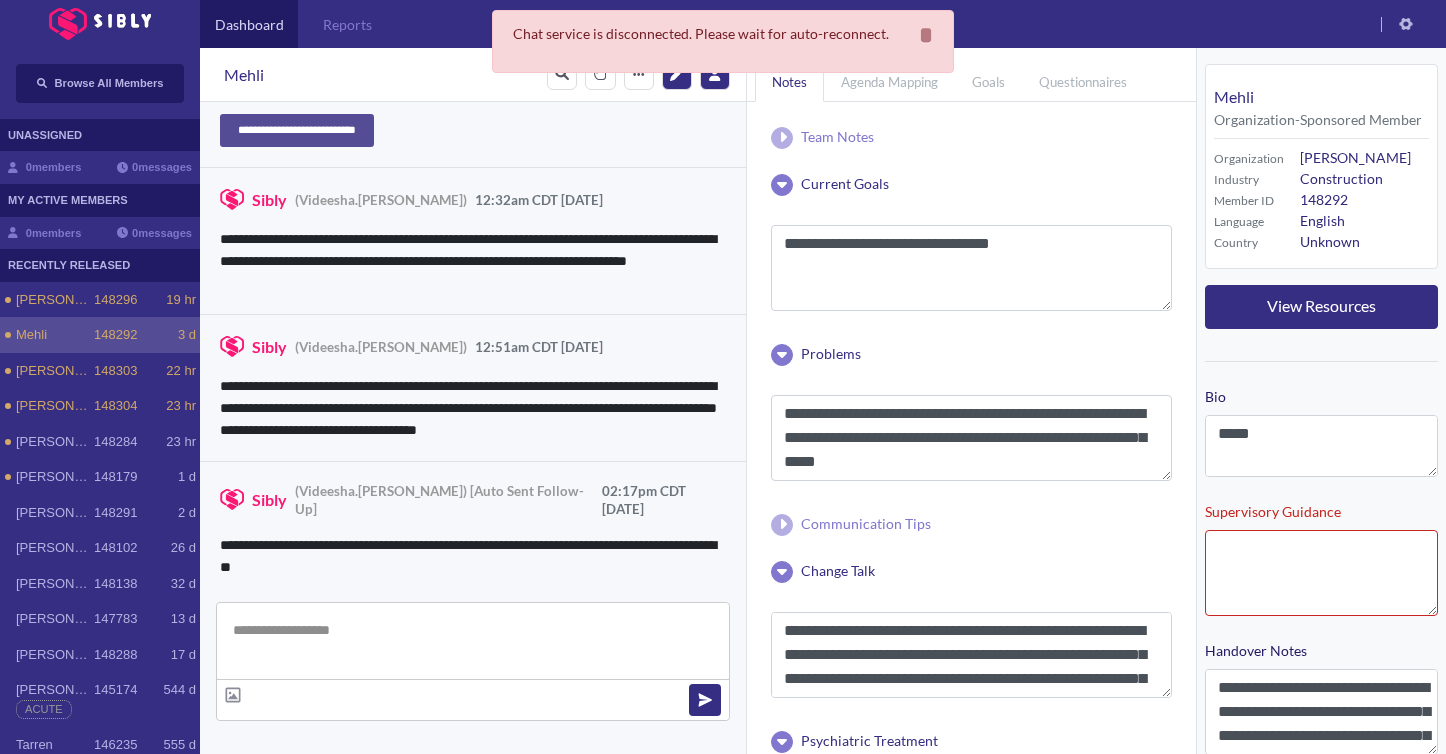 click on "**********" at bounding box center (473, 408) 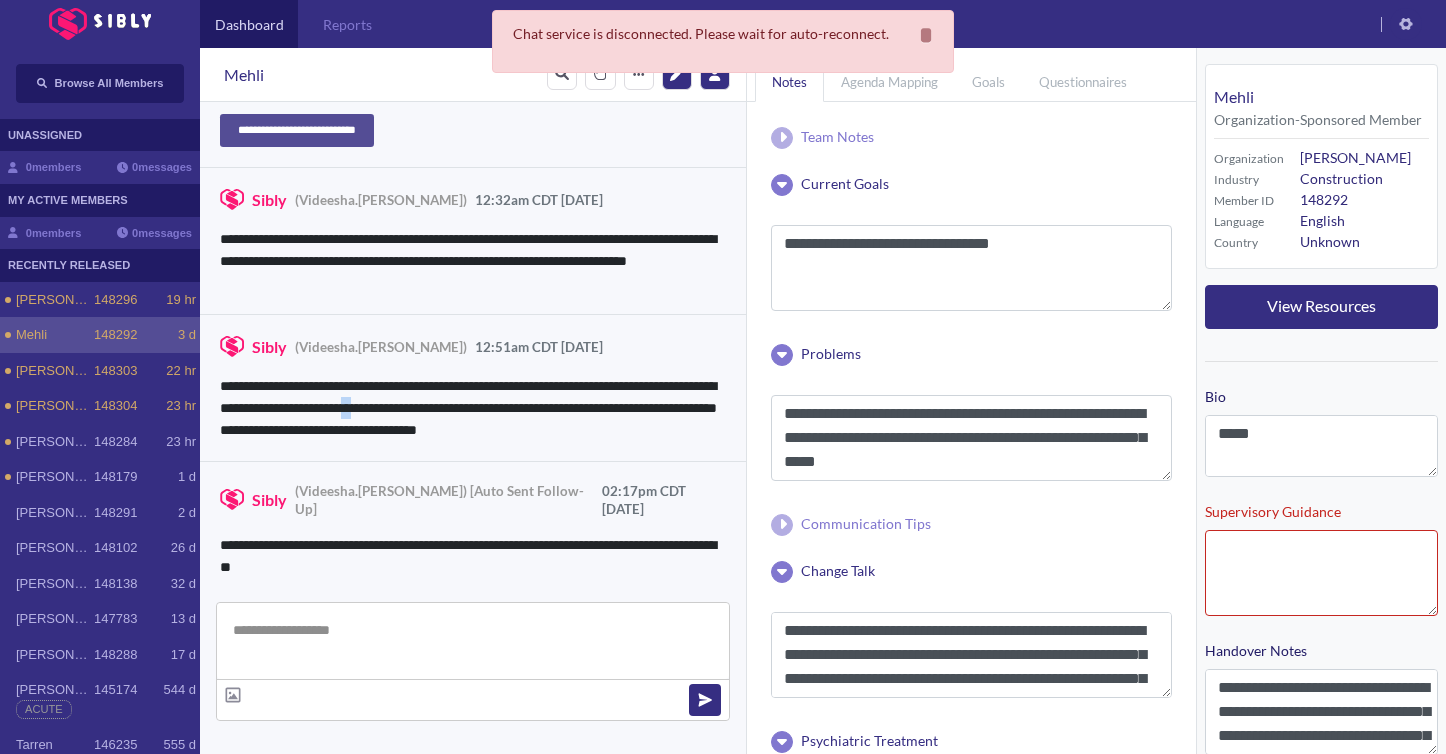 click on "**********" at bounding box center [473, 408] 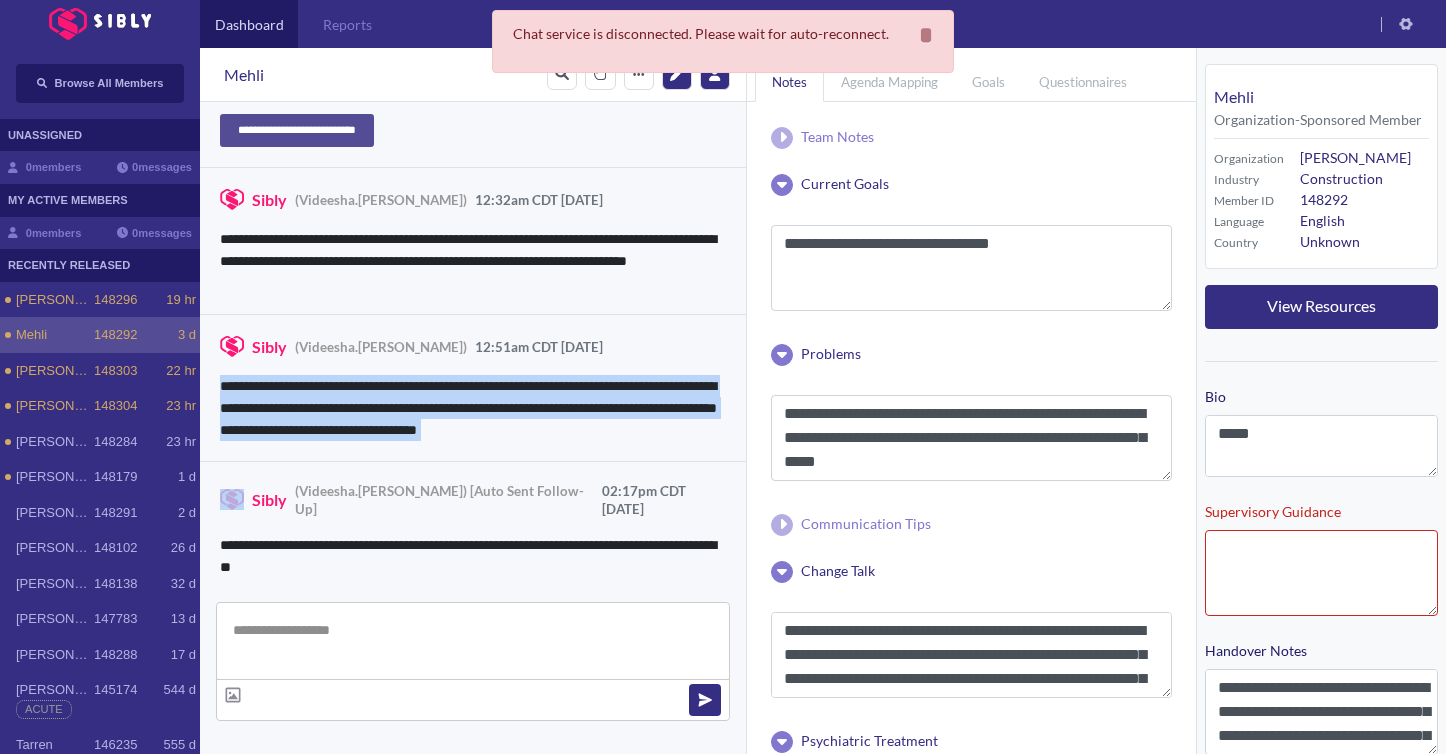 click on "**********" at bounding box center (473, 408) 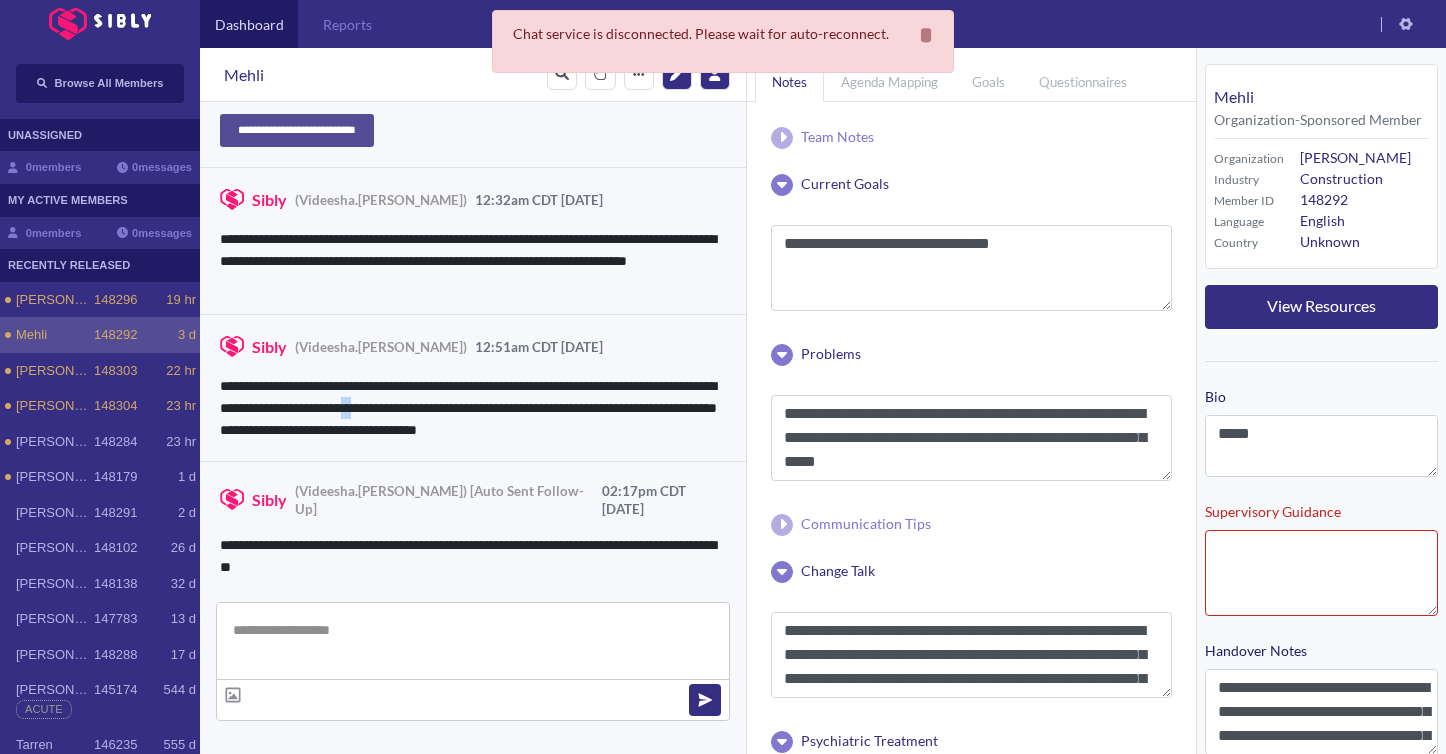 click on "**********" at bounding box center (473, 408) 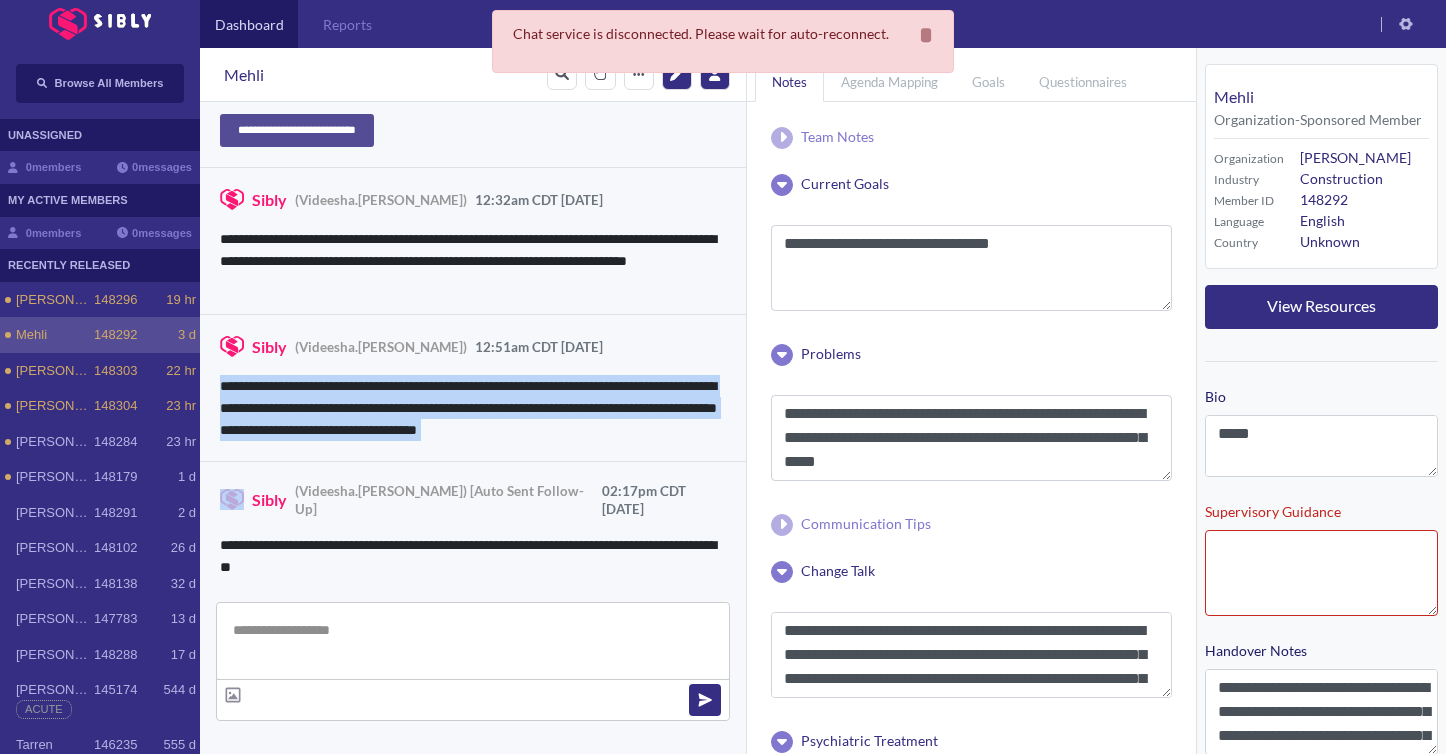 click on "**********" at bounding box center [473, 408] 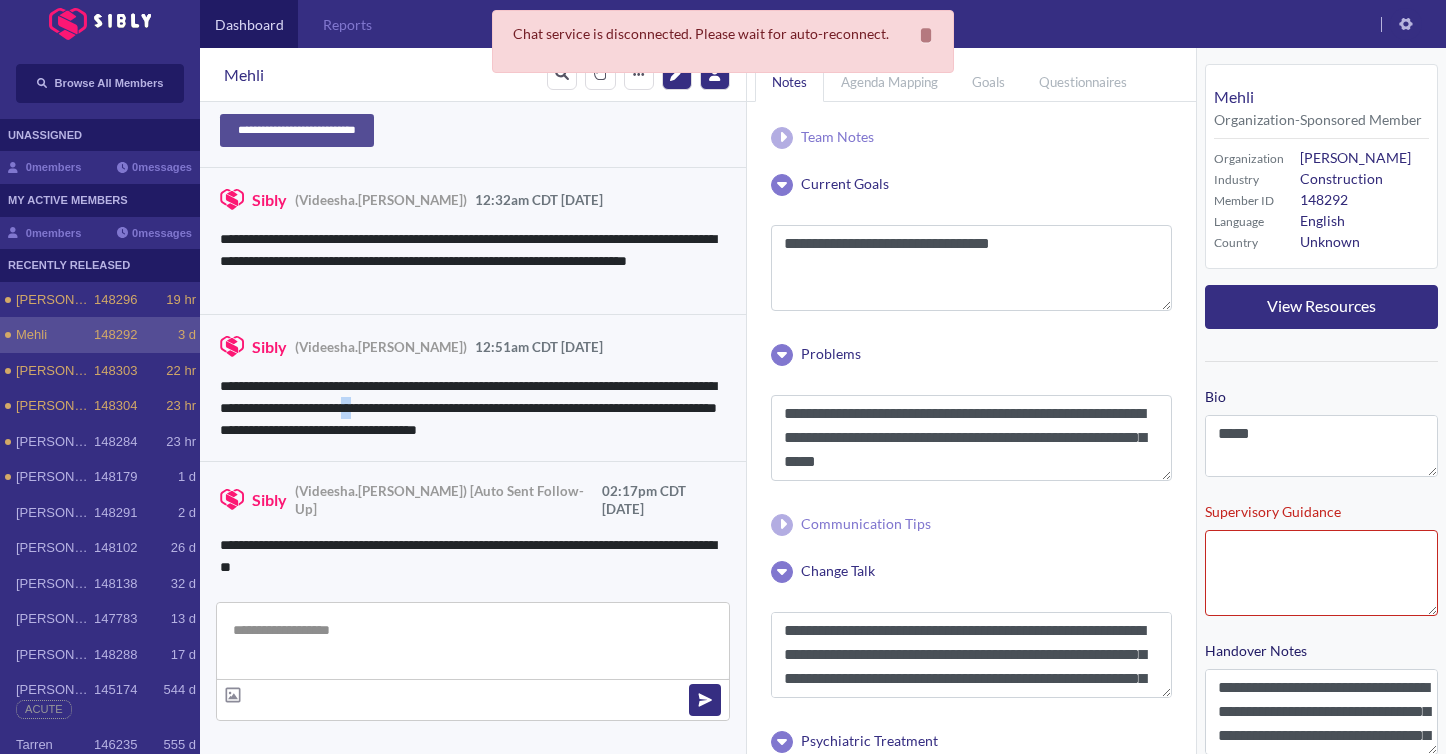 click on "**********" at bounding box center [473, 408] 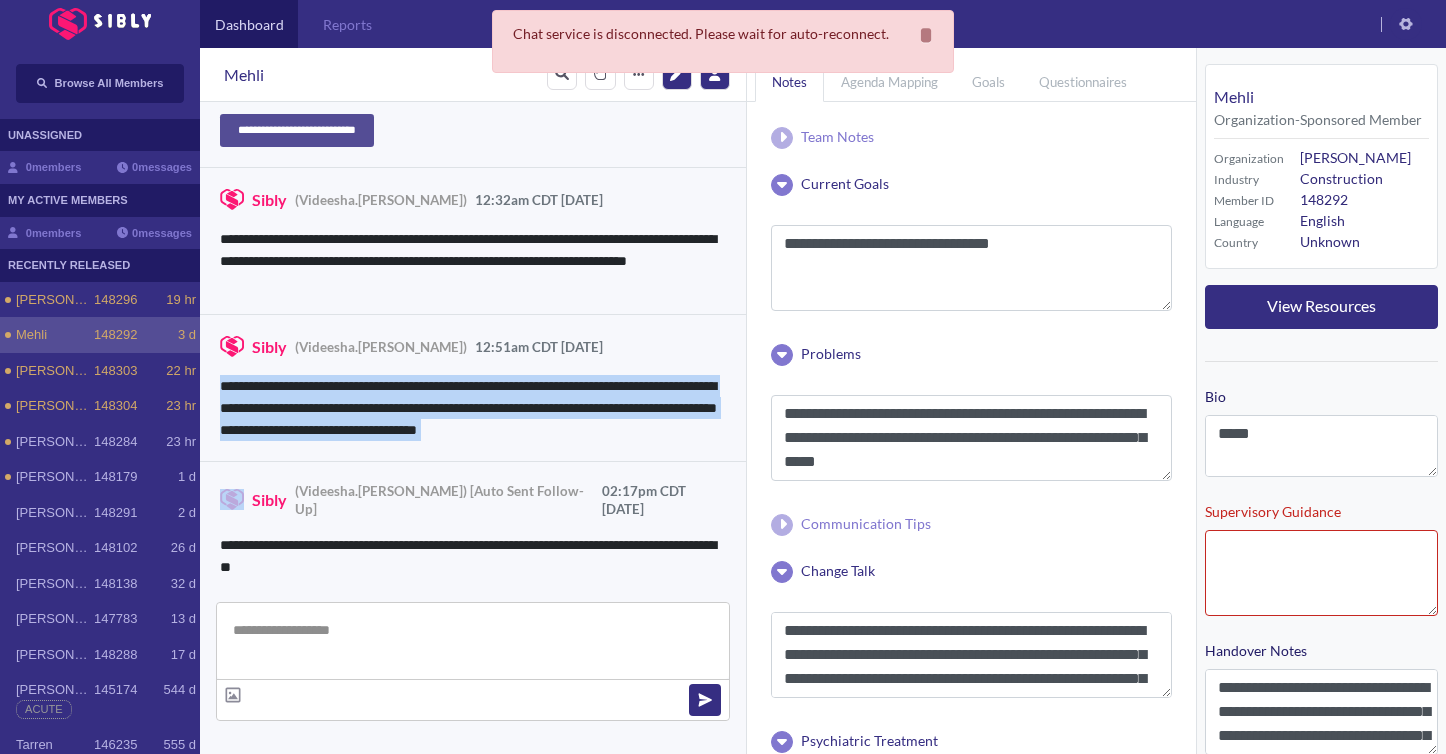 click on "**********" at bounding box center [473, 408] 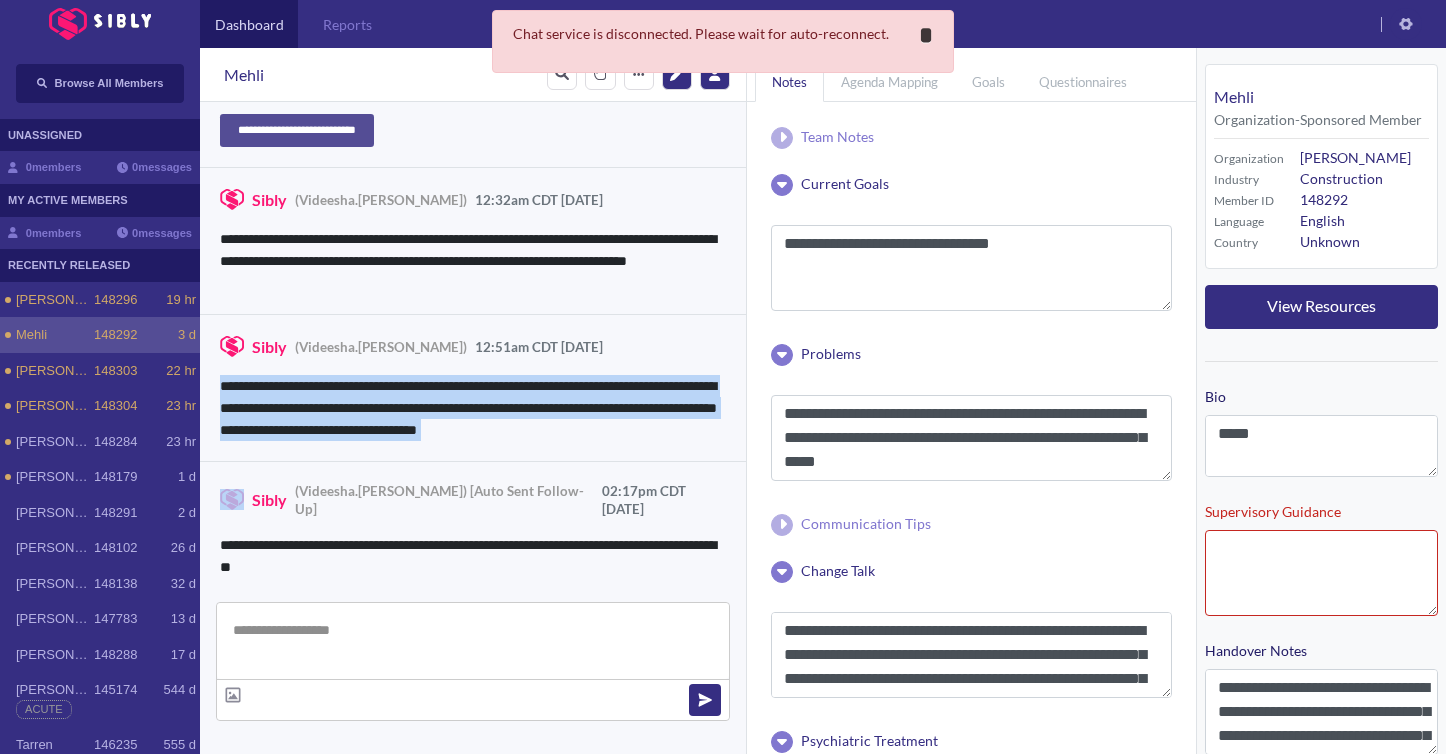 click on "**********" at bounding box center (926, 35) 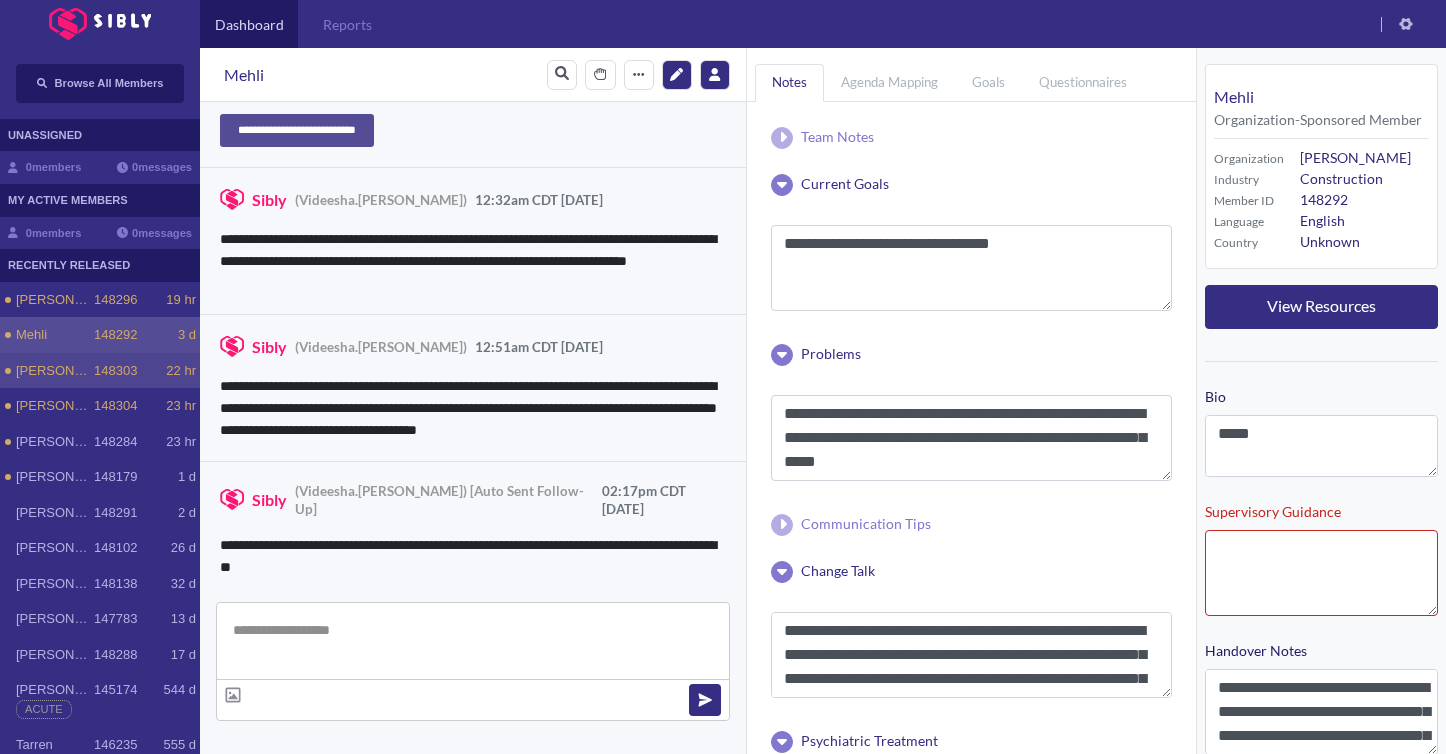 click on "[PERSON_NAME]" at bounding box center [55, 371] 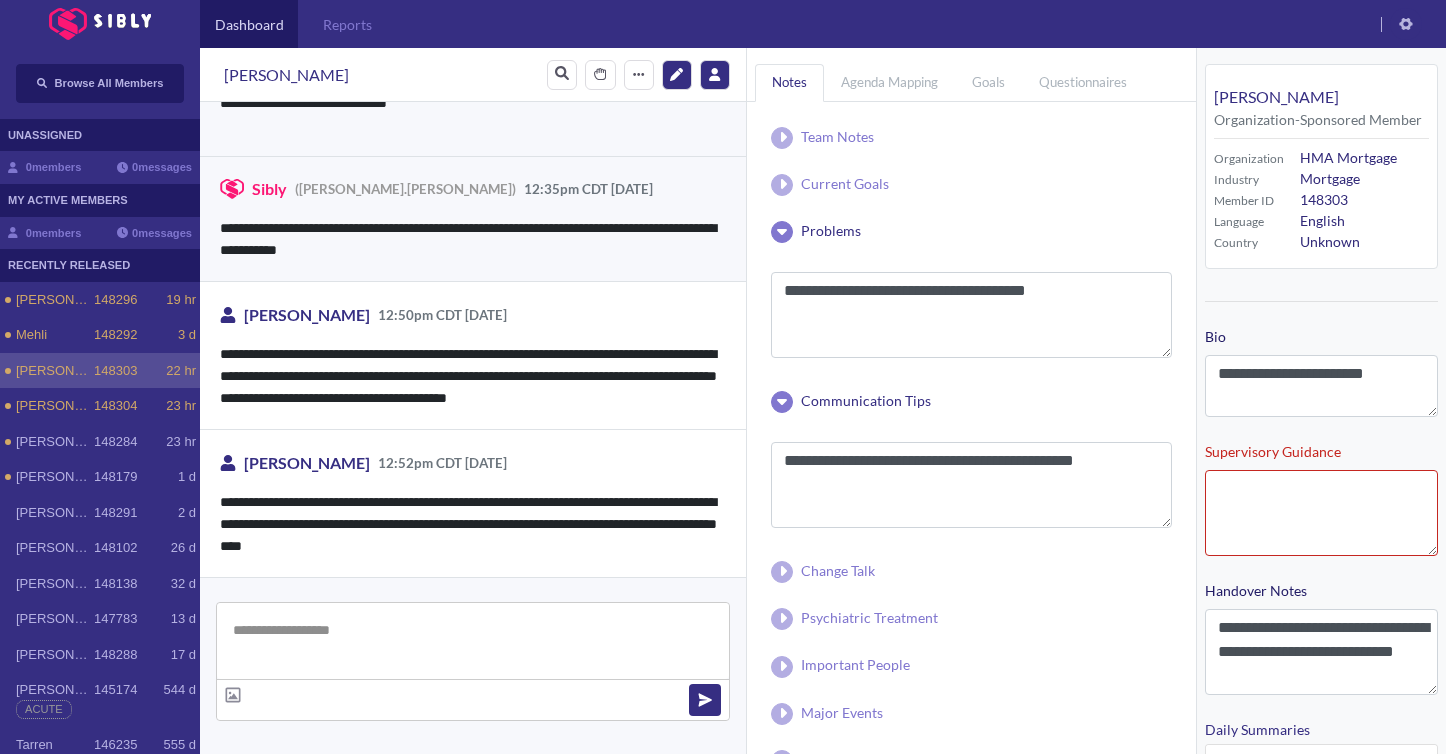 scroll, scrollTop: 2042, scrollLeft: 0, axis: vertical 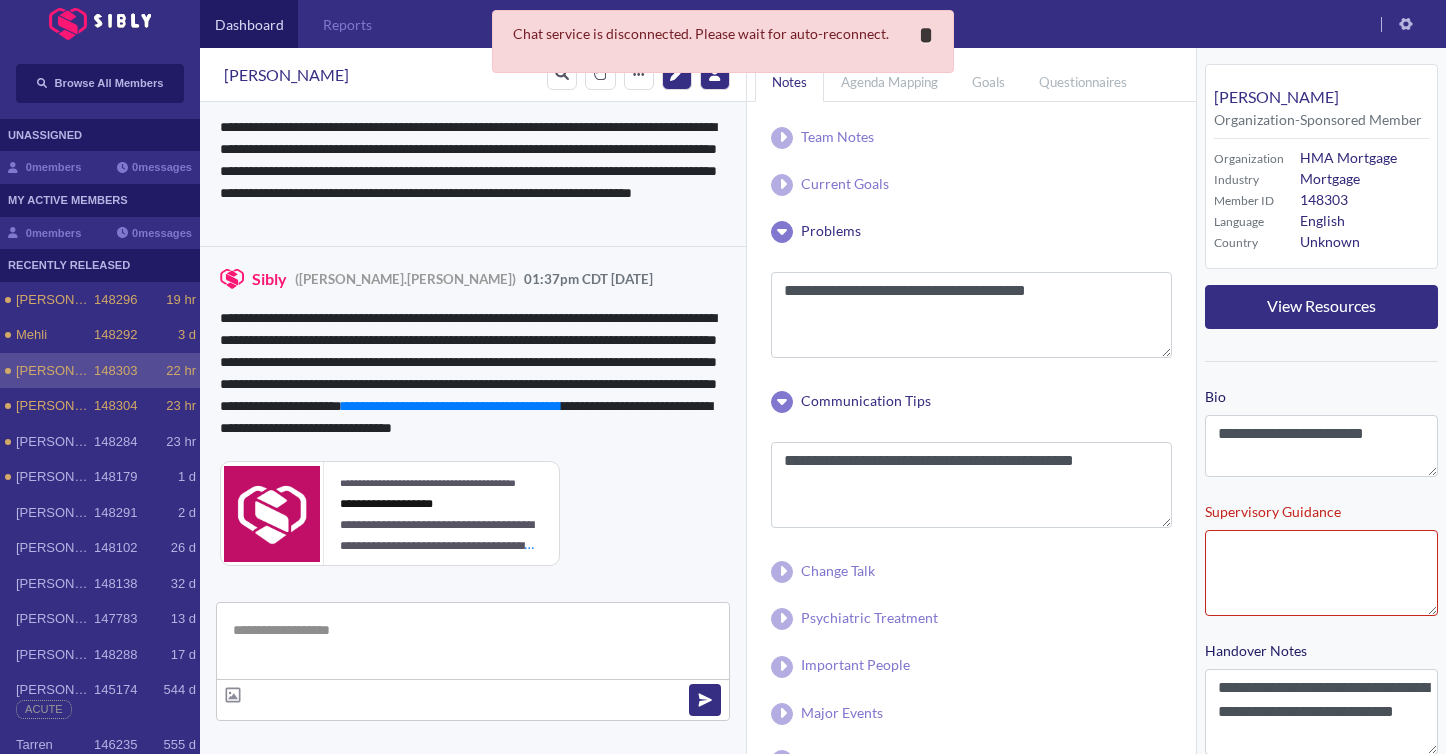 click on "*" at bounding box center (926, 35) 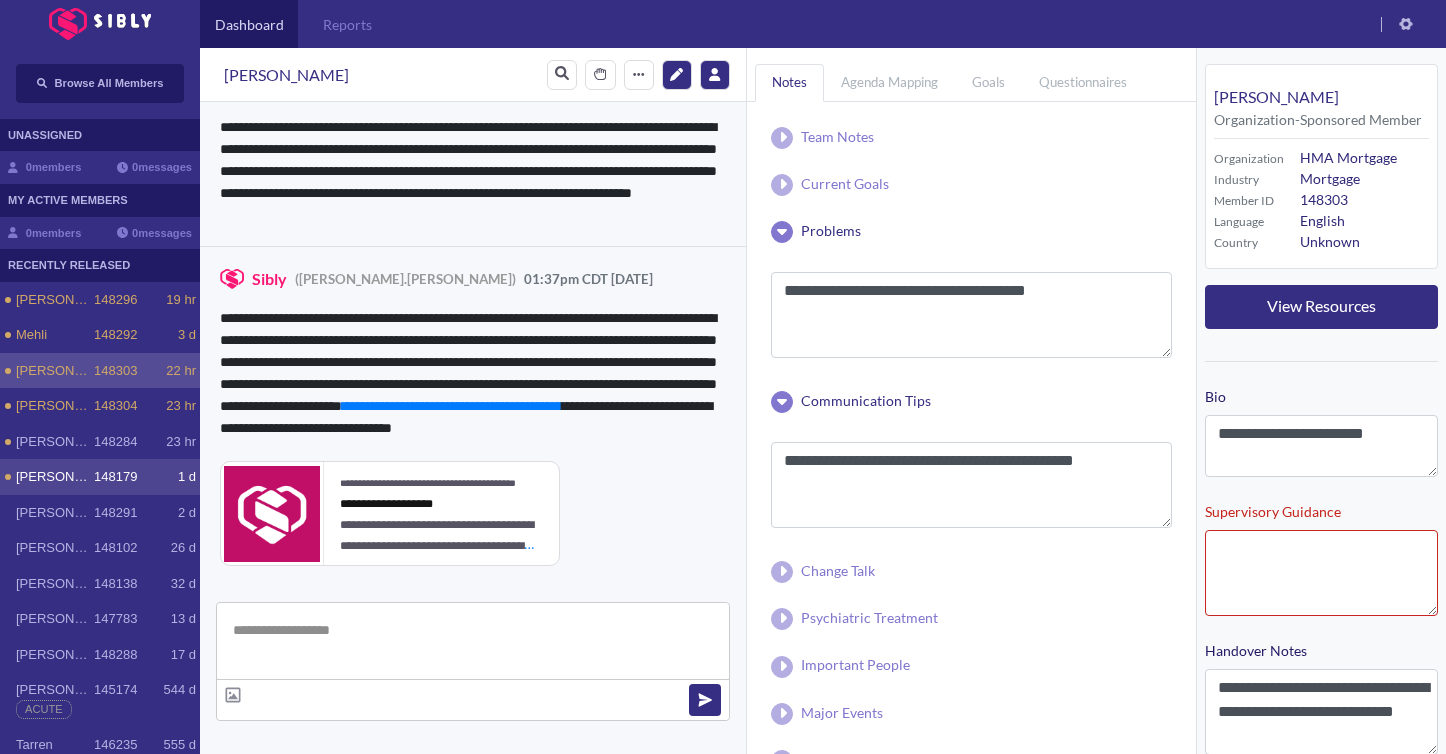 click on "148179" at bounding box center [115, 477] 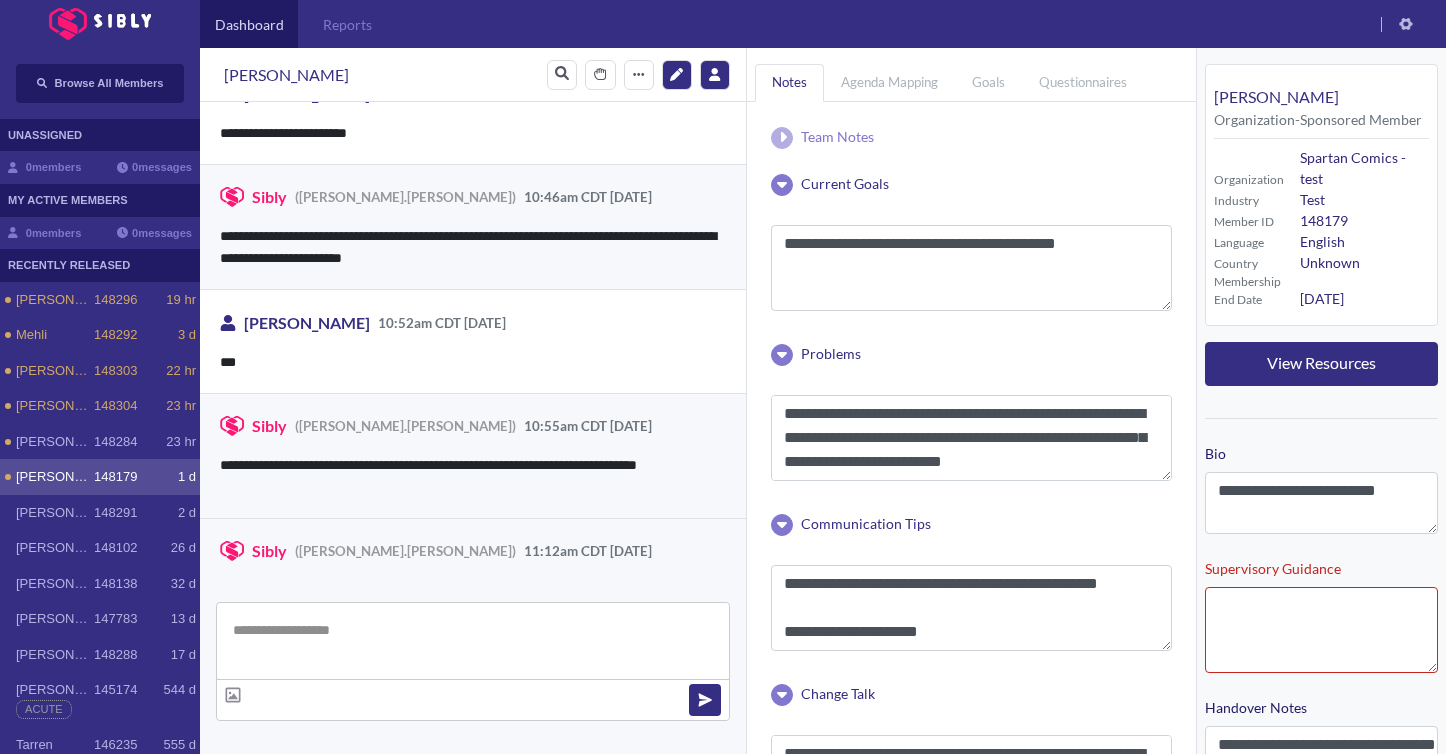 scroll, scrollTop: 3470, scrollLeft: 0, axis: vertical 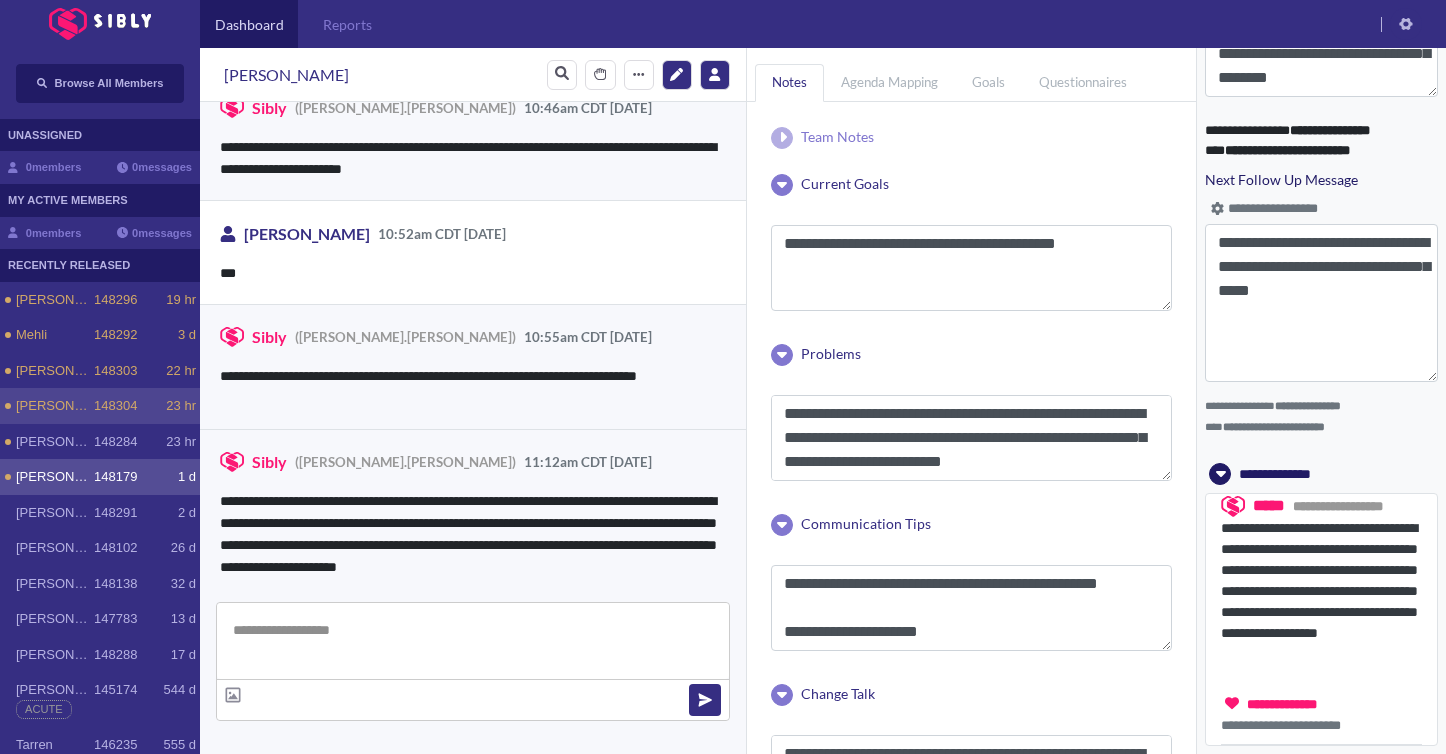 click on "[PERSON_NAME] 148304 23 hr" at bounding box center (100, 406) 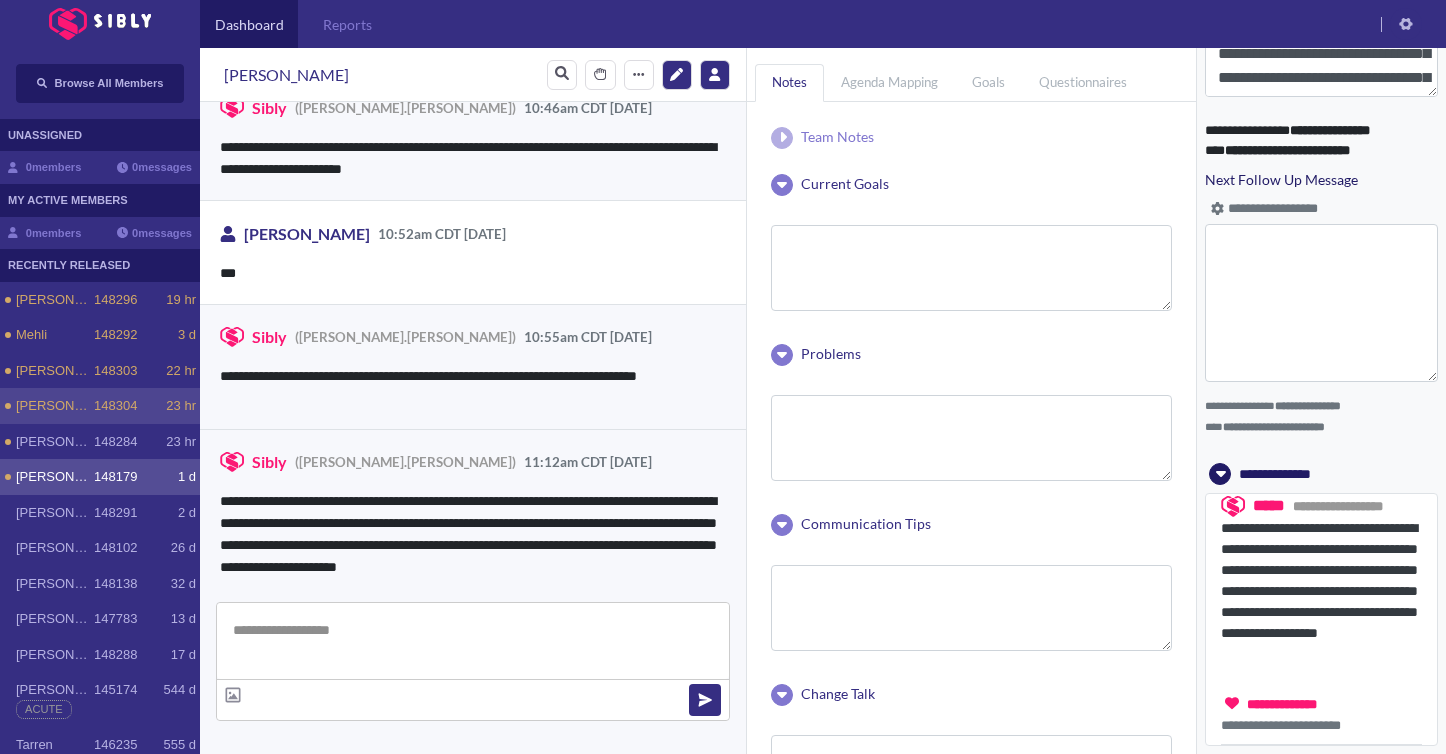 scroll, scrollTop: 813, scrollLeft: 0, axis: vertical 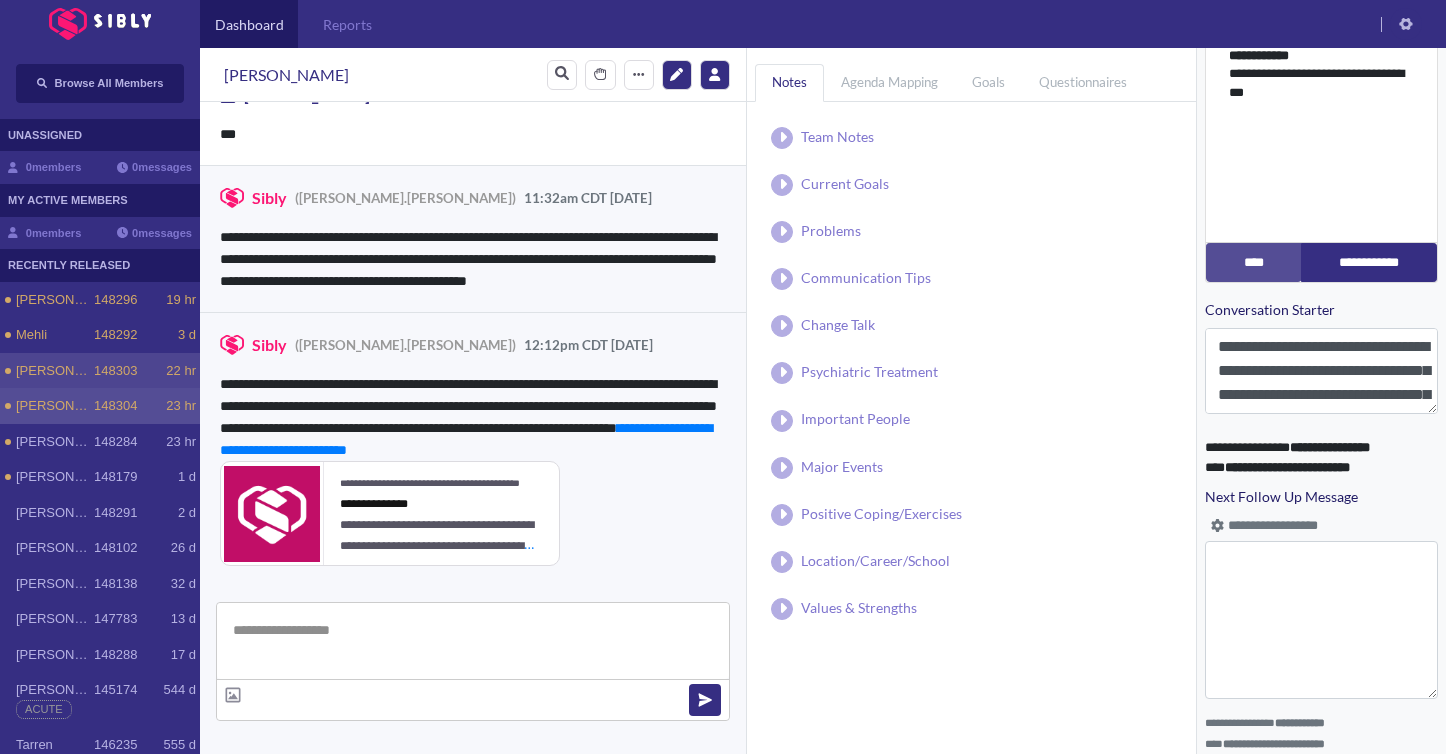 click on "148303" at bounding box center [115, 371] 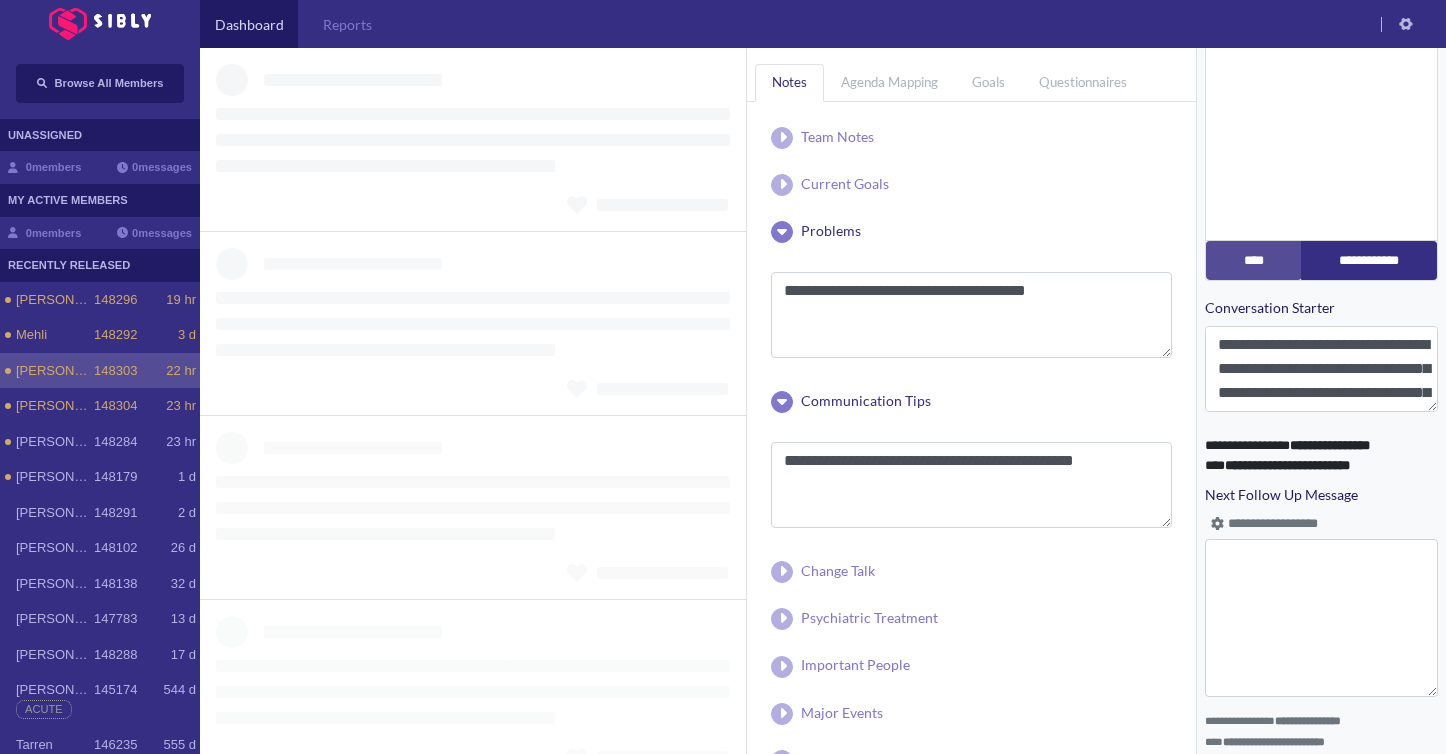 scroll, scrollTop: 871, scrollLeft: 0, axis: vertical 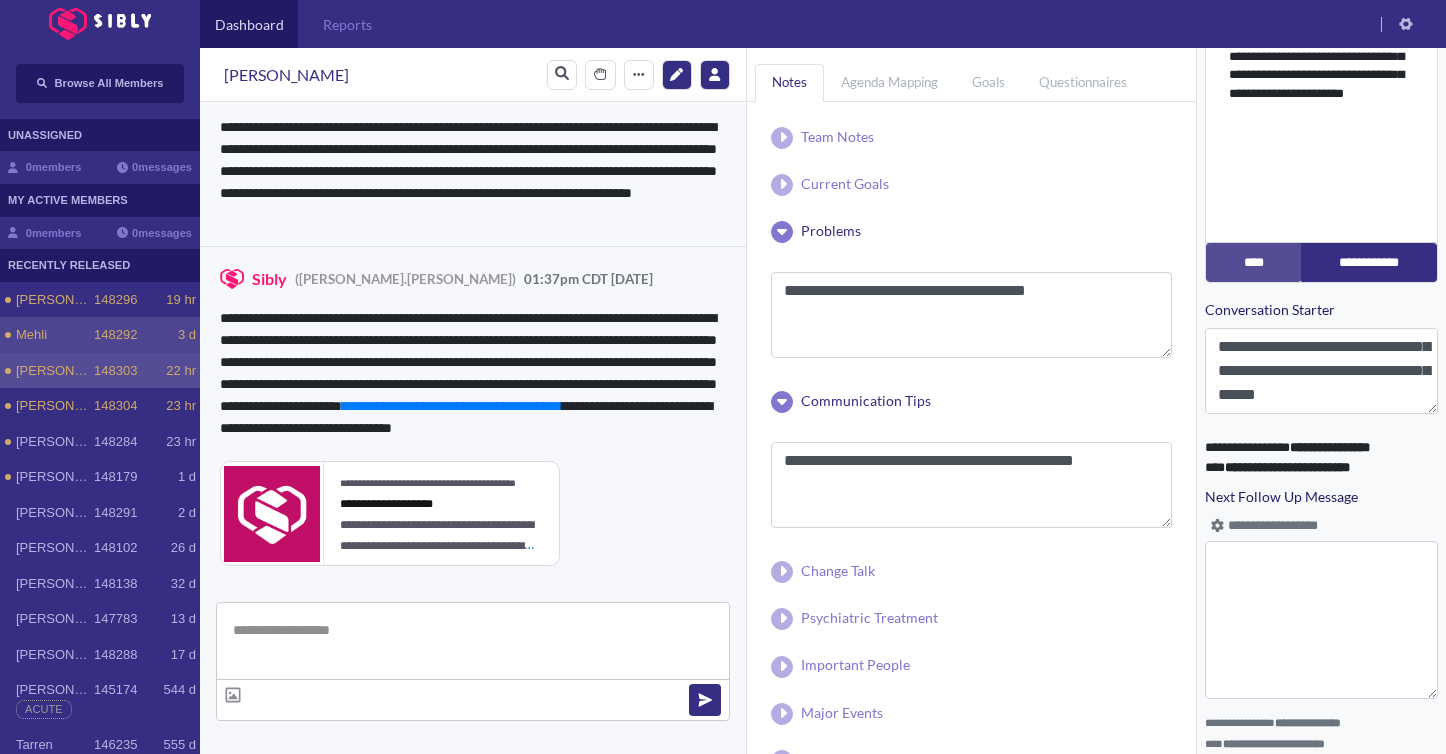 click on "Mehli" at bounding box center (55, 335) 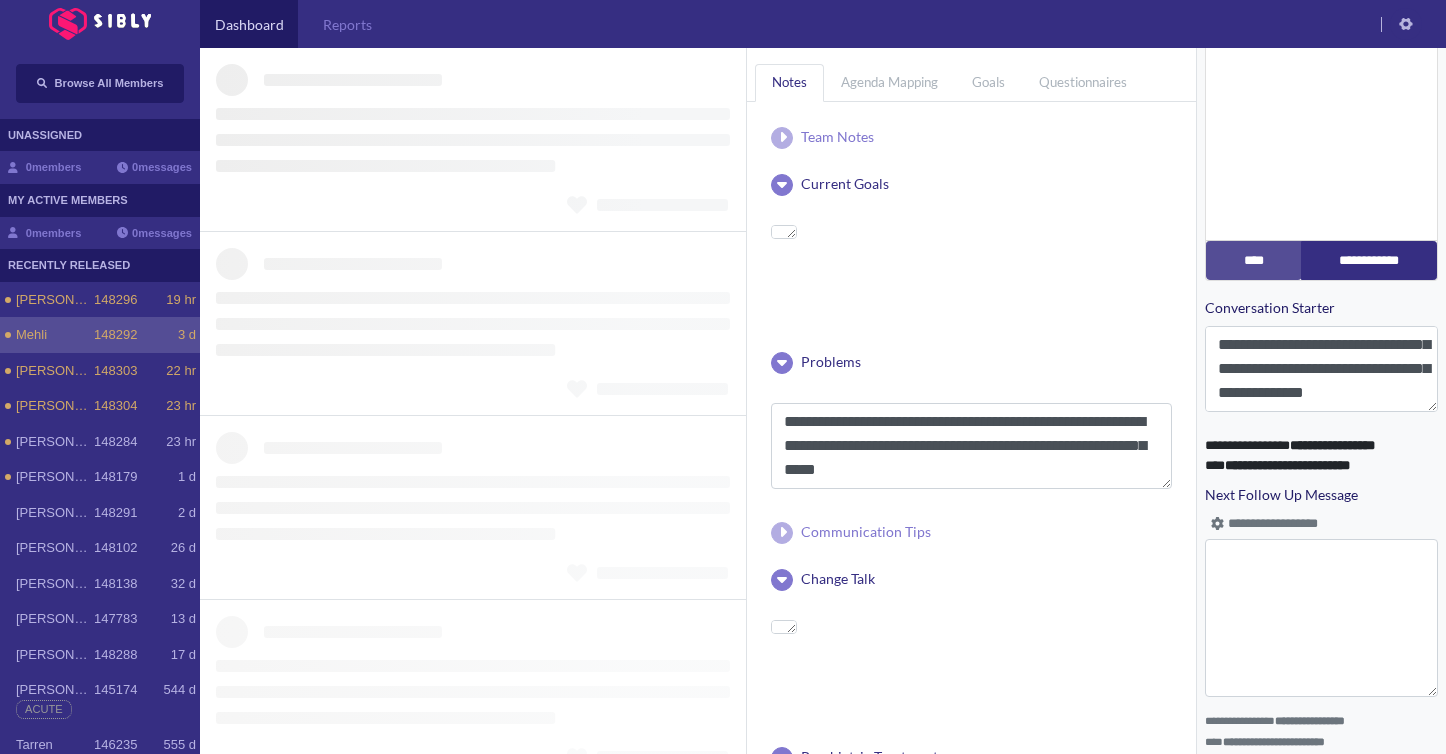 scroll, scrollTop: 48, scrollLeft: 0, axis: vertical 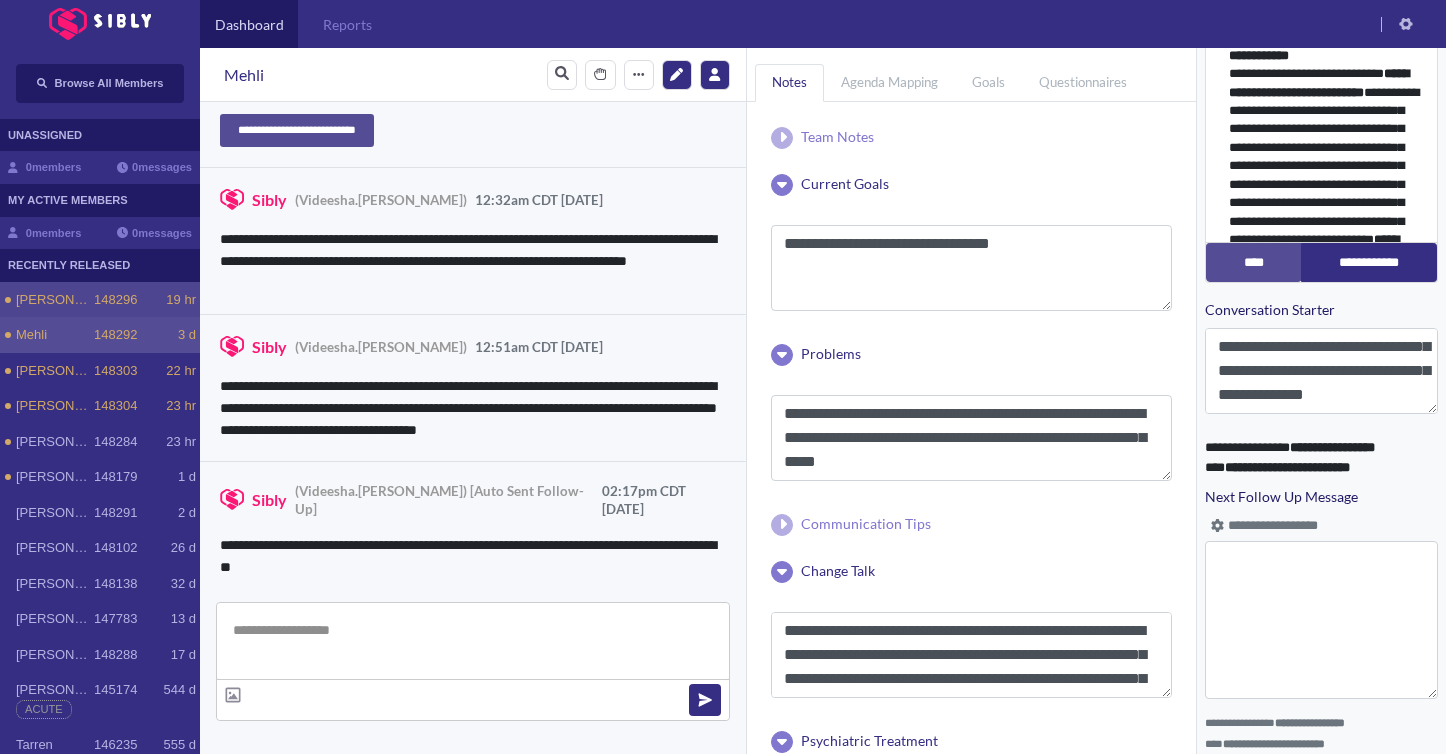 click on "[PERSON_NAME]" at bounding box center (55, 300) 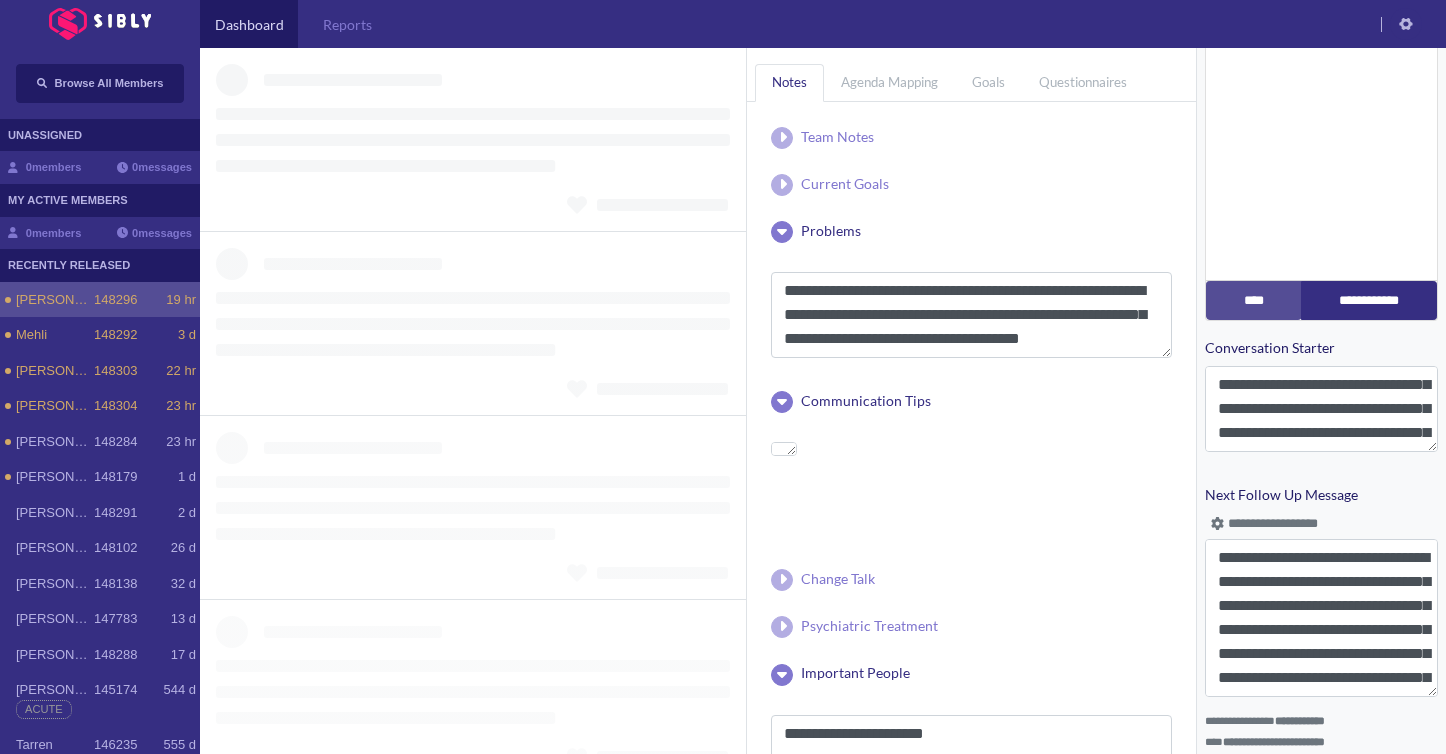 scroll, scrollTop: 773, scrollLeft: 0, axis: vertical 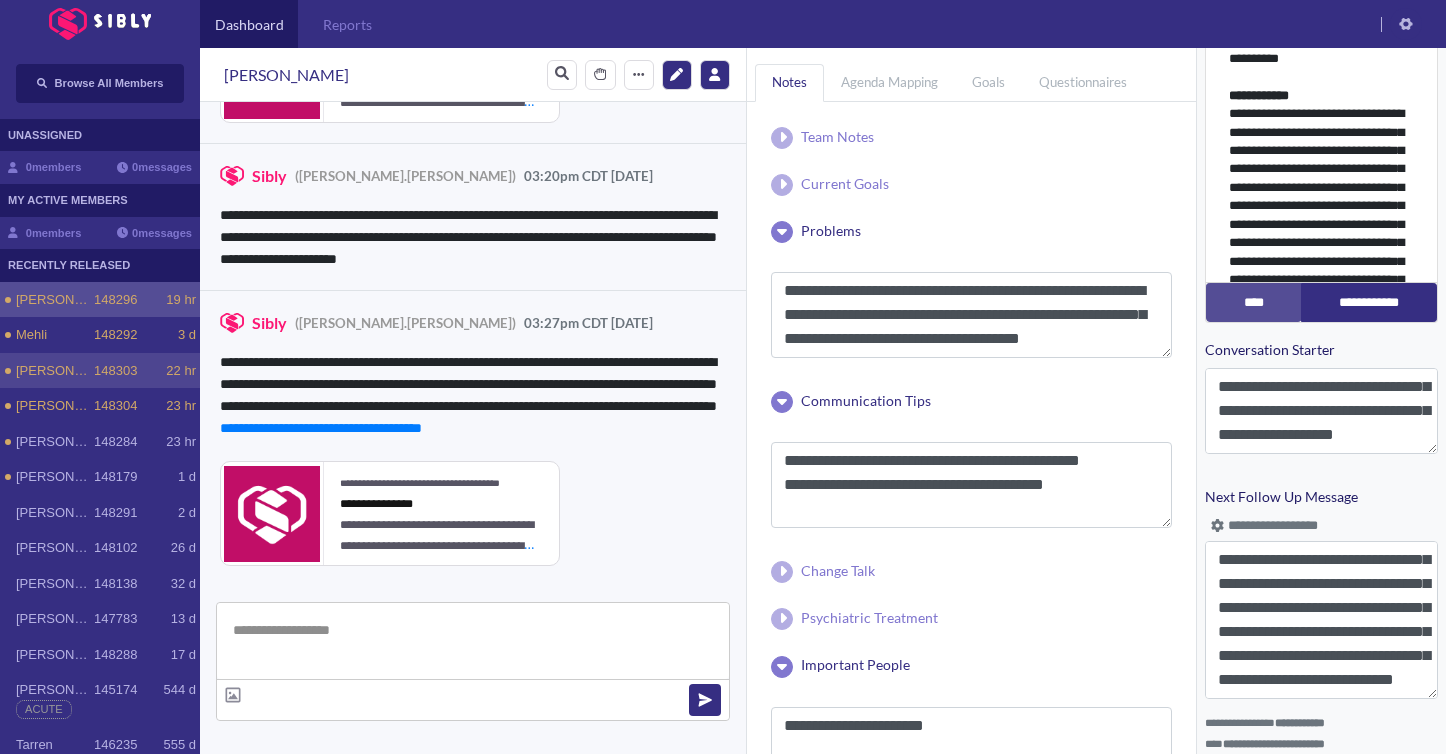 click on "[PERSON_NAME] 148303 22 hr" at bounding box center [100, 371] 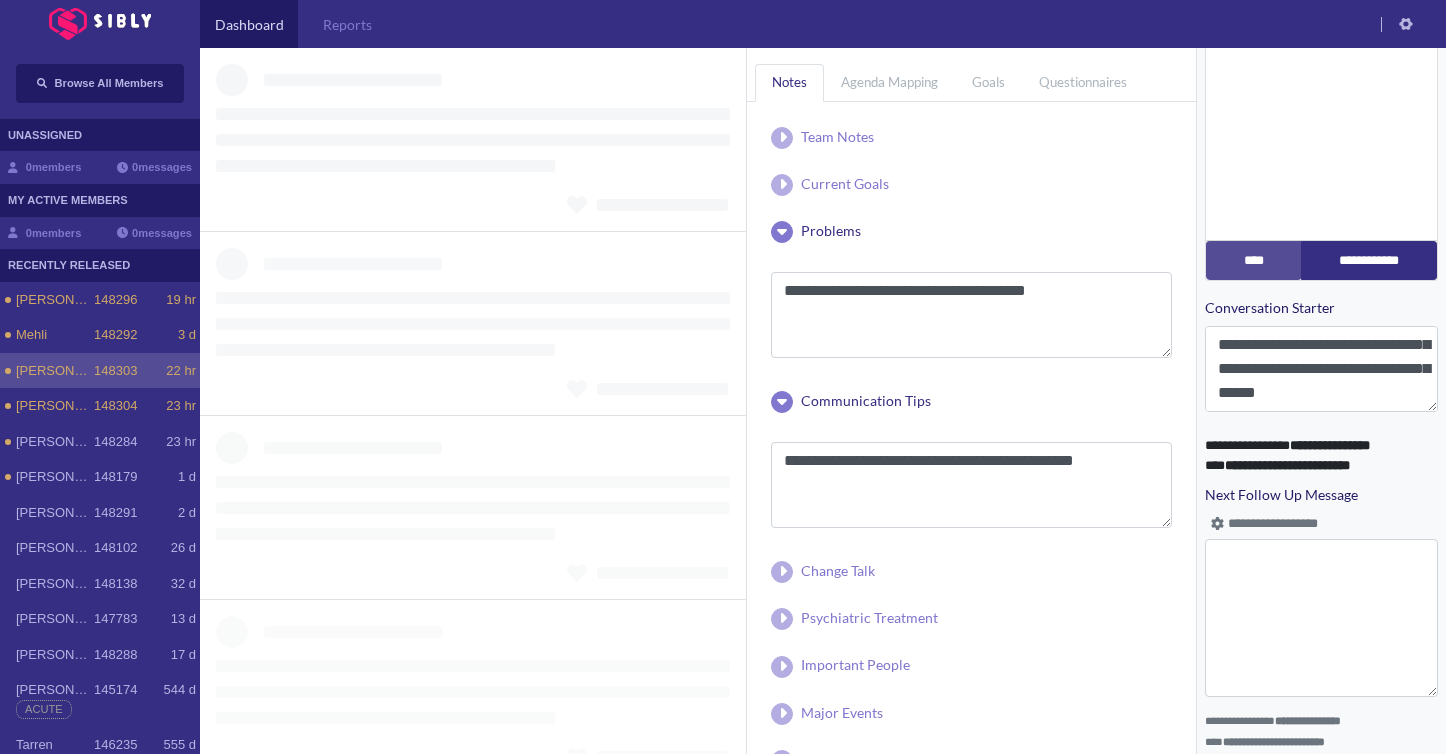 scroll, scrollTop: 773, scrollLeft: 0, axis: vertical 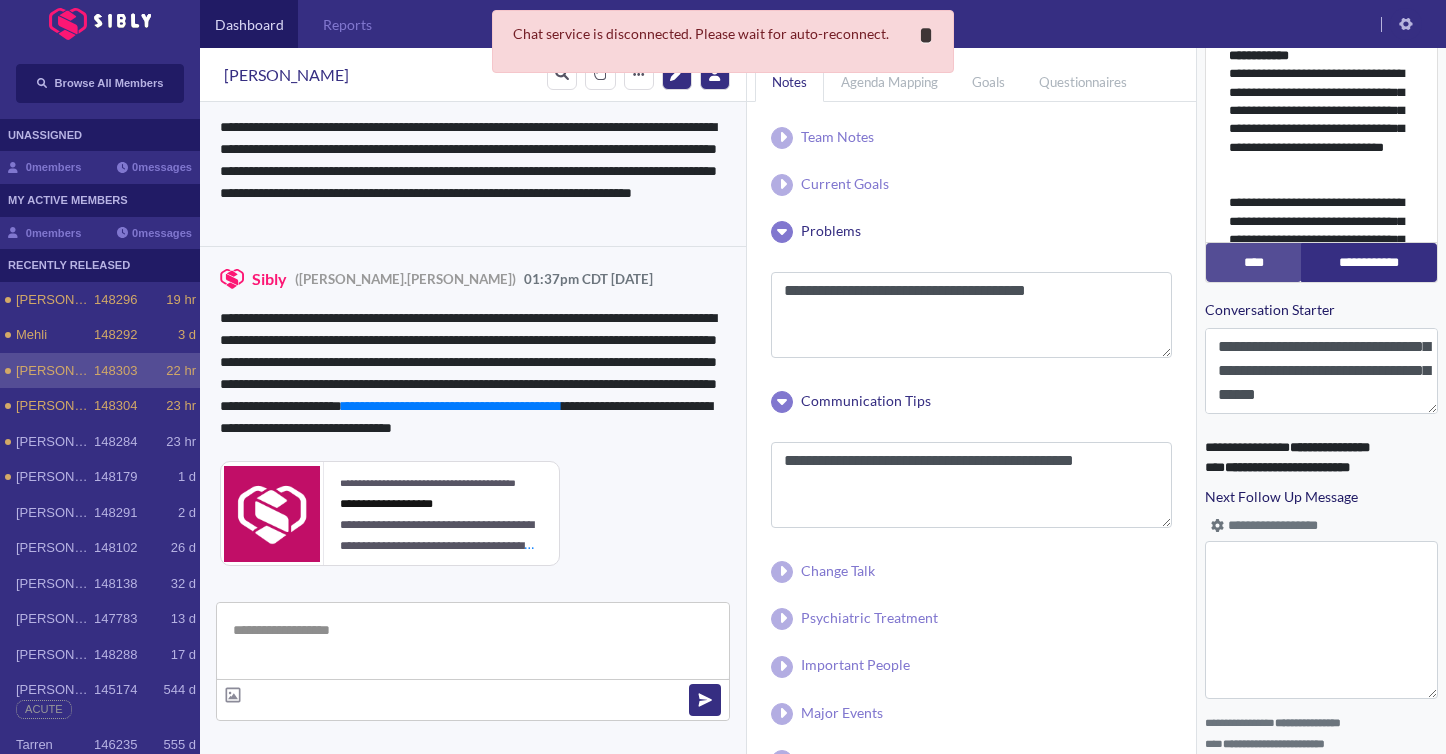 click on "**********" at bounding box center [926, 35] 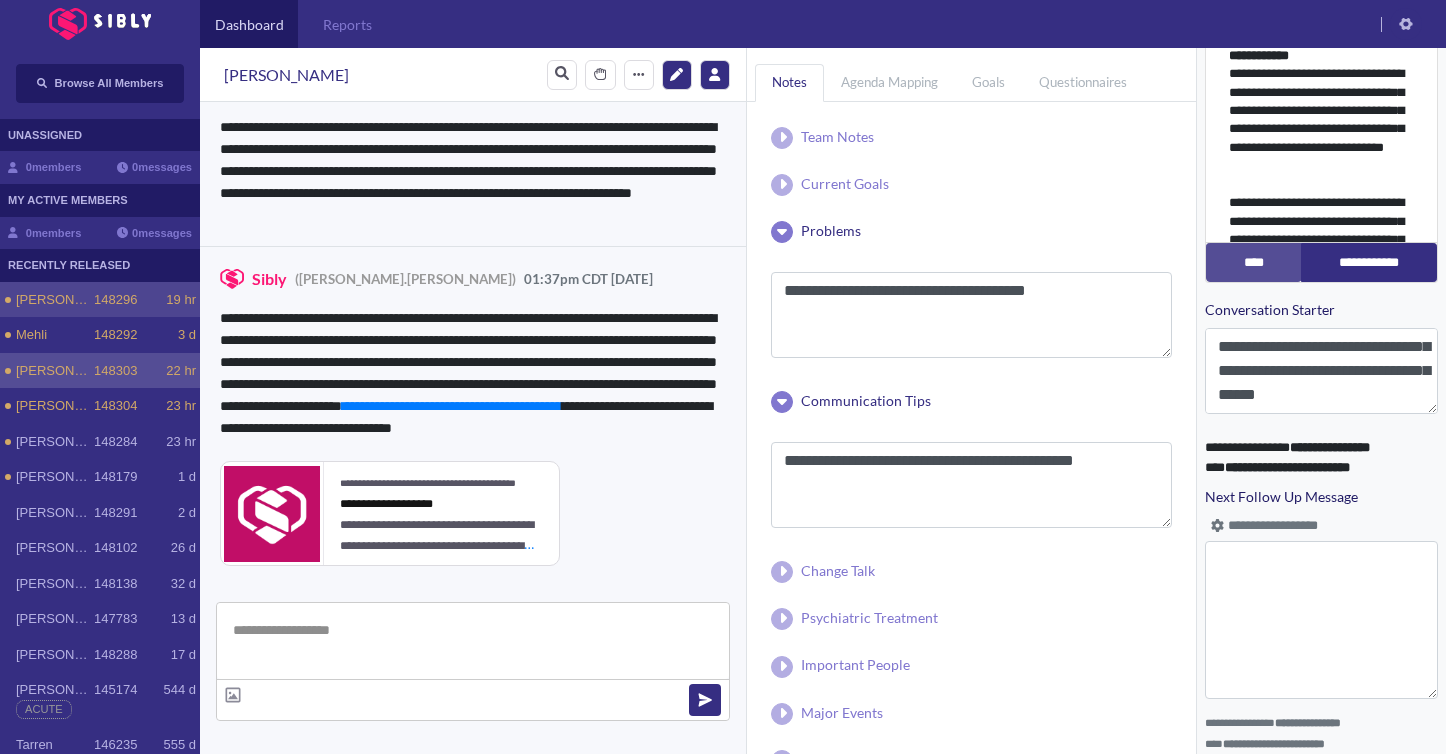 click on "[PERSON_NAME]" at bounding box center [55, 300] 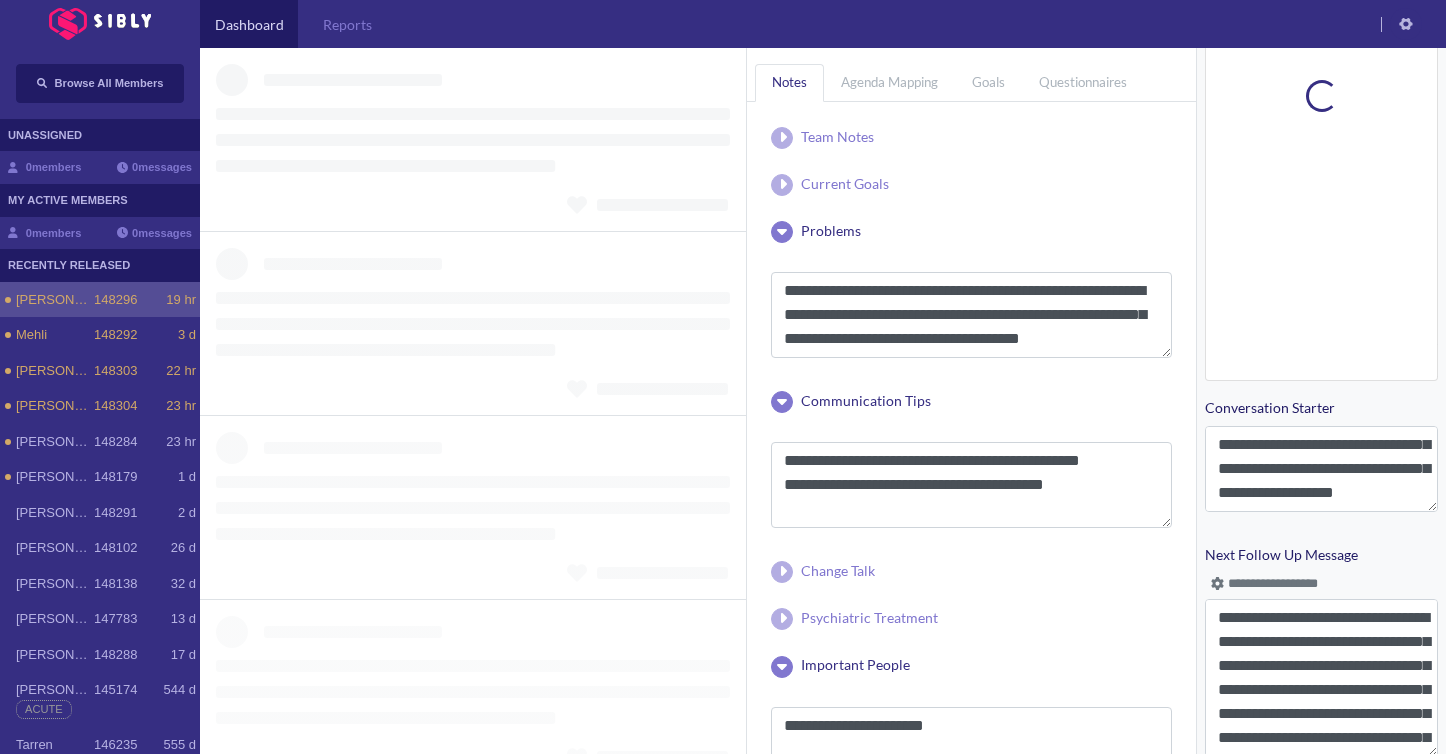 scroll, scrollTop: 831, scrollLeft: 0, axis: vertical 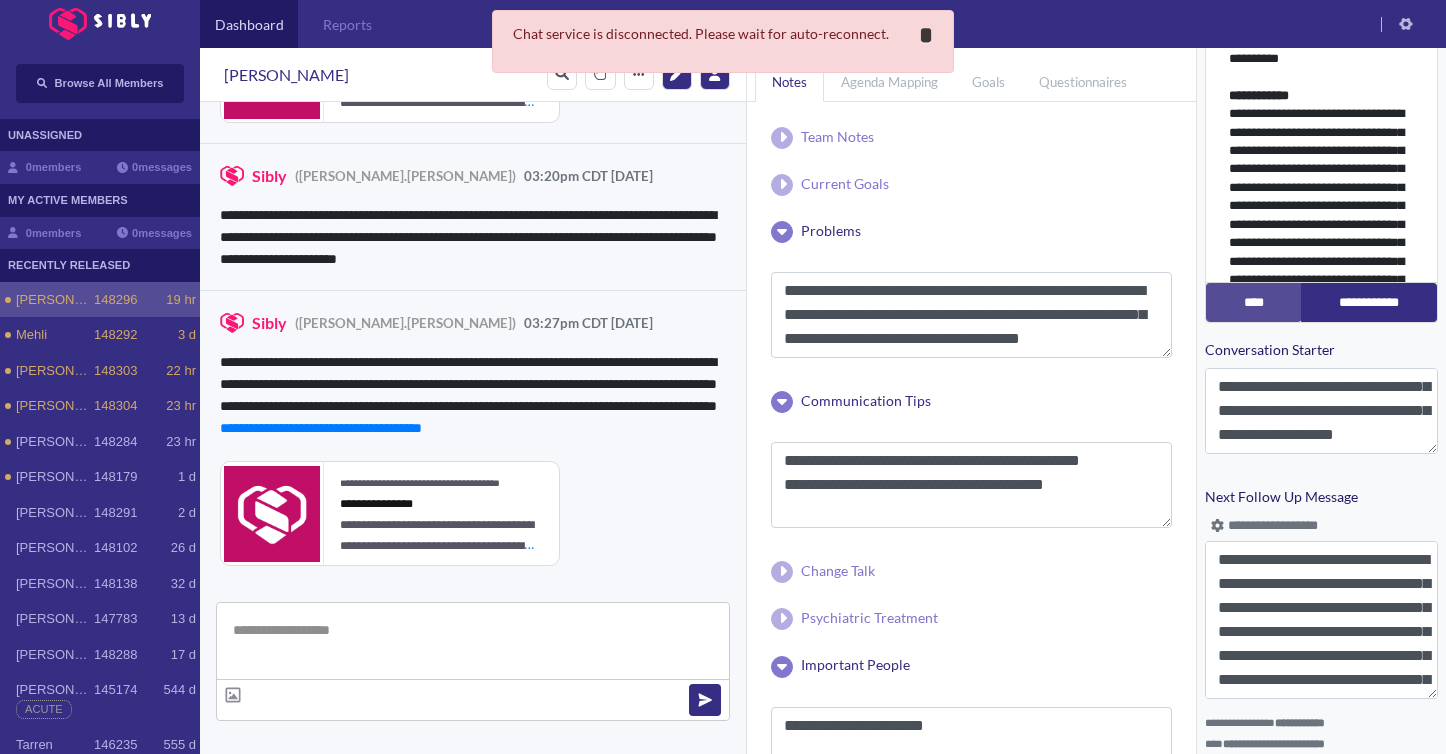click on "*" at bounding box center (926, 35) 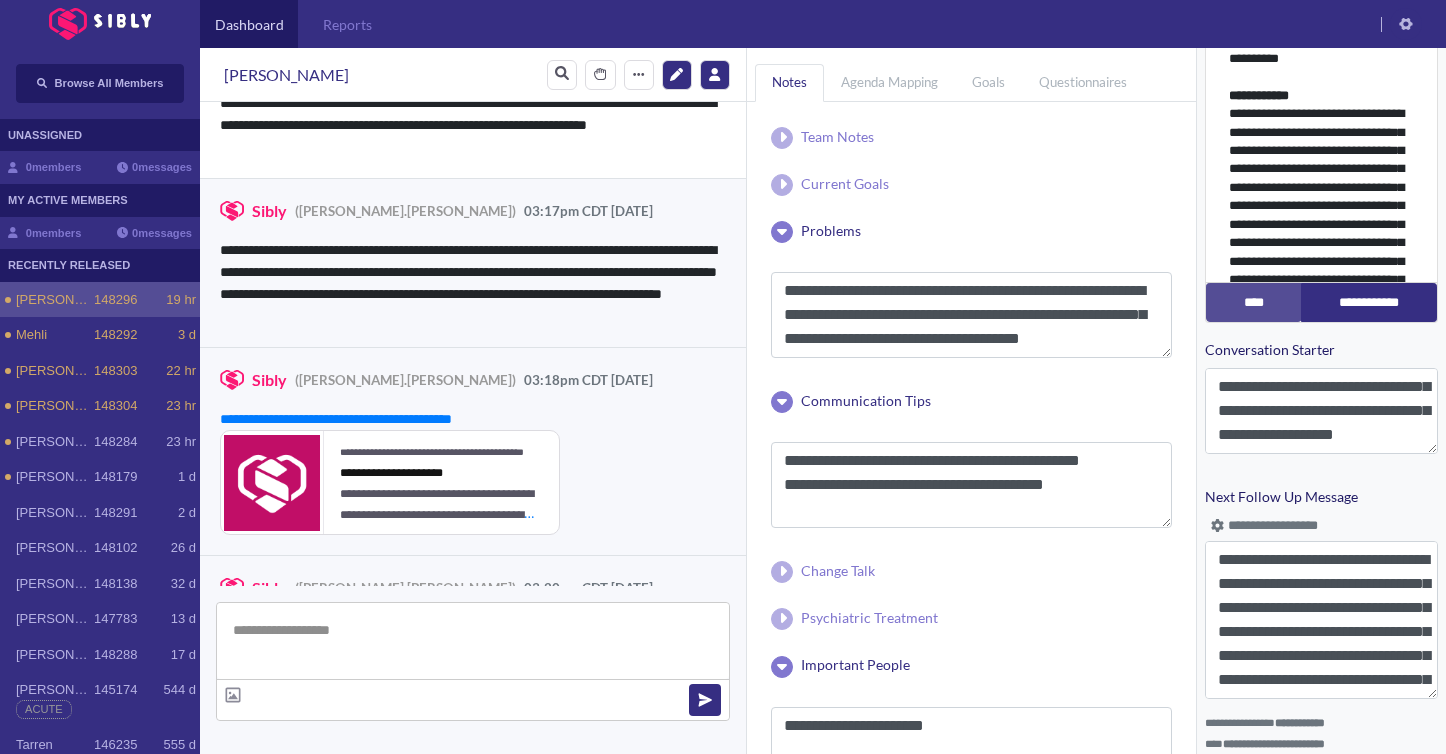 scroll, scrollTop: 4411, scrollLeft: 0, axis: vertical 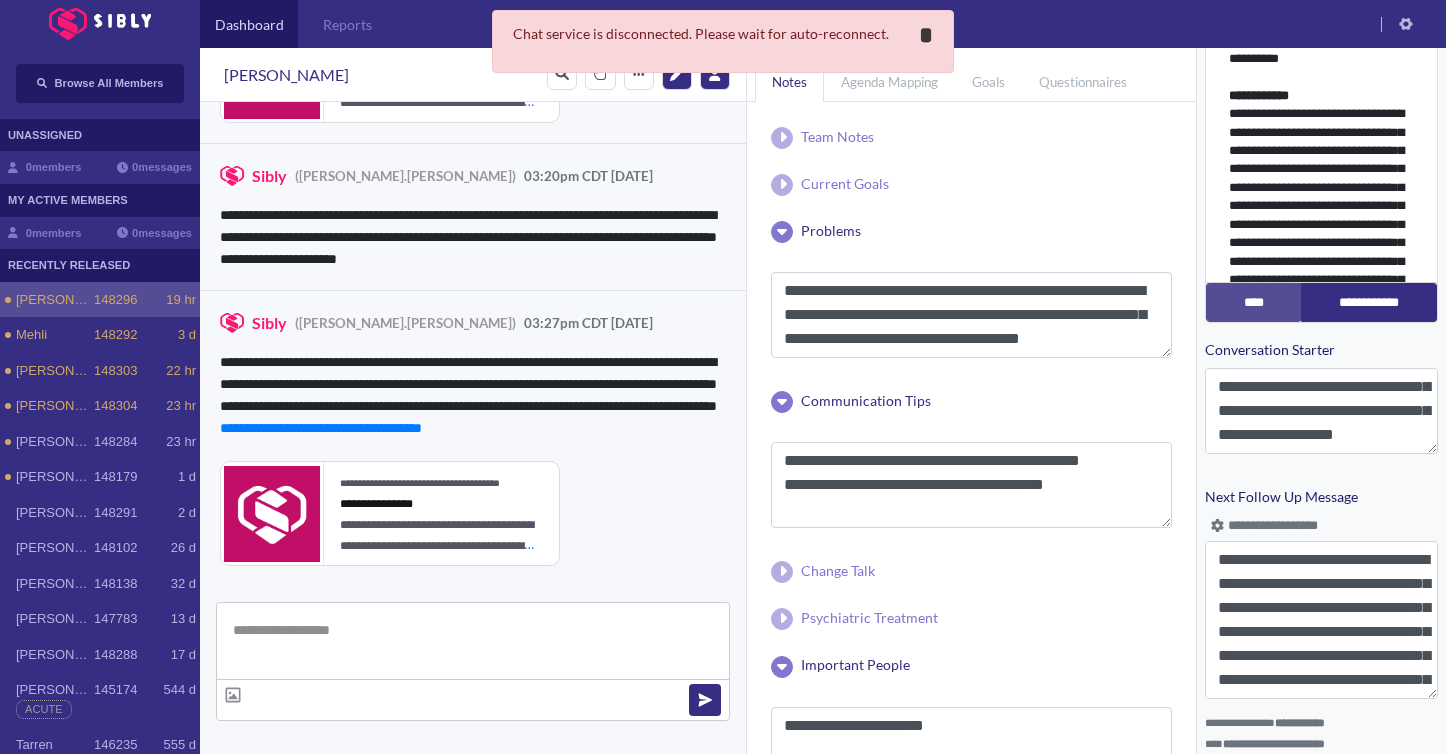 click on "*" at bounding box center (926, 35) 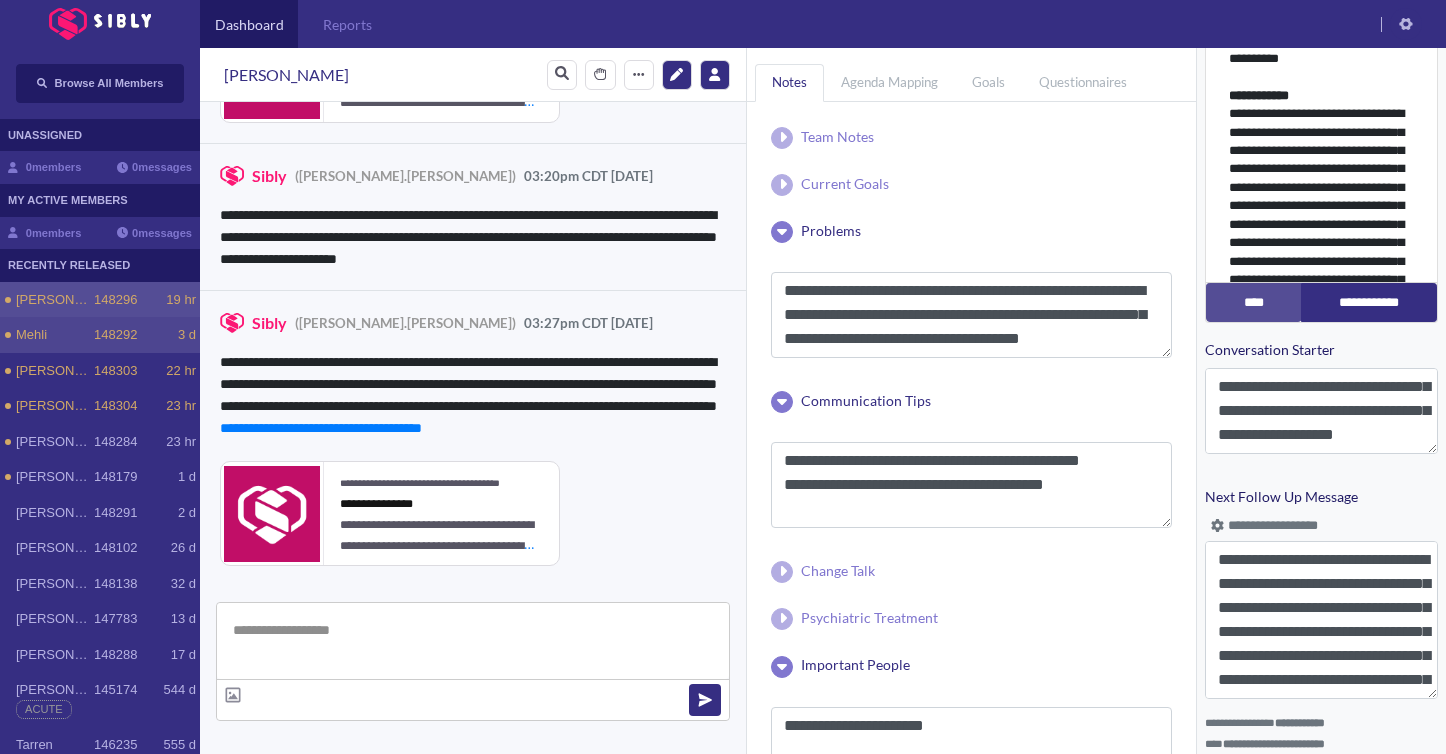 click on "148292" at bounding box center (115, 335) 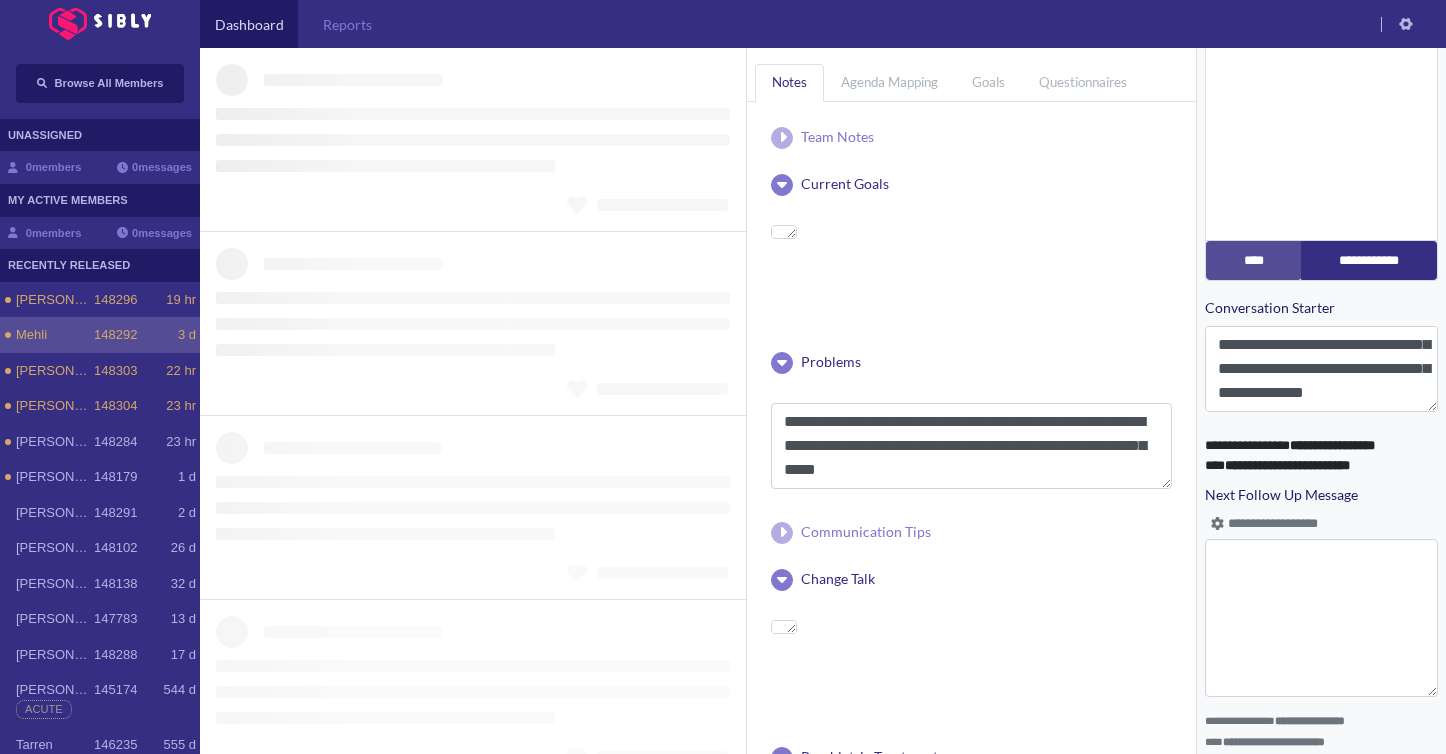 scroll, scrollTop: 48, scrollLeft: 0, axis: vertical 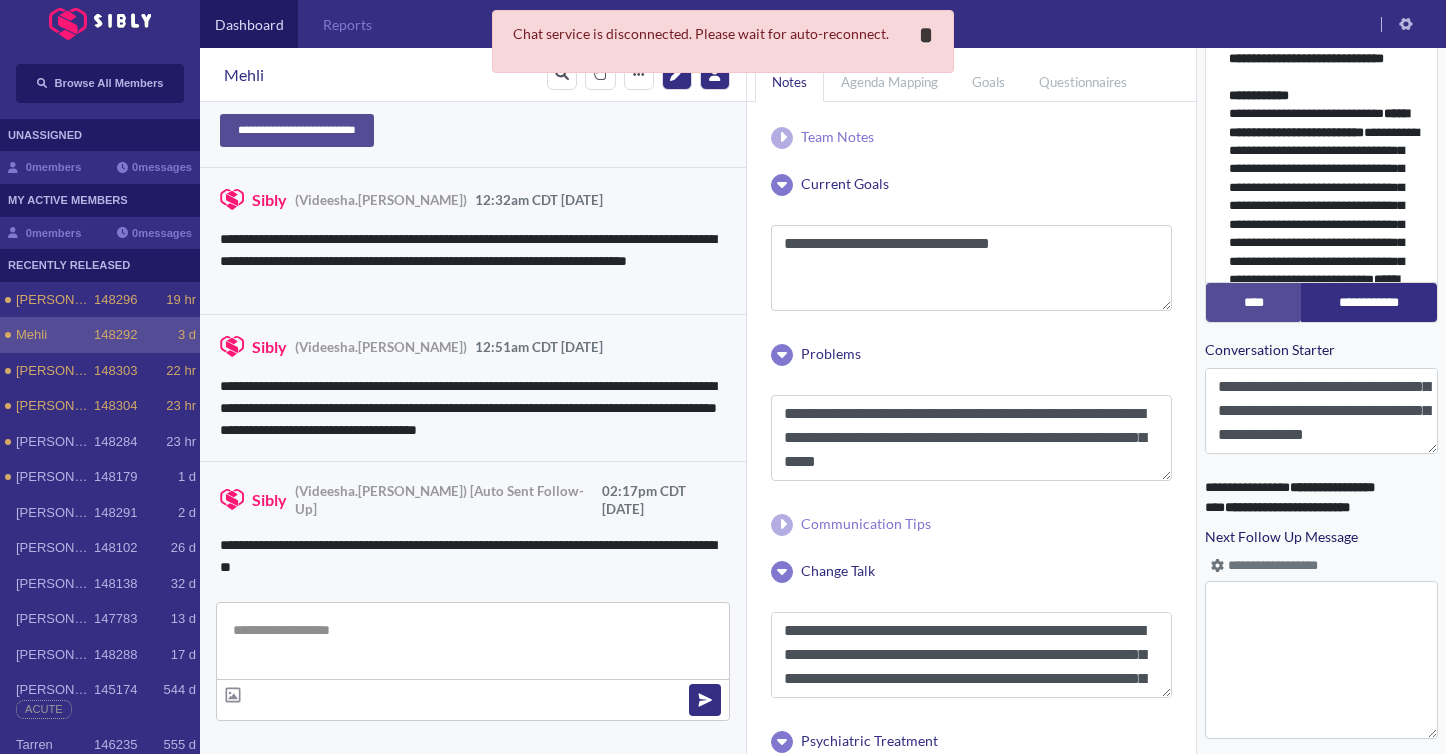 click on "**********" at bounding box center (926, 35) 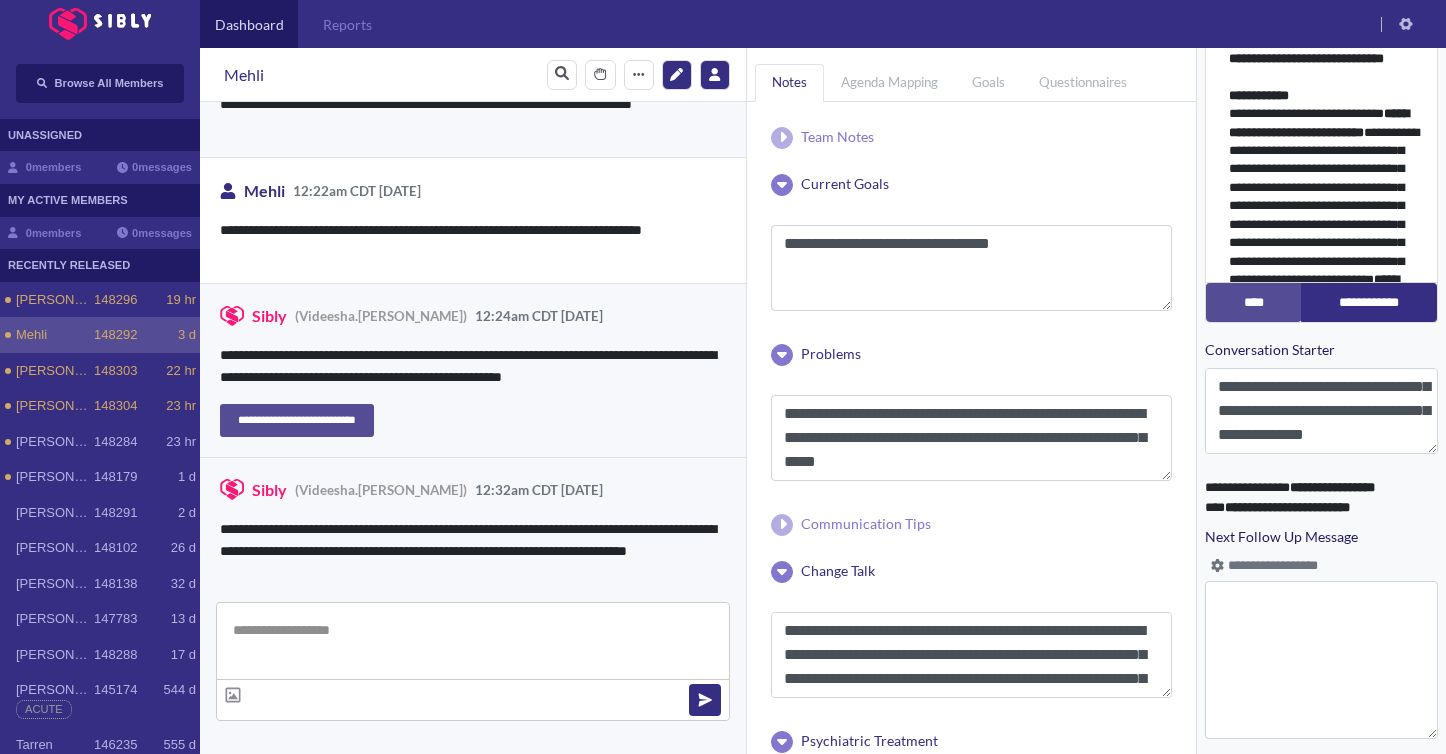 scroll, scrollTop: 2021, scrollLeft: 0, axis: vertical 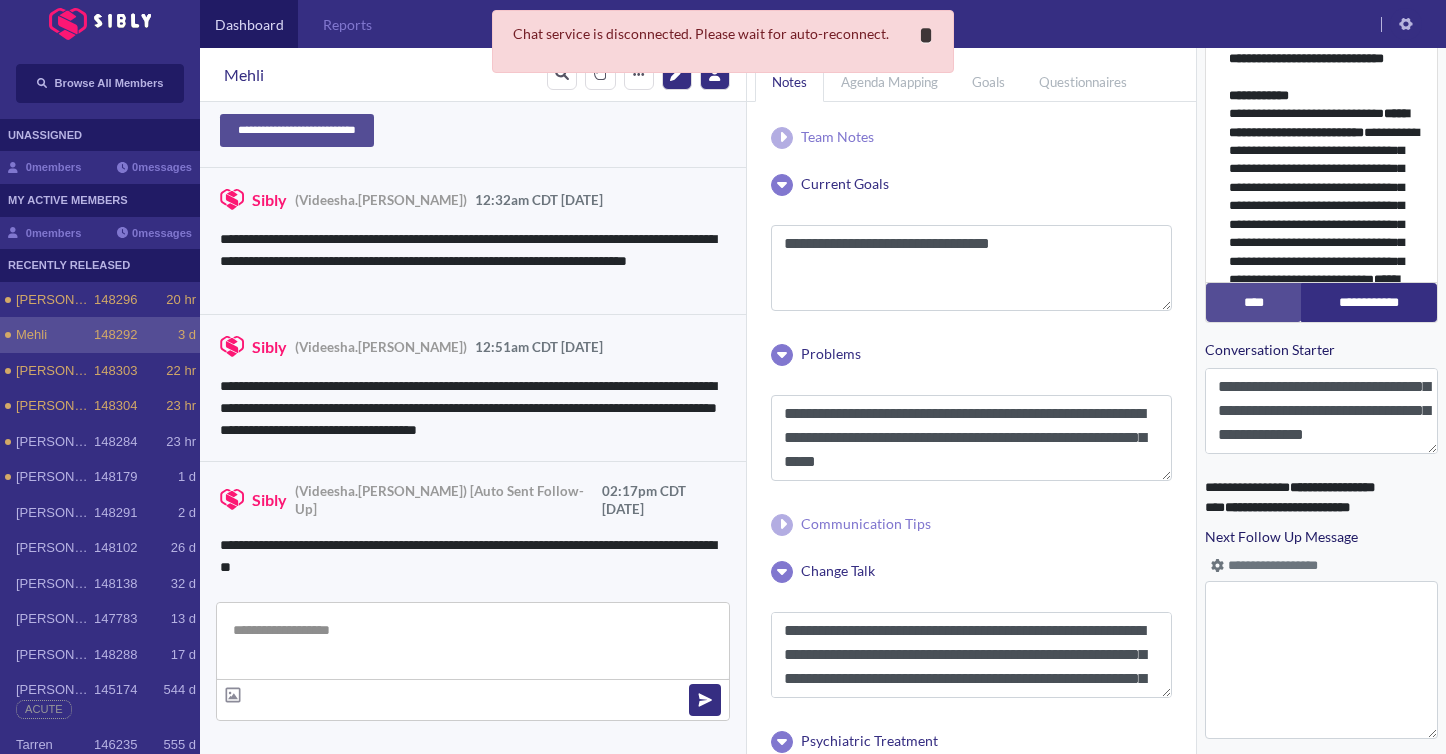 click on "*" at bounding box center (926, 35) 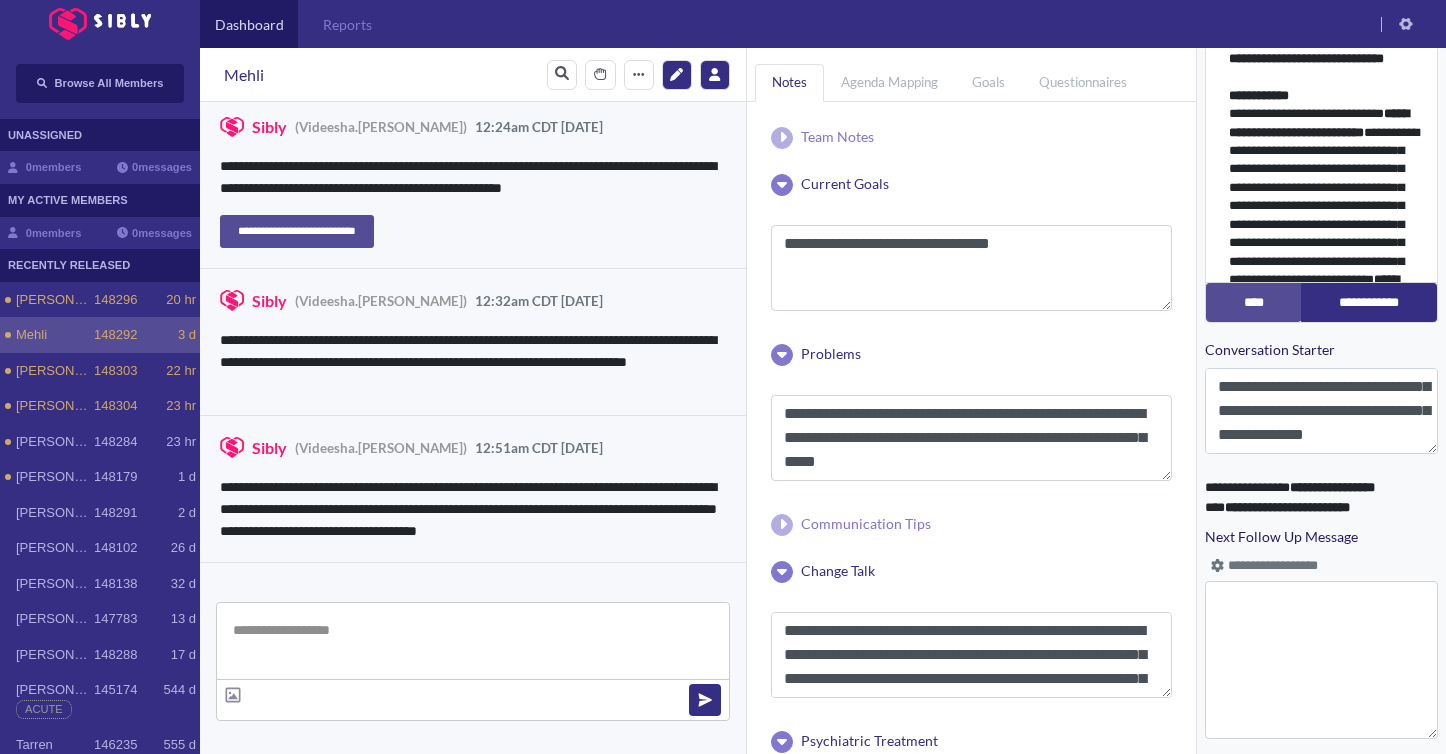 scroll, scrollTop: 2021, scrollLeft: 0, axis: vertical 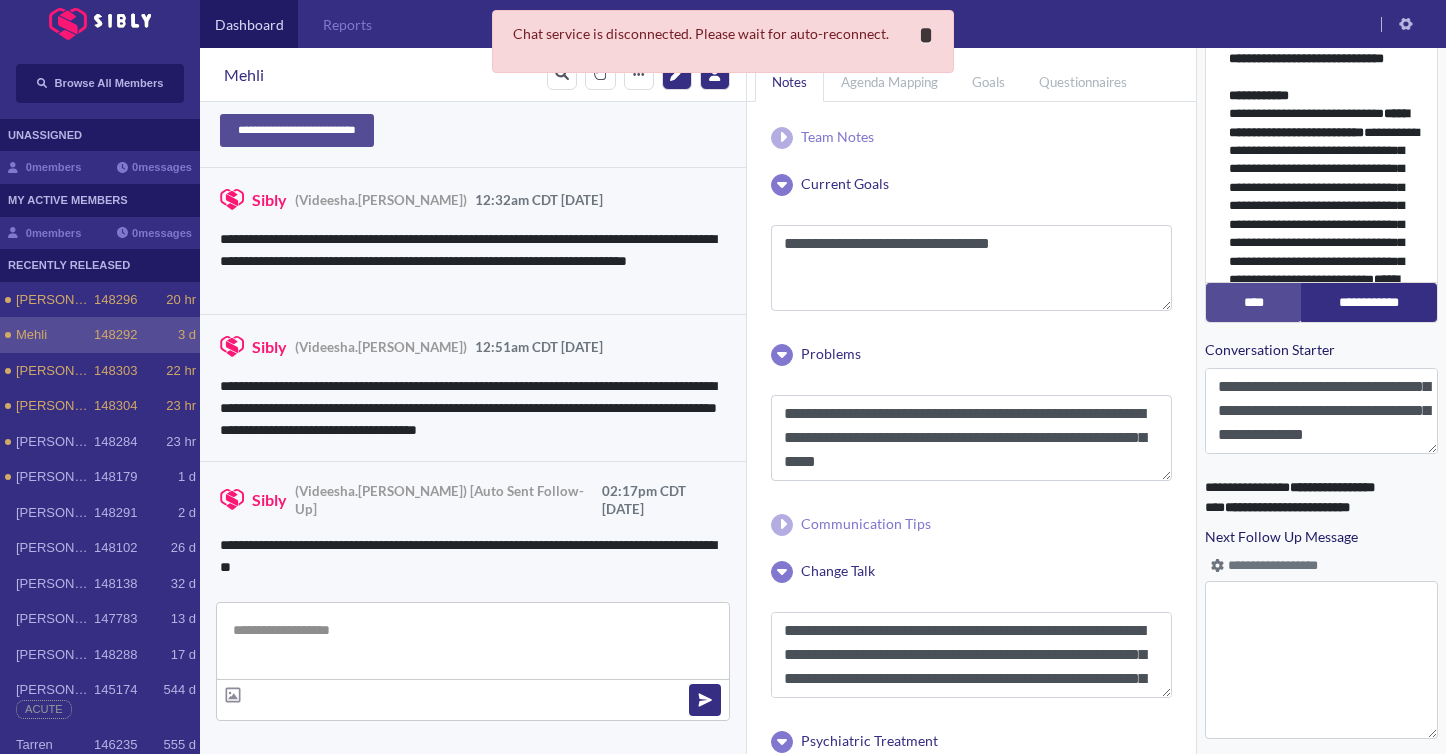 click on "*" at bounding box center (926, 35) 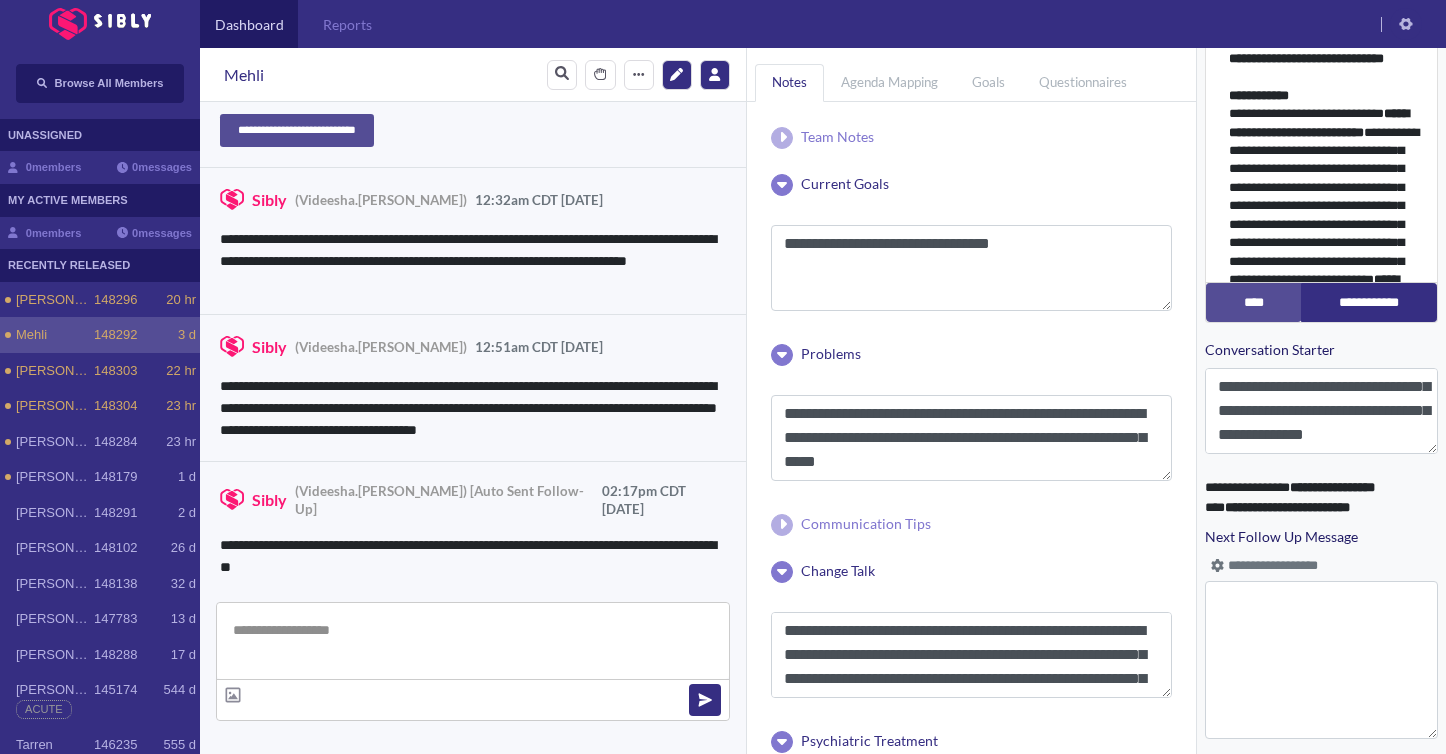 click on "**********" at bounding box center [473, 261] 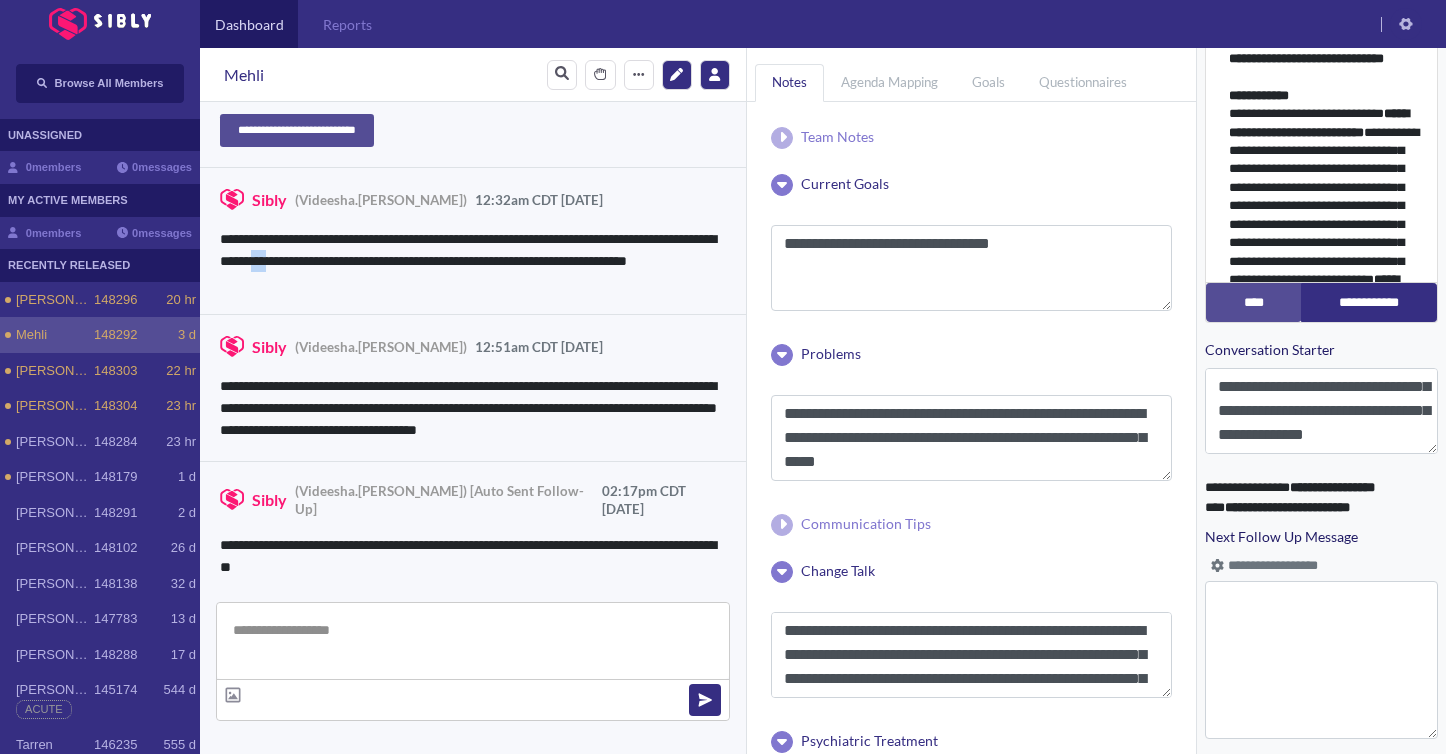 click on "**********" at bounding box center [473, 261] 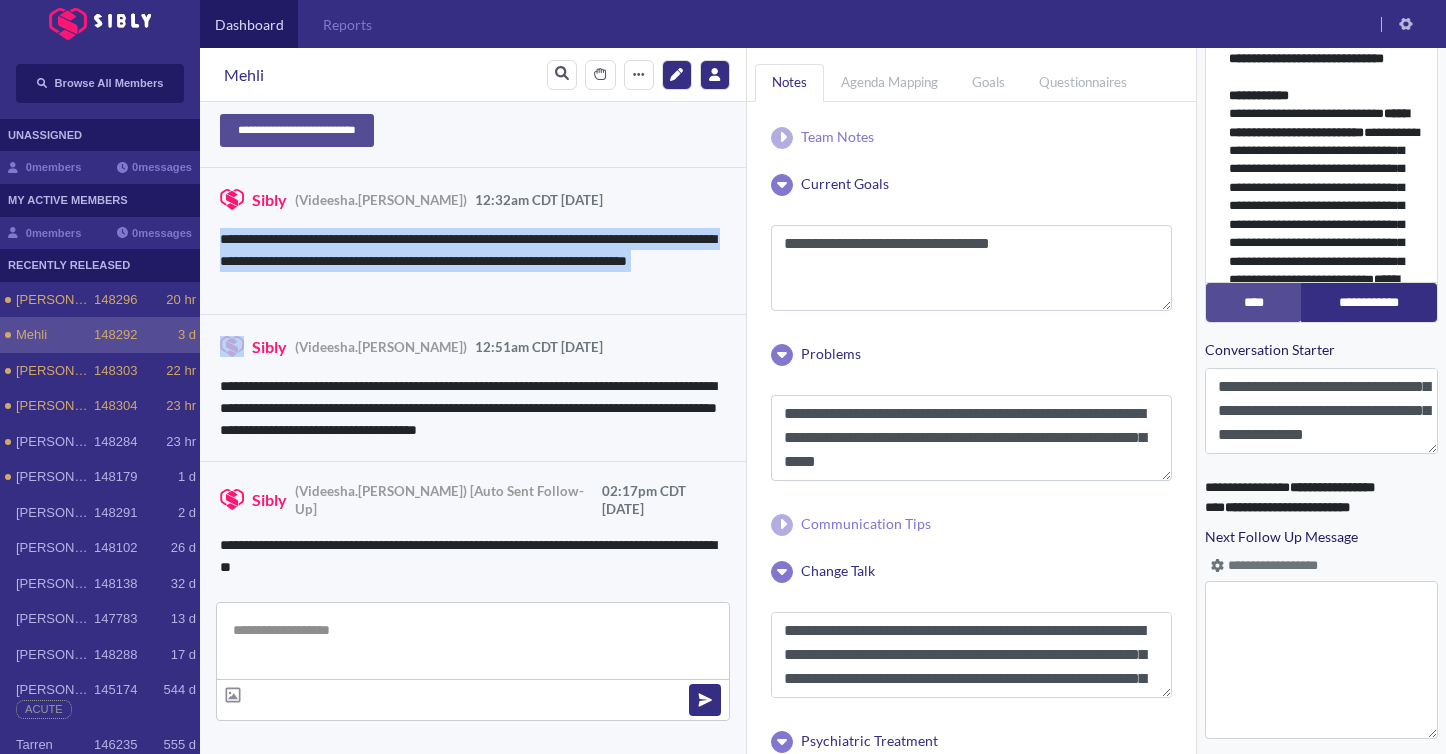 click on "**********" at bounding box center [473, 261] 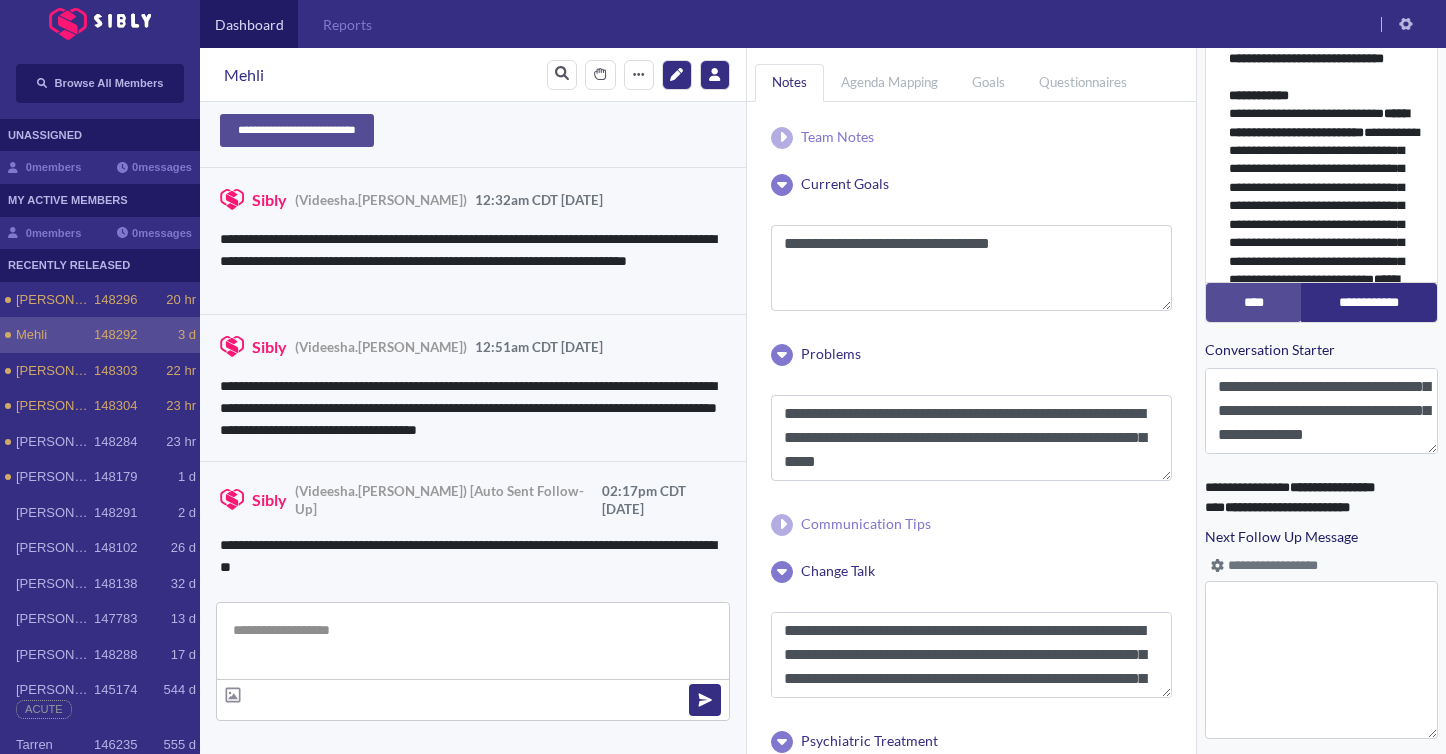 click on "**********" at bounding box center [473, 261] 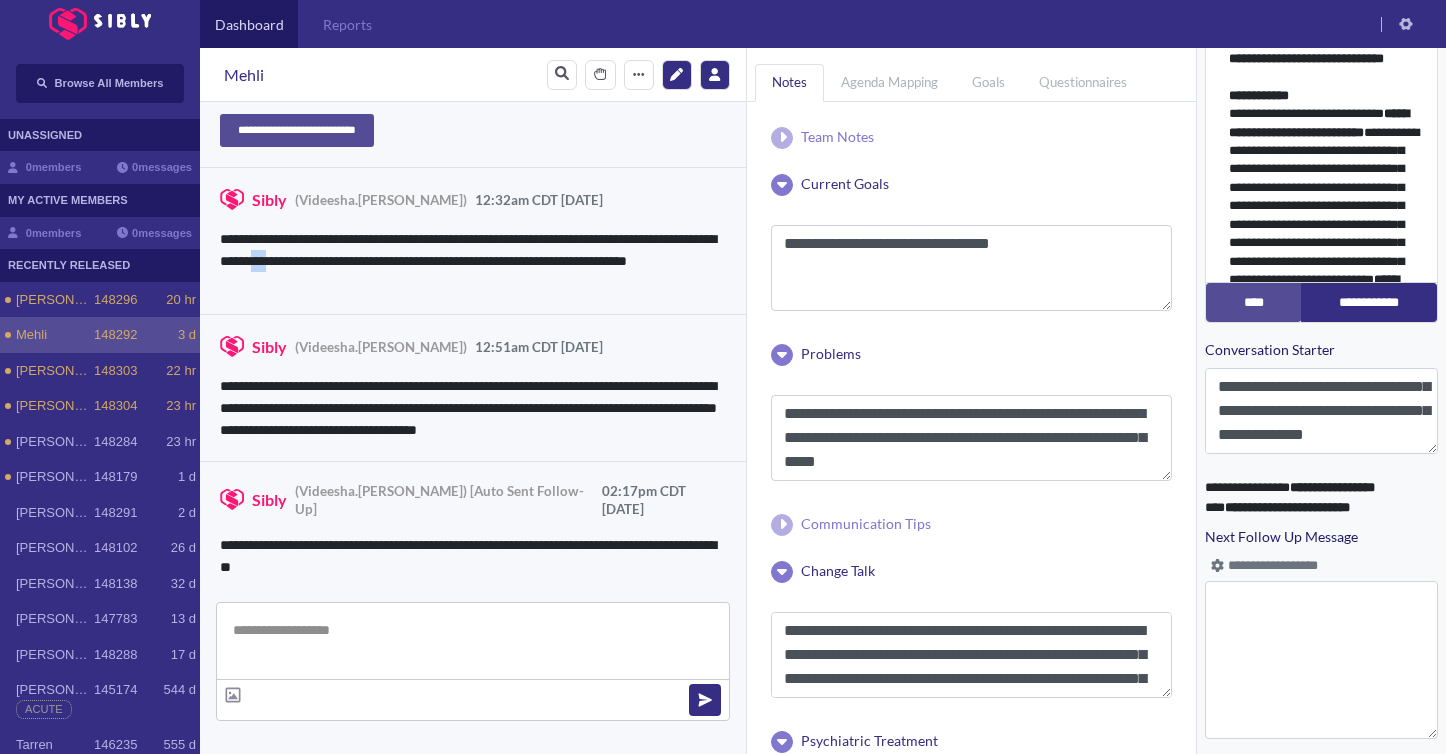 click on "**********" at bounding box center [473, 261] 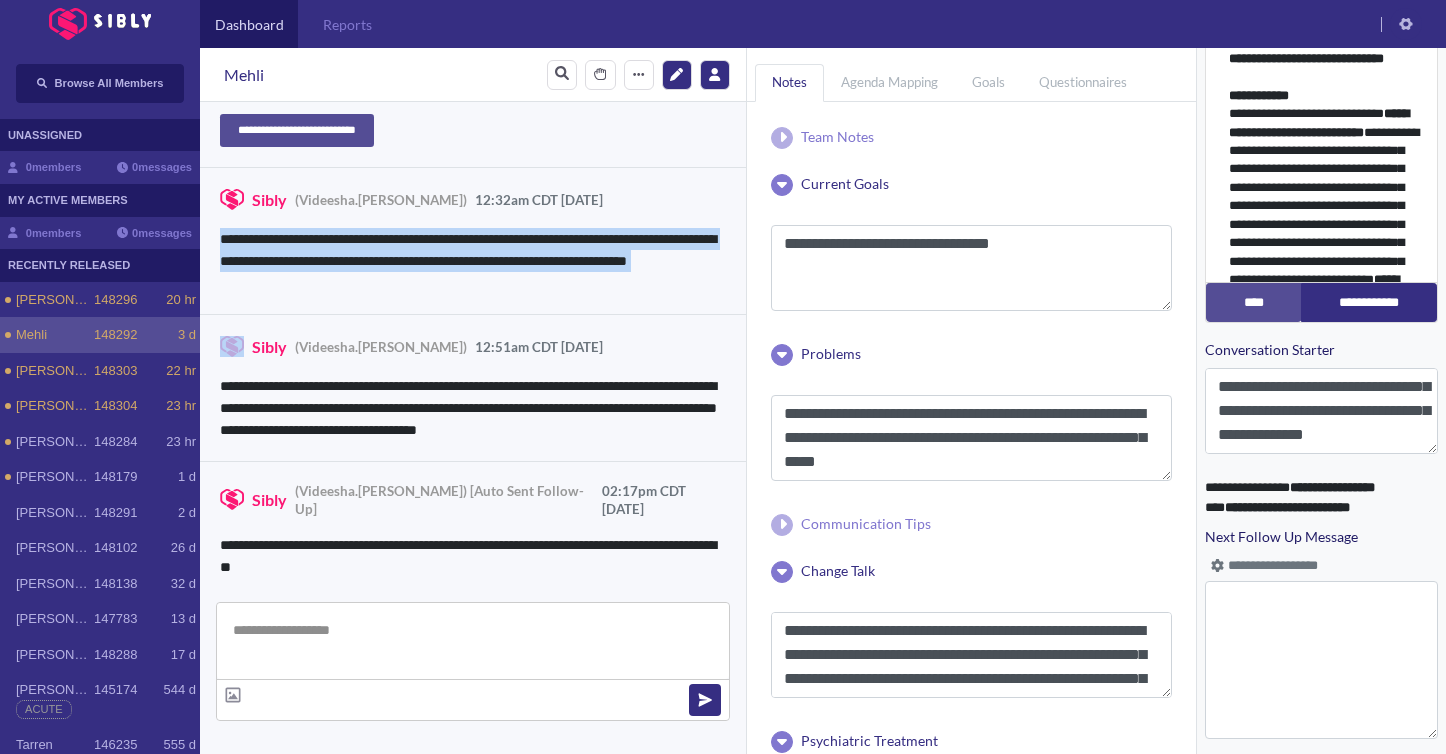 click on "**********" at bounding box center (473, 261) 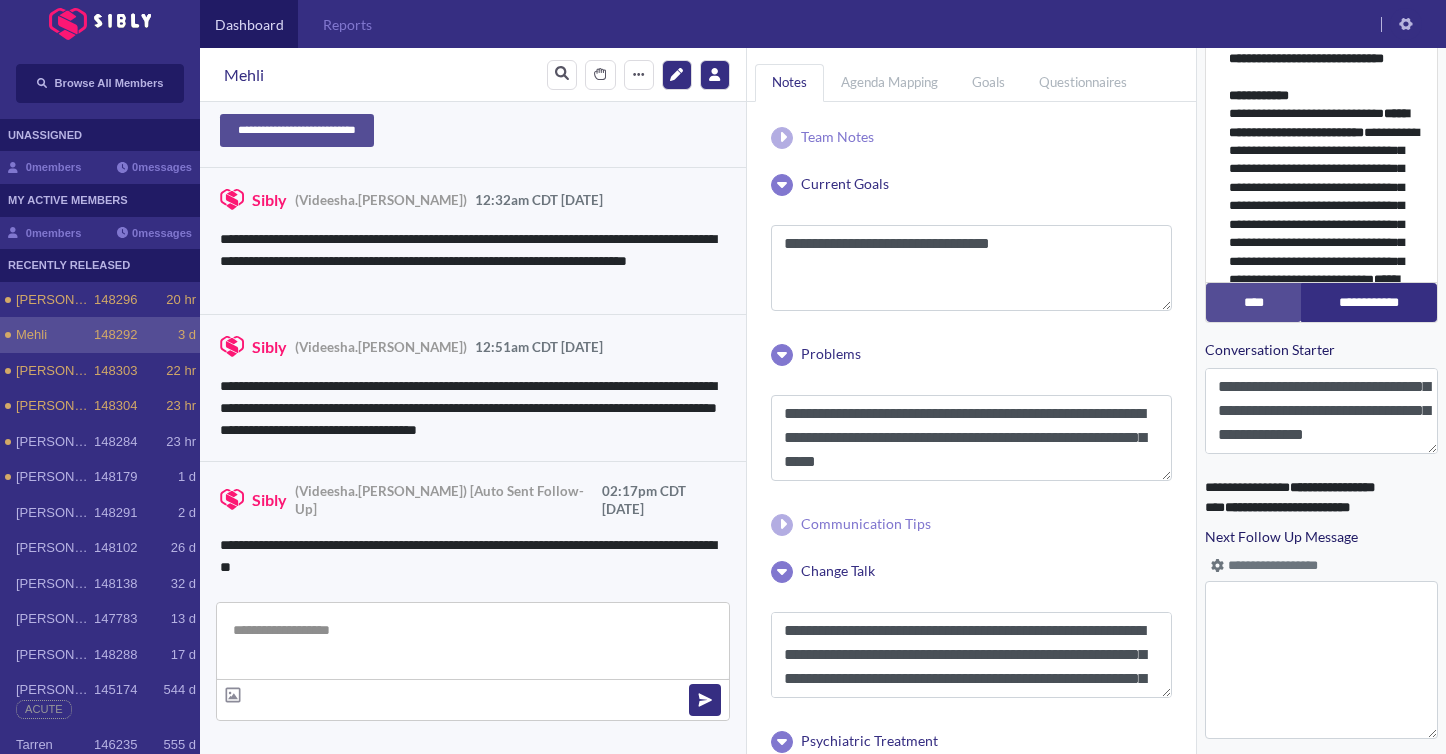 click on "**********" at bounding box center [473, 261] 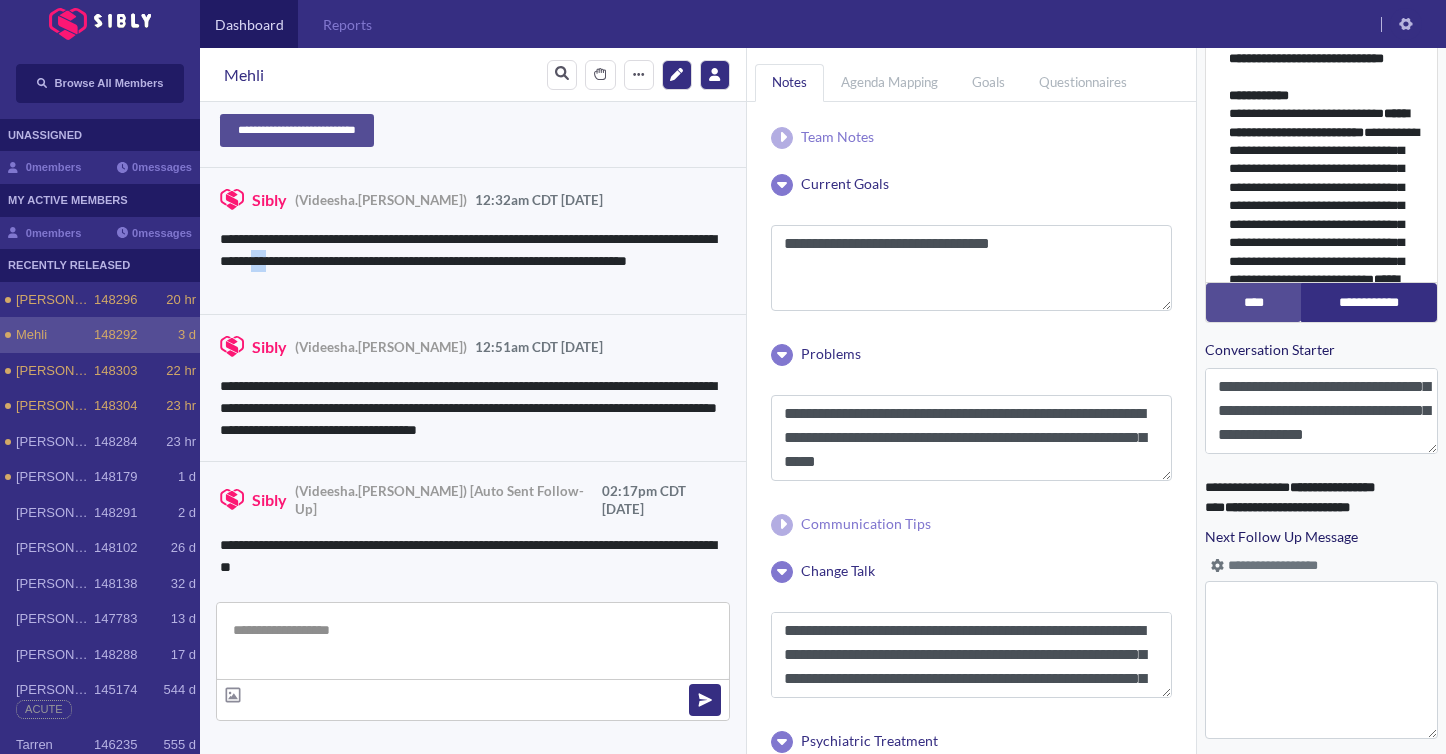click on "**********" at bounding box center [473, 261] 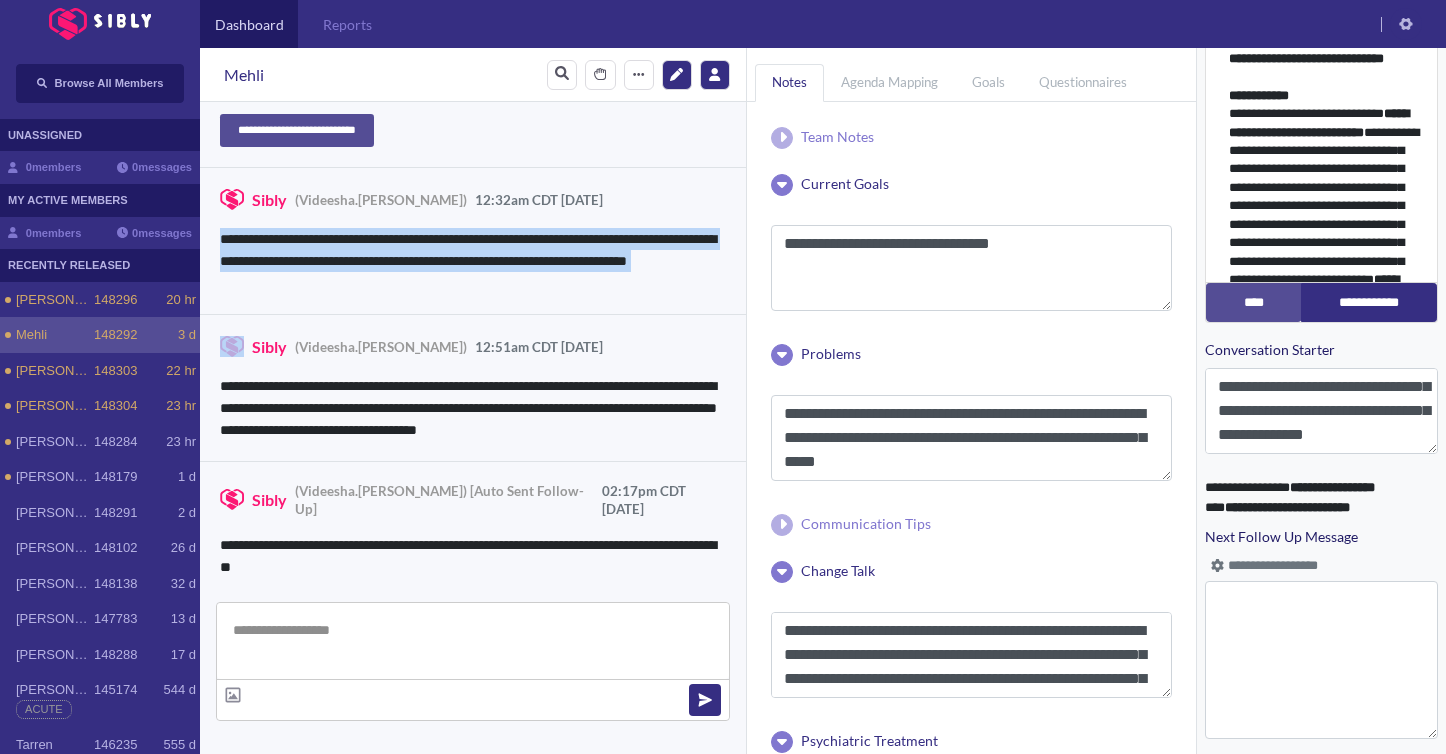 click on "**********" at bounding box center [473, 261] 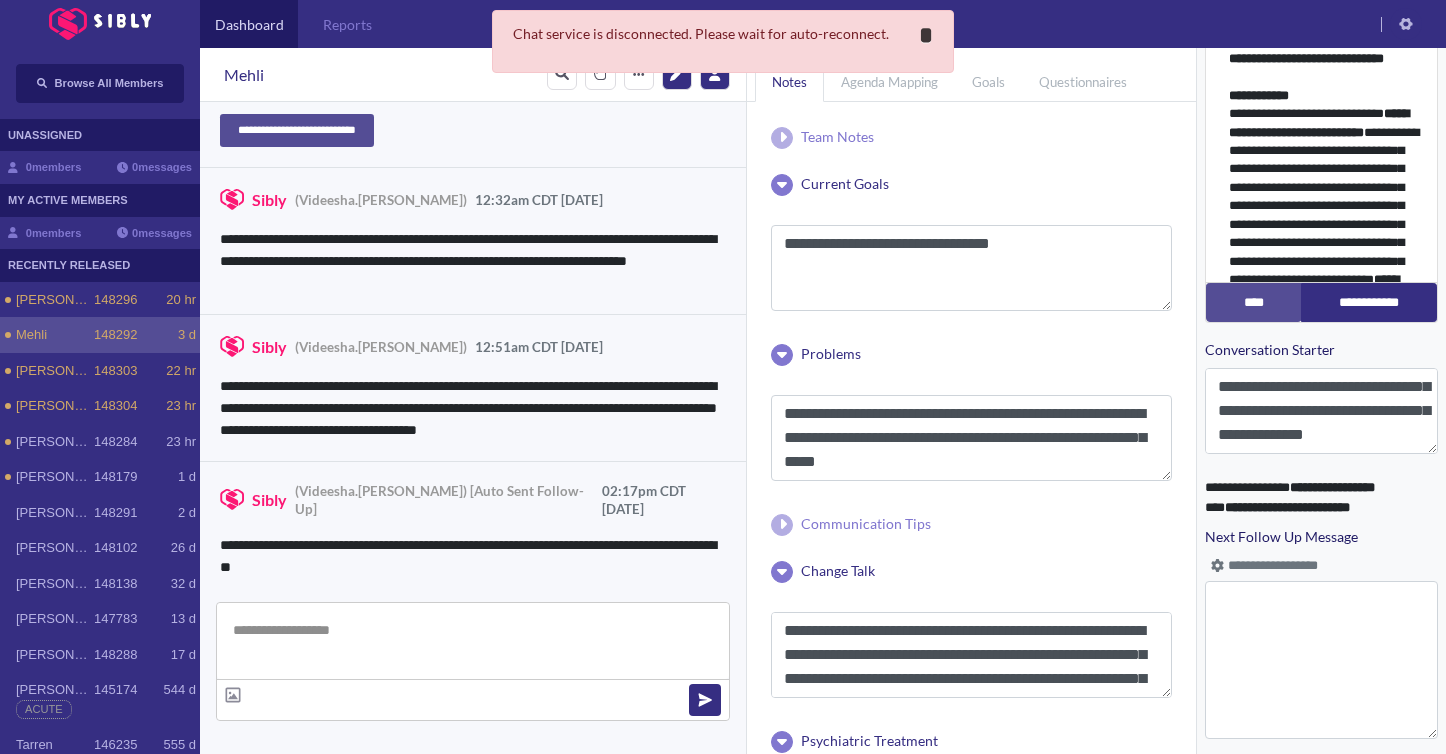 click on "*" at bounding box center (926, 35) 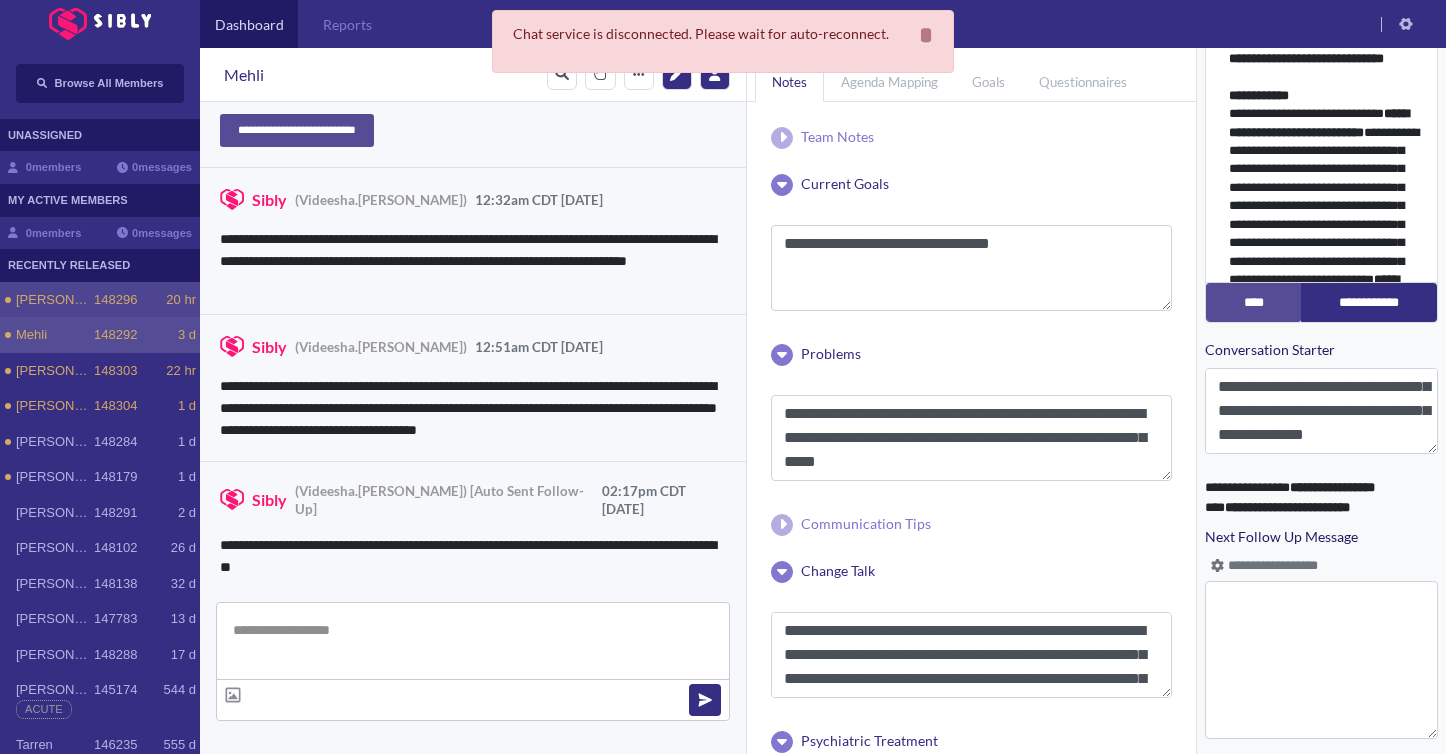 click on "[PERSON_NAME] 148296 20 hr" at bounding box center (100, 300) 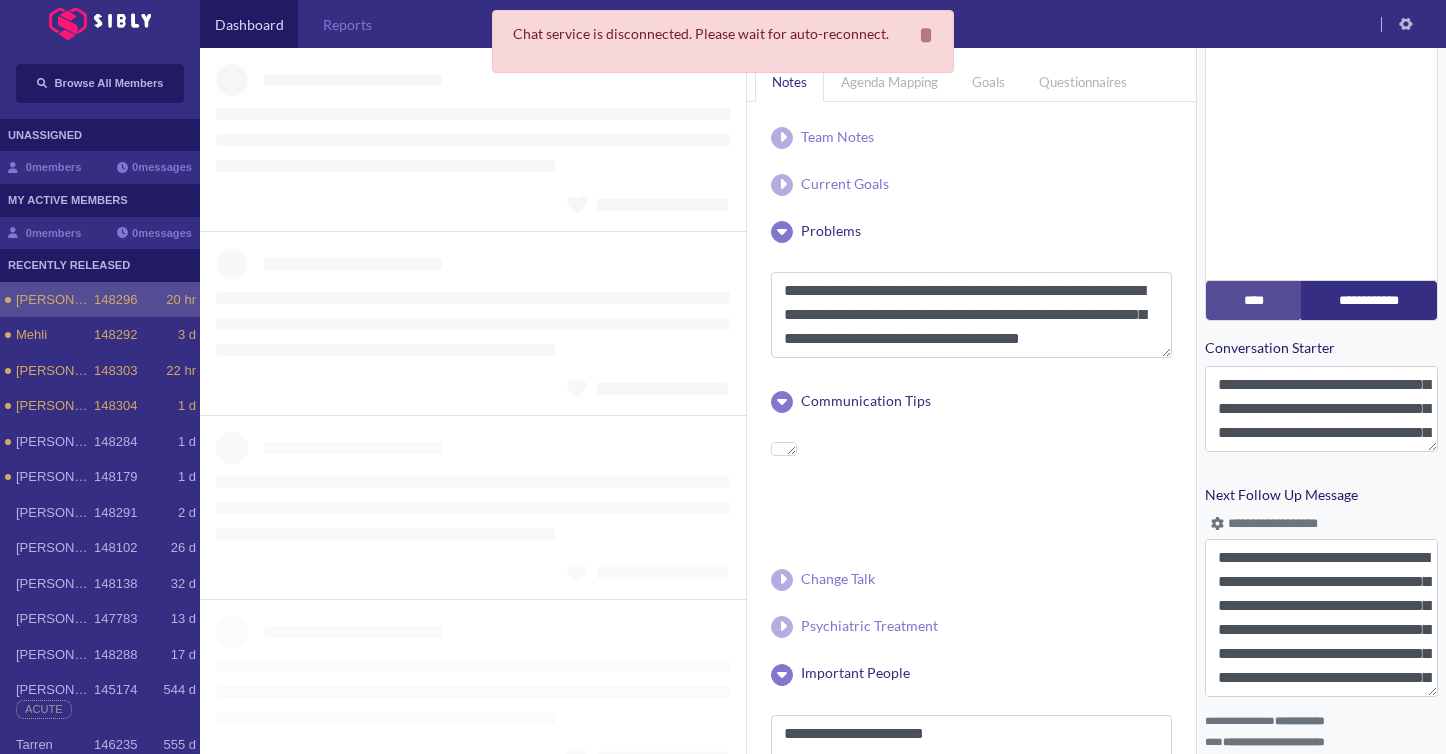 scroll, scrollTop: 773, scrollLeft: 0, axis: vertical 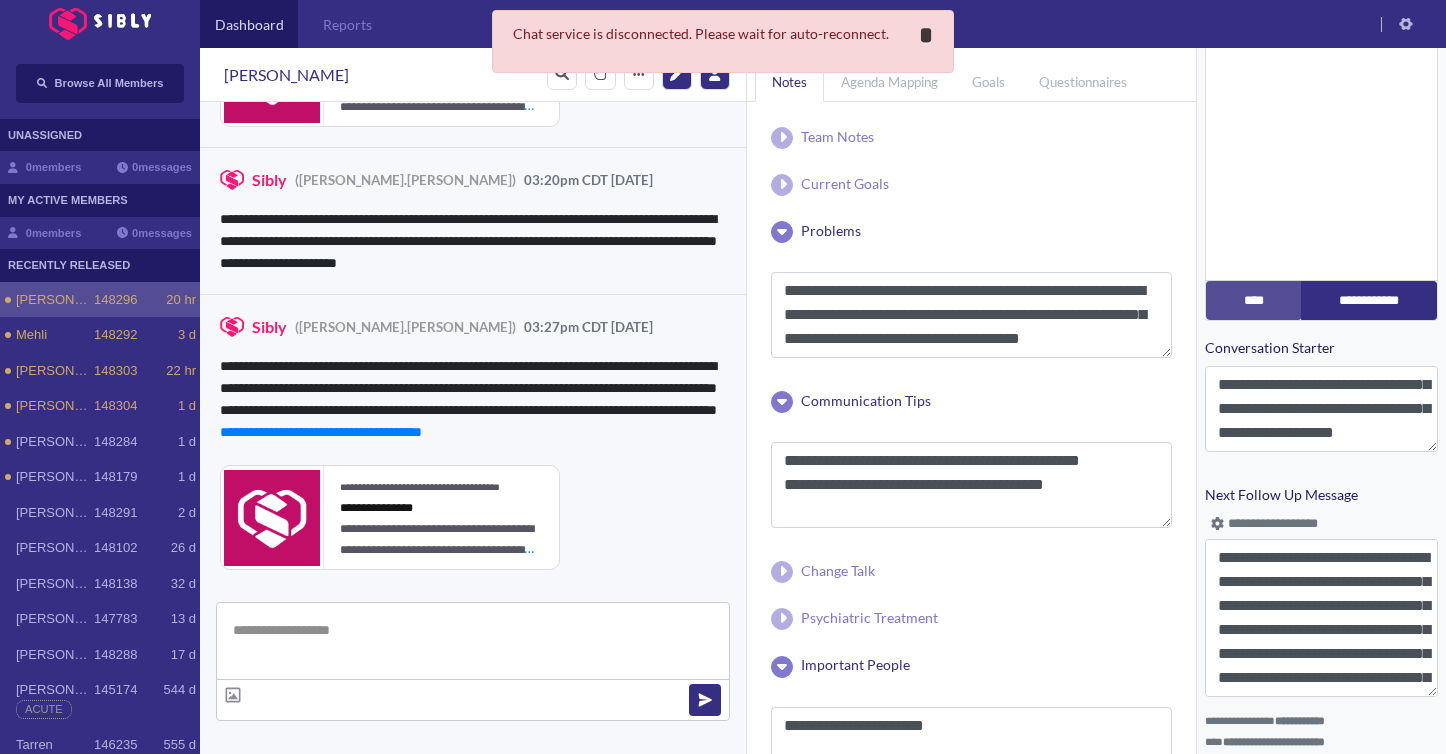 click on "**********" at bounding box center (926, 35) 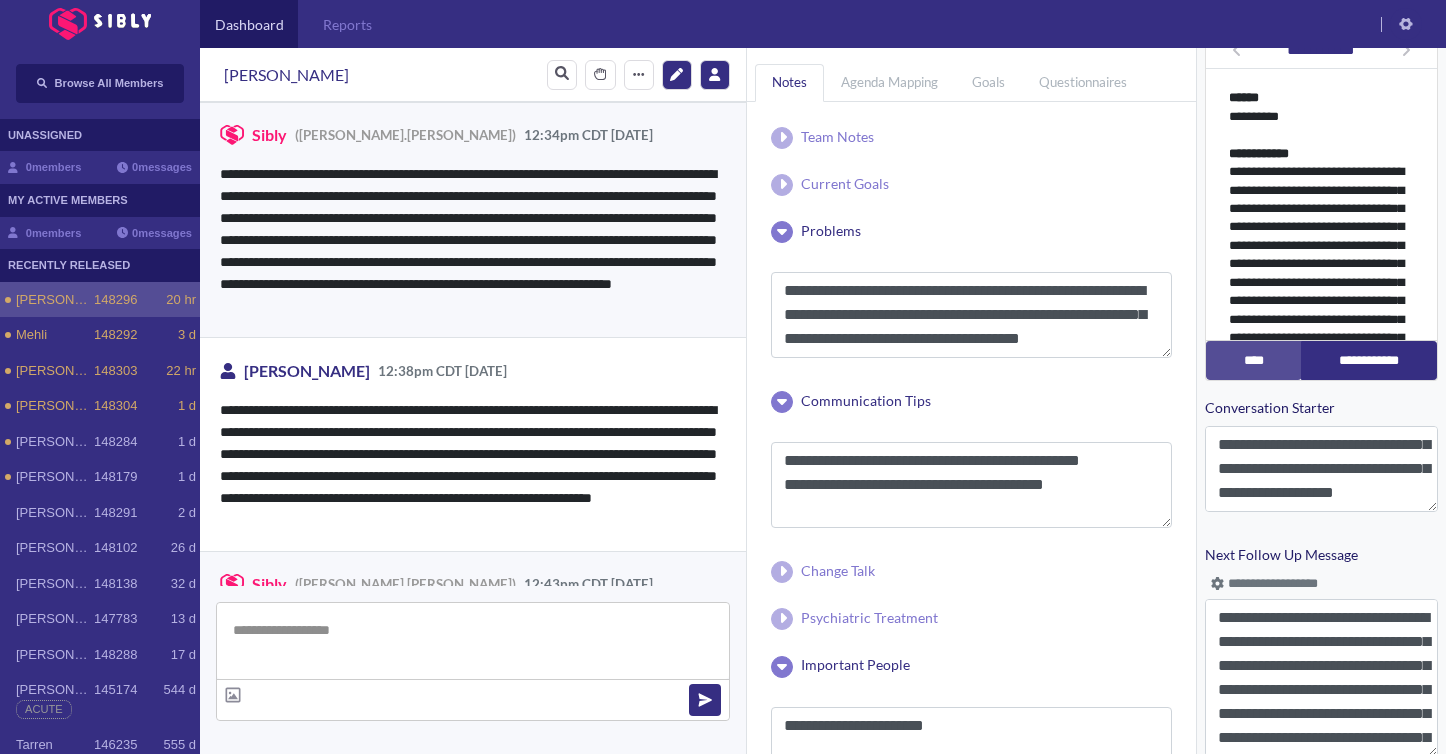 scroll, scrollTop: 831, scrollLeft: 0, axis: vertical 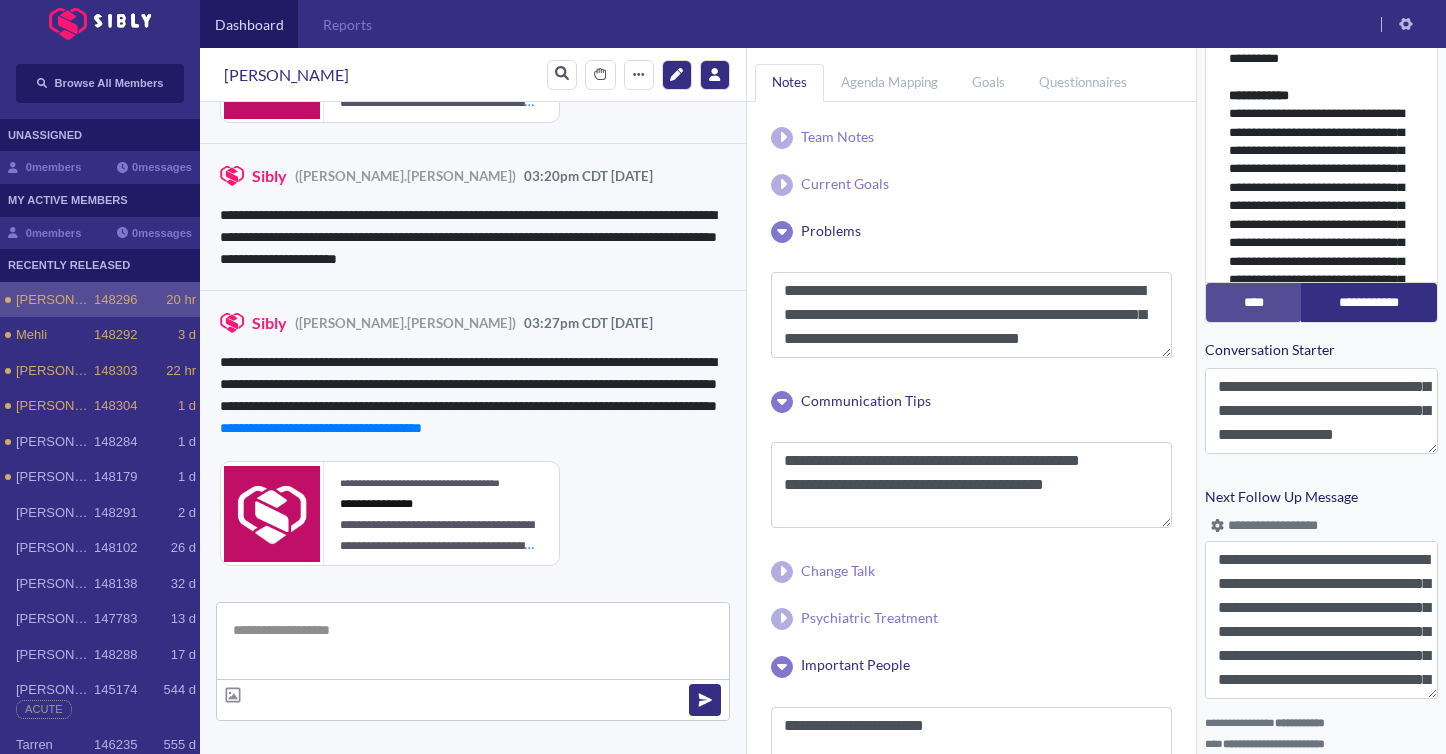 click on "**********" at bounding box center (473, 237) 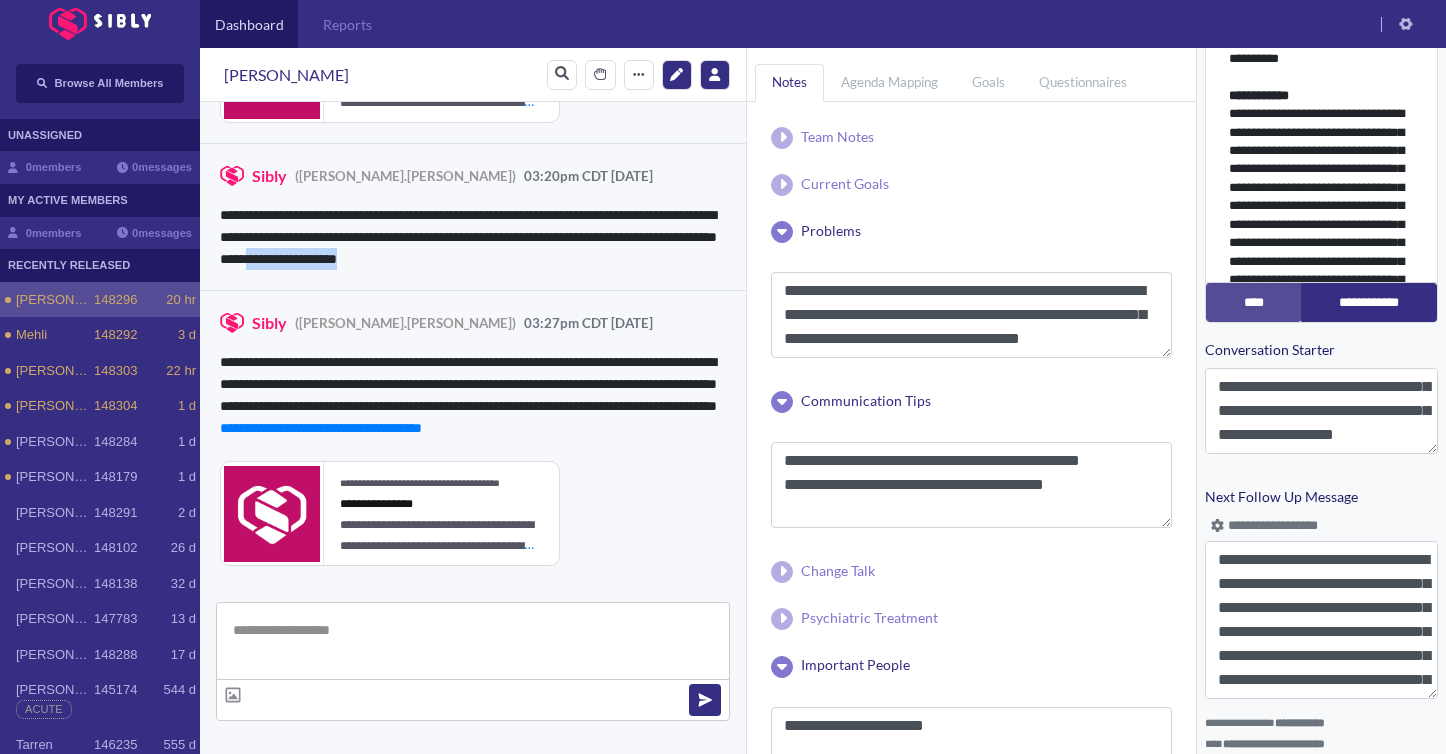 drag, startPoint x: 620, startPoint y: 258, endPoint x: 491, endPoint y: 263, distance: 129.09686 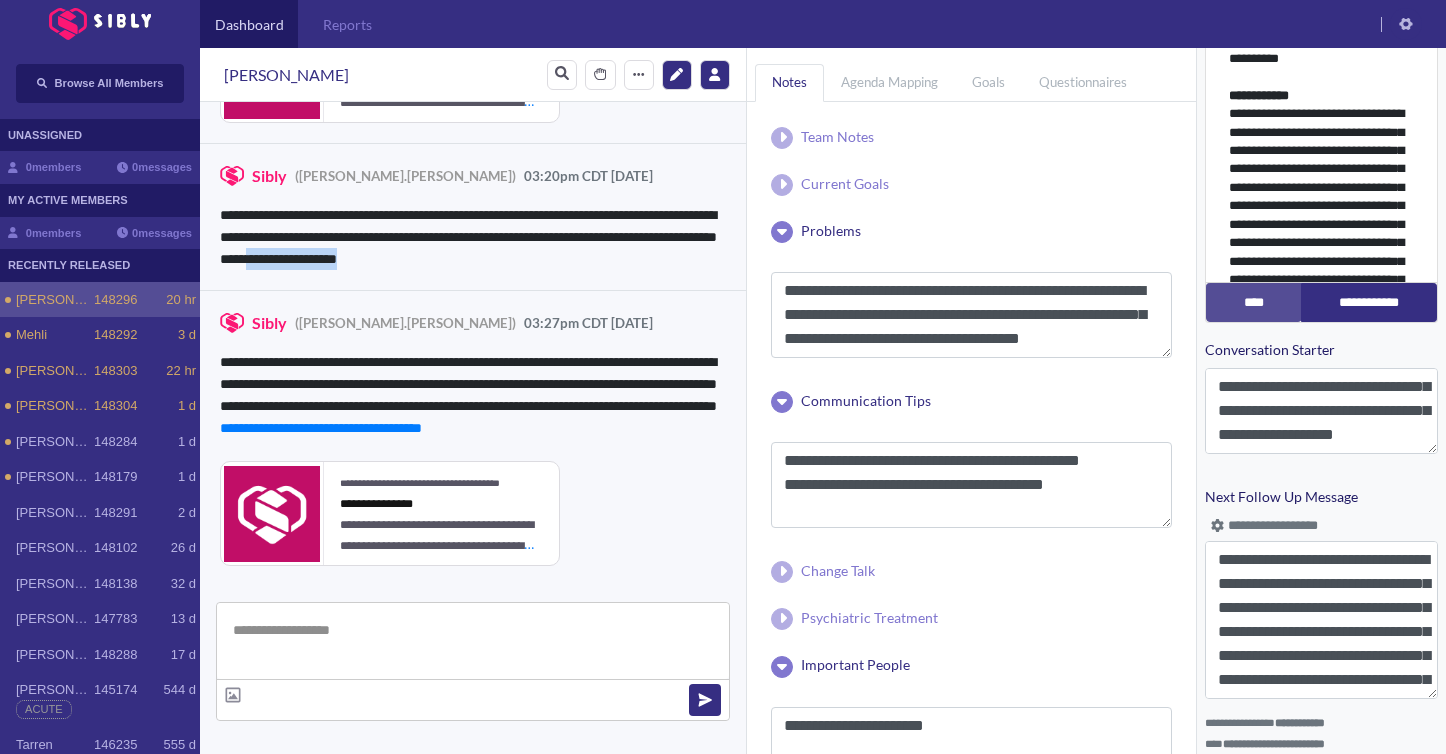 click on "**********" at bounding box center (473, 237) 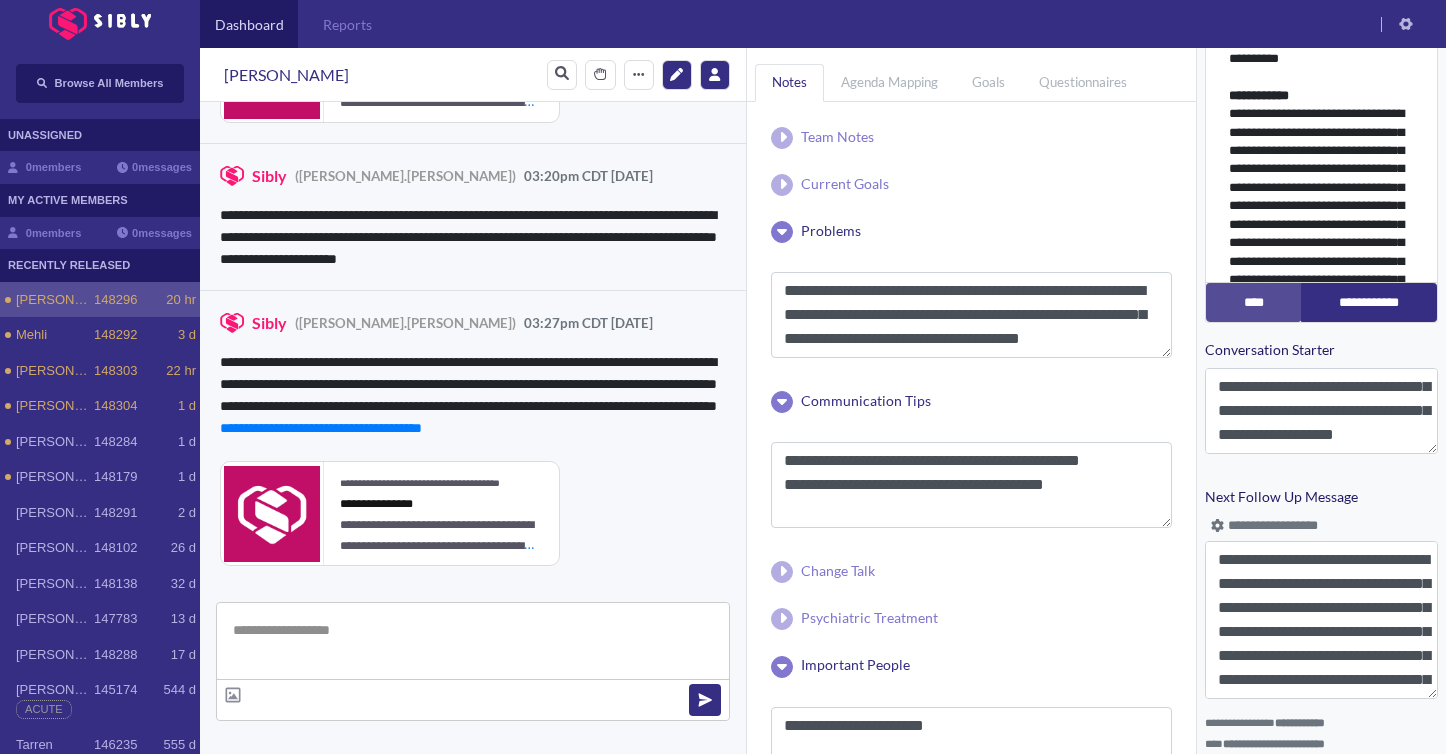 click on "**********" at bounding box center (473, 237) 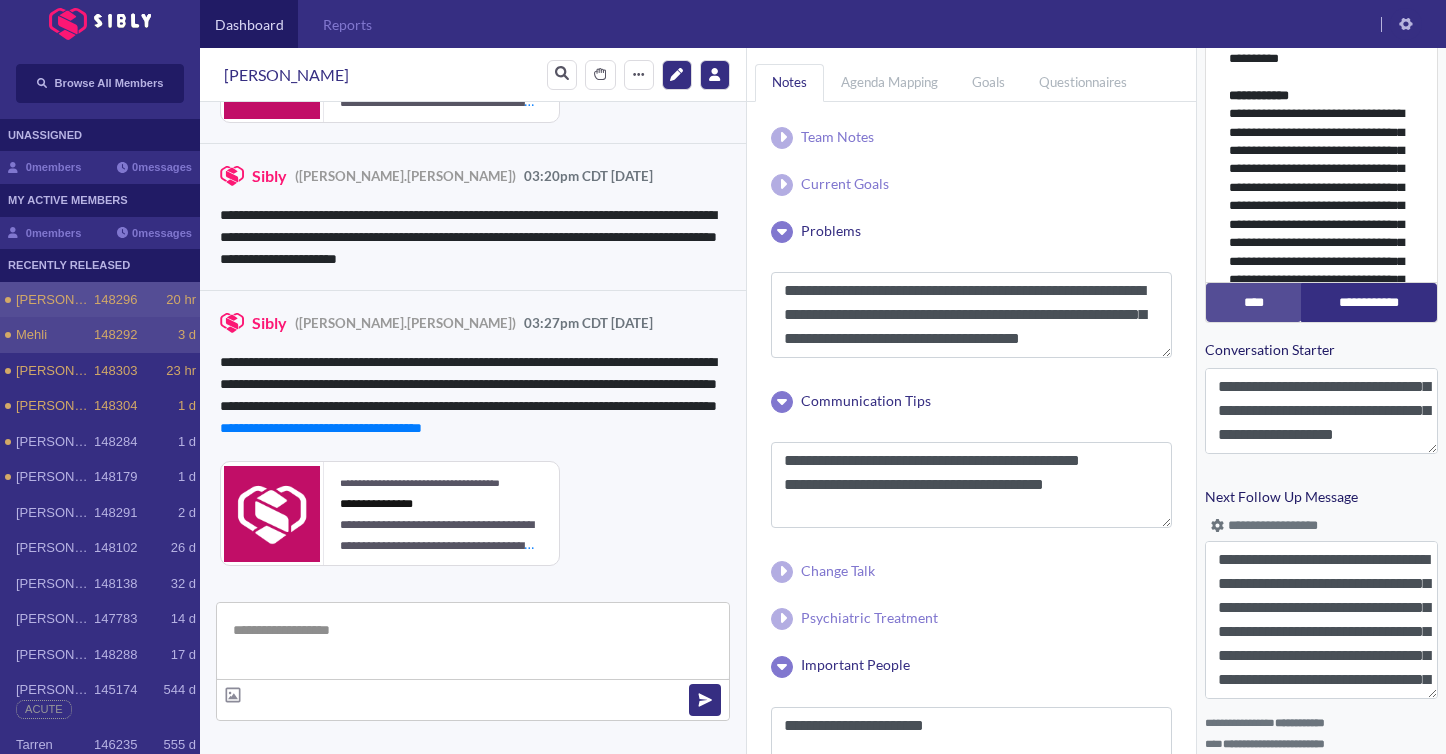 click on "Mehli" at bounding box center (55, 335) 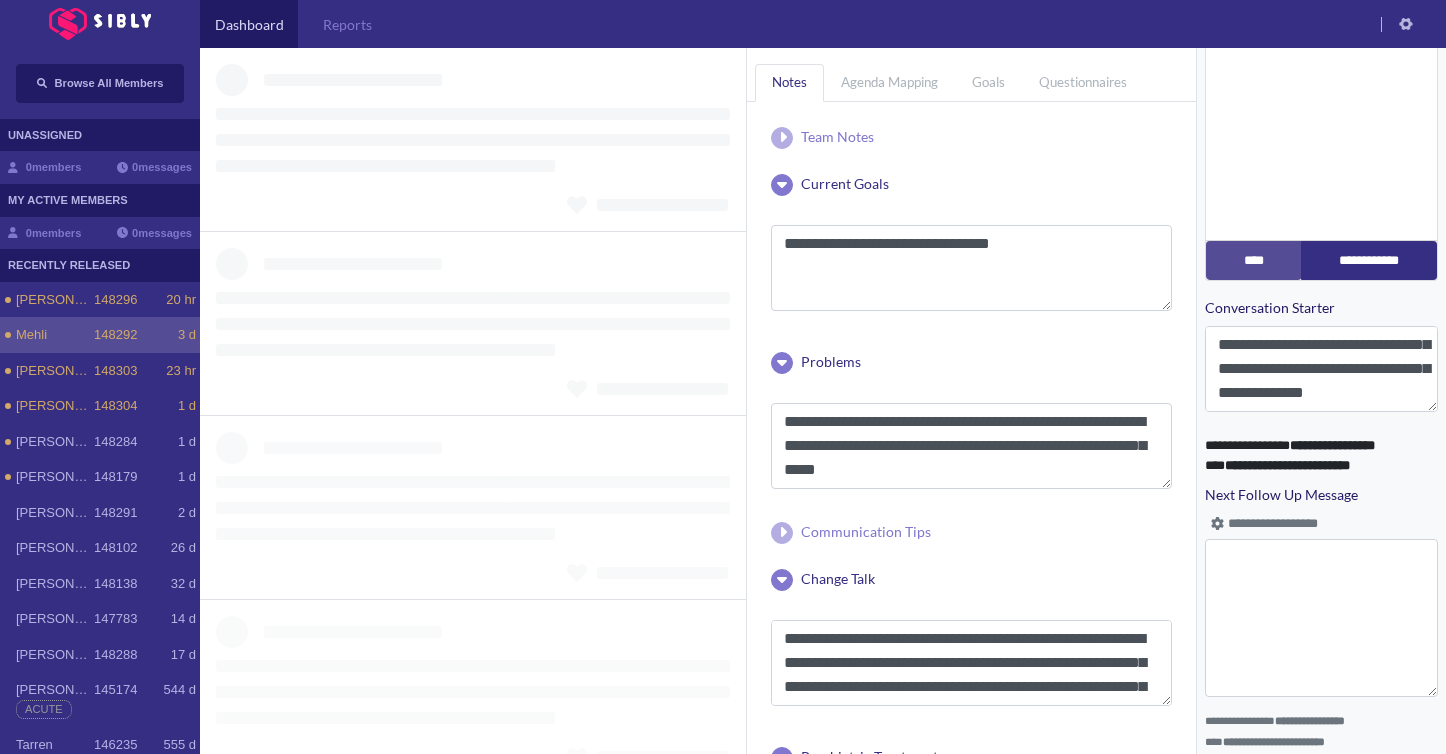 scroll, scrollTop: 48, scrollLeft: 0, axis: vertical 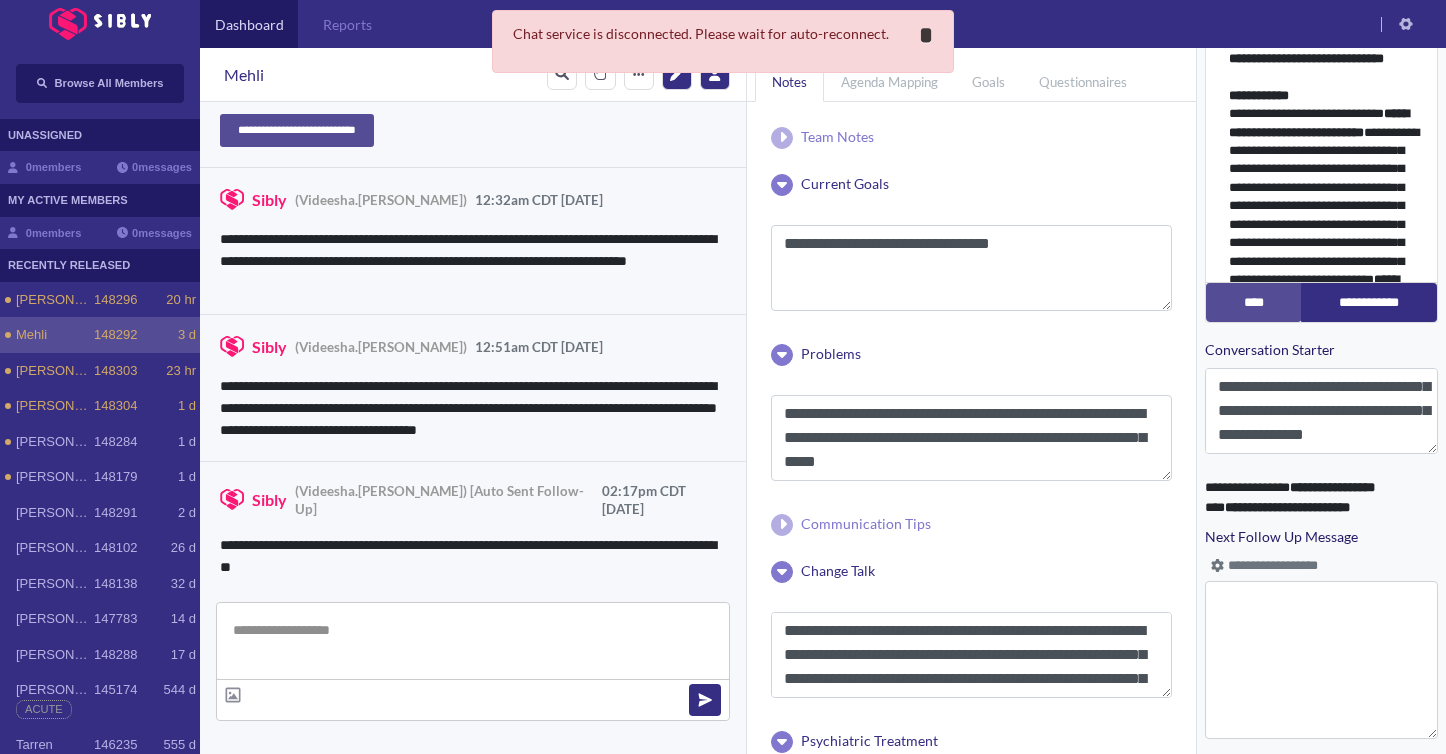 click on "*" at bounding box center [926, 35] 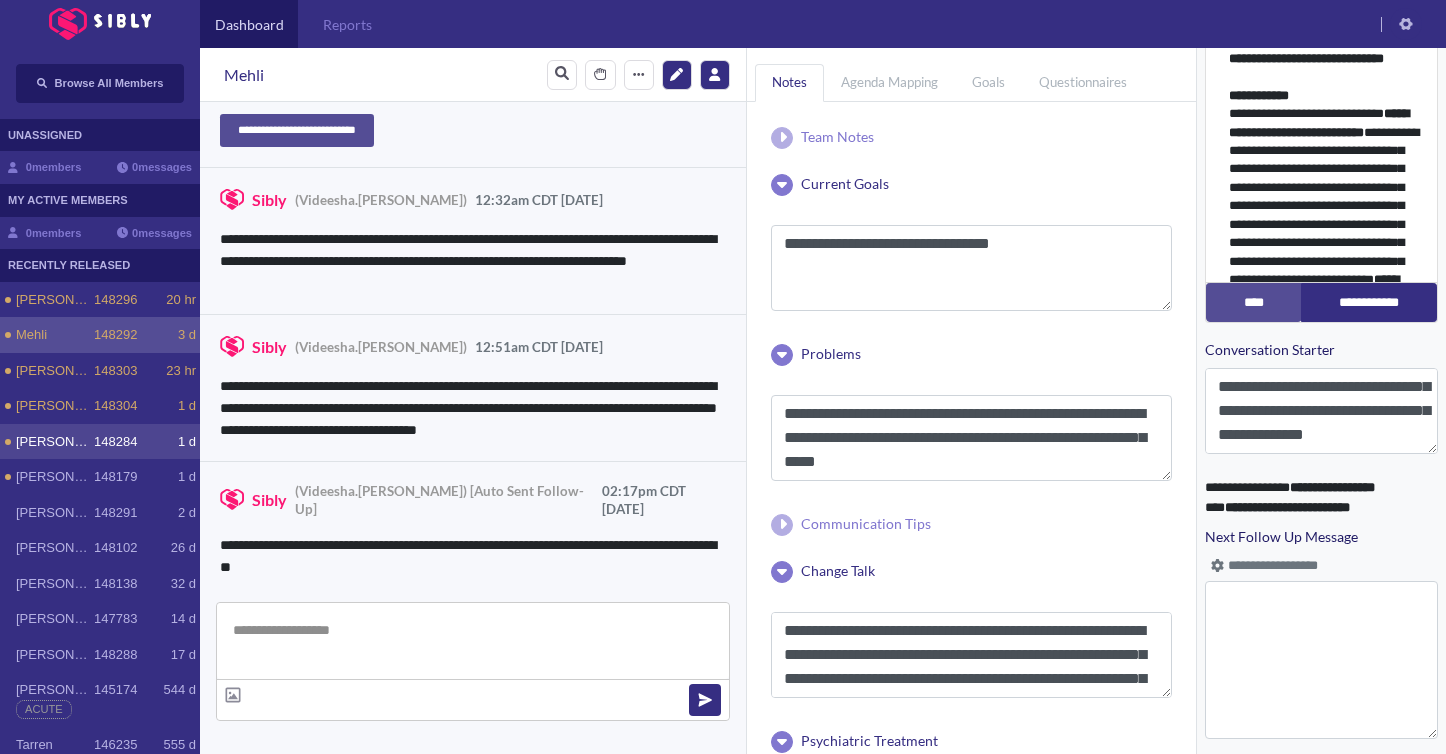 click on "[PERSON_NAME] 148284 1 d" at bounding box center [100, 442] 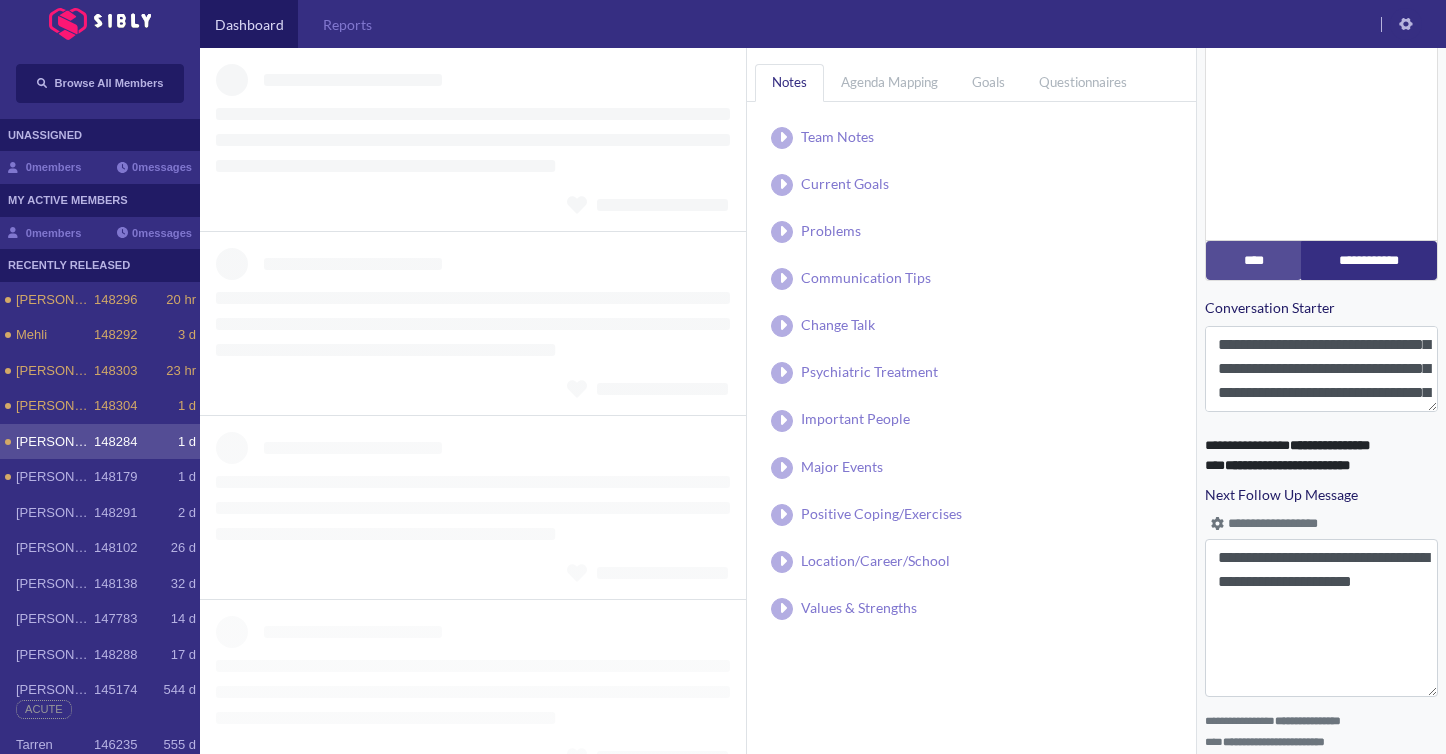 scroll, scrollTop: 773, scrollLeft: 0, axis: vertical 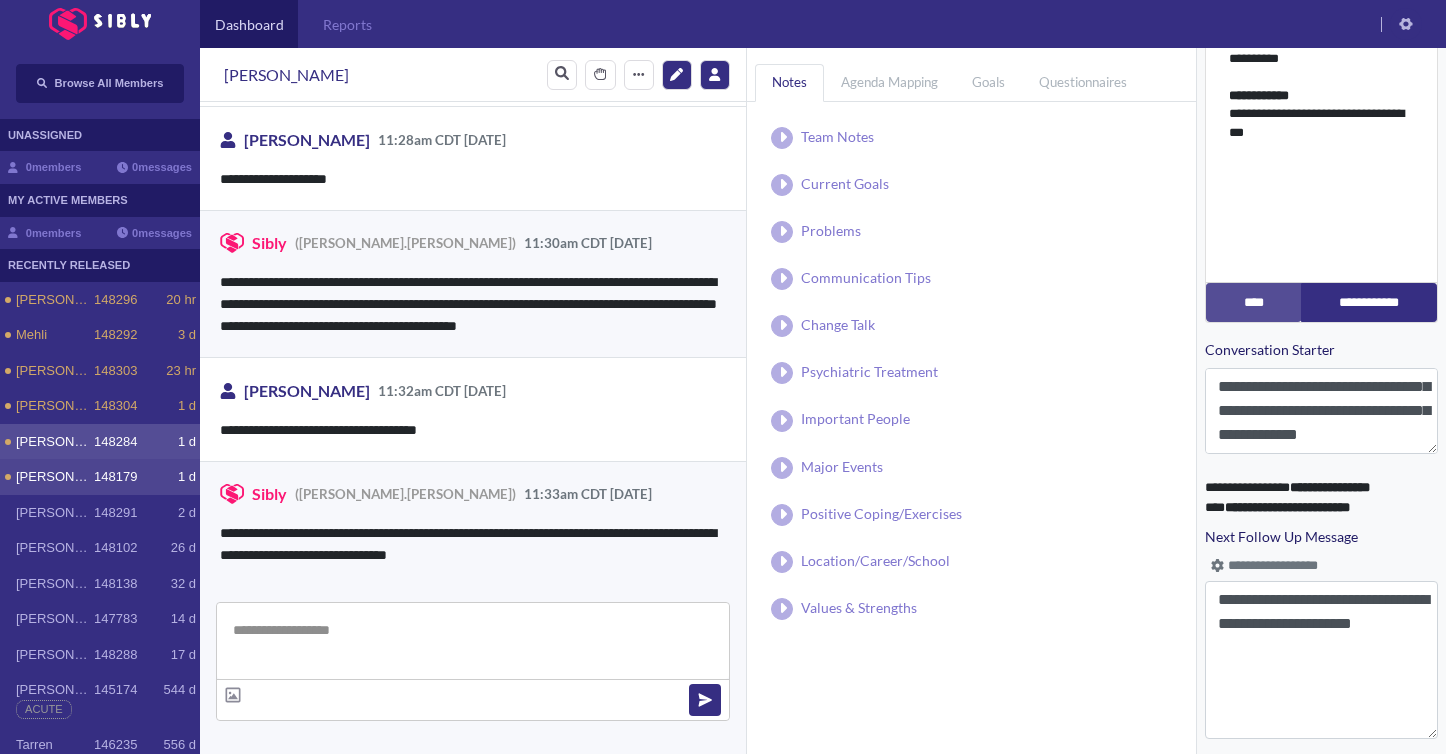 click on "148179" at bounding box center [115, 477] 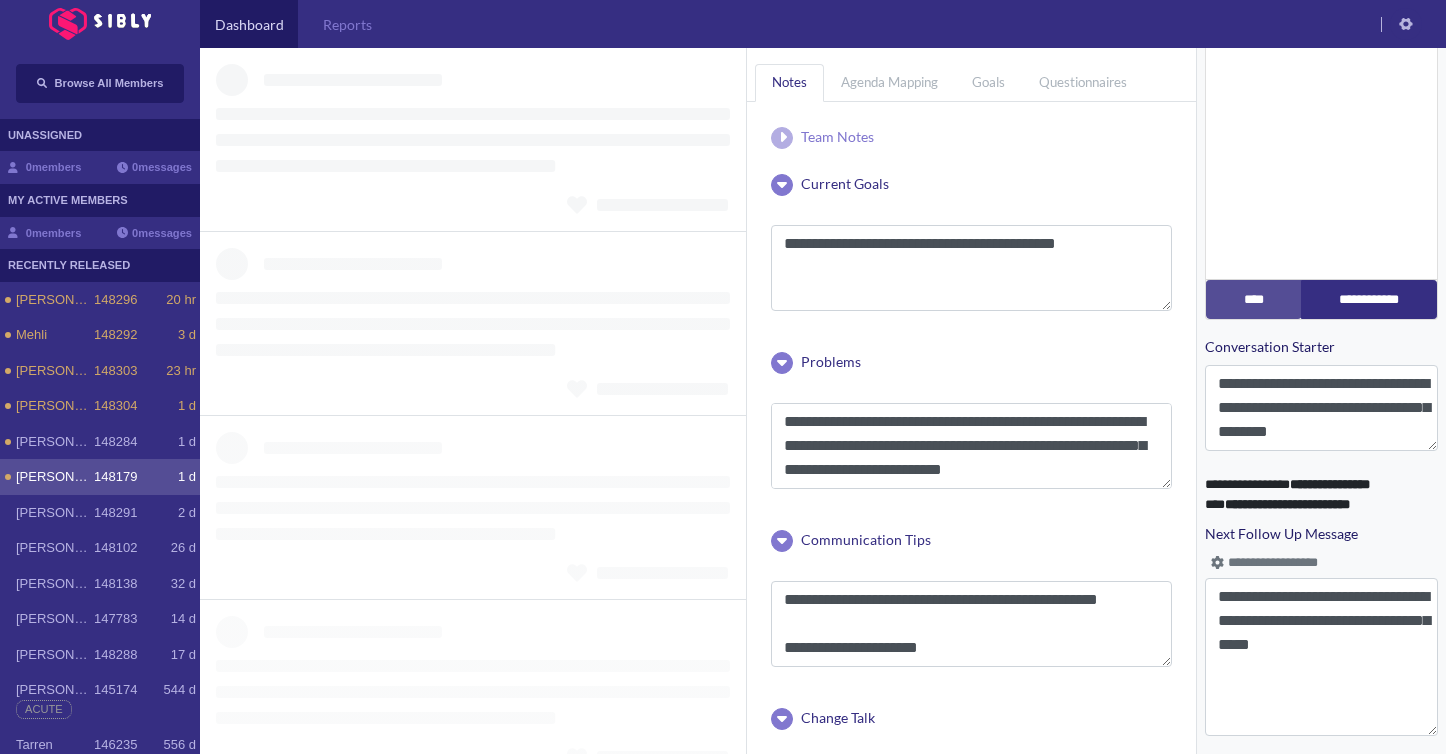 scroll, scrollTop: 0, scrollLeft: 0, axis: both 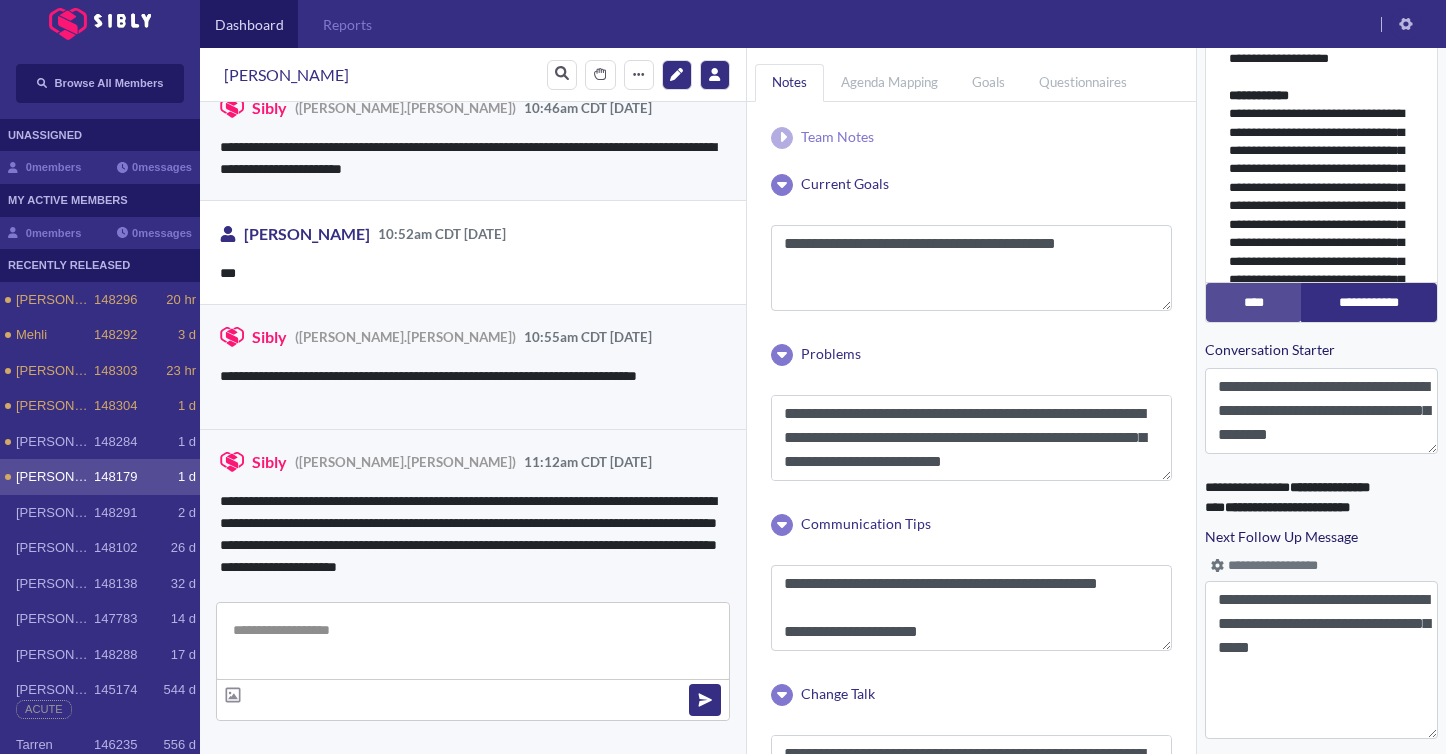 click on "**********" at bounding box center [473, 387] 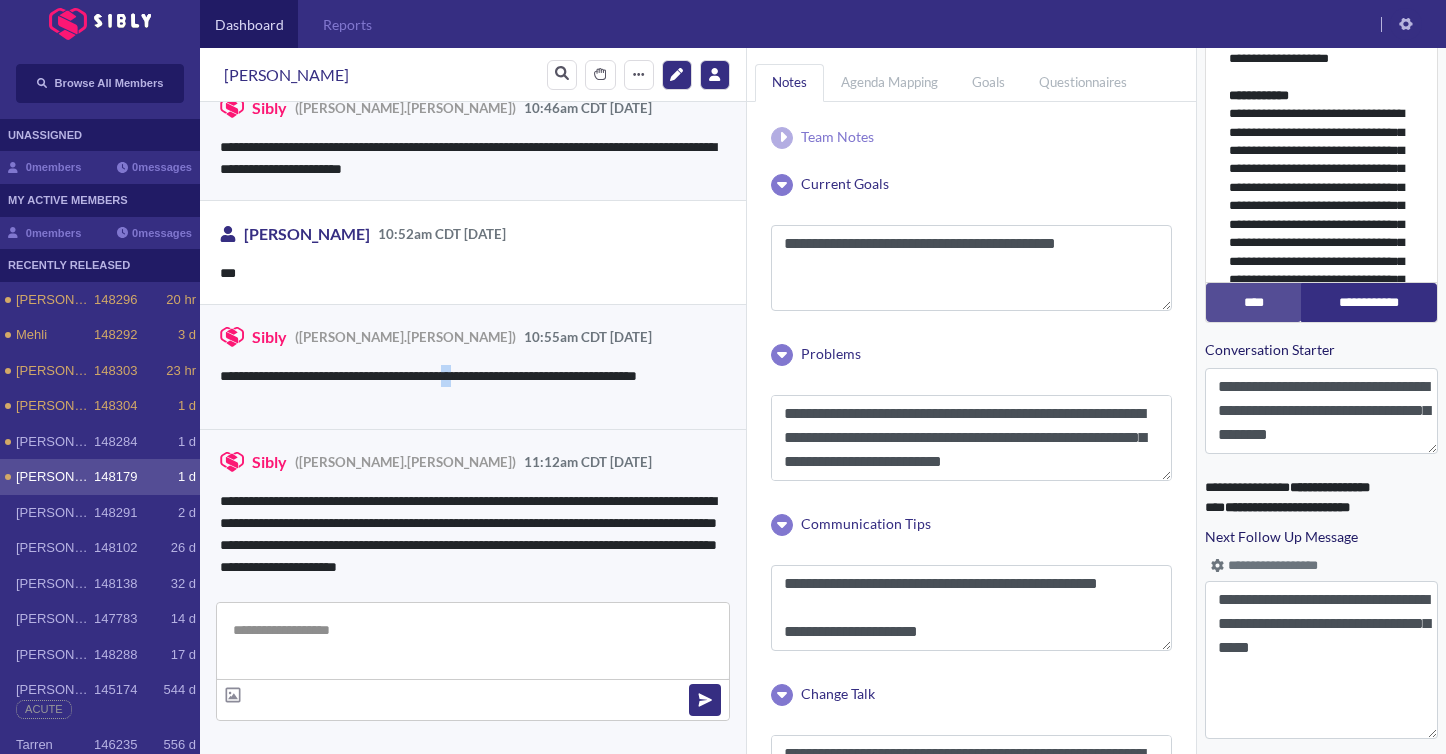 click on "**********" at bounding box center [473, 387] 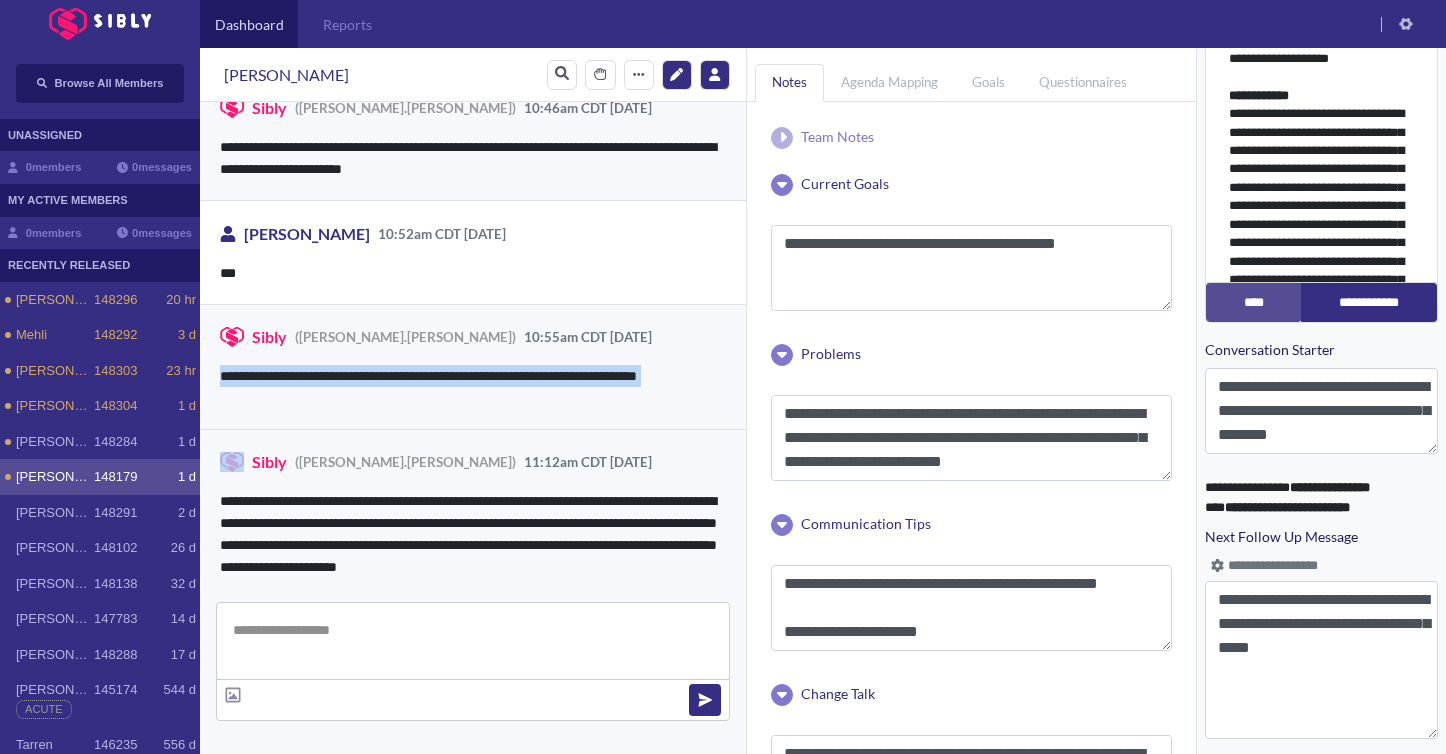 click on "**********" at bounding box center (473, 387) 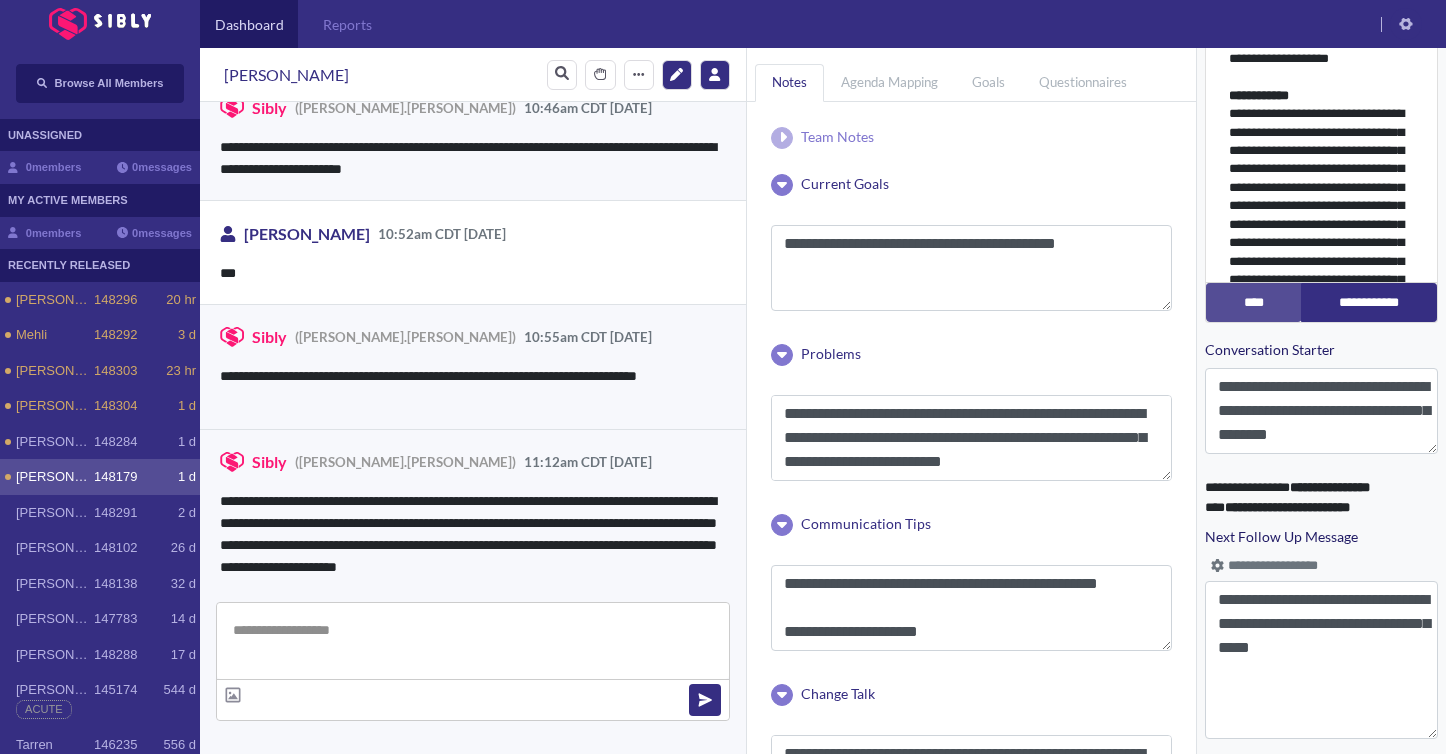 click on "**********" at bounding box center (473, 514) 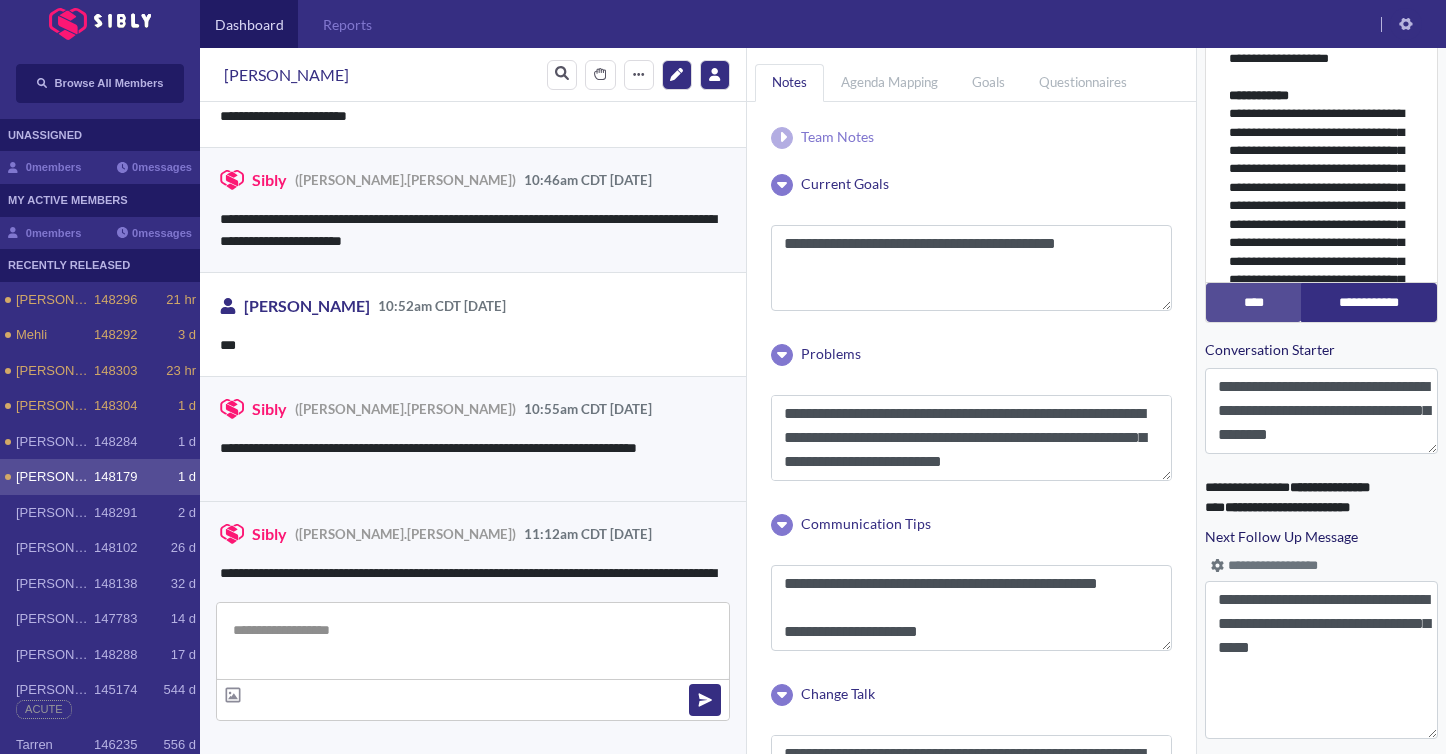 scroll, scrollTop: 3470, scrollLeft: 0, axis: vertical 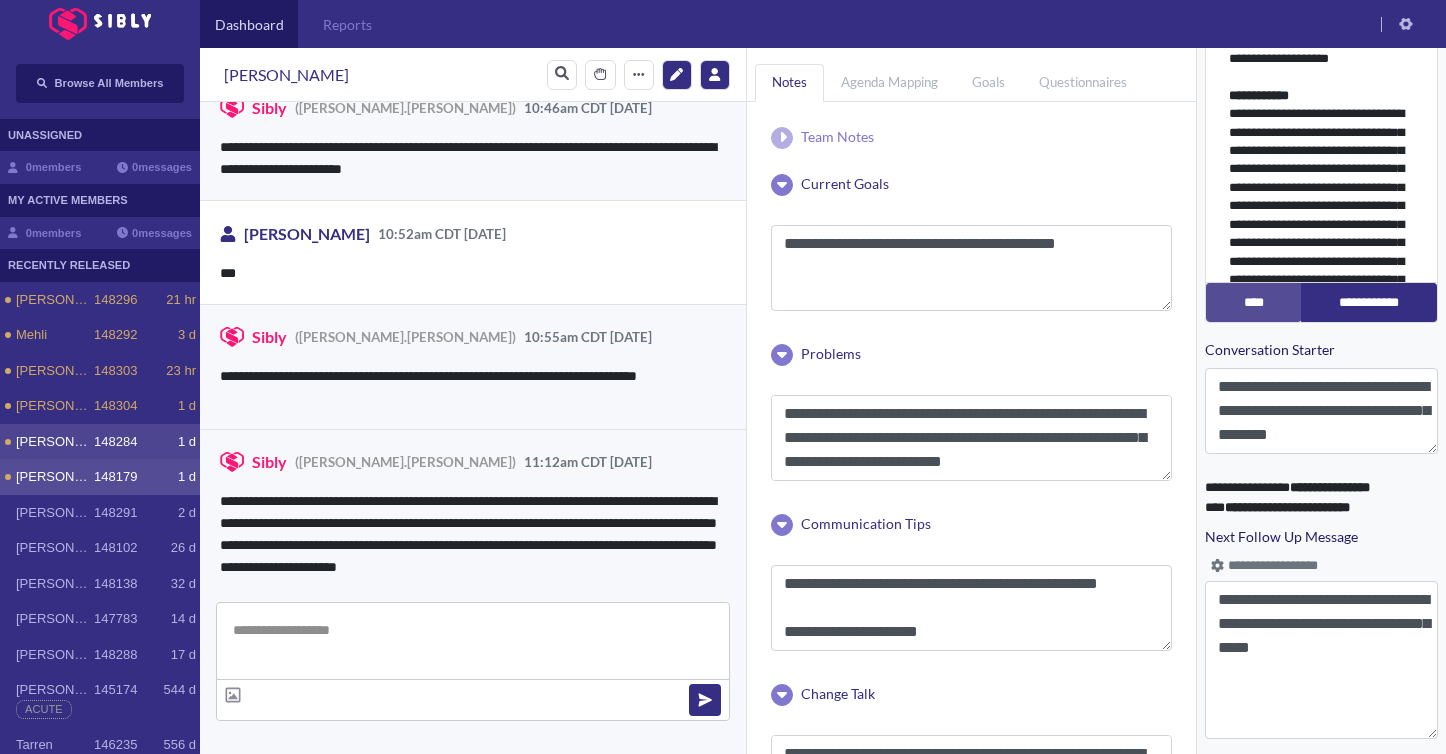 click on "1 d" 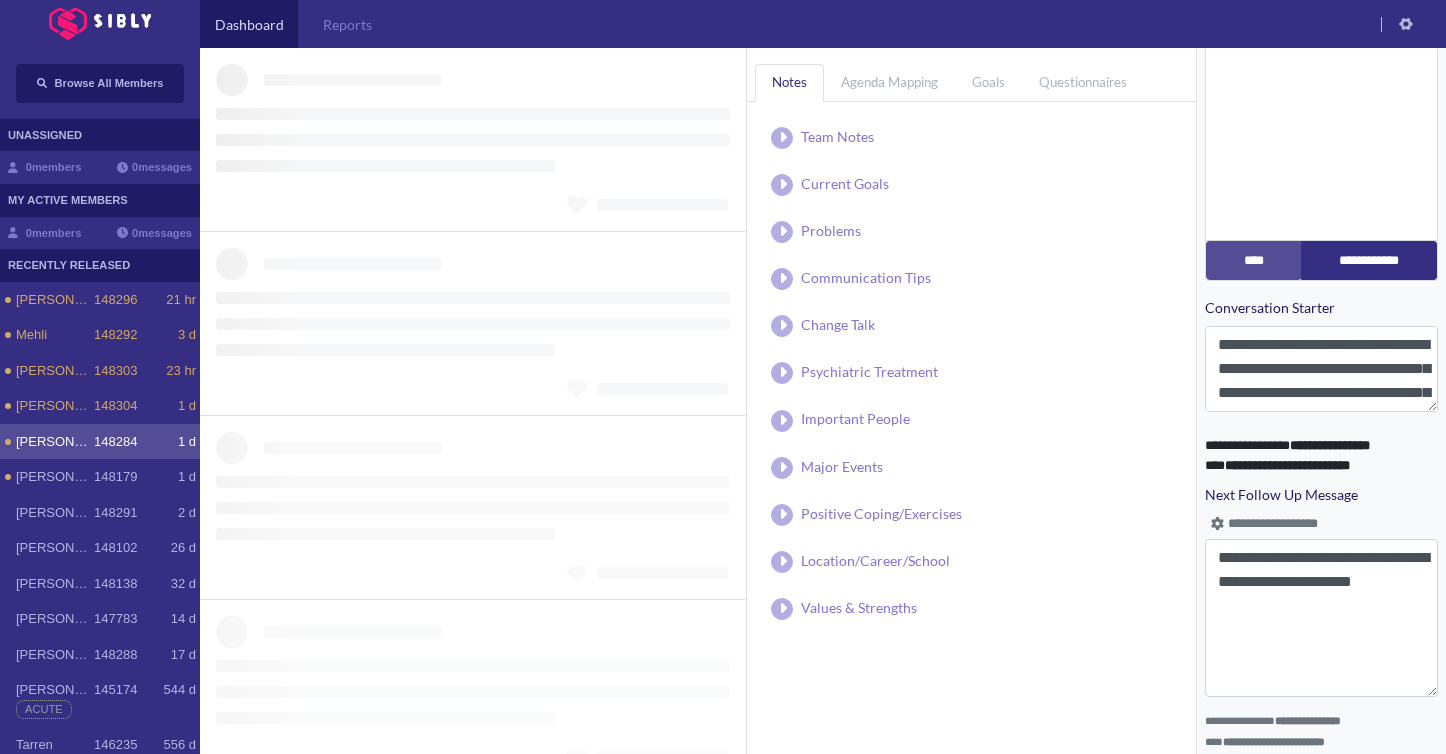 scroll, scrollTop: 773, scrollLeft: 0, axis: vertical 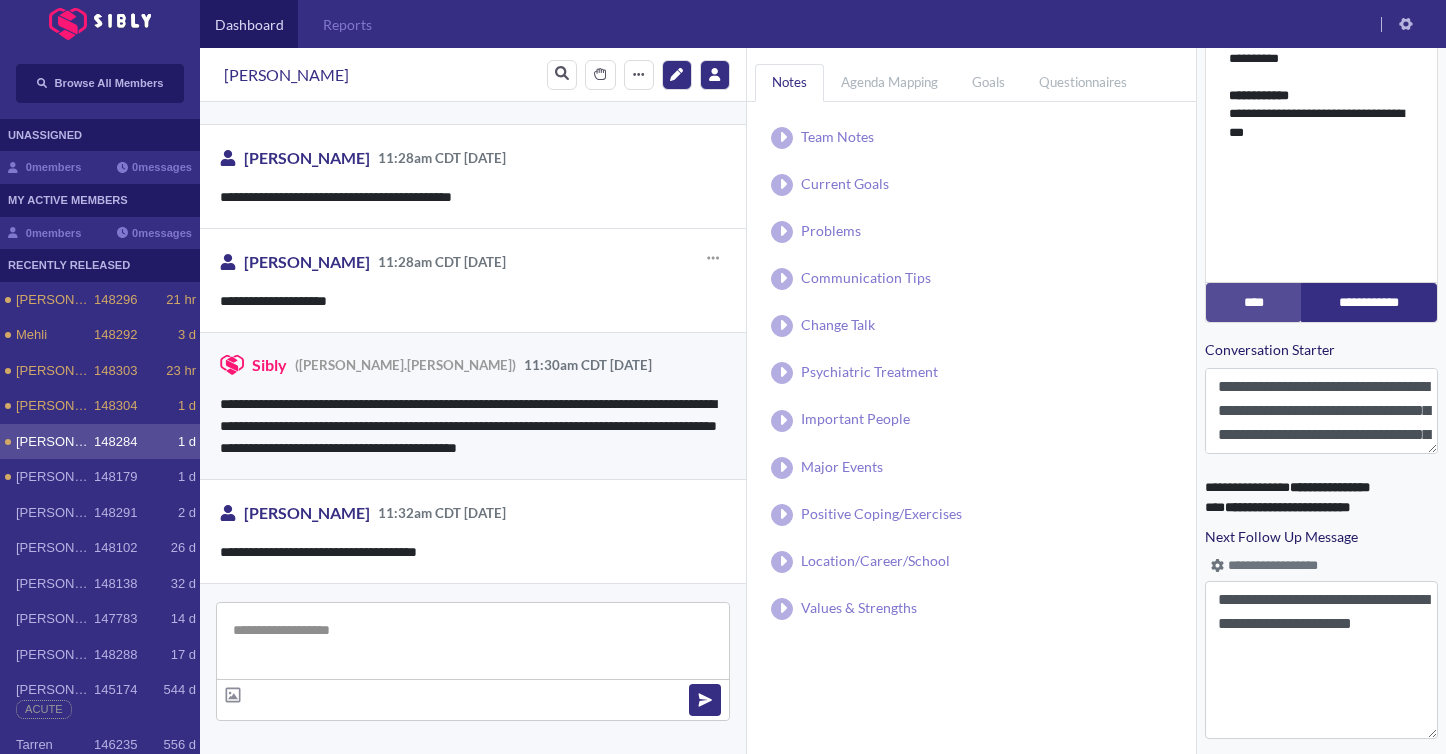 click on "11:28am CDT [DATE]" at bounding box center [442, 262] 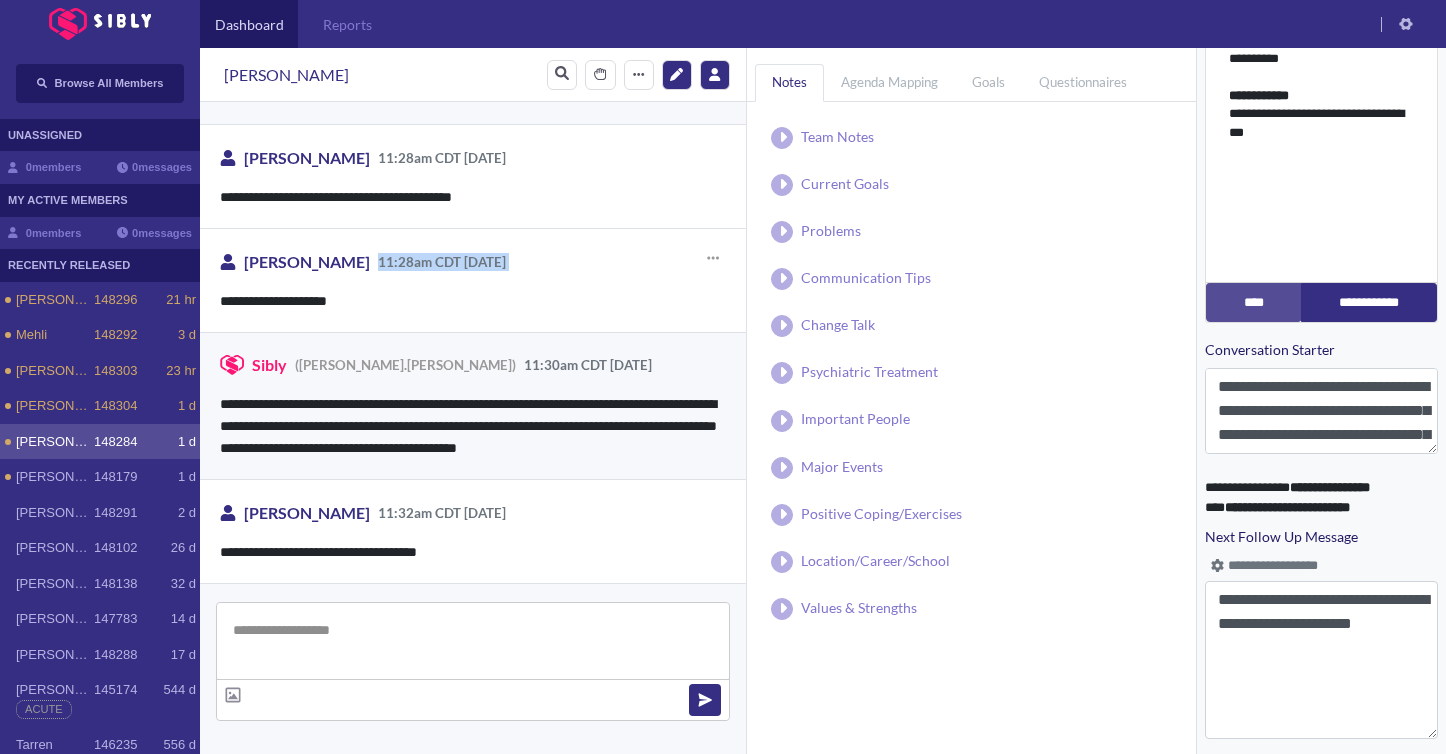 click on "11:28am CDT [DATE]" at bounding box center [442, 262] 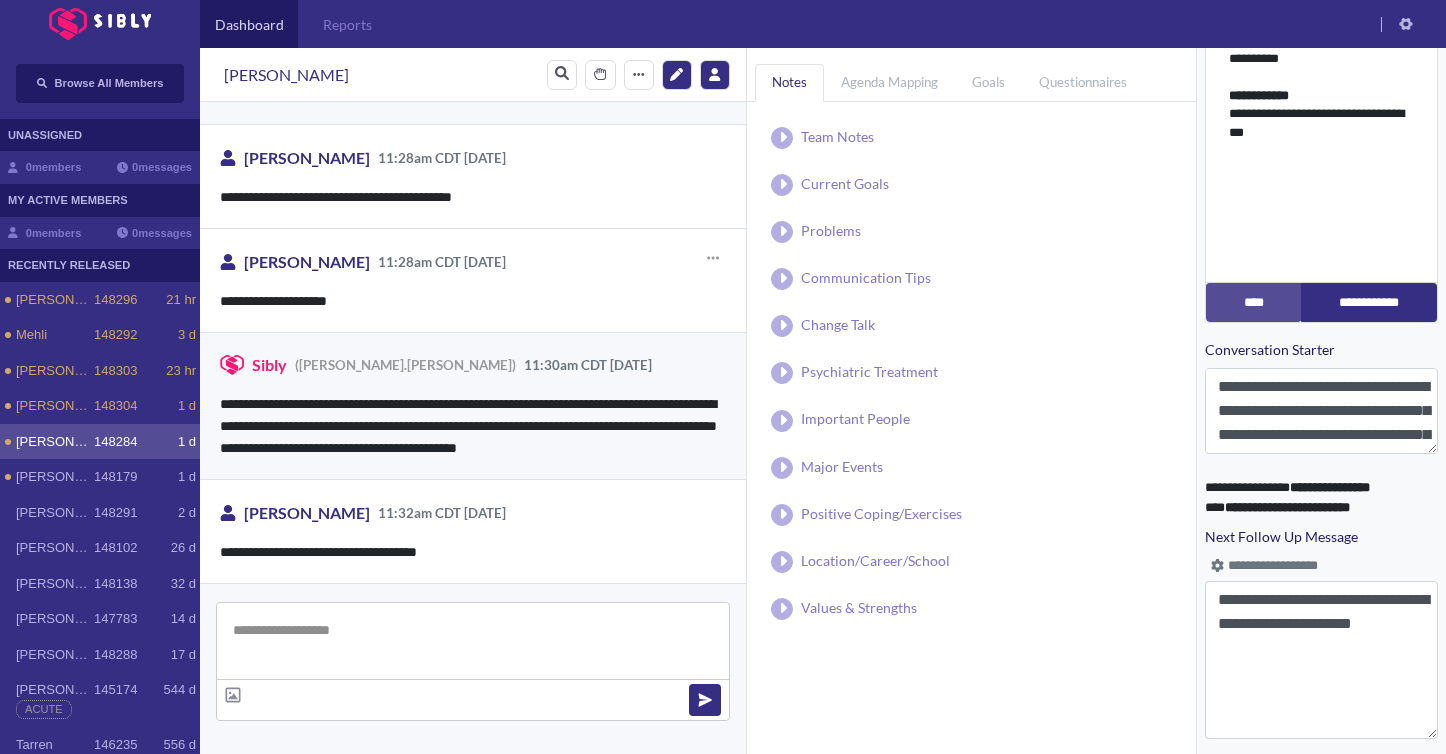 click on "**********" at bounding box center [473, 301] 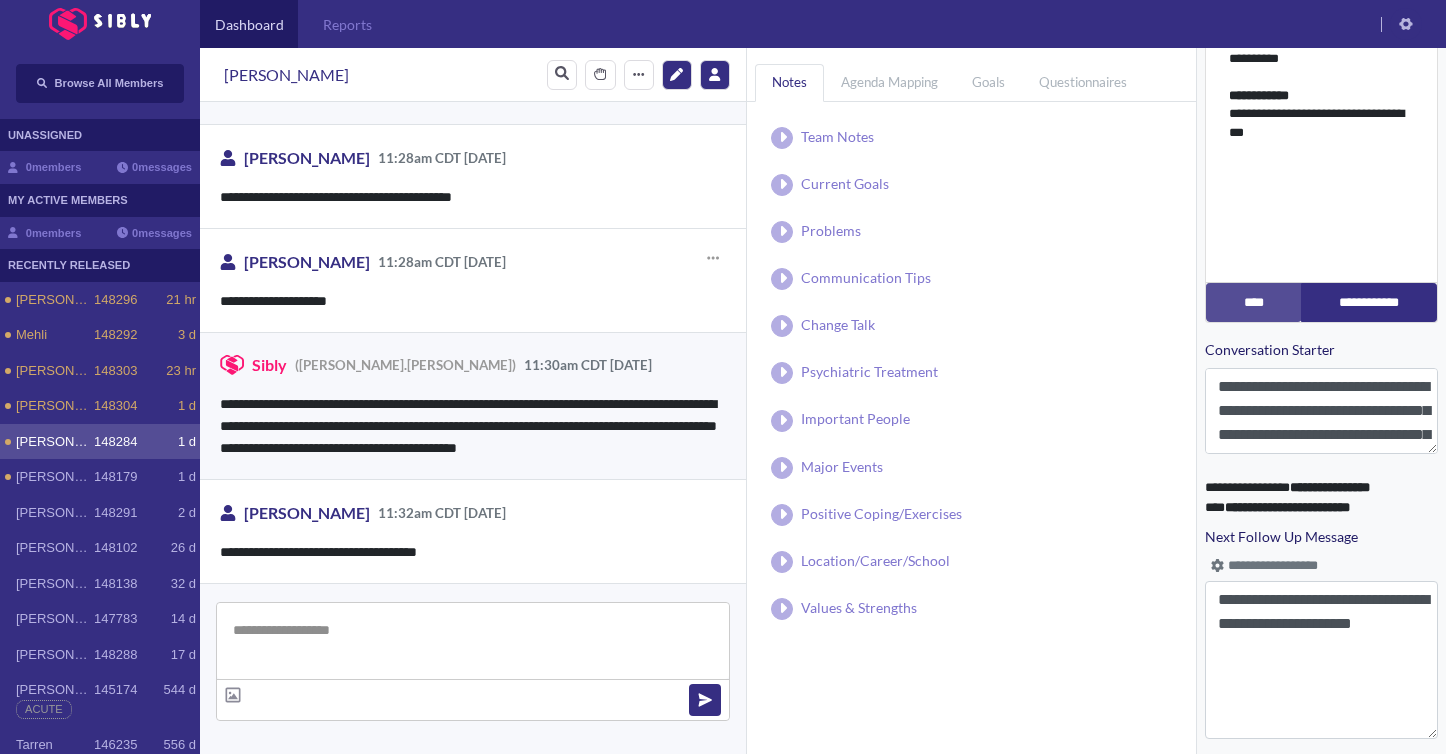 click on "**********" at bounding box center (473, 301) 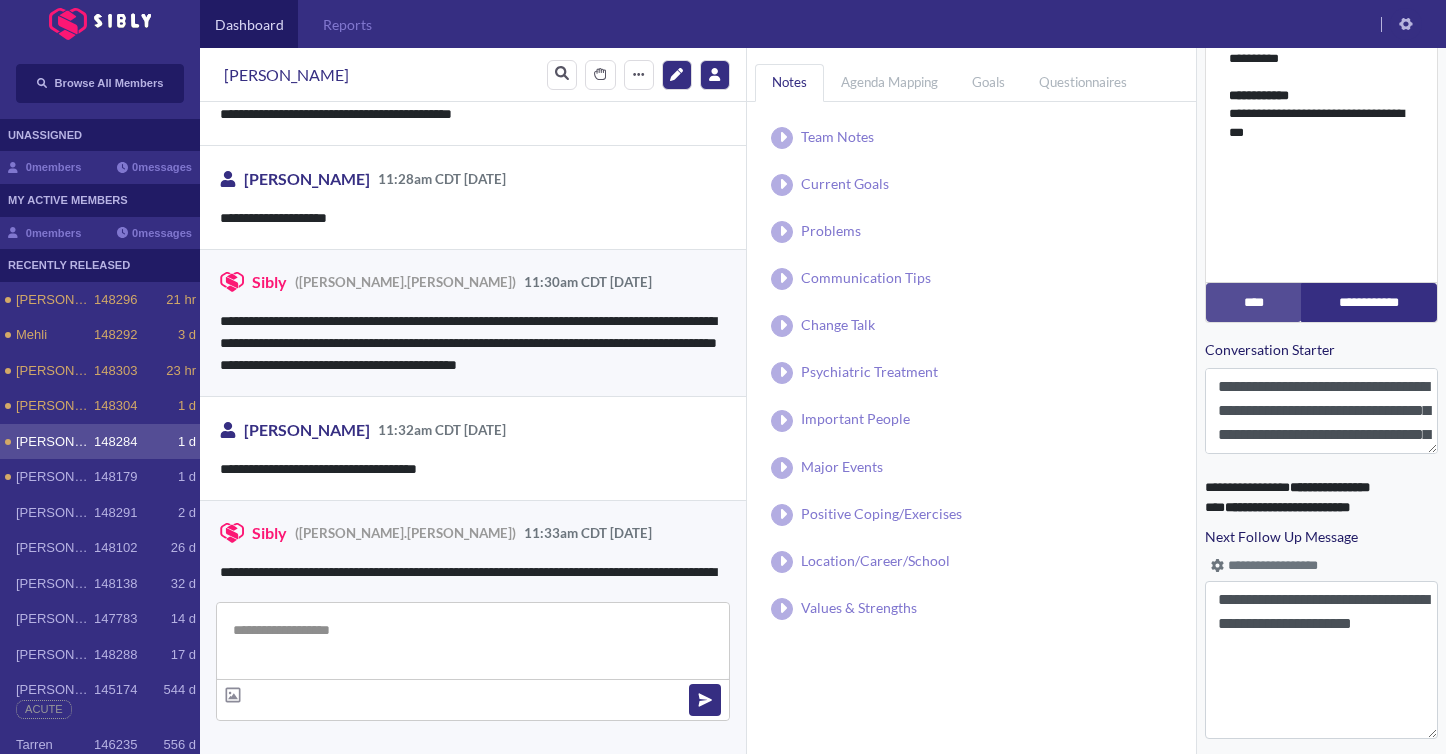scroll, scrollTop: 556, scrollLeft: 0, axis: vertical 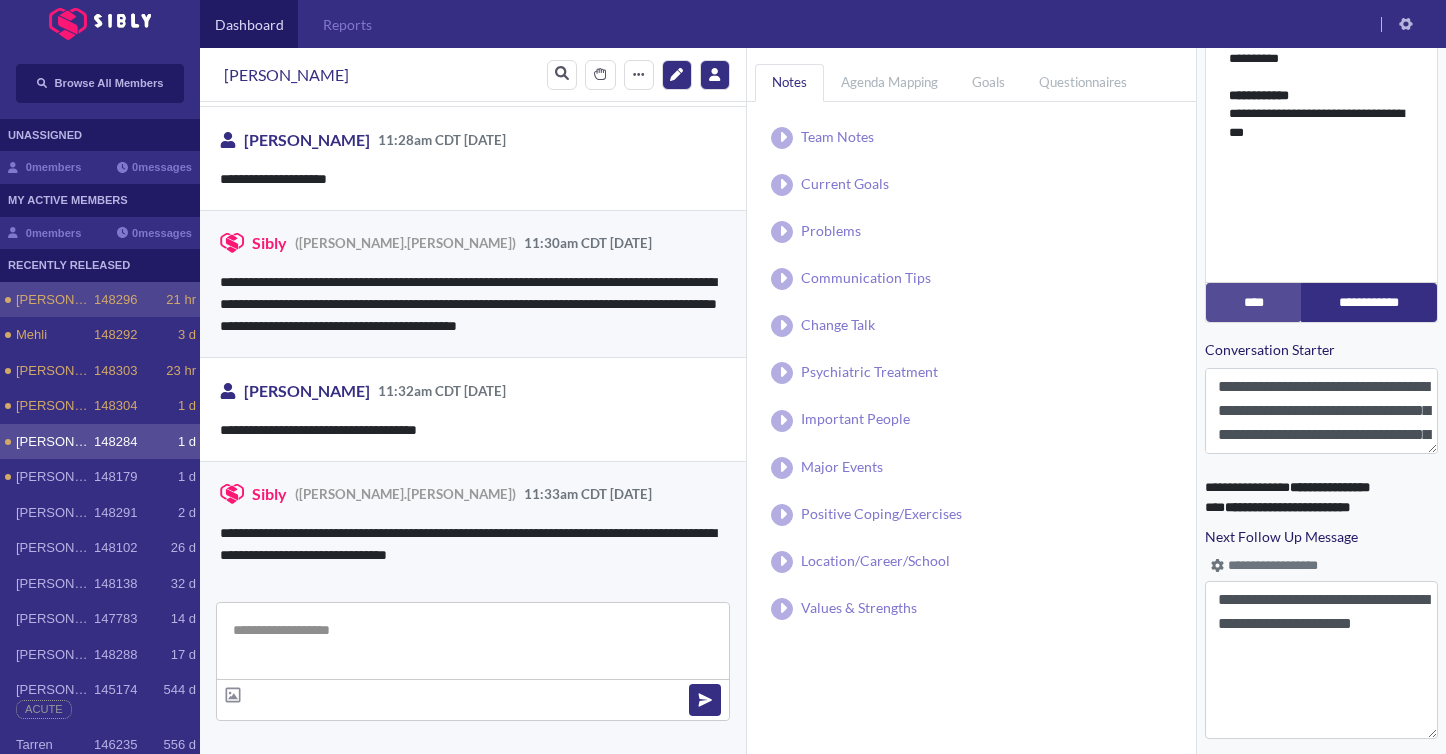 click on "[PERSON_NAME]" at bounding box center [55, 300] 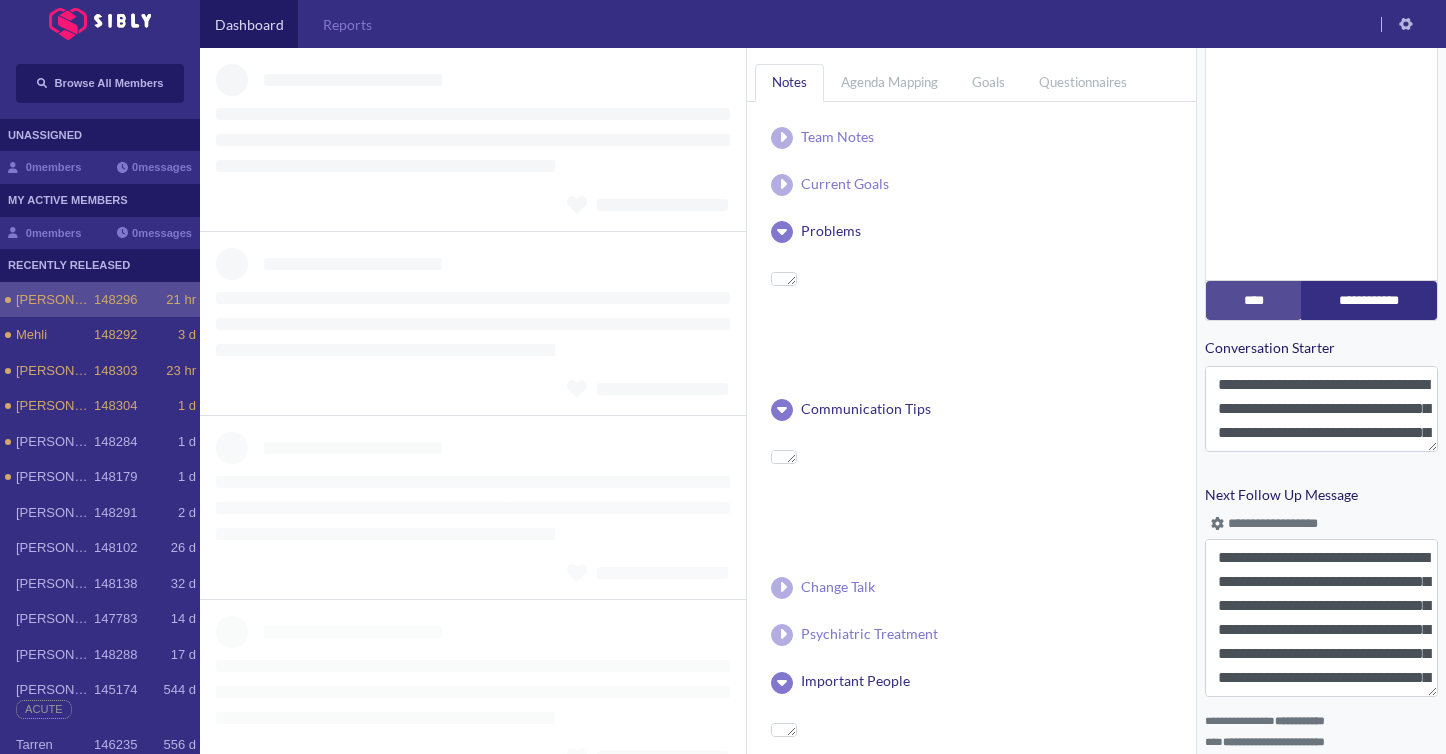 scroll, scrollTop: 773, scrollLeft: 0, axis: vertical 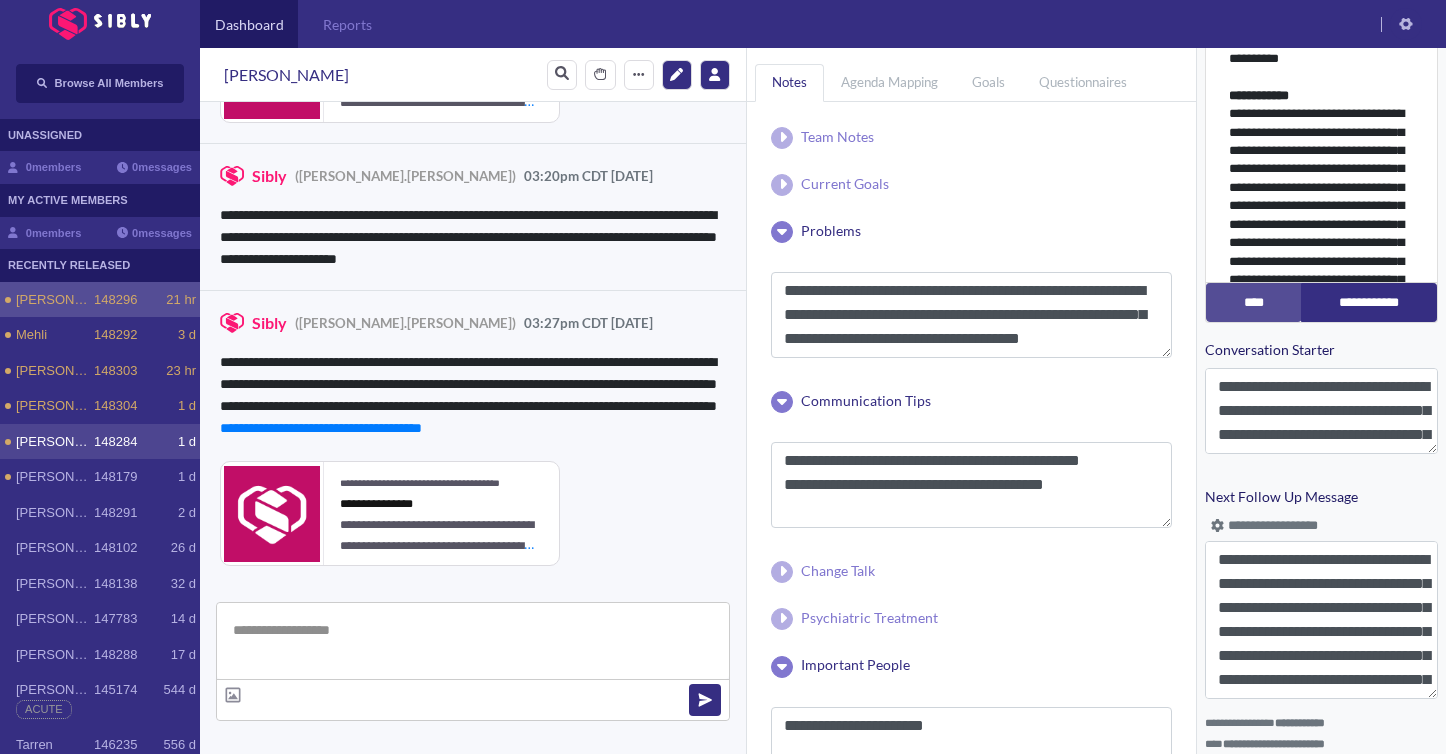 click on "[PERSON_NAME] 148284 1 d" at bounding box center [100, 442] 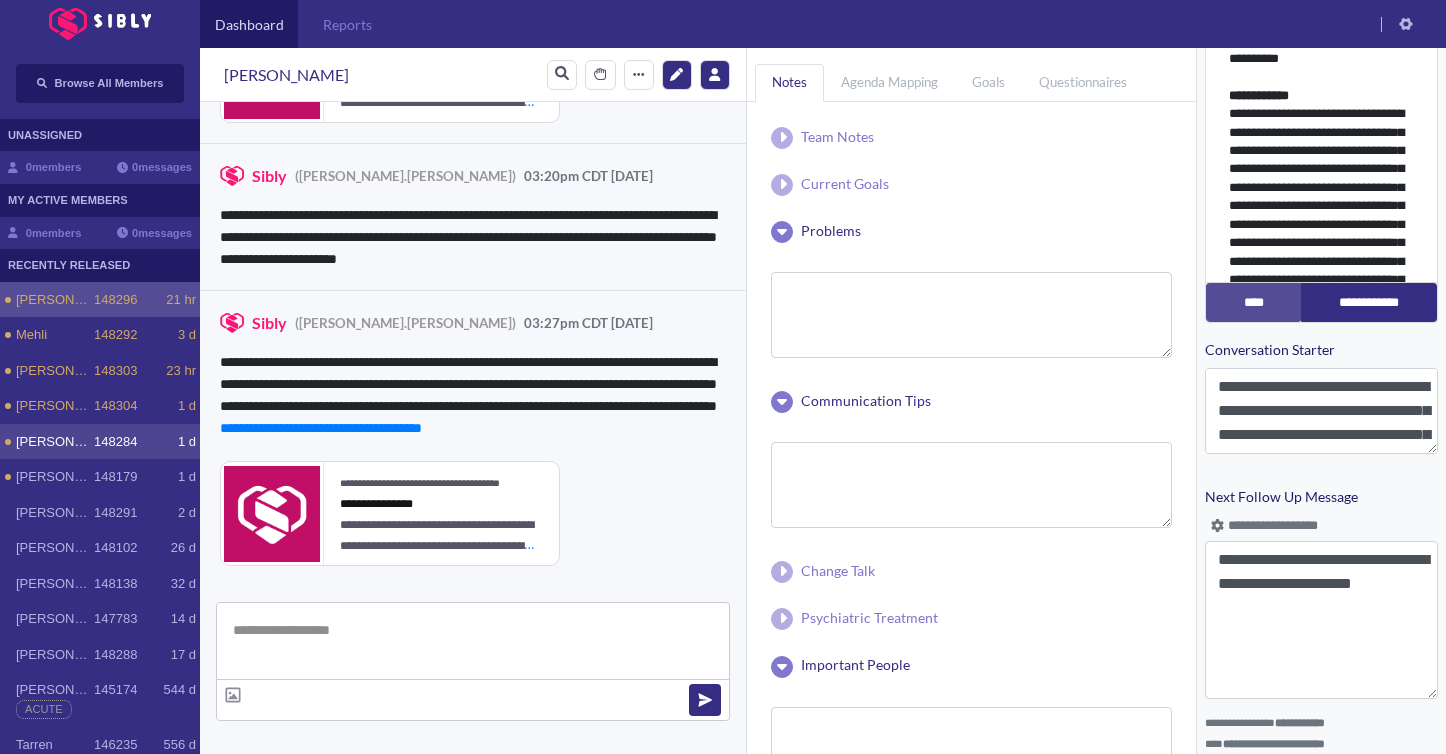 scroll, scrollTop: 773, scrollLeft: 0, axis: vertical 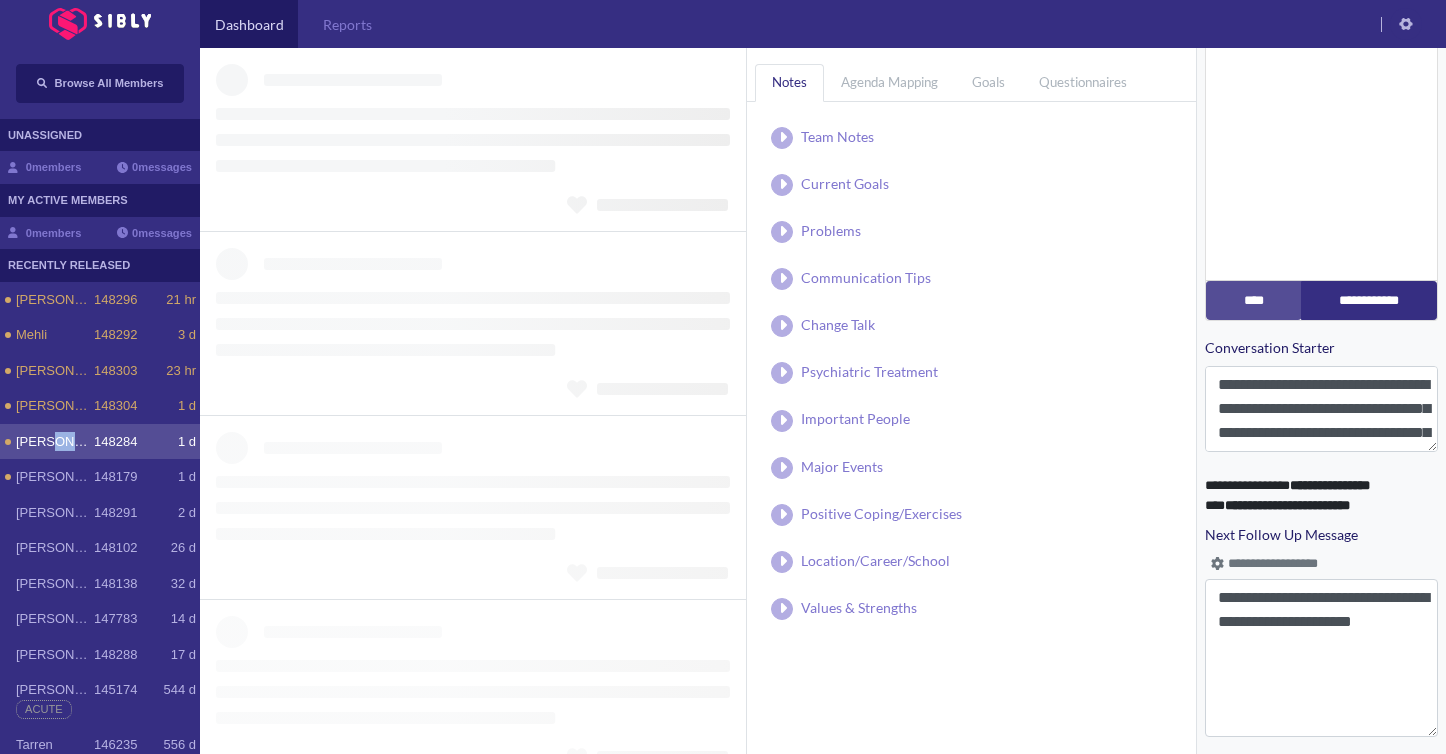 click on "[PERSON_NAME] 148284 1 d" at bounding box center [100, 442] 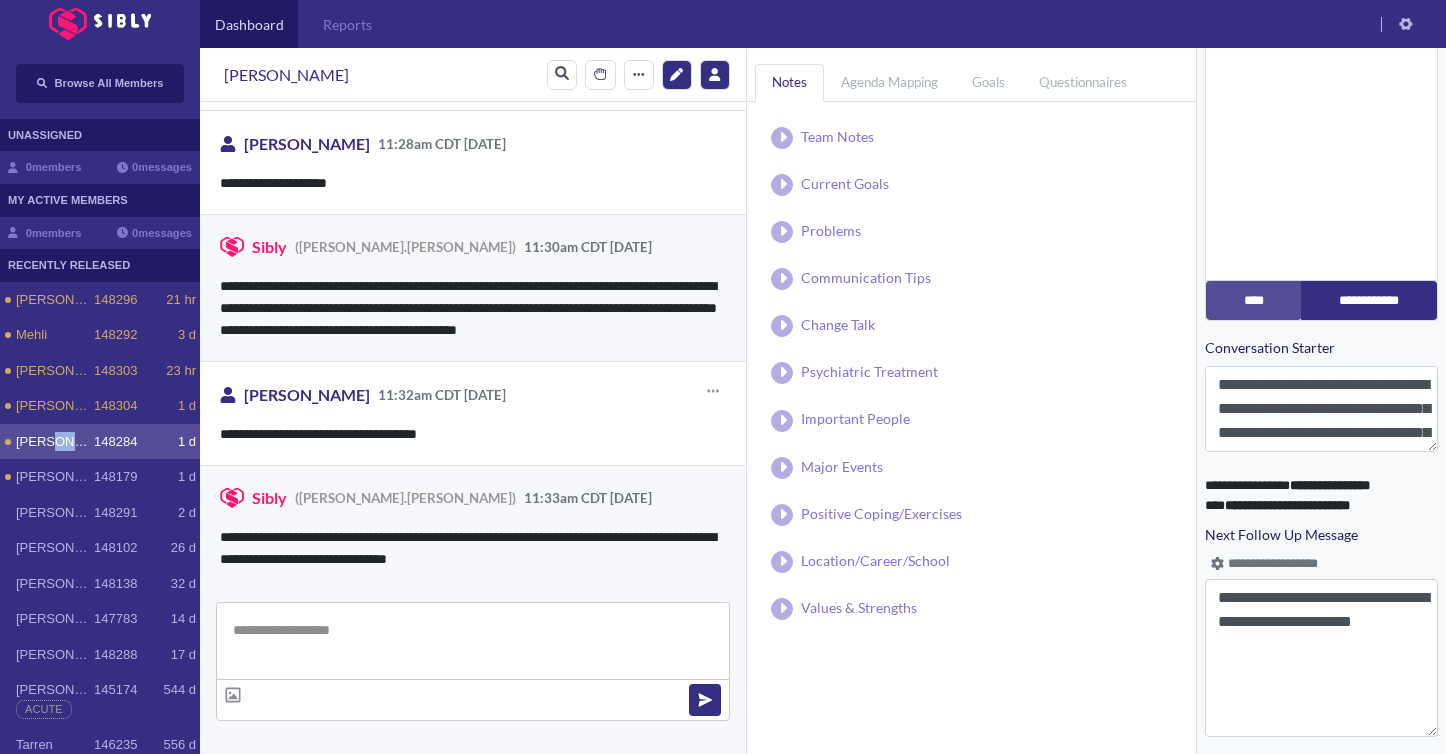 scroll, scrollTop: 556, scrollLeft: 0, axis: vertical 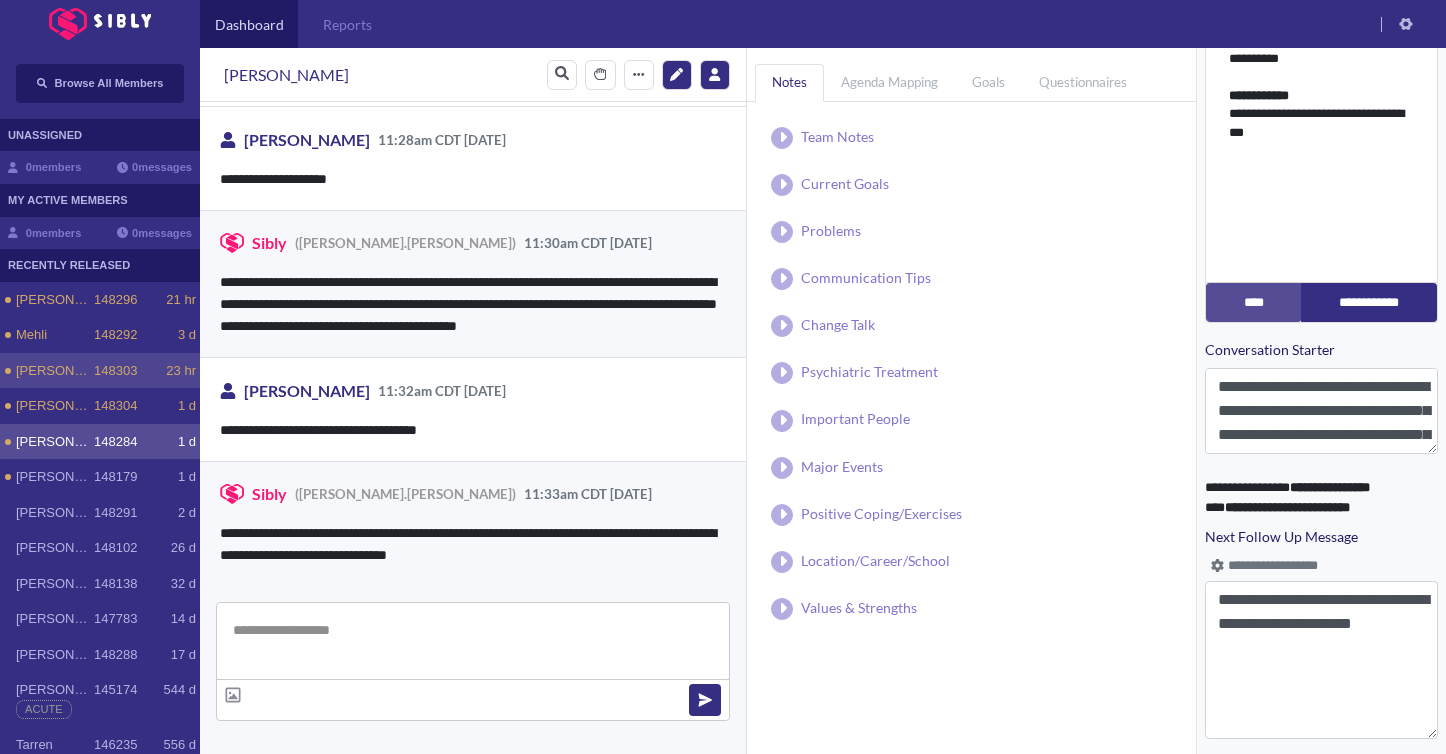 click on "[PERSON_NAME] 148303 23 hr" at bounding box center [100, 371] 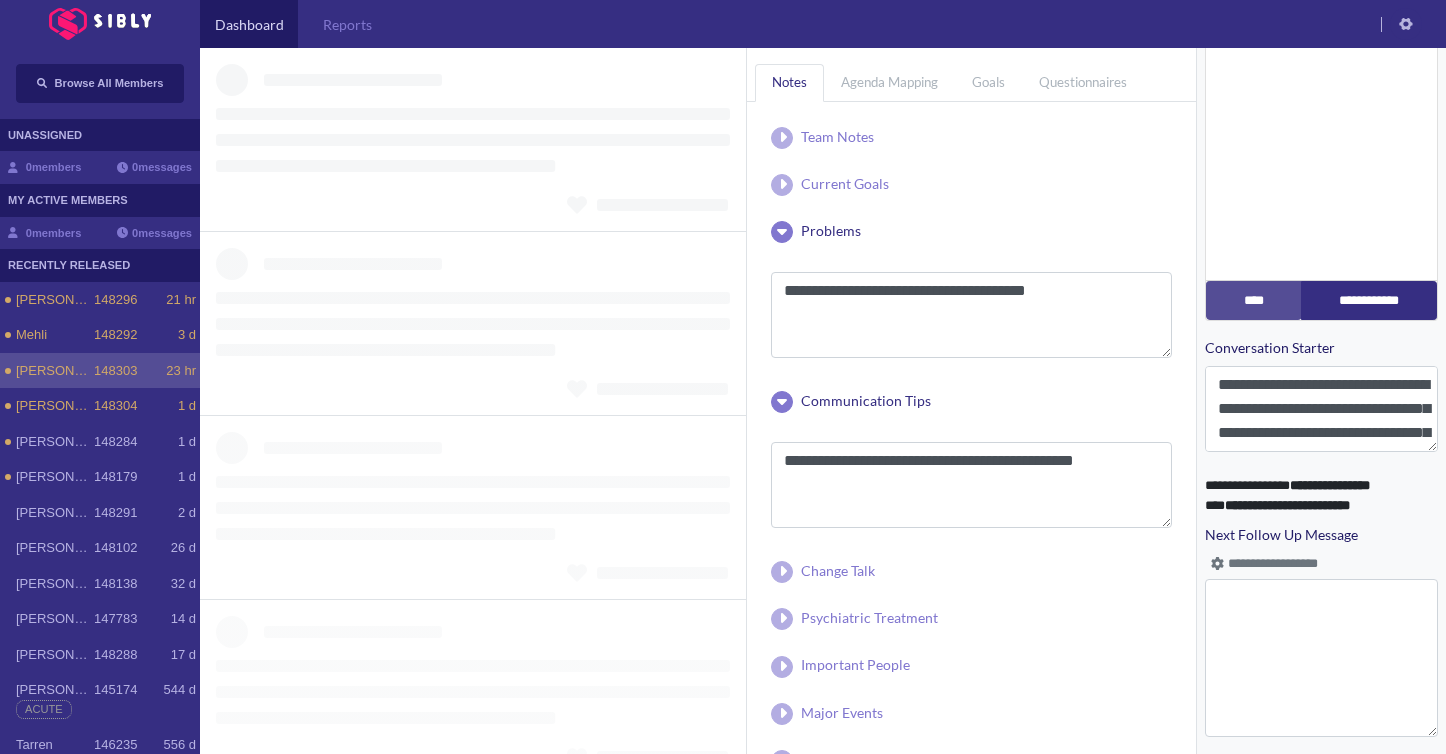 scroll, scrollTop: 831, scrollLeft: 0, axis: vertical 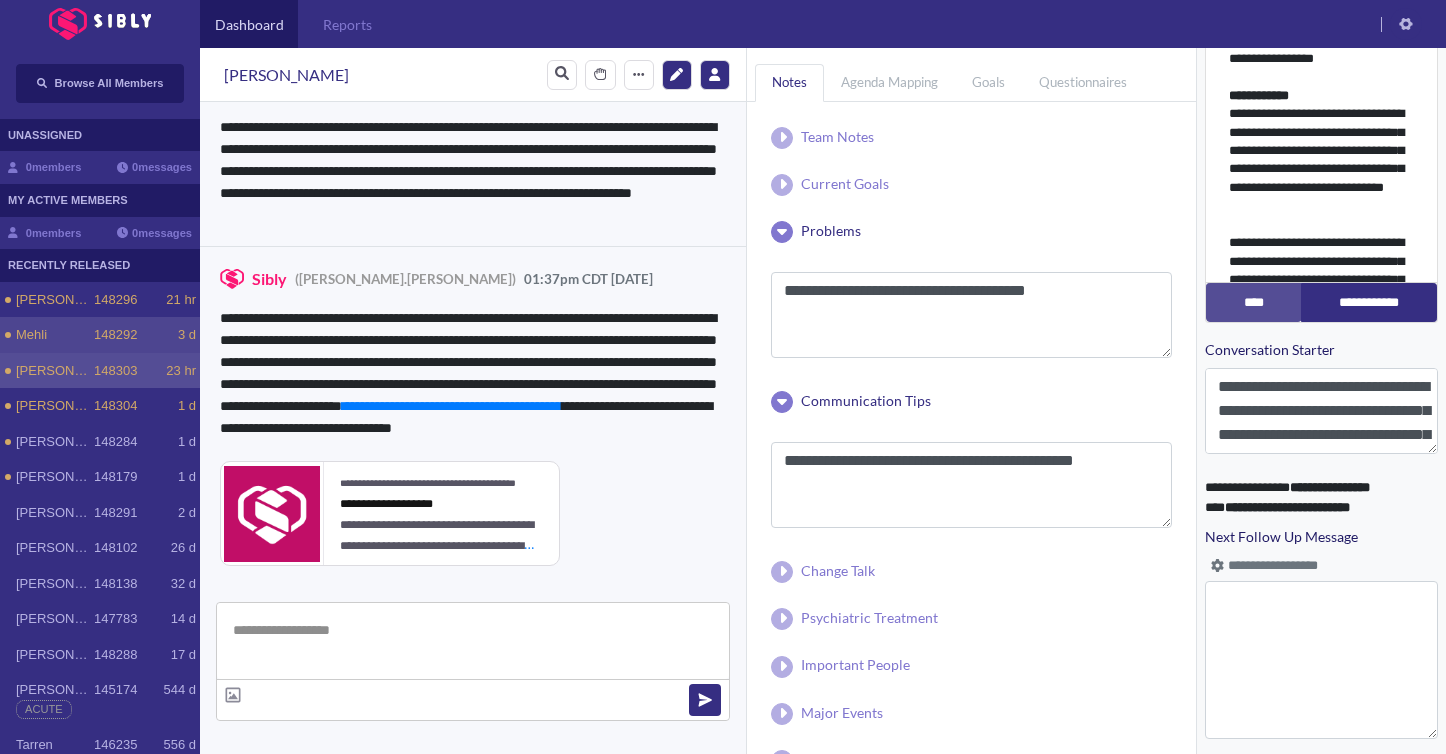 click on "148292" at bounding box center (115, 335) 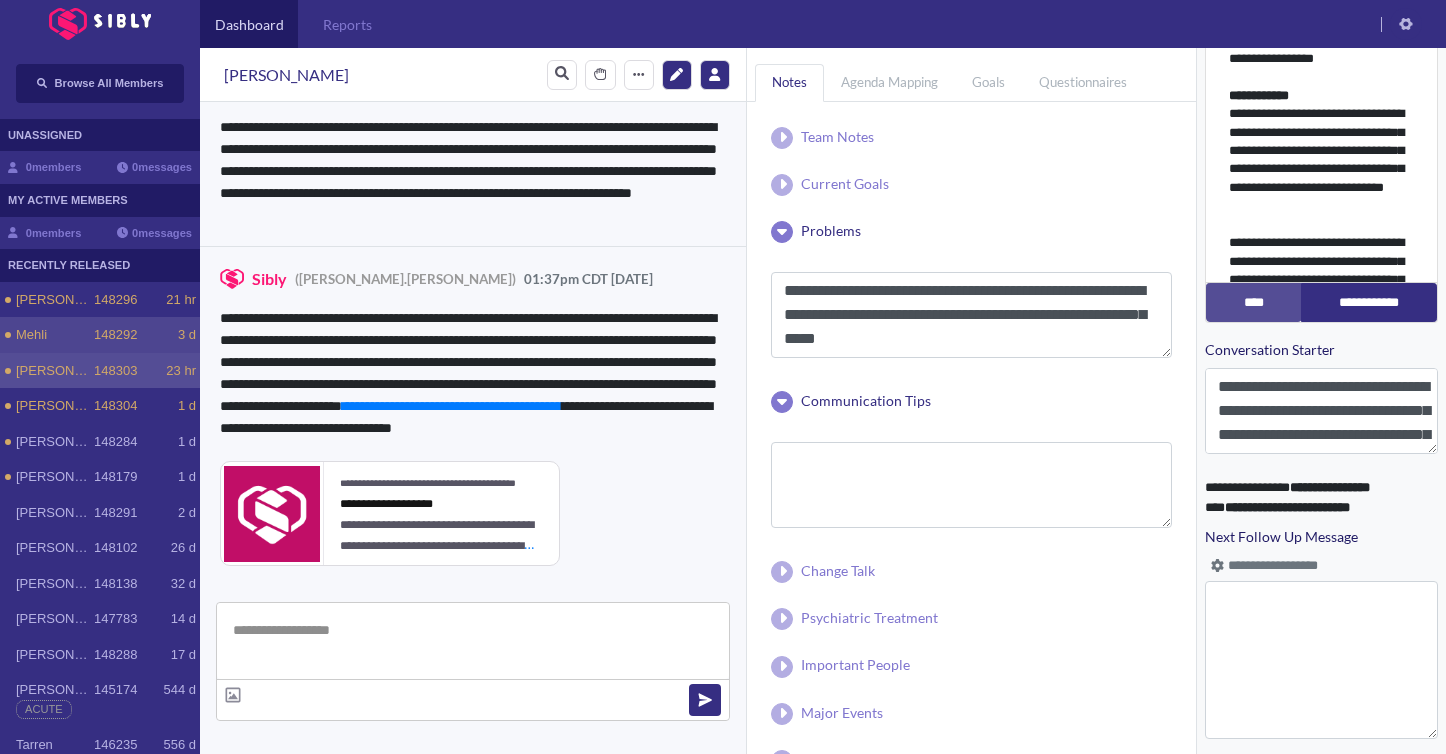 scroll, scrollTop: 773, scrollLeft: 0, axis: vertical 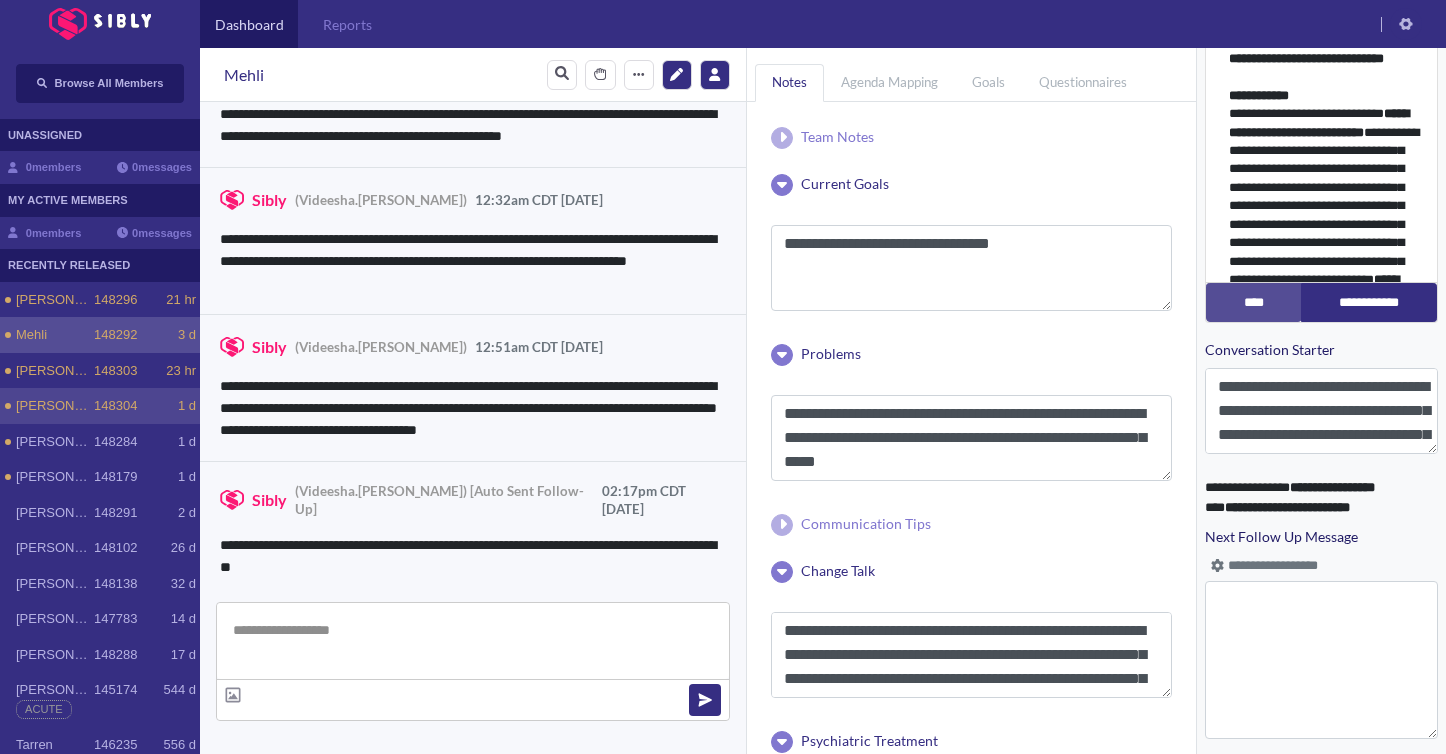 click on "[PERSON_NAME]" at bounding box center (55, 406) 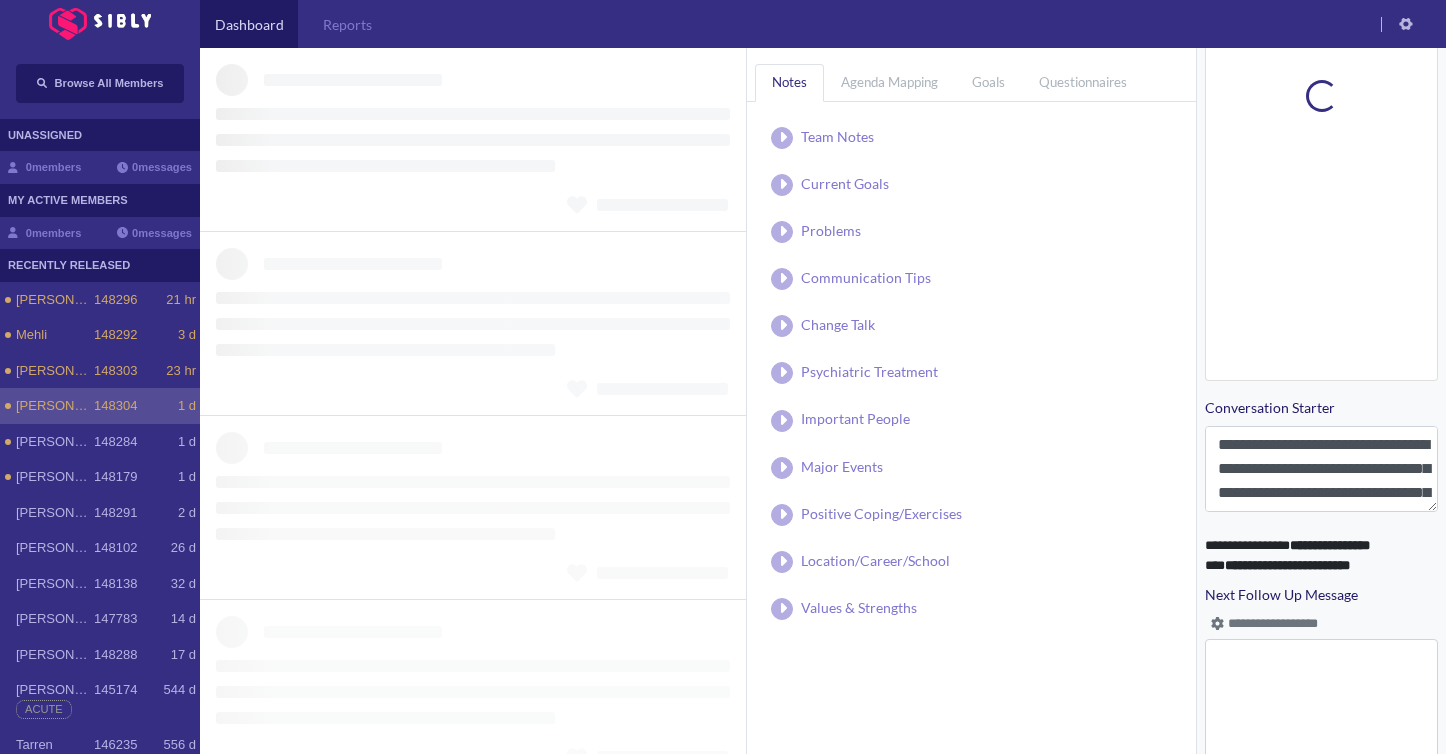 scroll, scrollTop: 831, scrollLeft: 0, axis: vertical 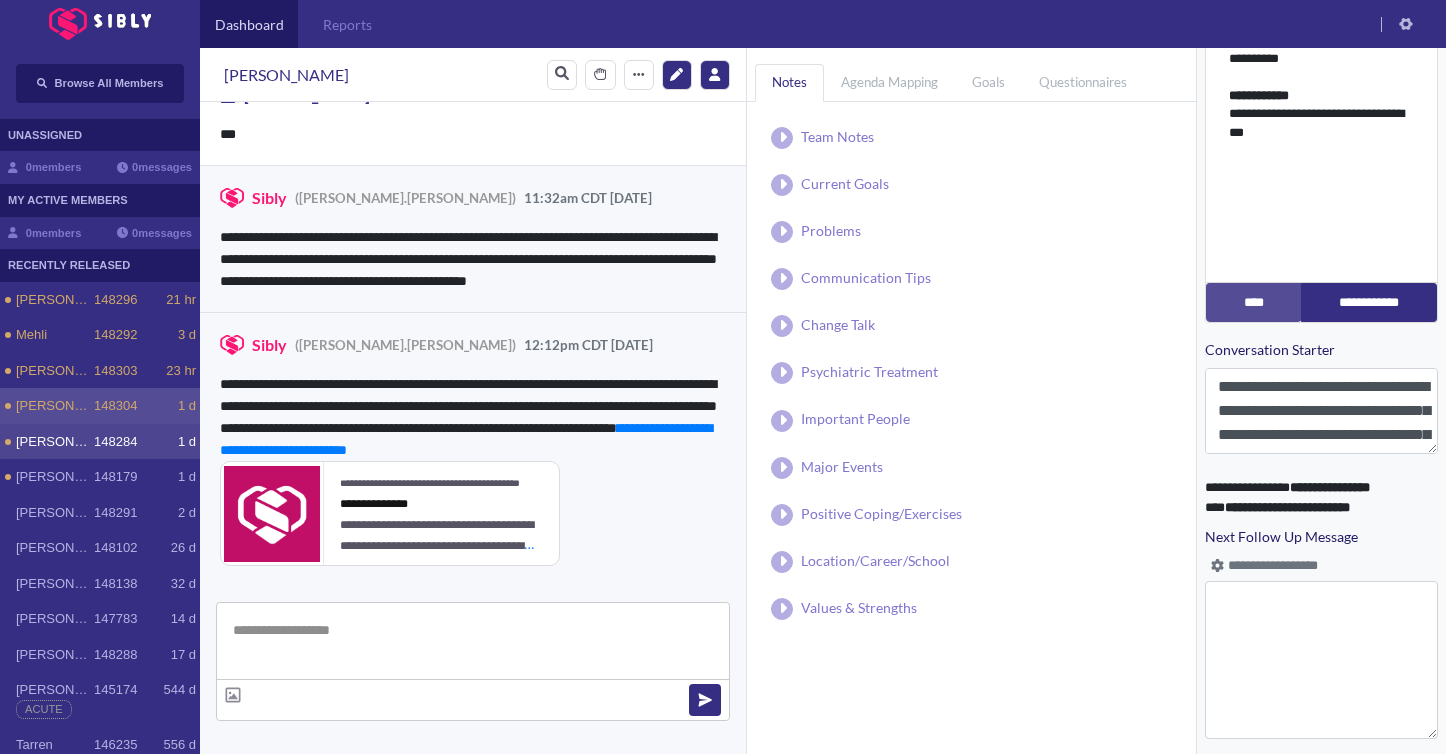 click on "[PERSON_NAME]" at bounding box center (55, 442) 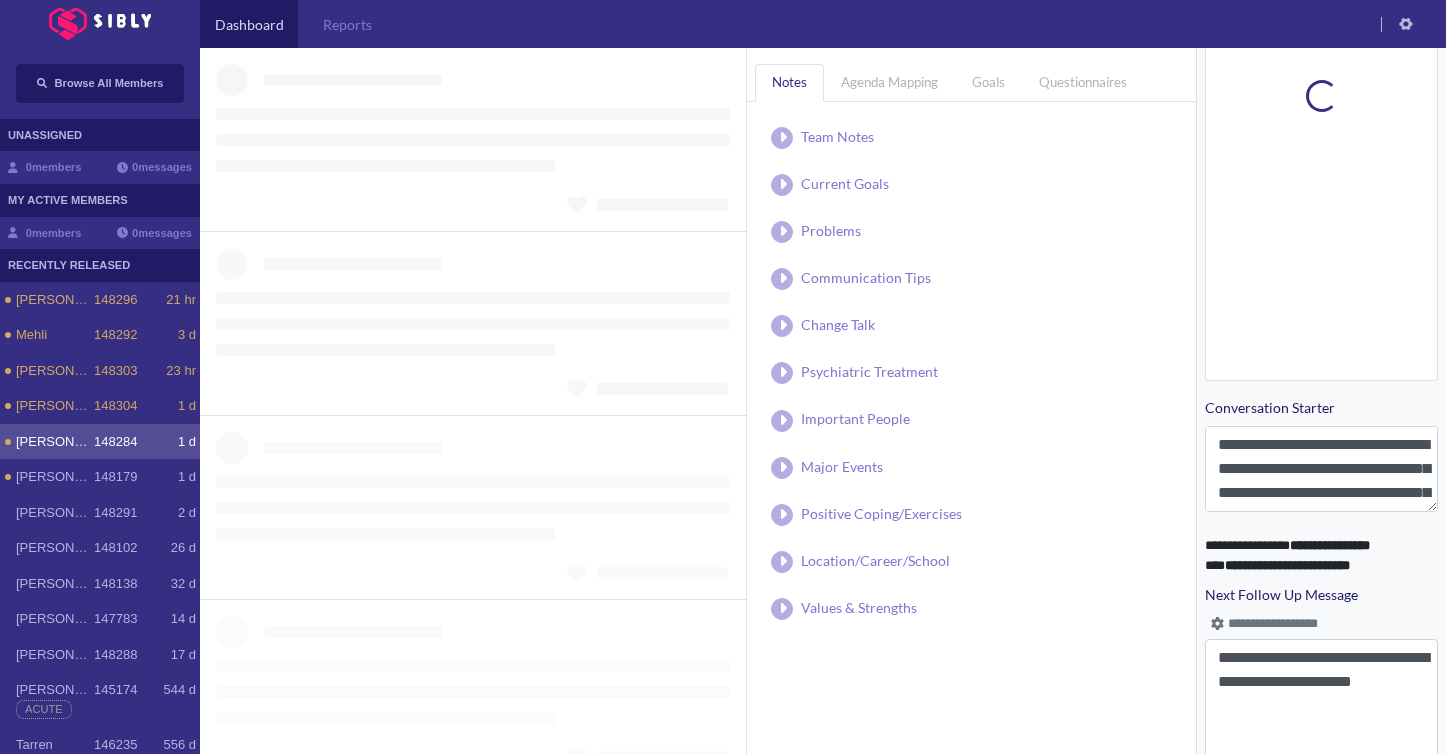 scroll, scrollTop: 831, scrollLeft: 0, axis: vertical 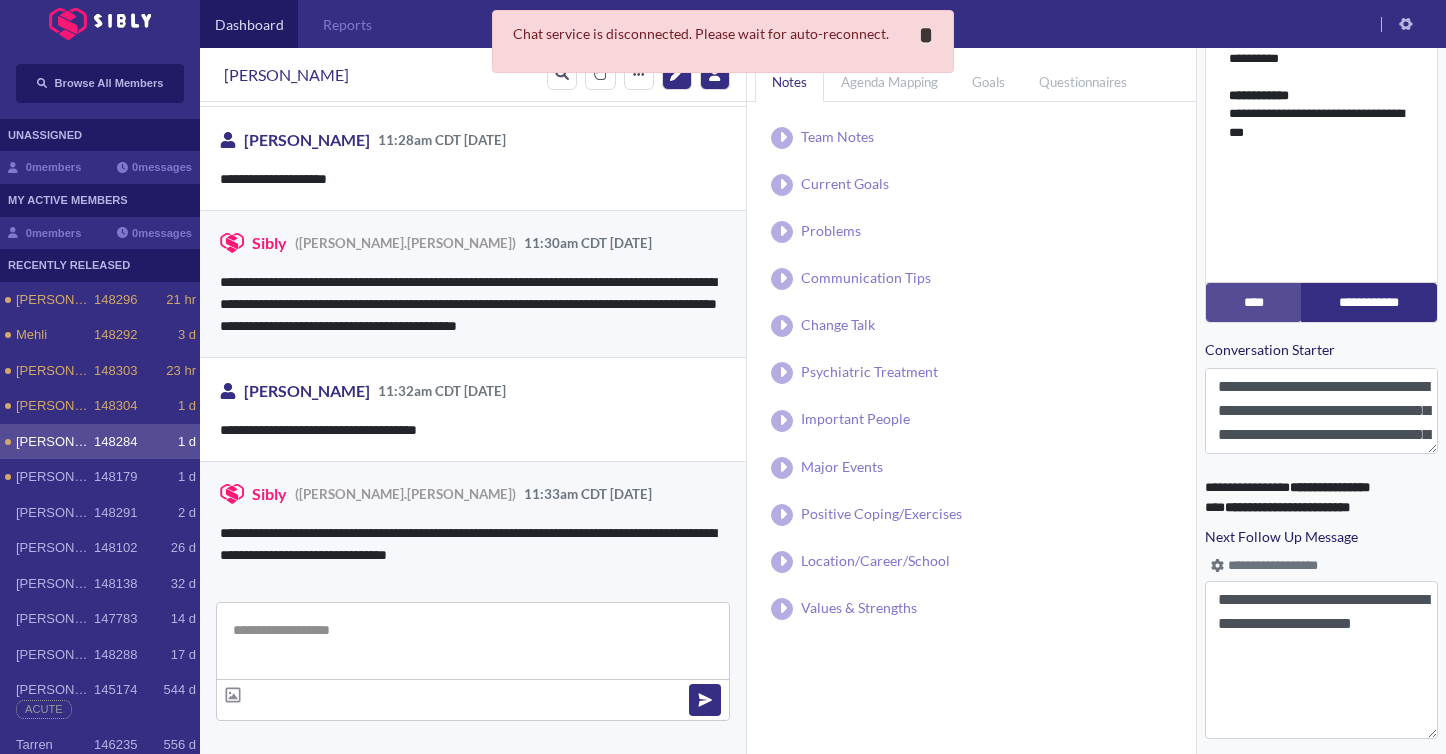 click on "*" at bounding box center (926, 35) 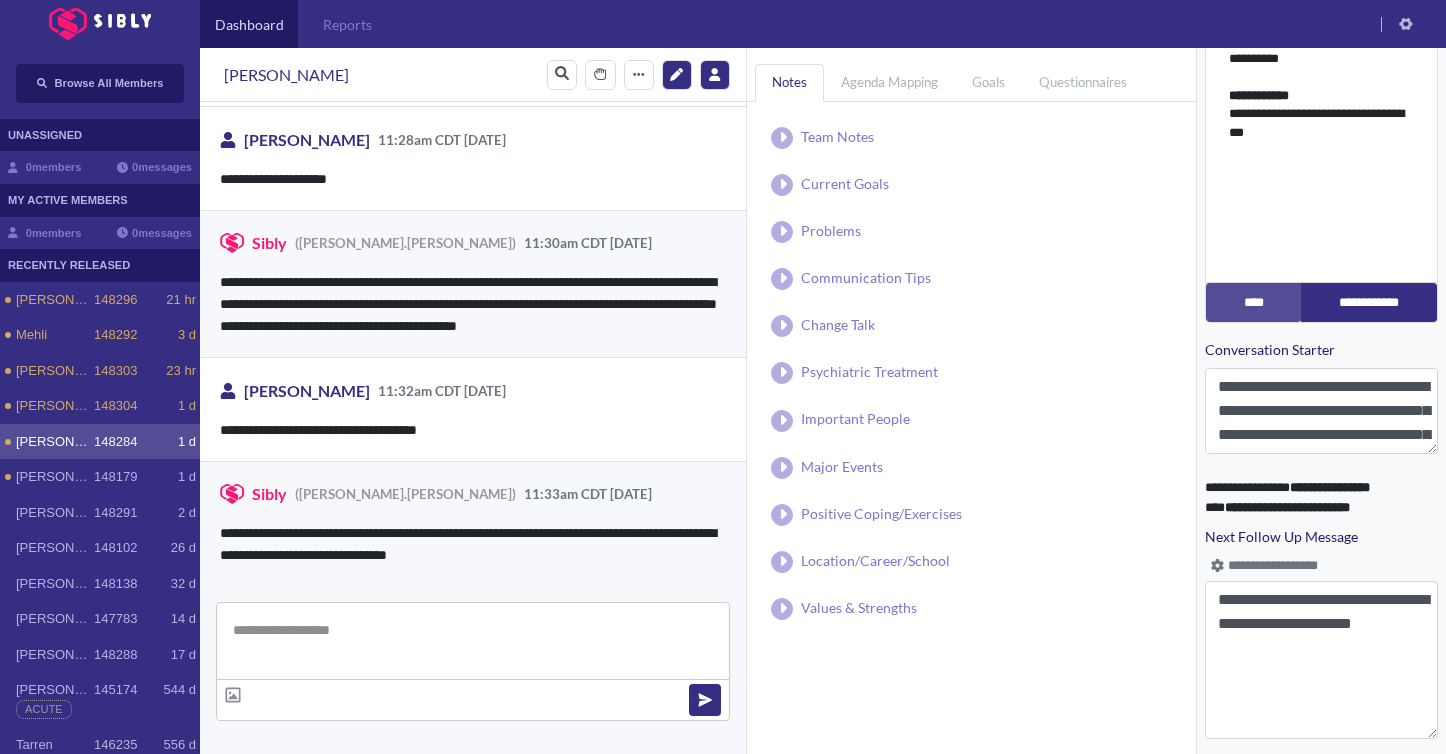 click on "**********" at bounding box center [473, 409] 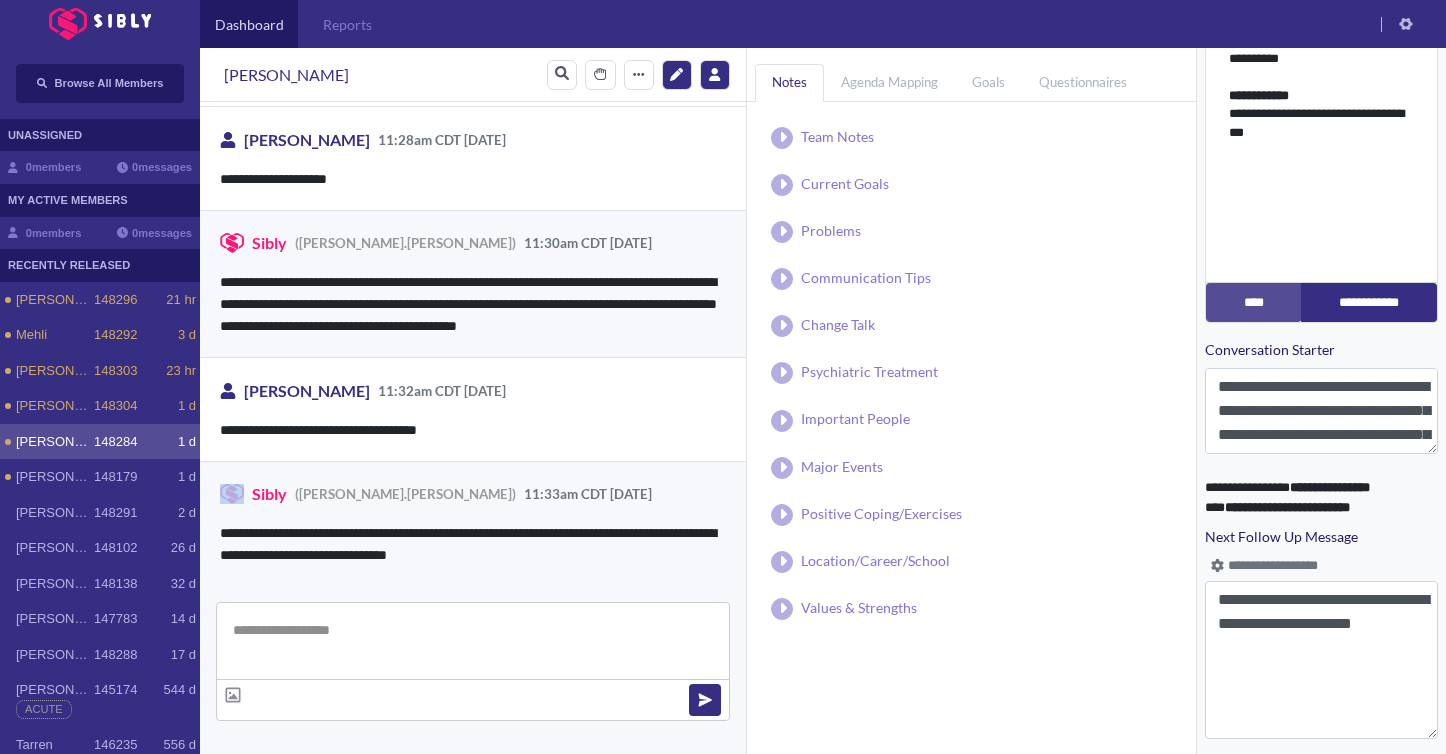 click on "**********" at bounding box center (473, 409) 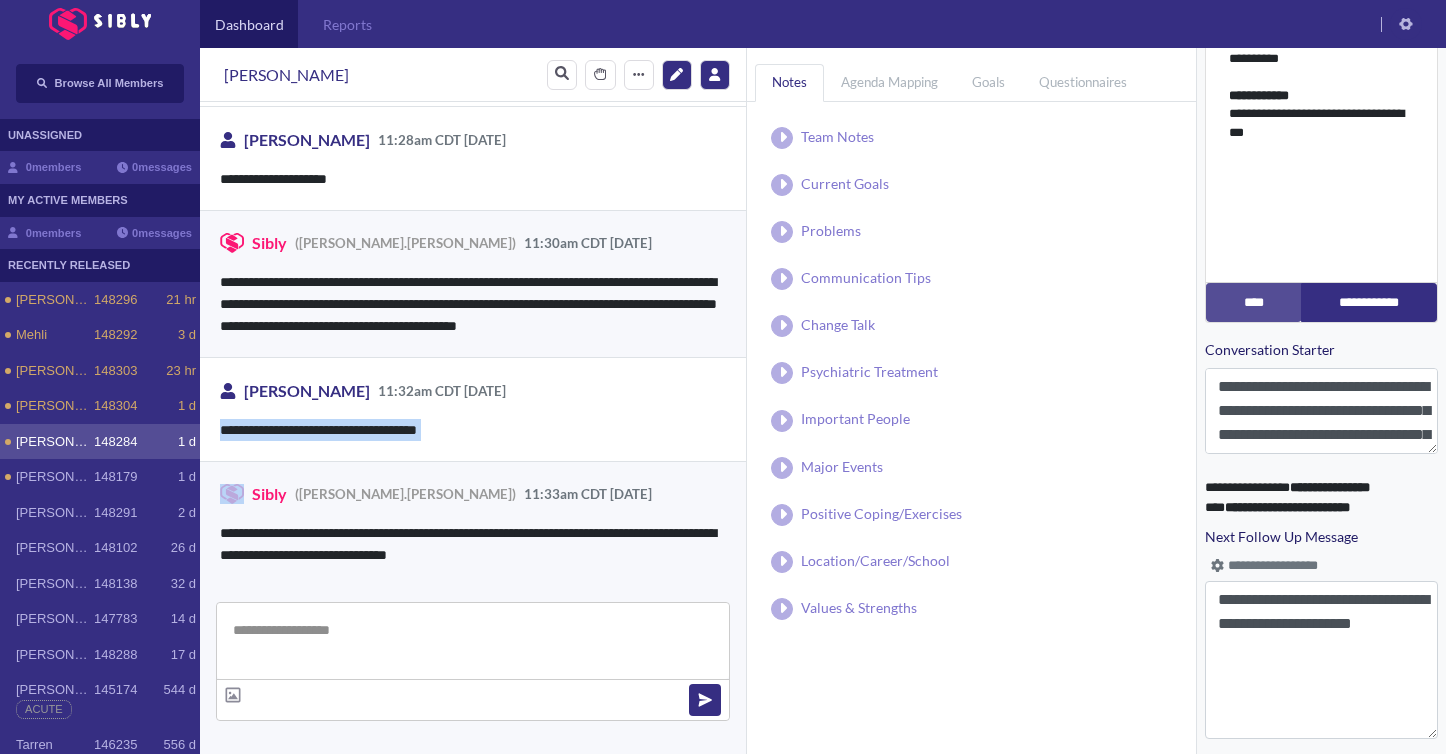 click on "**********" at bounding box center [473, 409] 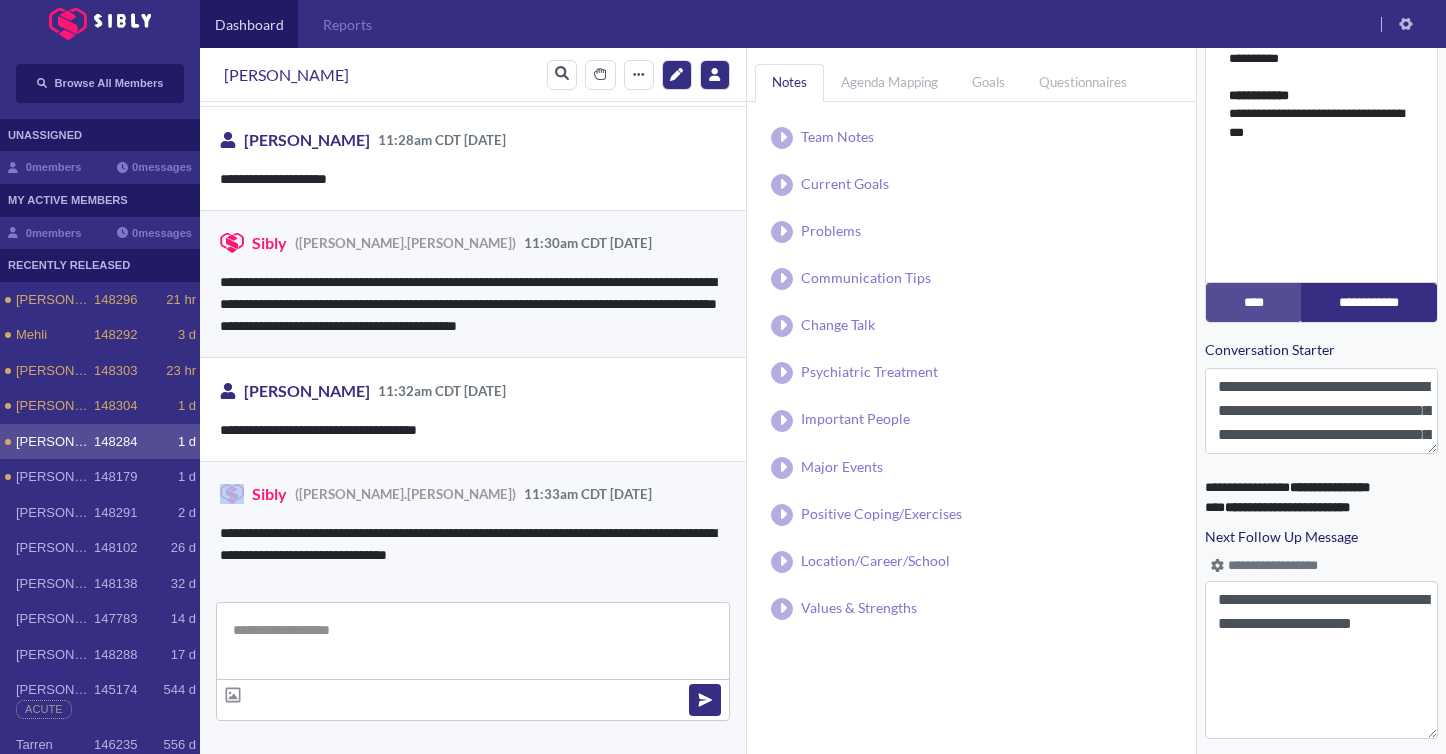 click on "**********" at bounding box center (473, 409) 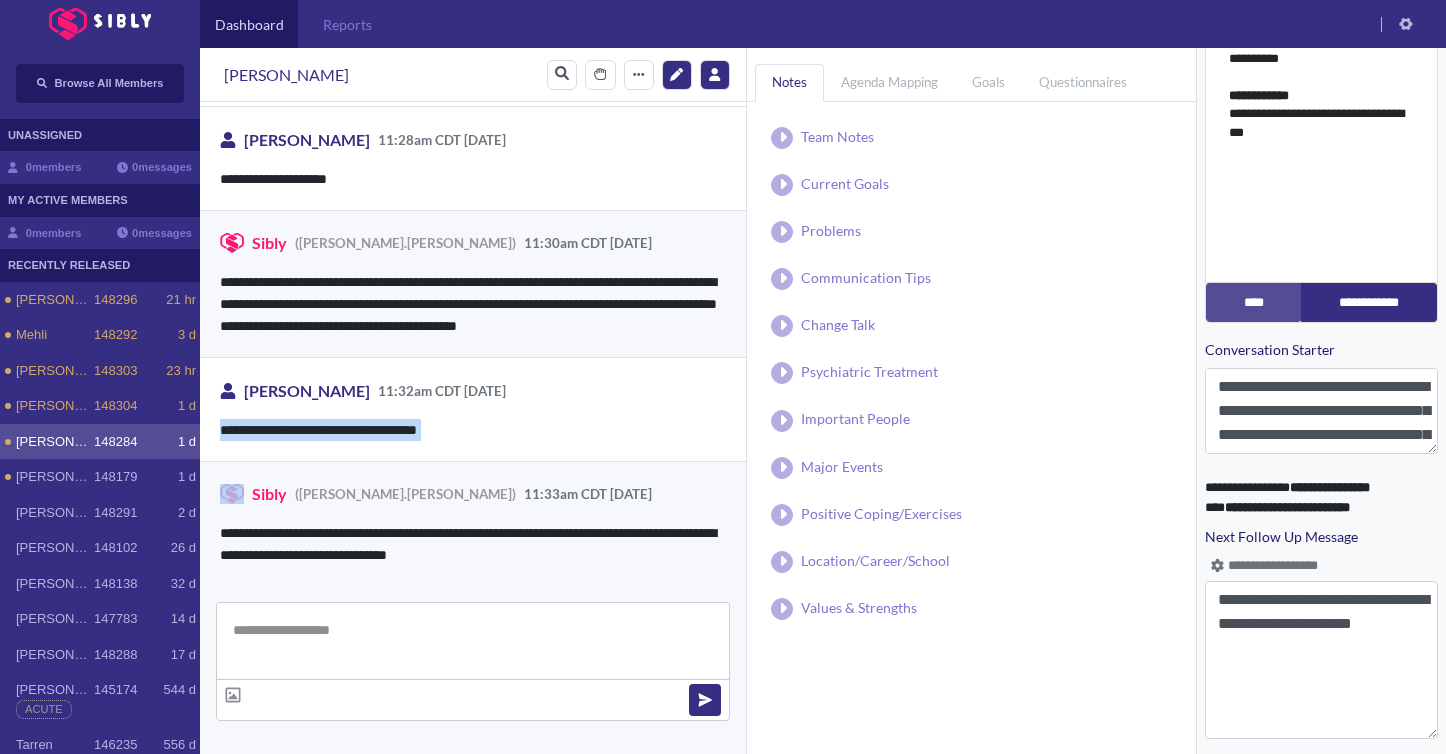 click on "**********" at bounding box center [473, 409] 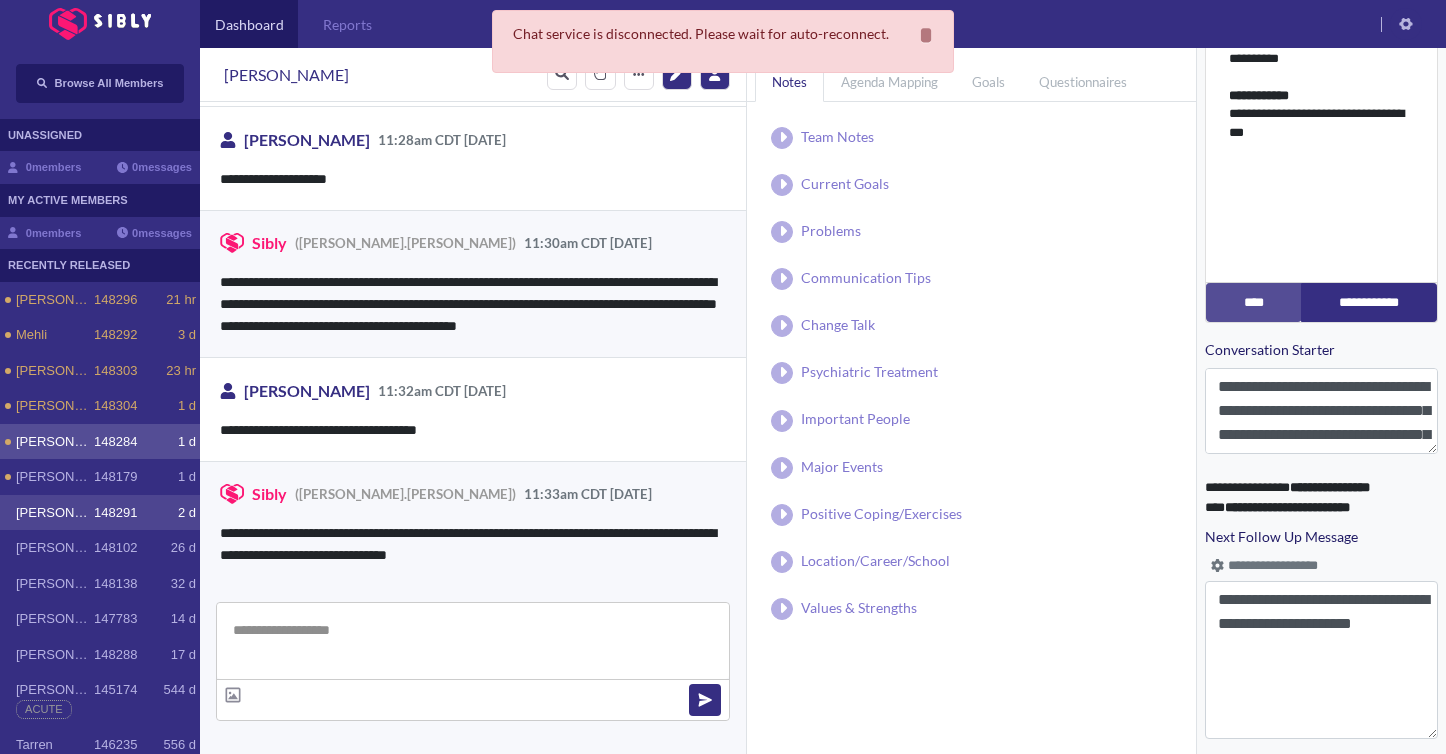 click on "148291" at bounding box center [115, 513] 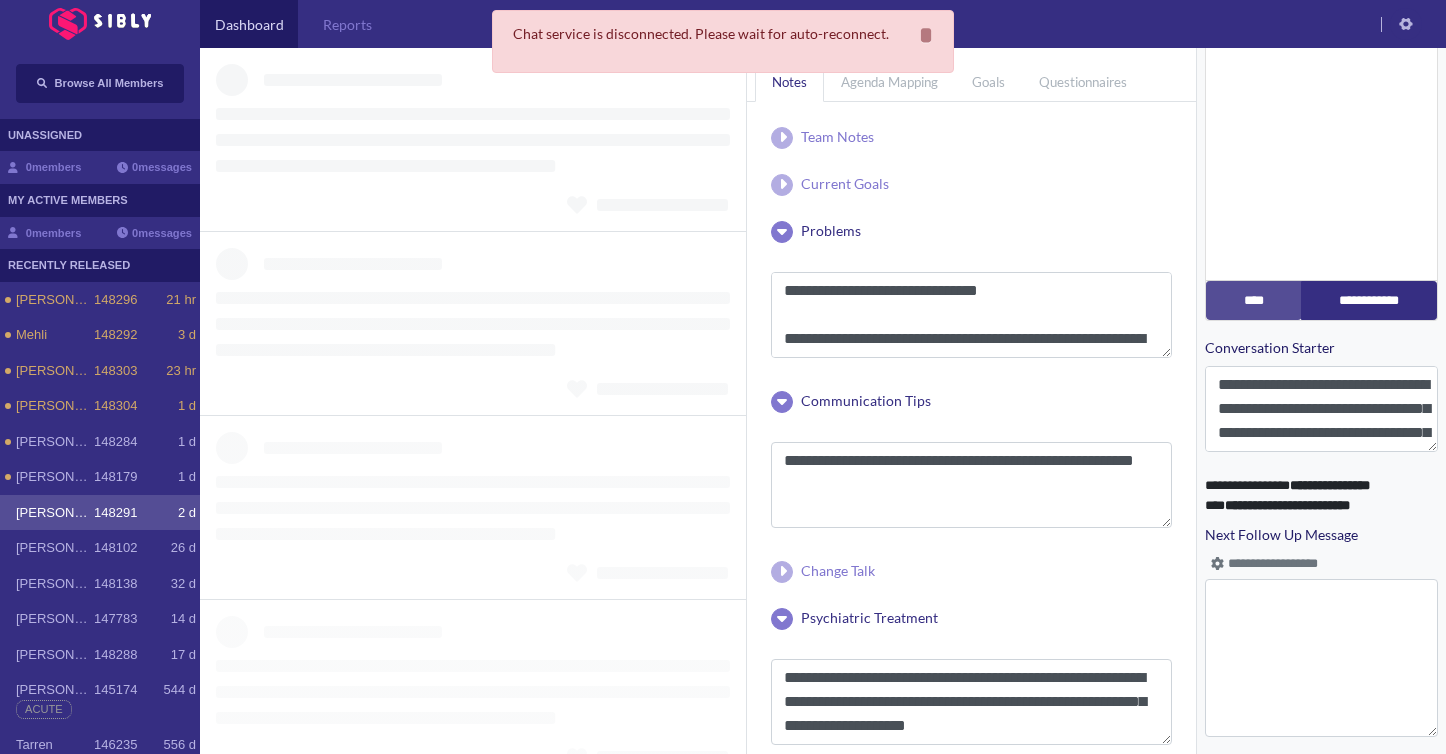 scroll, scrollTop: 831, scrollLeft: 0, axis: vertical 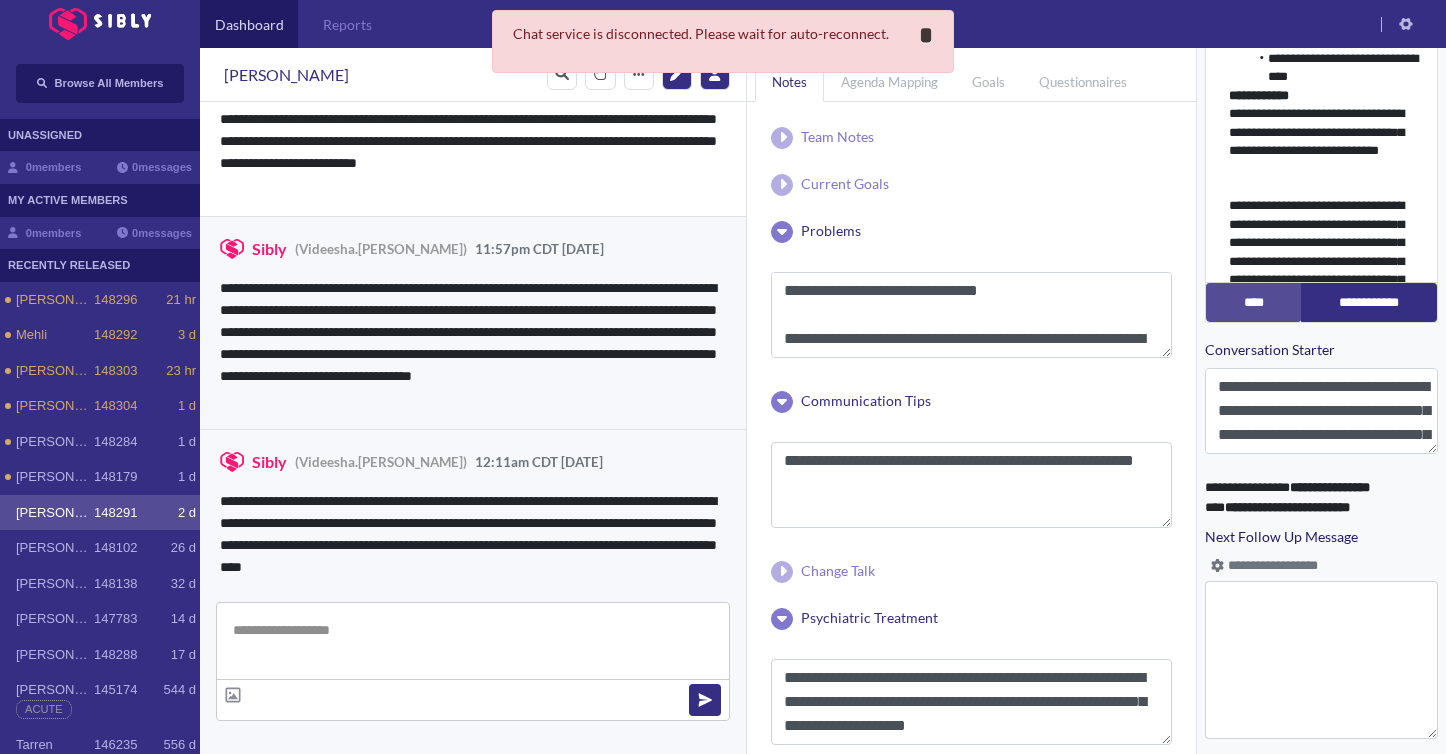 click on "*" at bounding box center [926, 35] 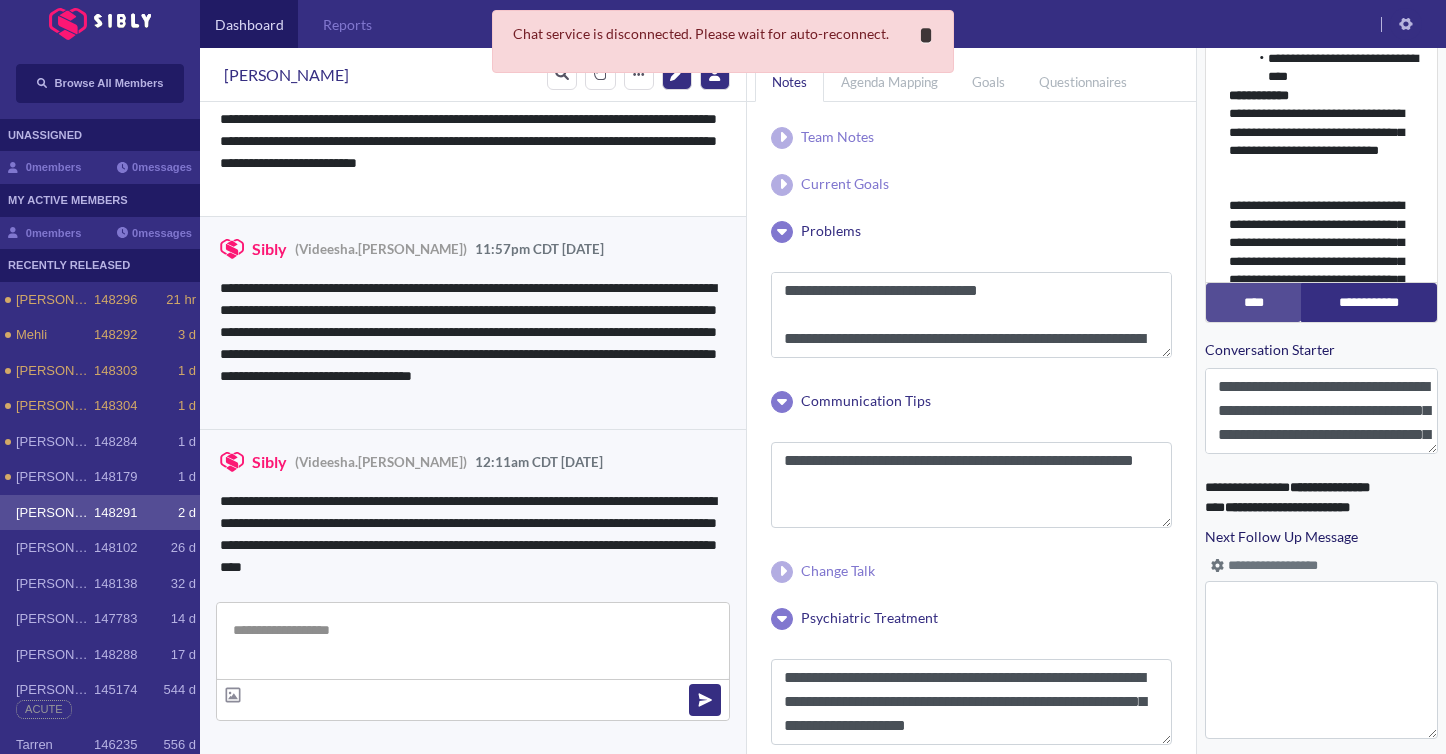 click on "*" at bounding box center (926, 35) 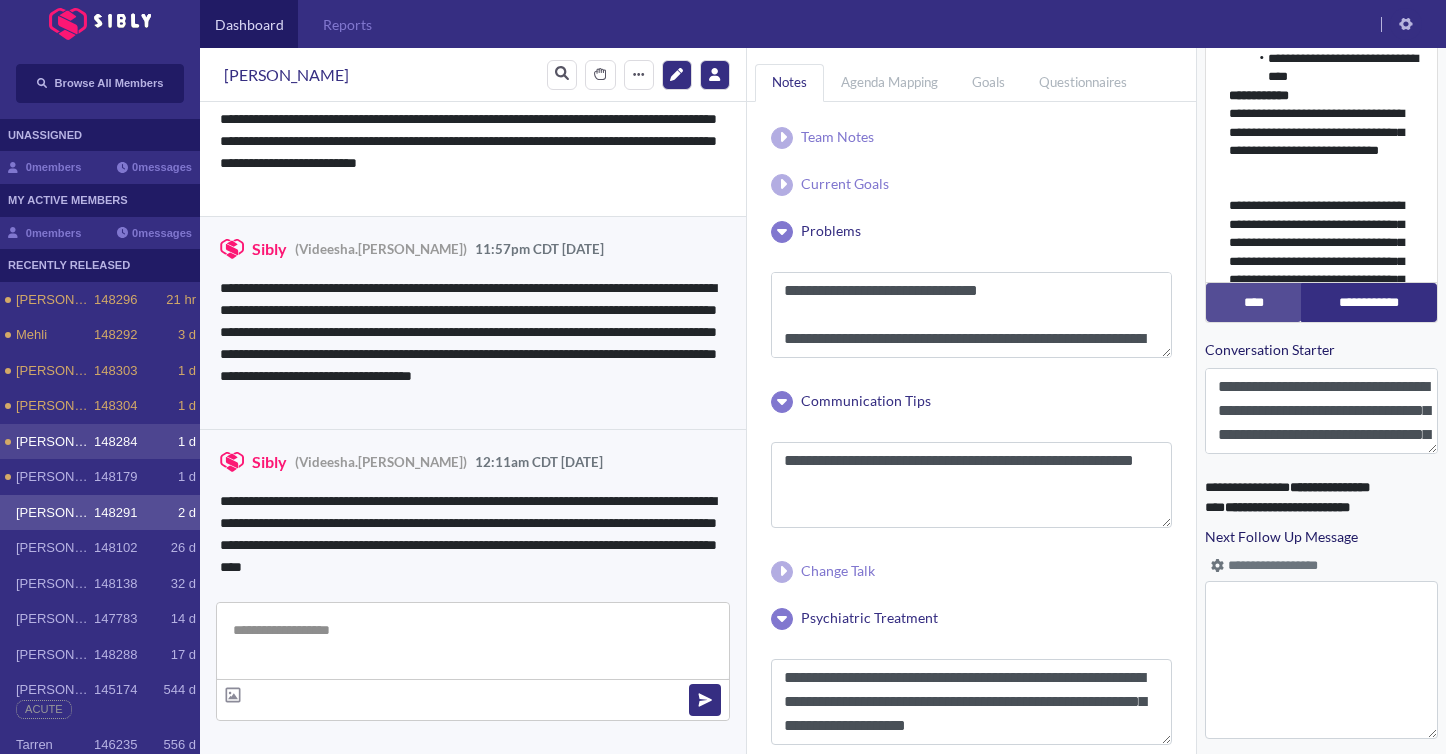 click on "148284" at bounding box center (115, 442) 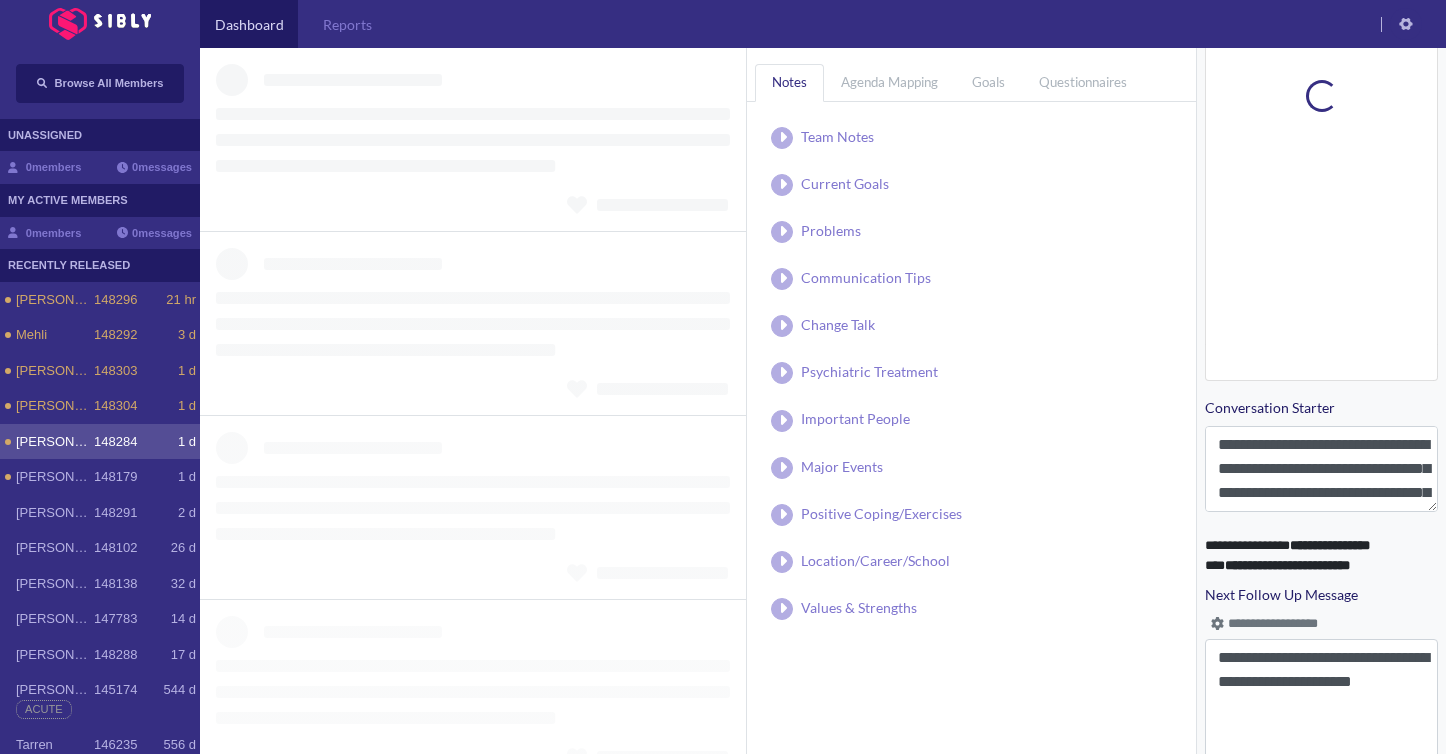 scroll, scrollTop: 831, scrollLeft: 0, axis: vertical 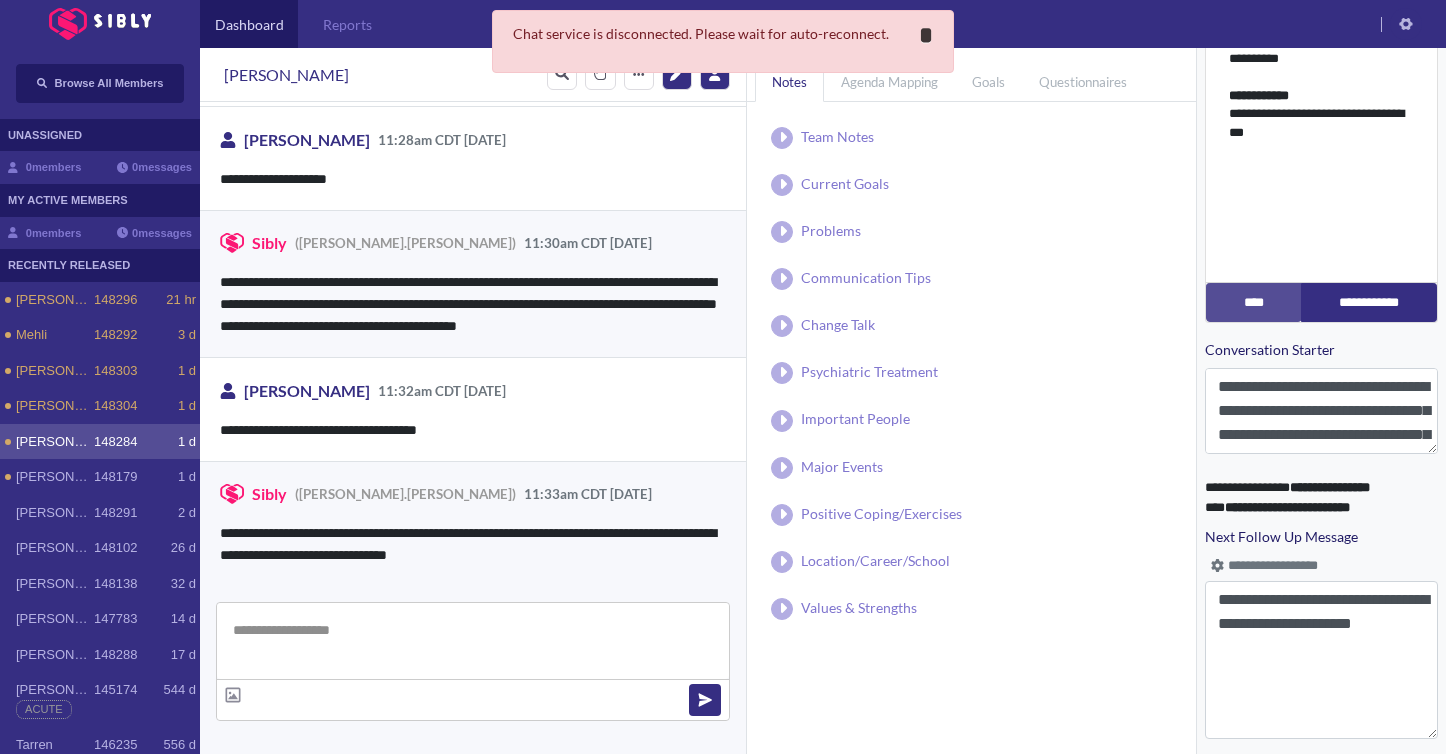 click on "*" at bounding box center [926, 35] 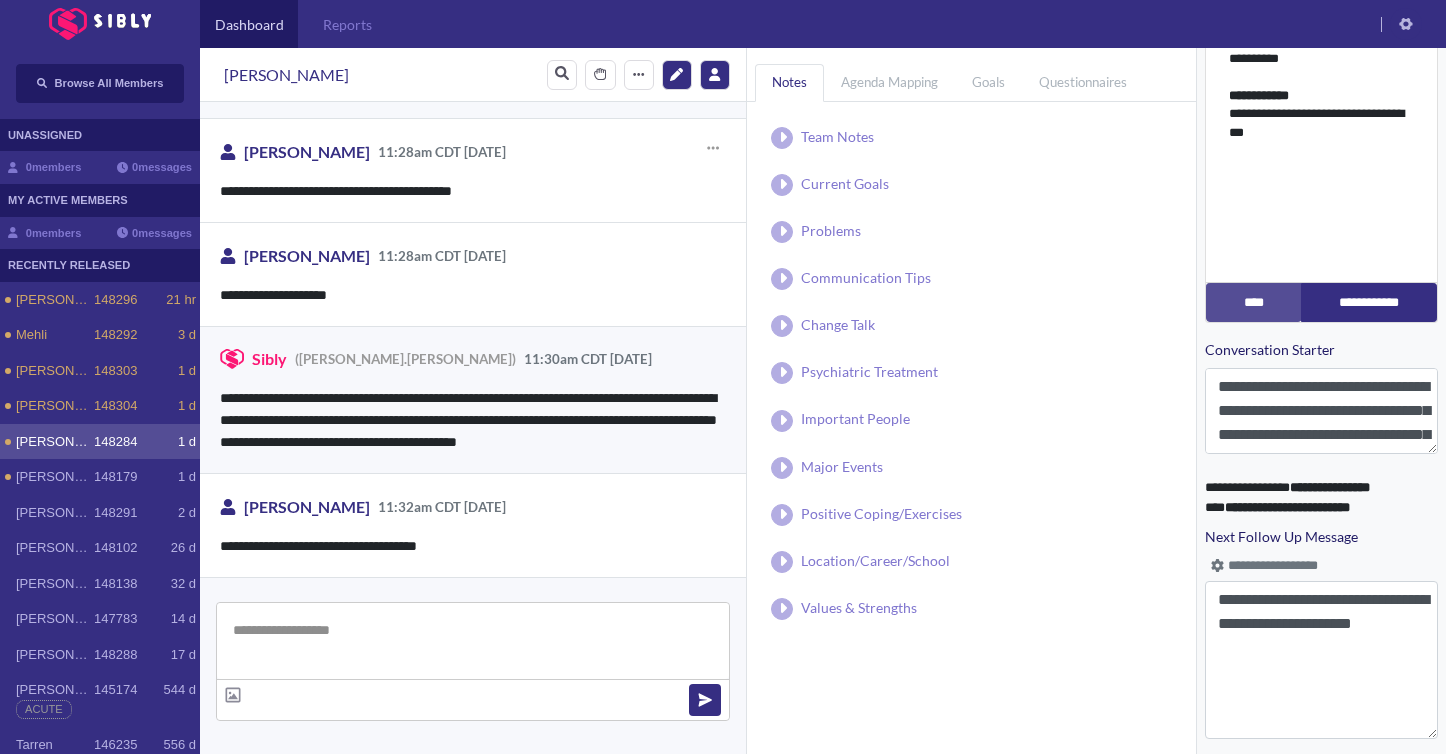 scroll, scrollTop: 556, scrollLeft: 0, axis: vertical 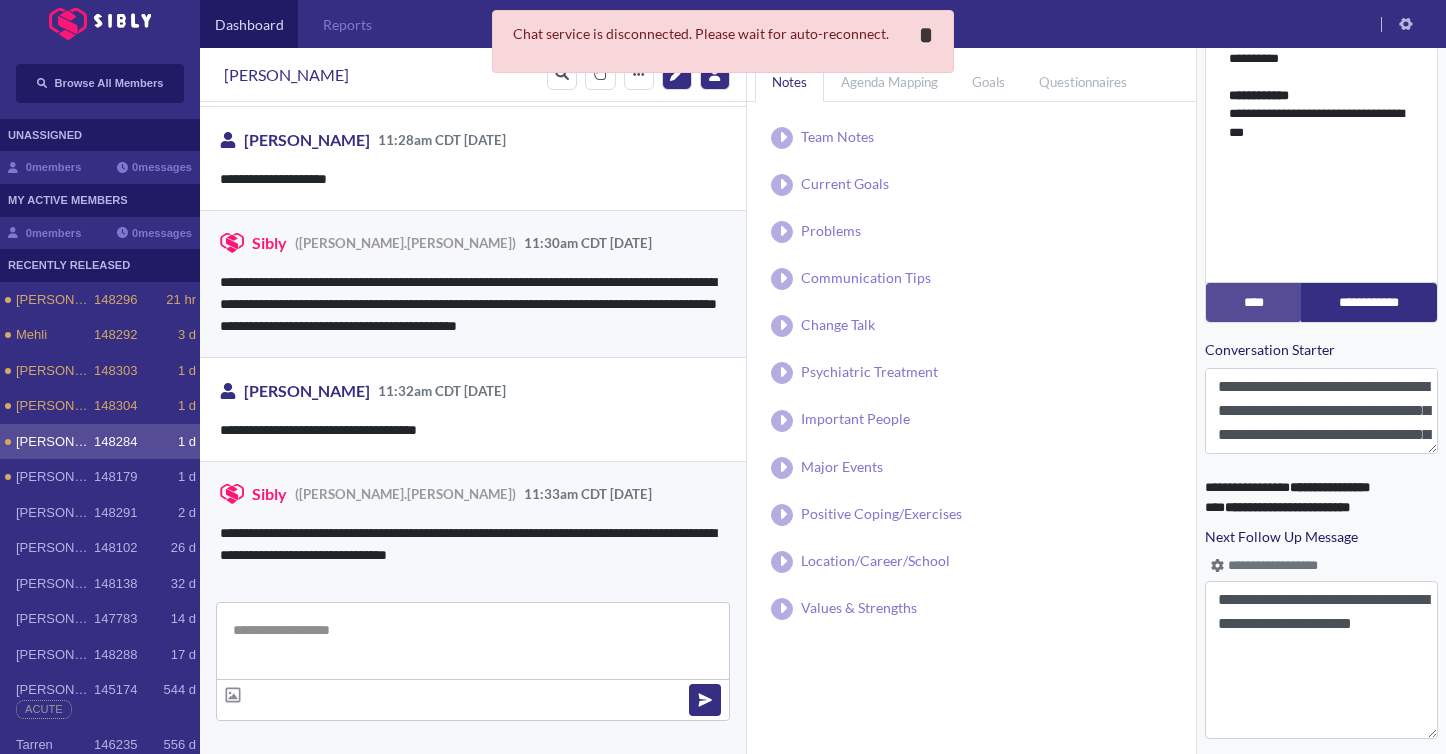 click on "*" at bounding box center [926, 35] 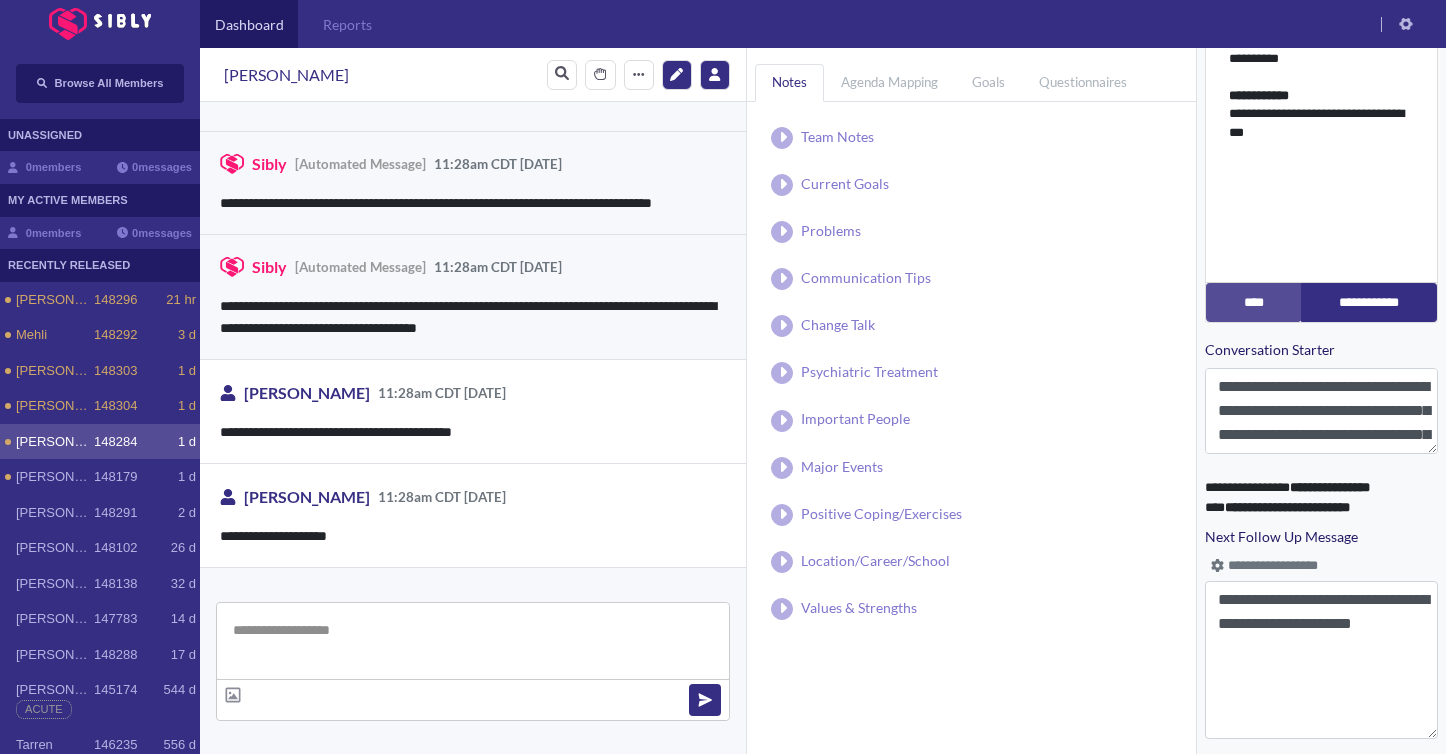 scroll, scrollTop: 556, scrollLeft: 0, axis: vertical 